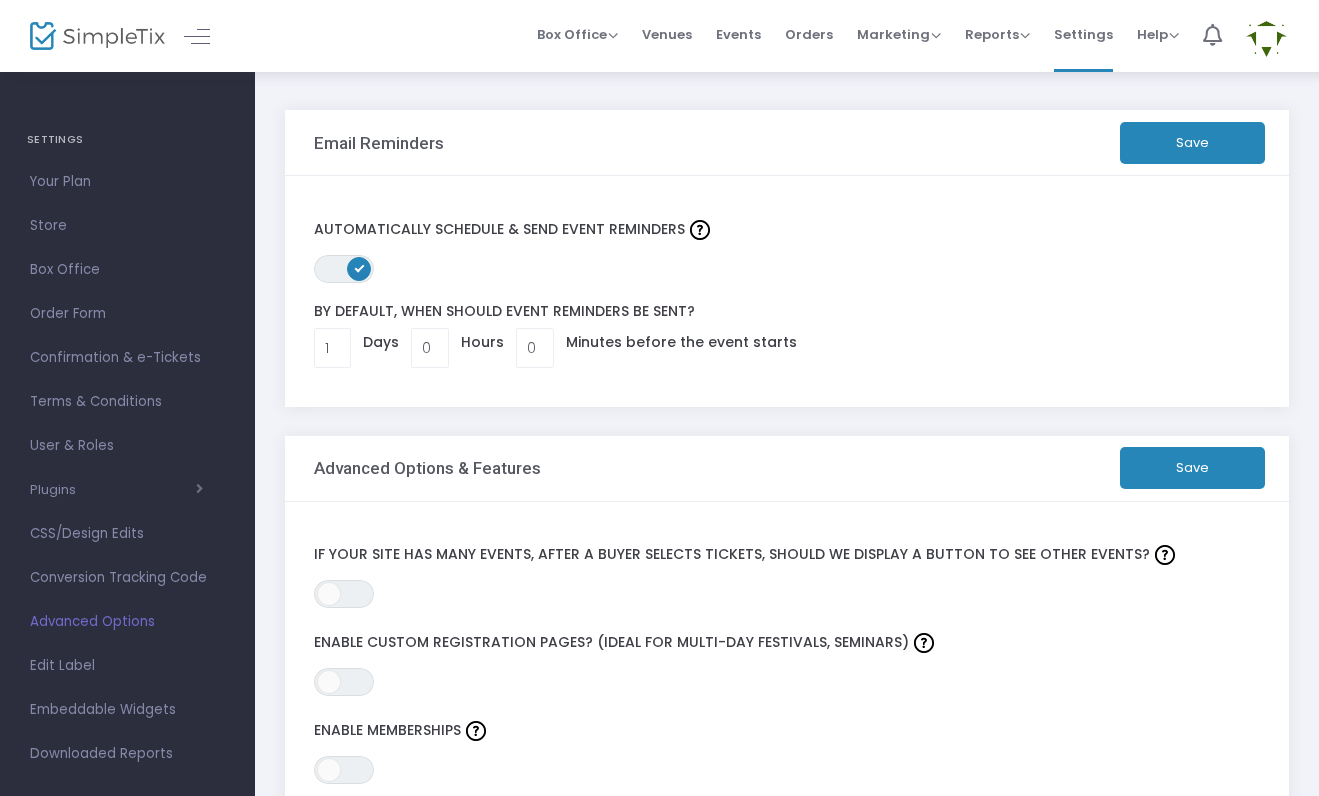 scroll, scrollTop: 0, scrollLeft: 0, axis: both 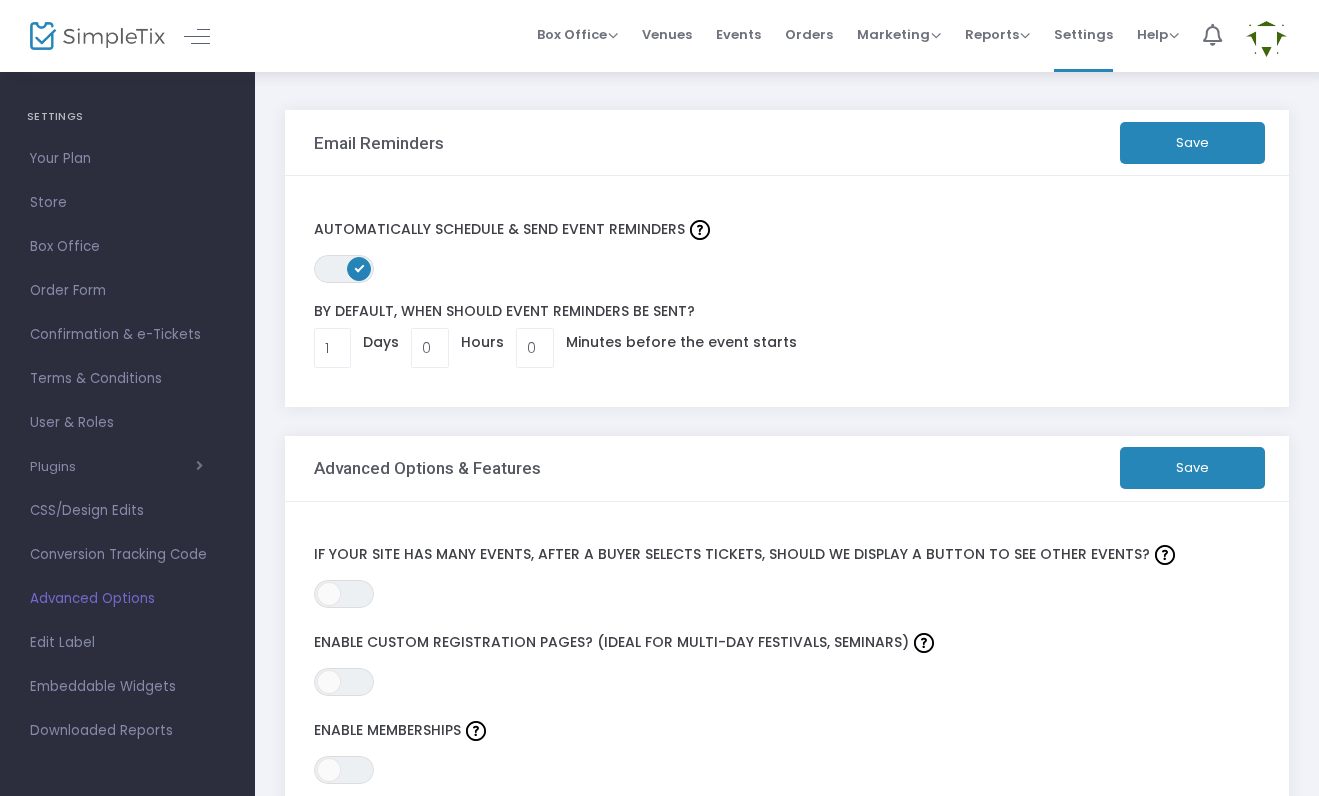click on "Save" 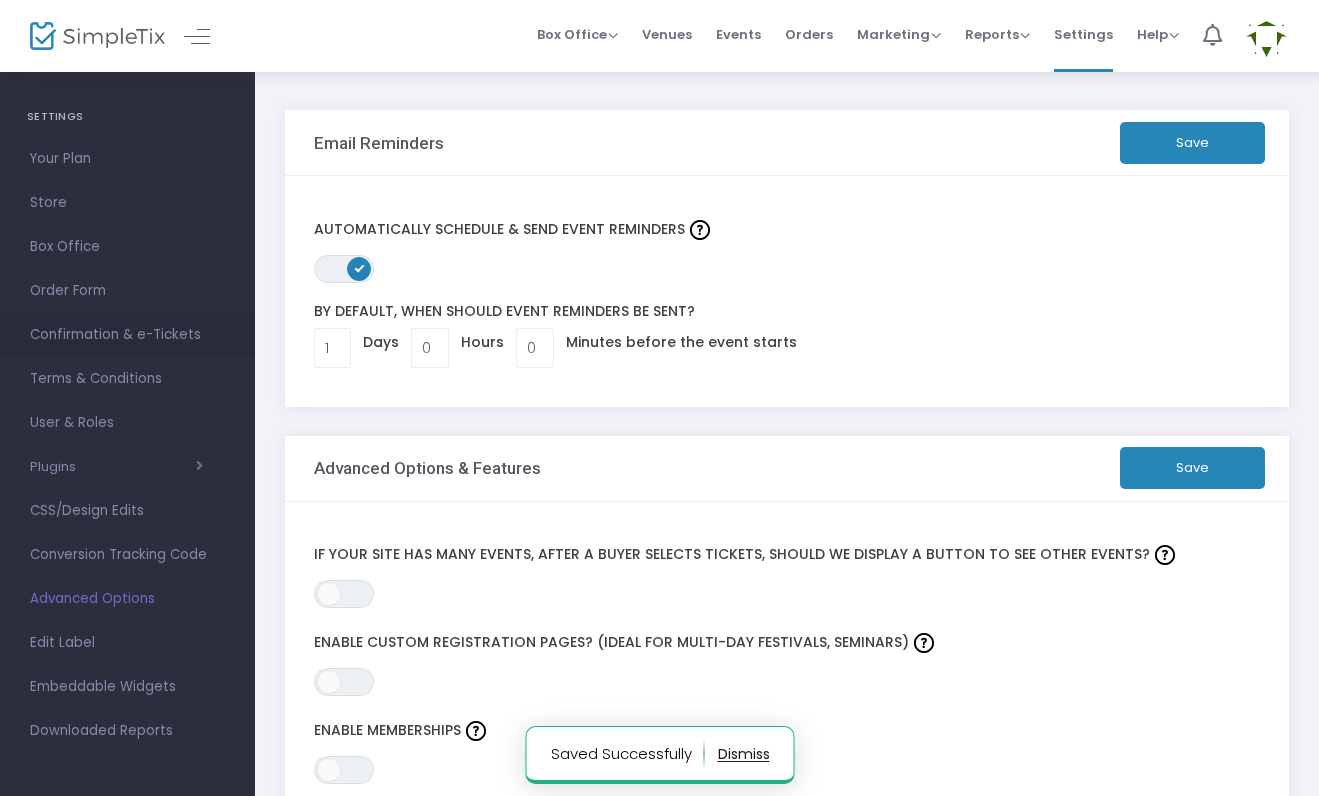 click on "Confirmation & e-Tickets" at bounding box center (127, 335) 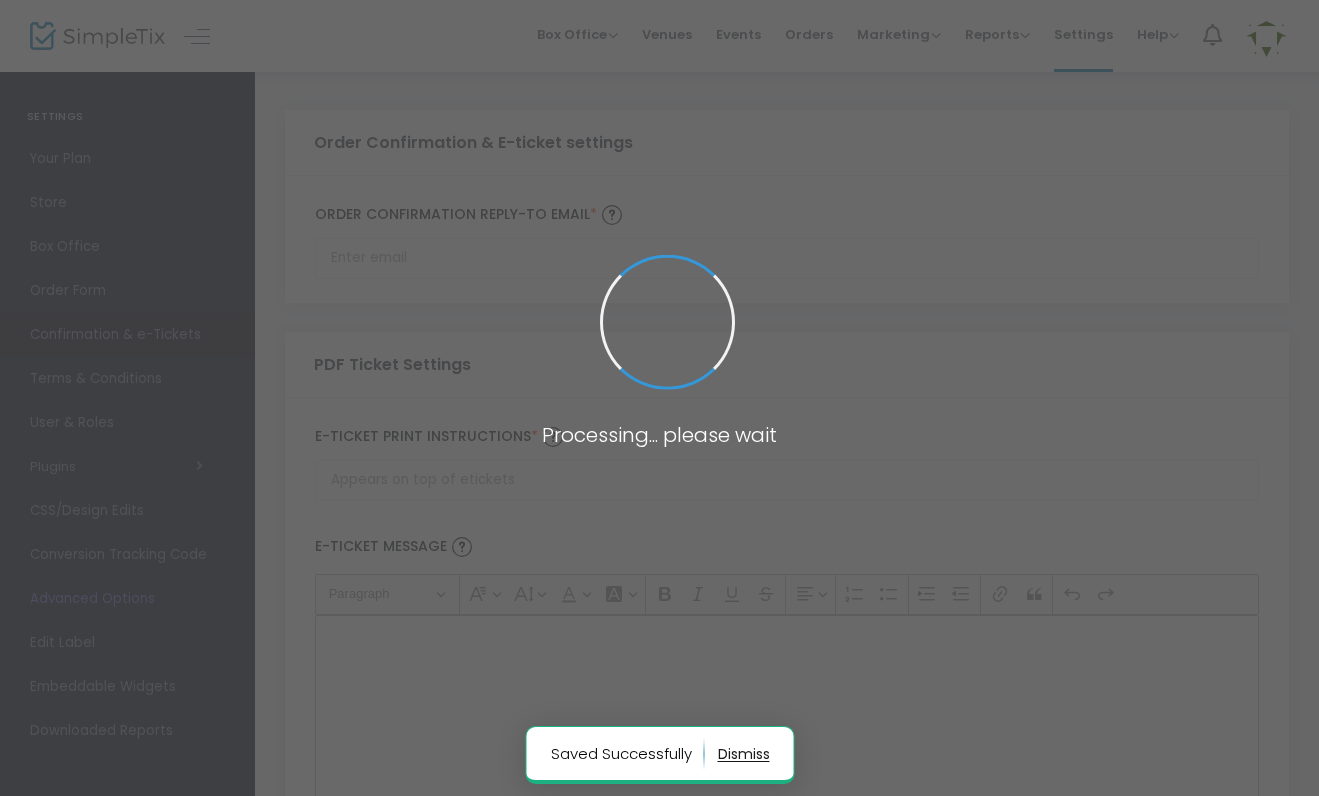 type on "[PERSON_NAME][EMAIL_ADDRESS][DOMAIN_NAME]" 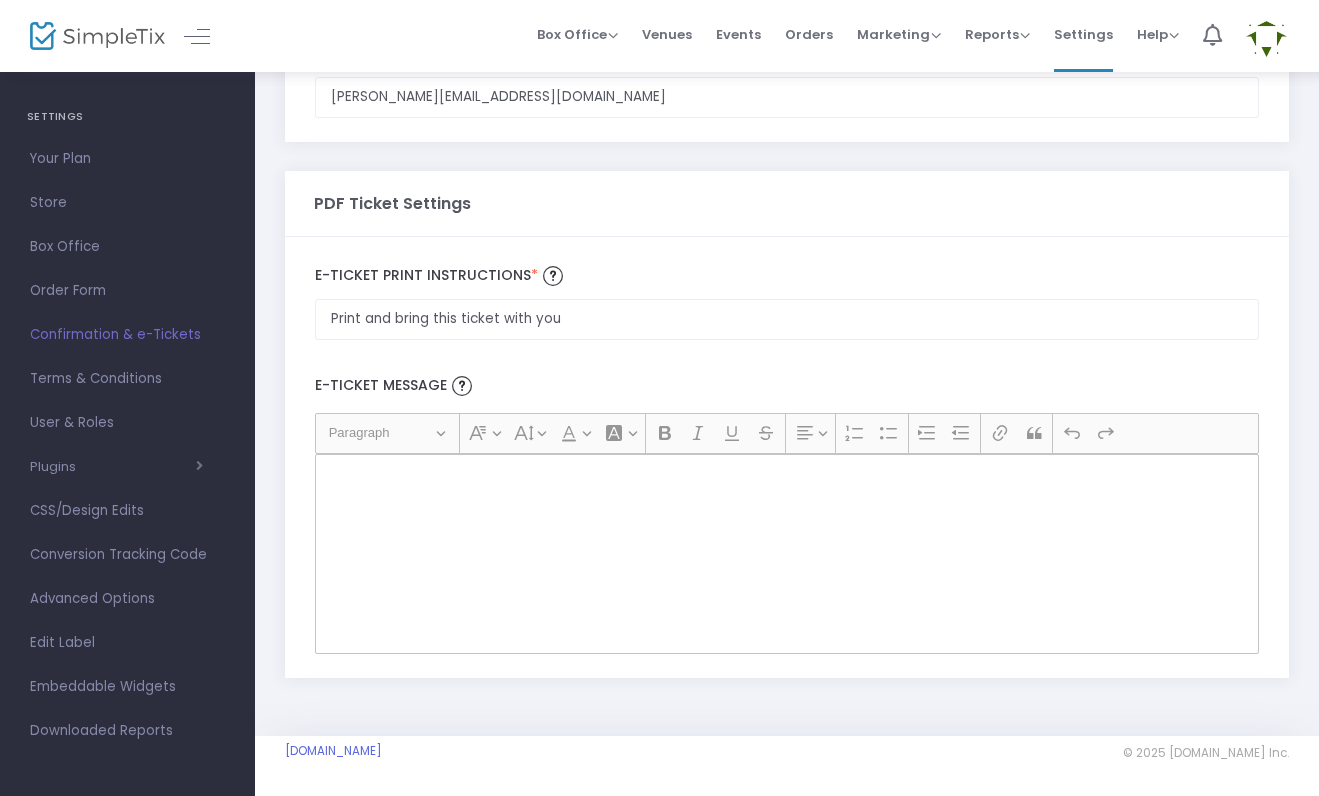 scroll, scrollTop: 167, scrollLeft: 0, axis: vertical 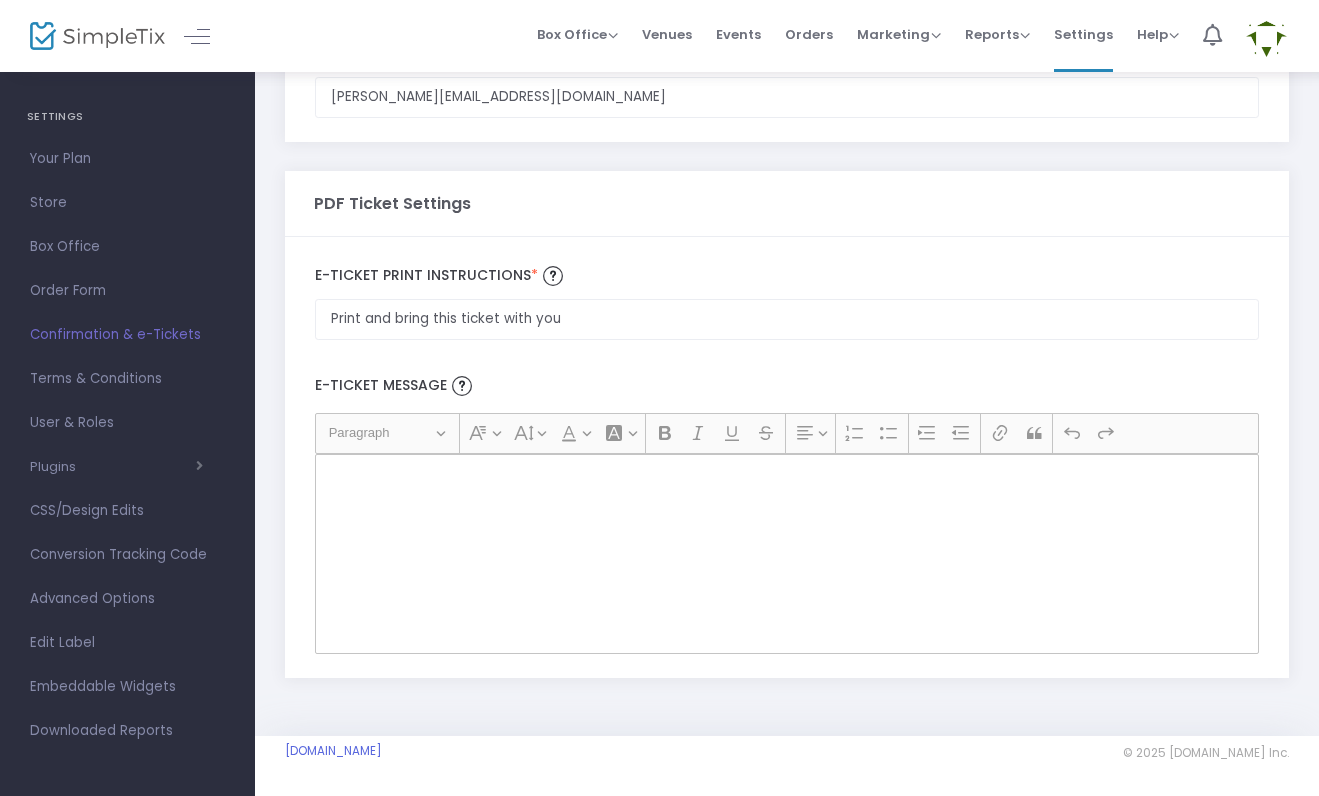click 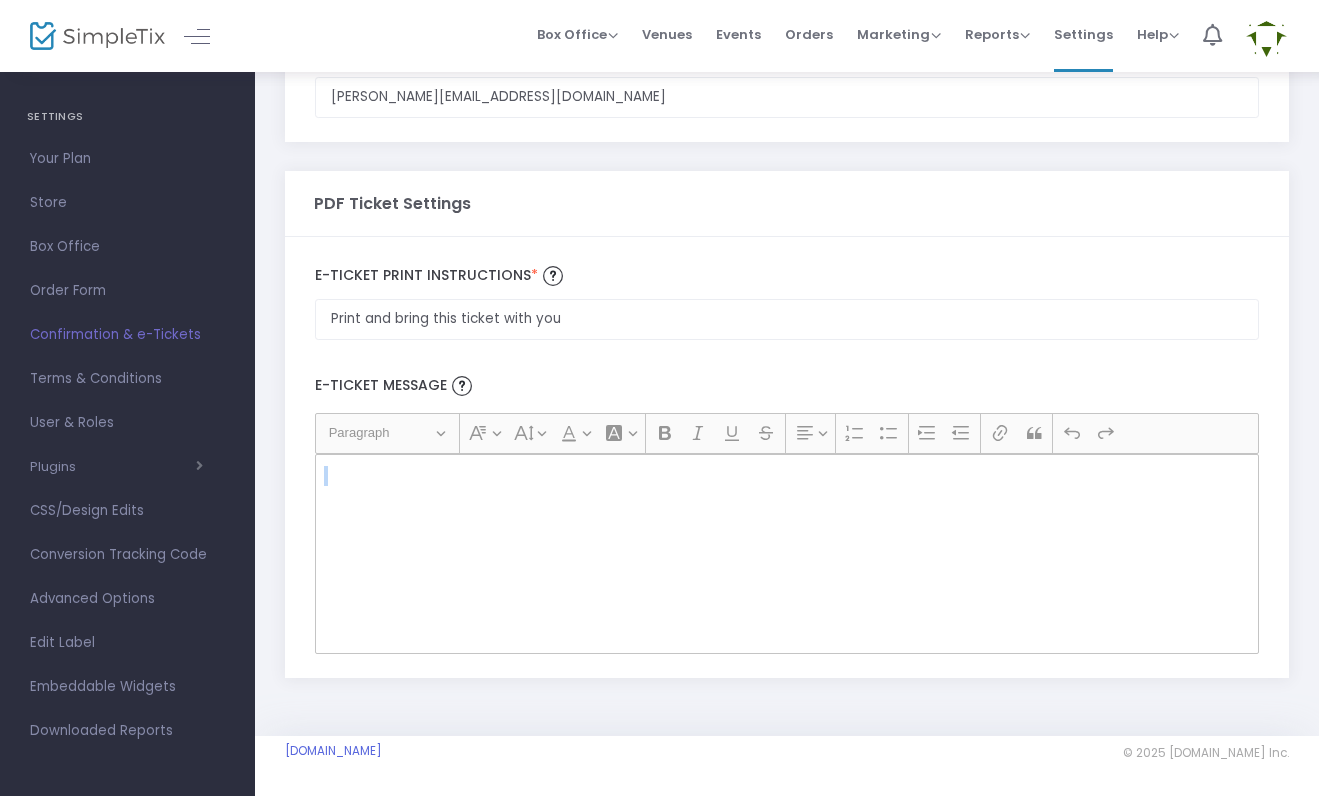 click 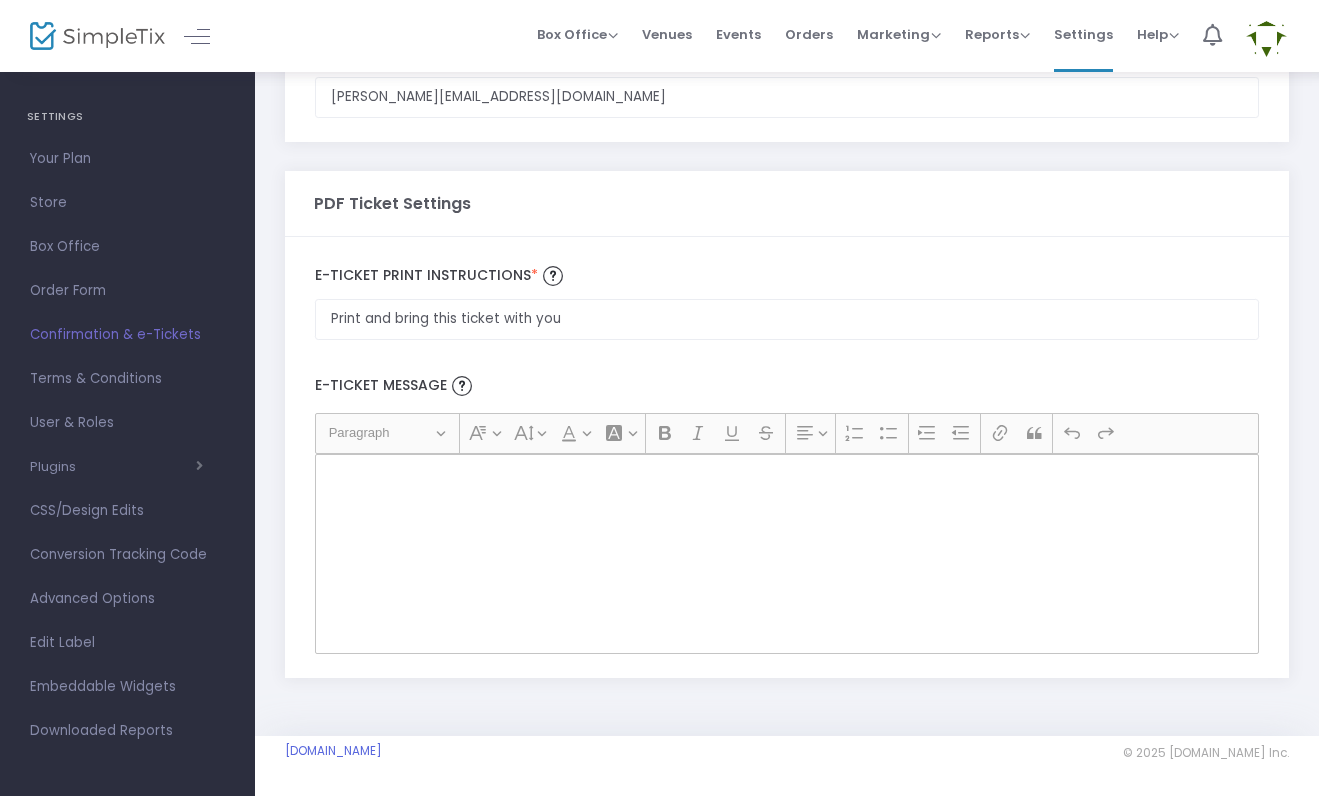 click 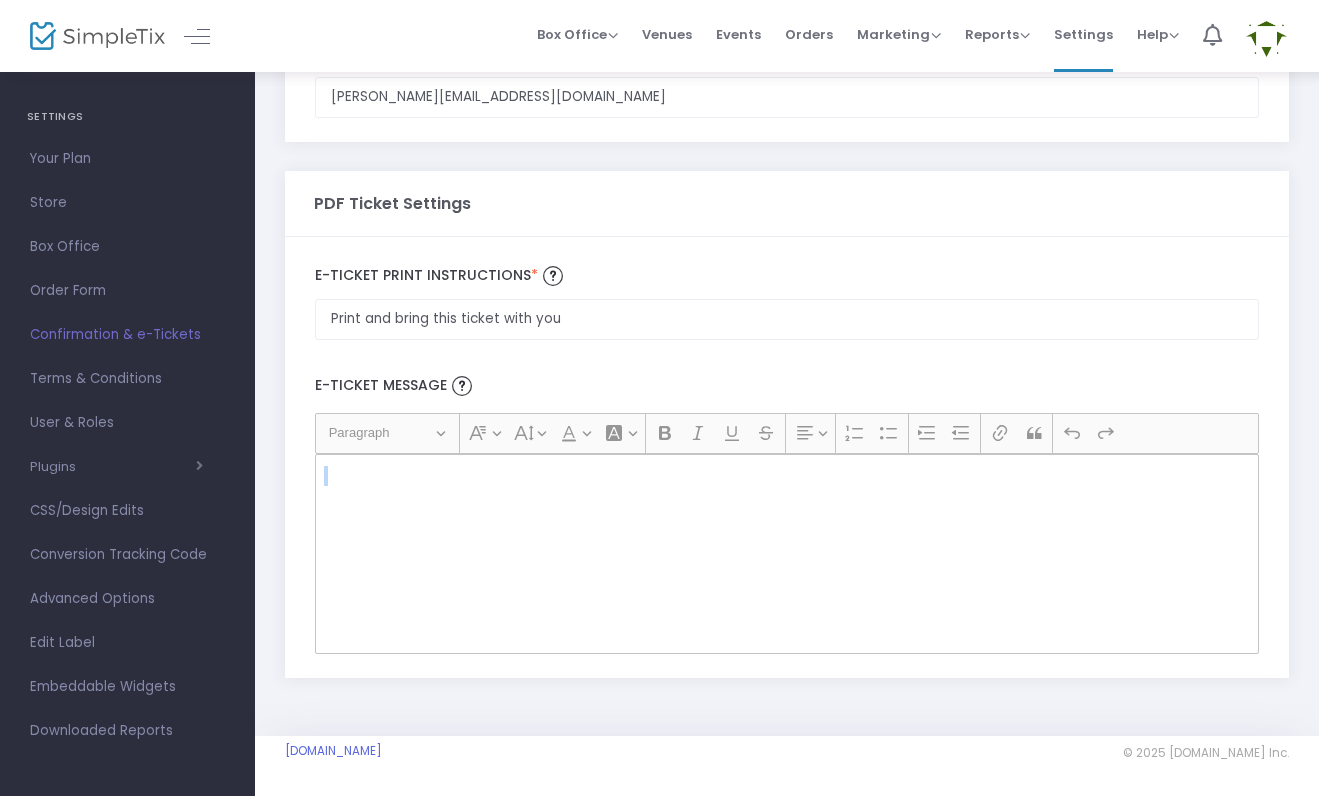 click 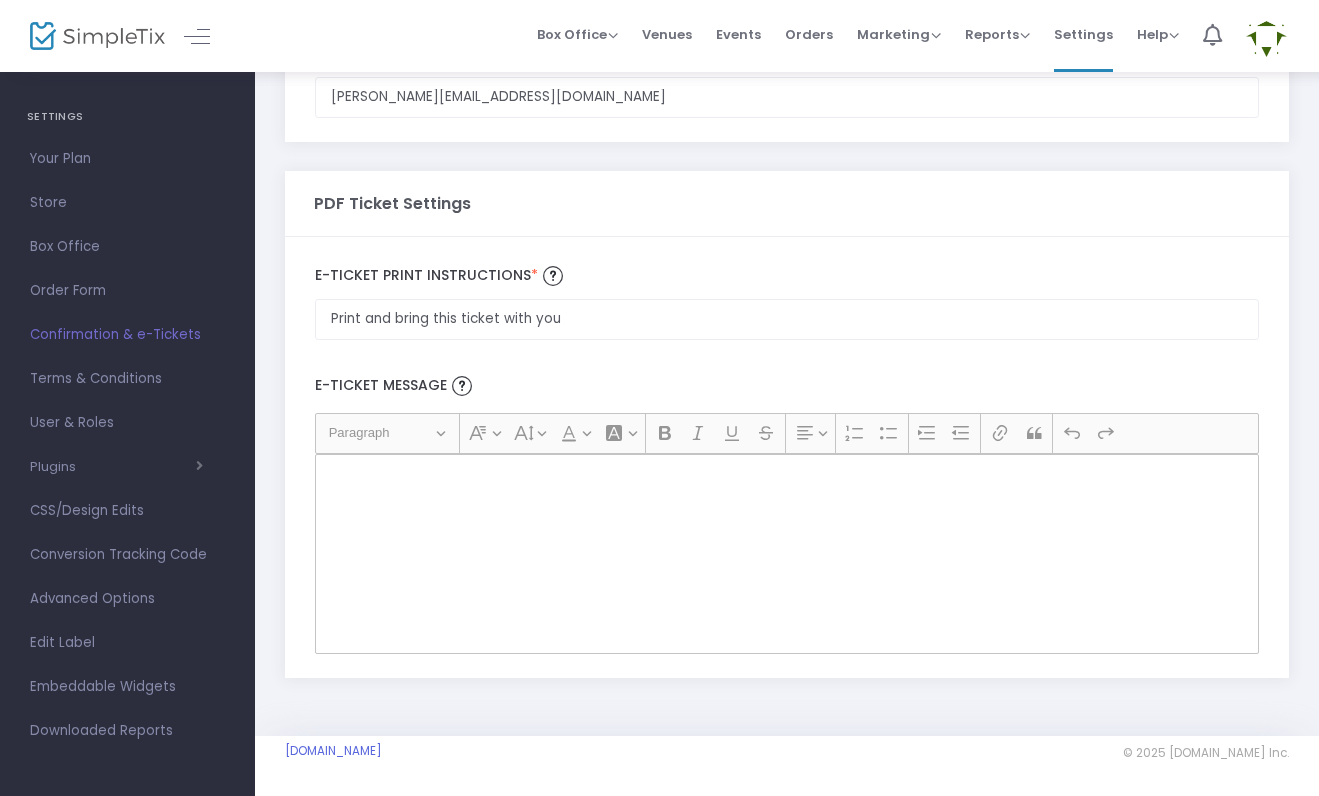 click on "E-Ticket Message" 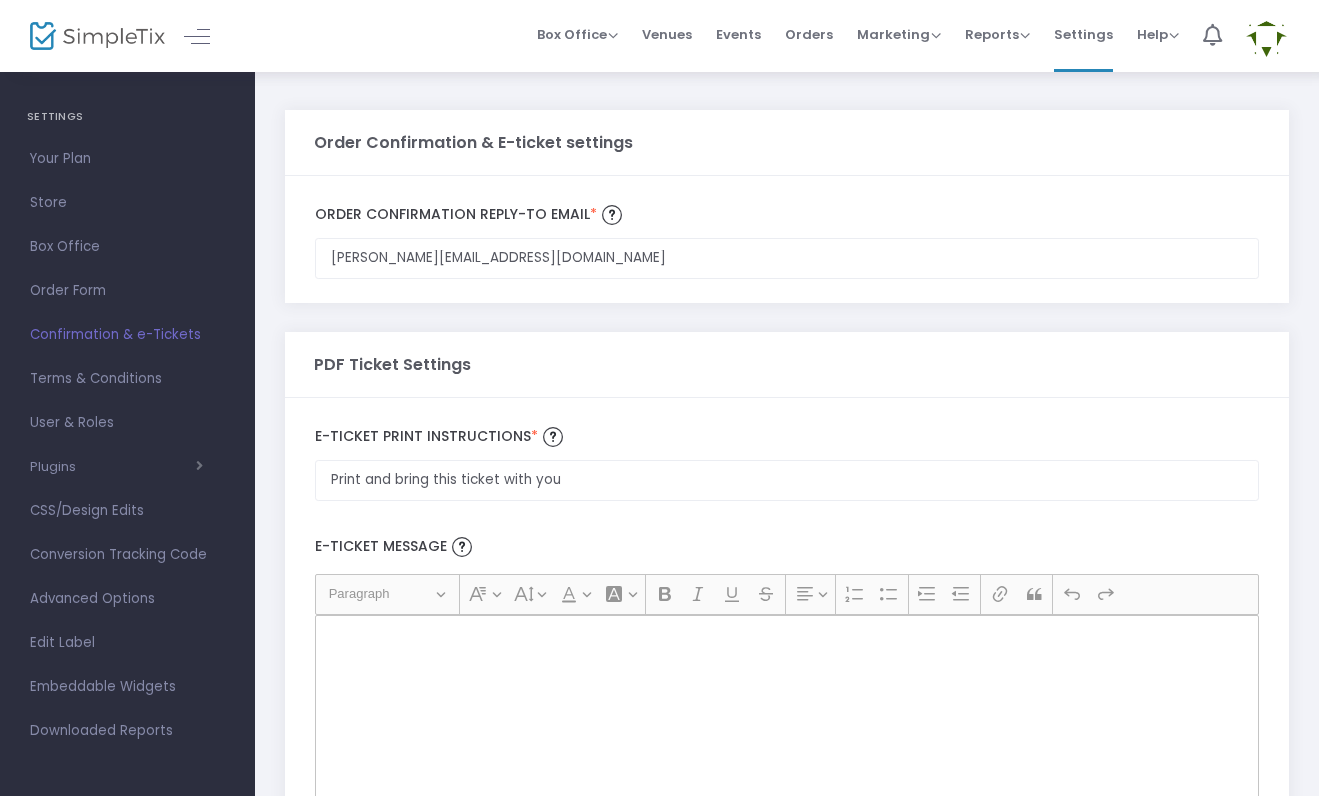 scroll, scrollTop: 0, scrollLeft: 0, axis: both 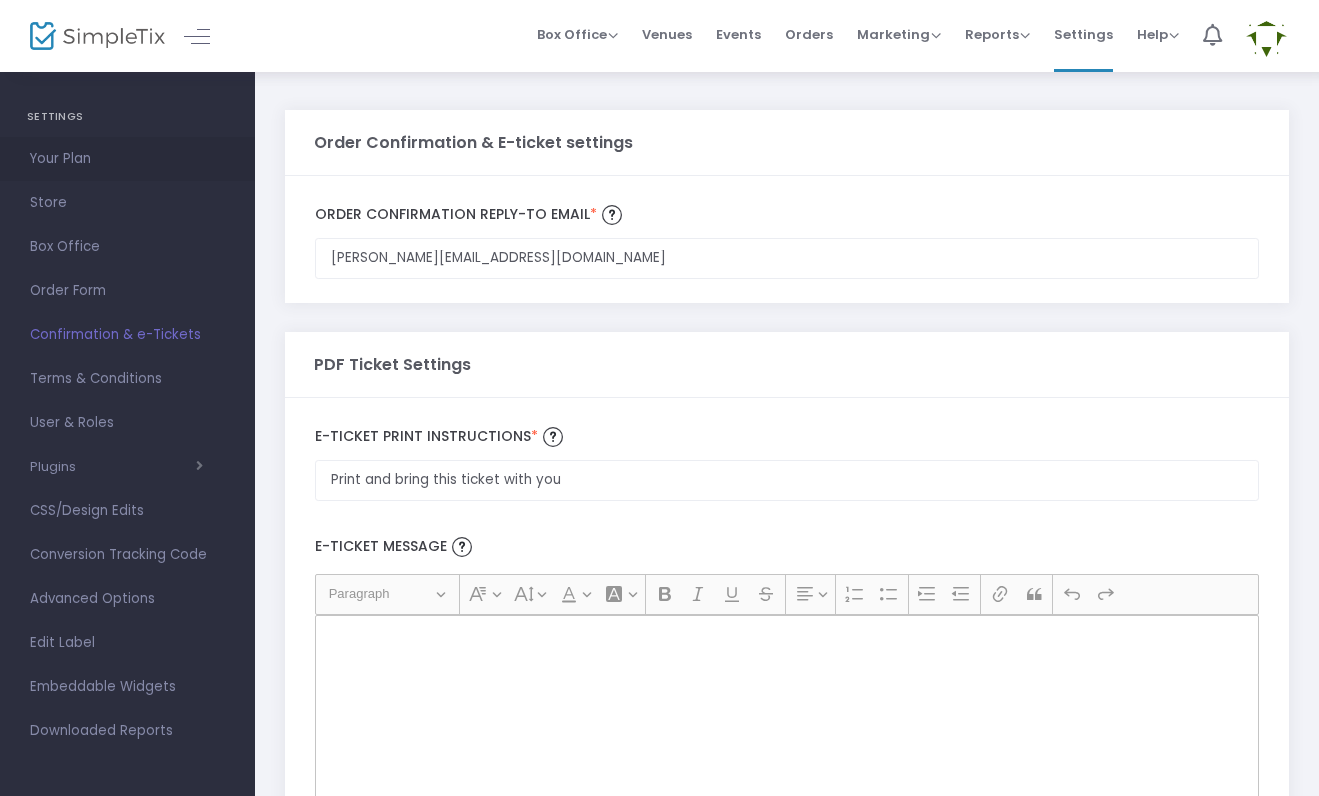 click on "Your Plan" at bounding box center (127, 159) 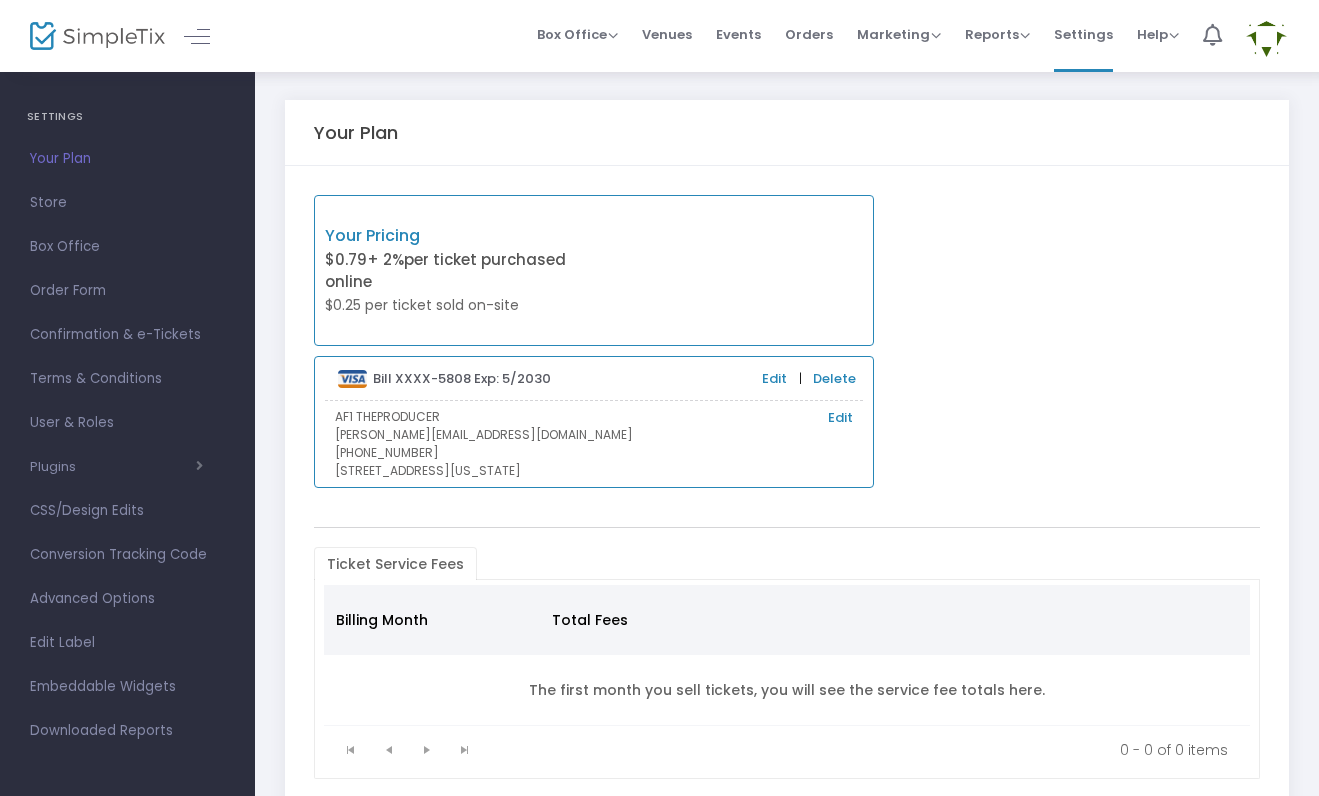 scroll, scrollTop: 0, scrollLeft: 0, axis: both 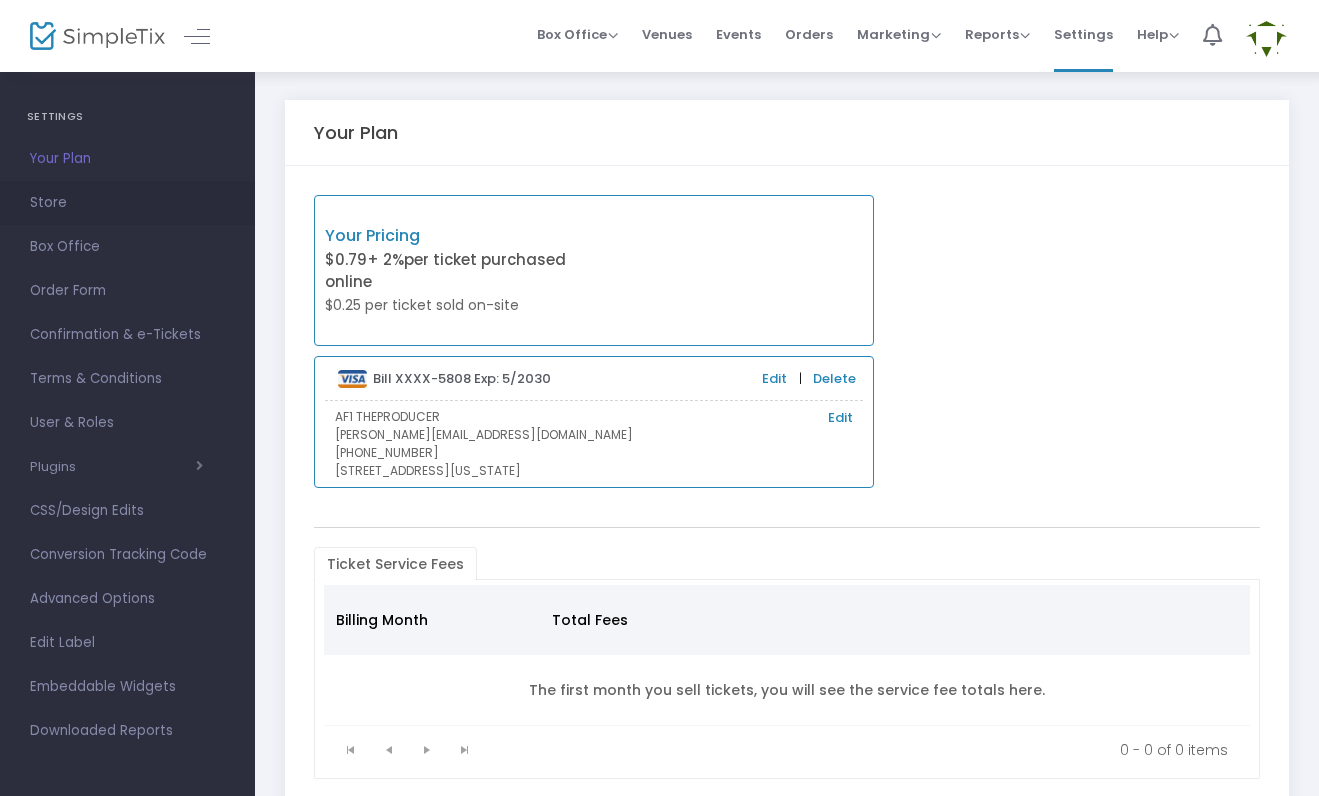 click on "Store" at bounding box center (127, 203) 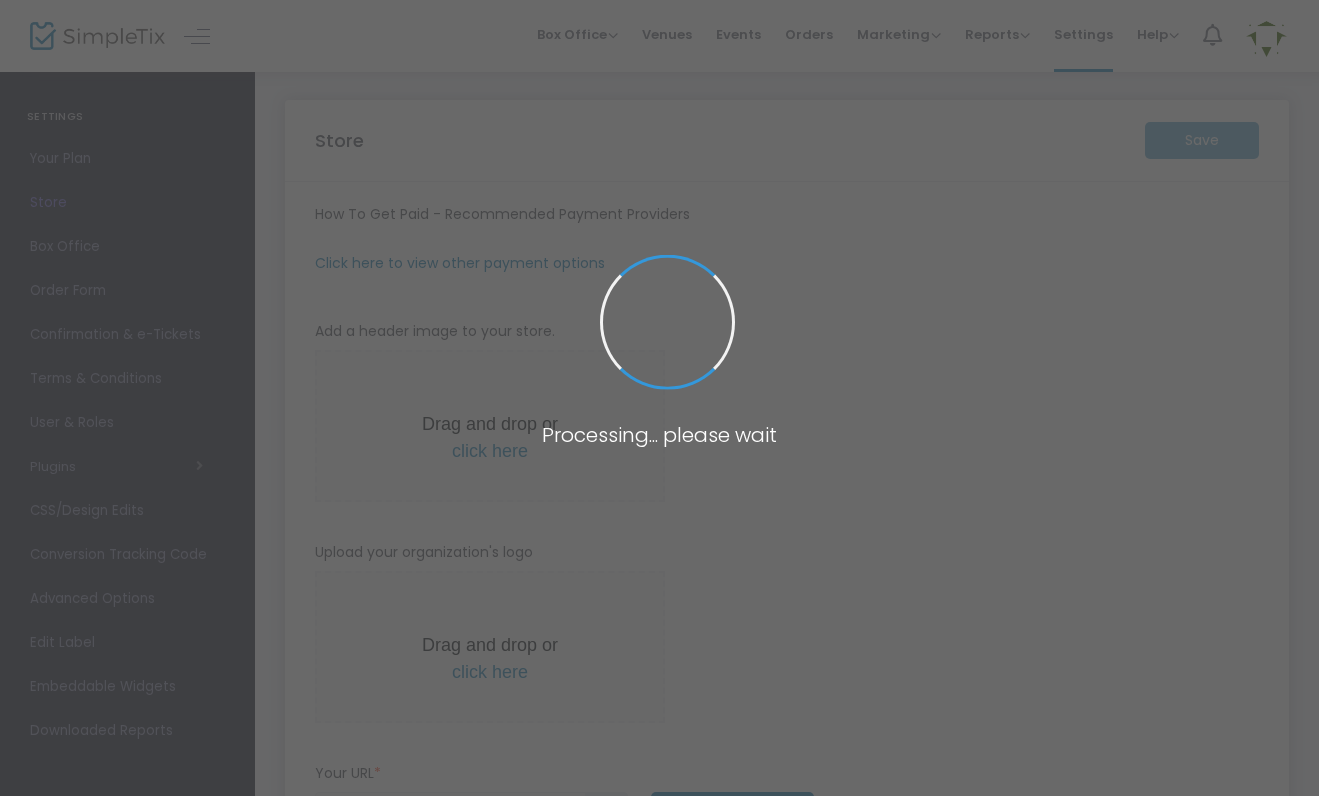 type on "[URL]" 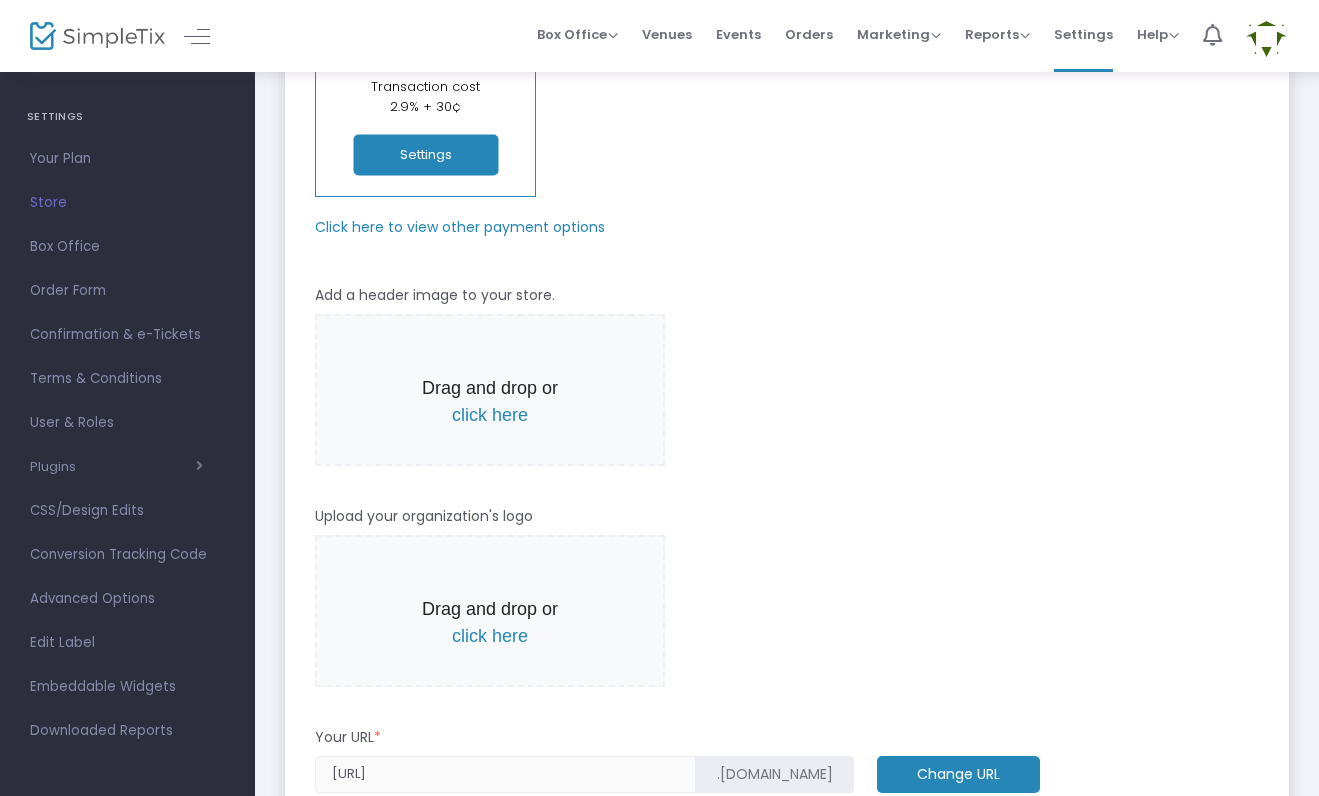 scroll, scrollTop: 238, scrollLeft: 0, axis: vertical 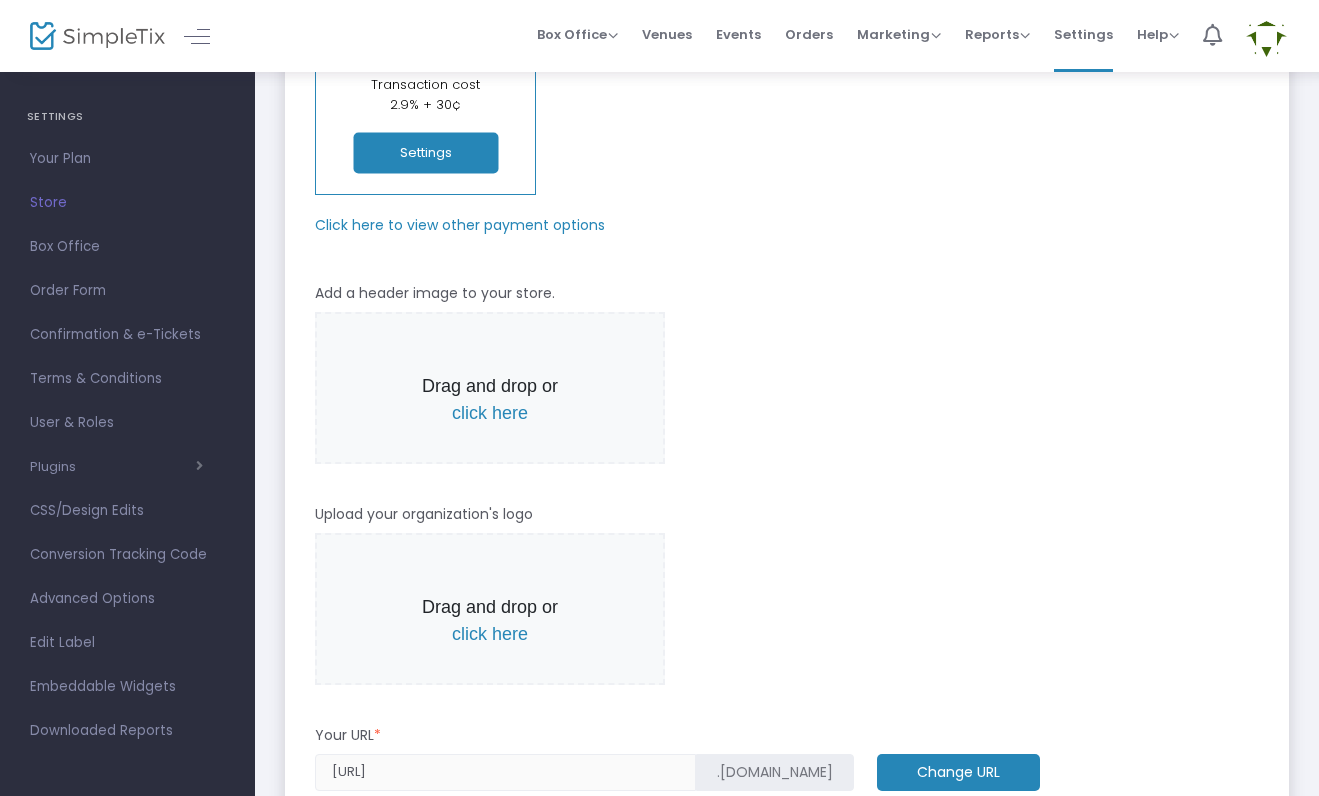 click on "Click here to view other payment options" 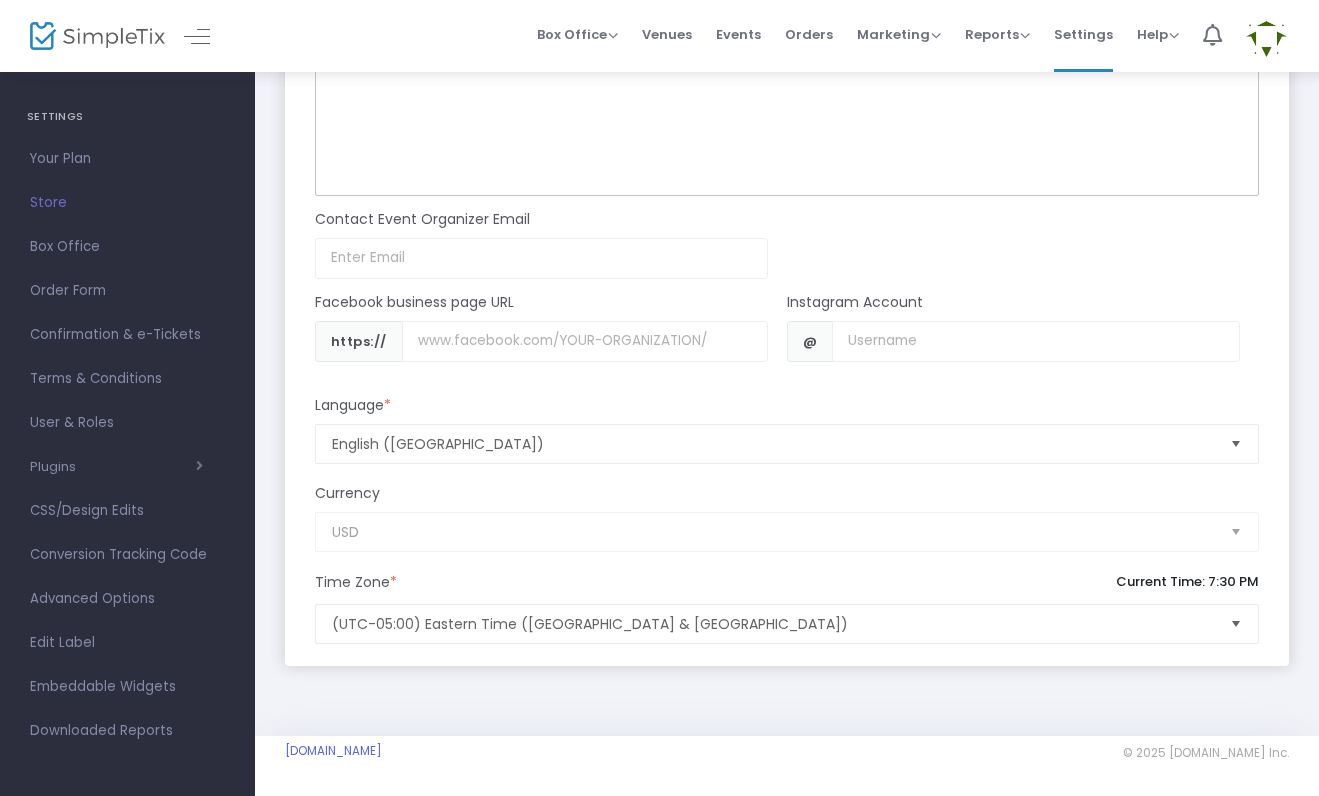 scroll, scrollTop: 1796, scrollLeft: 0, axis: vertical 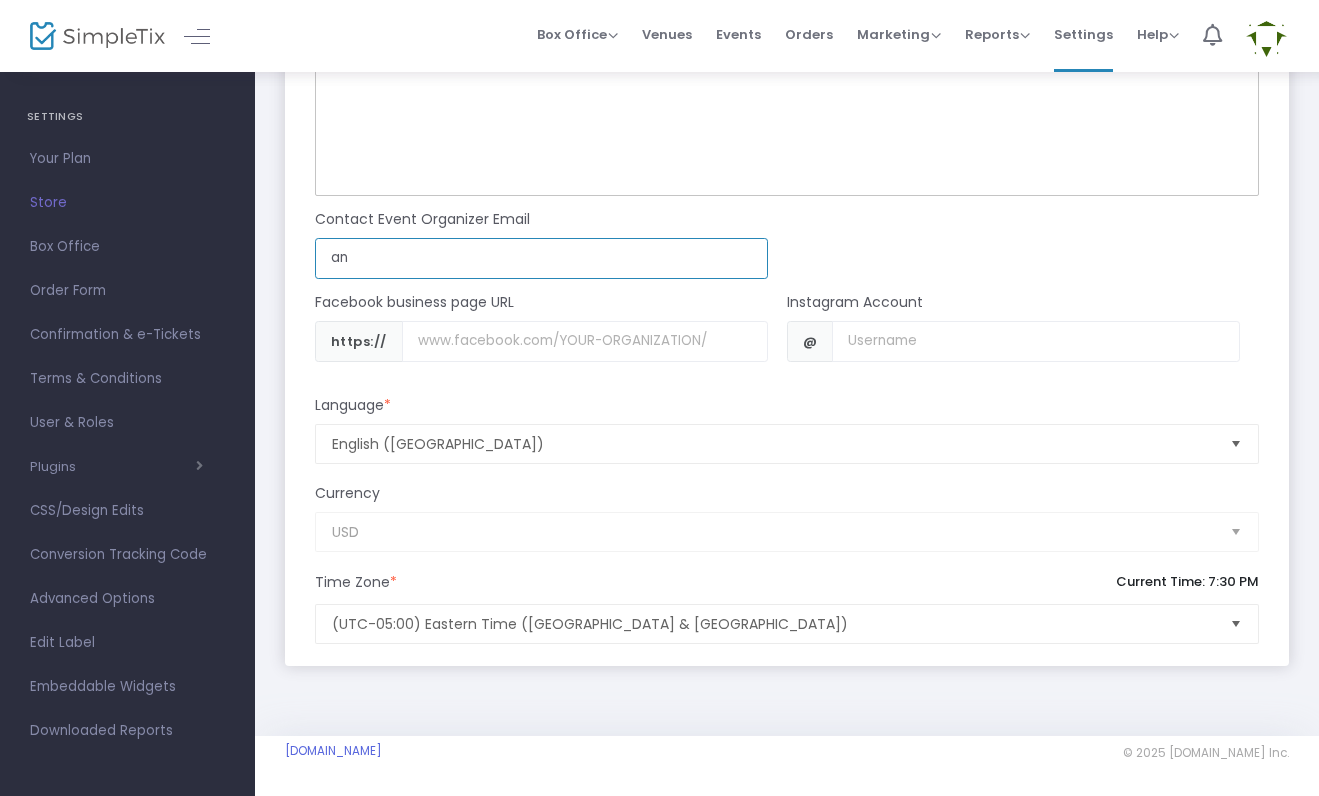 type on "a" 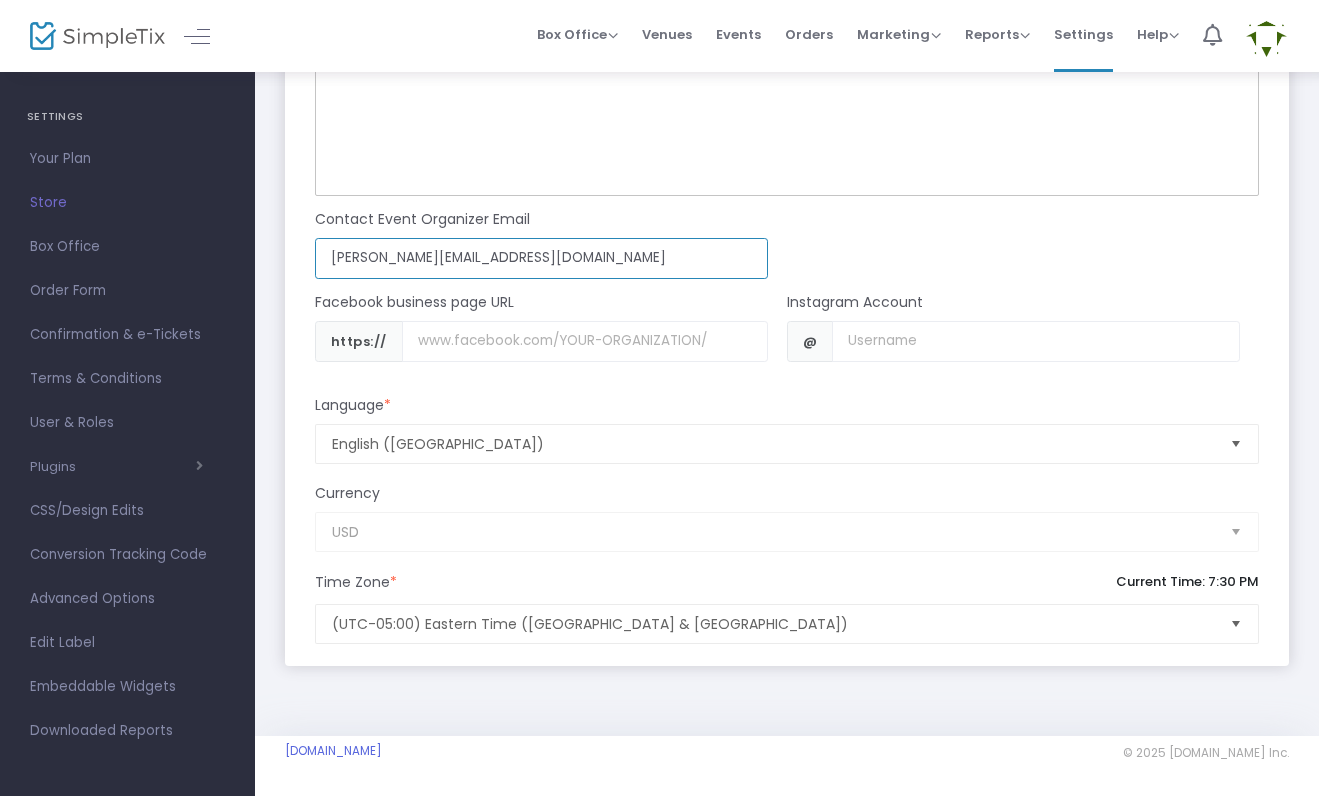type on "[PERSON_NAME][EMAIL_ADDRESS][DOMAIN_NAME]" 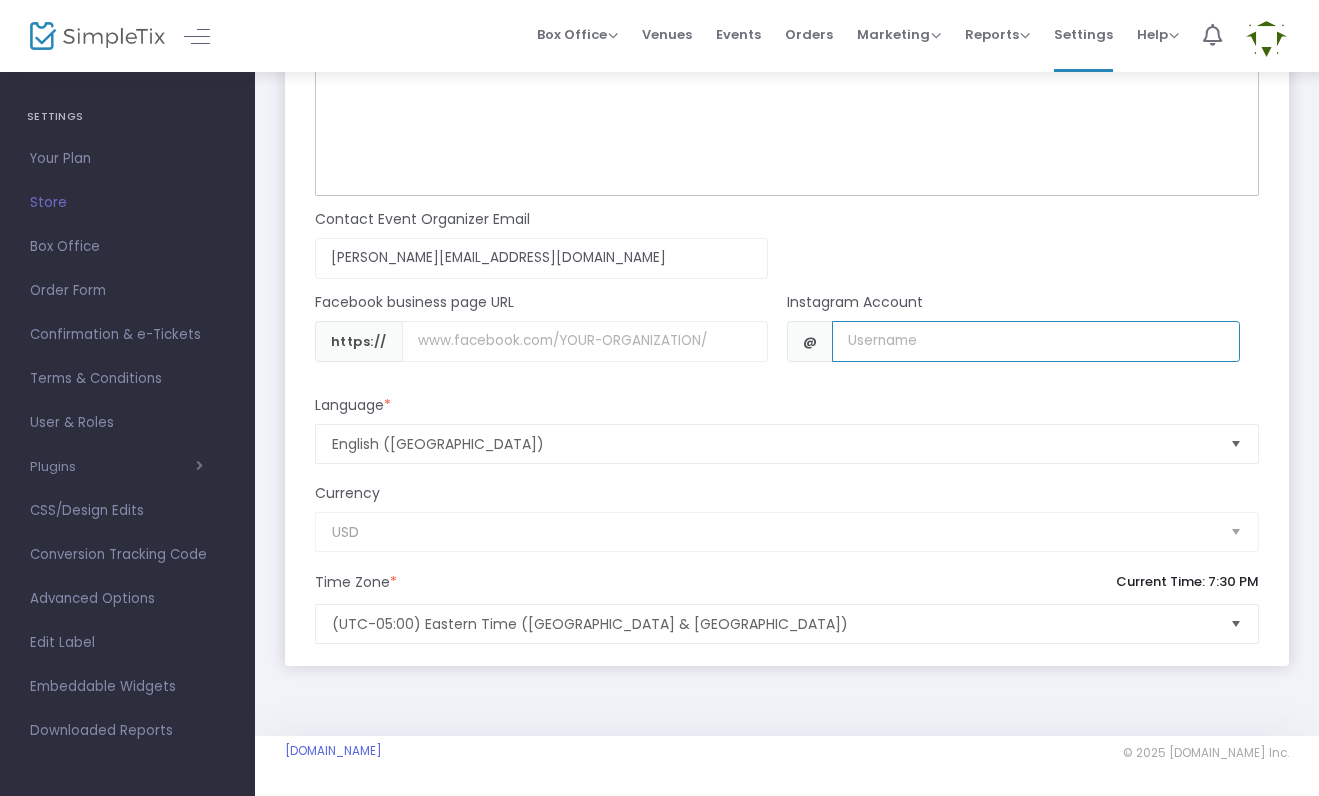 click 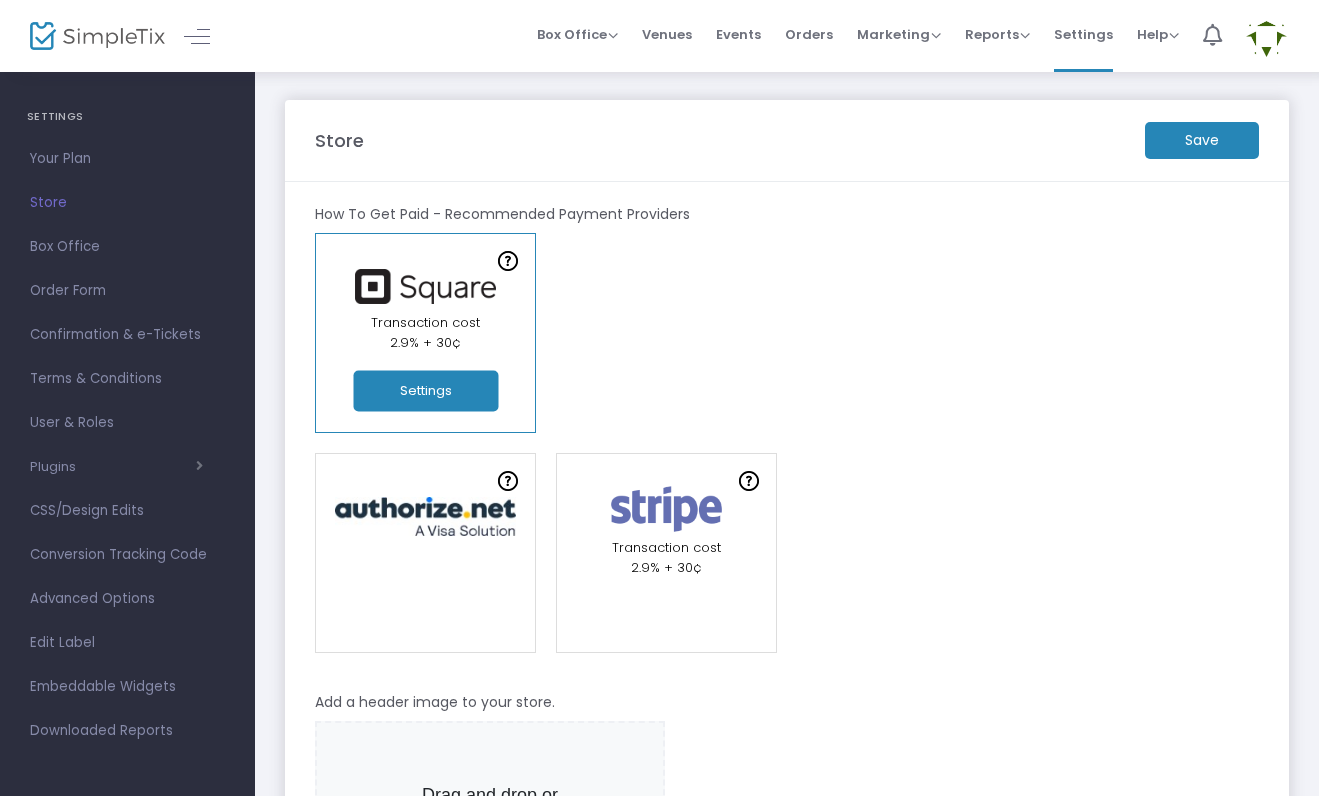scroll, scrollTop: 0, scrollLeft: 0, axis: both 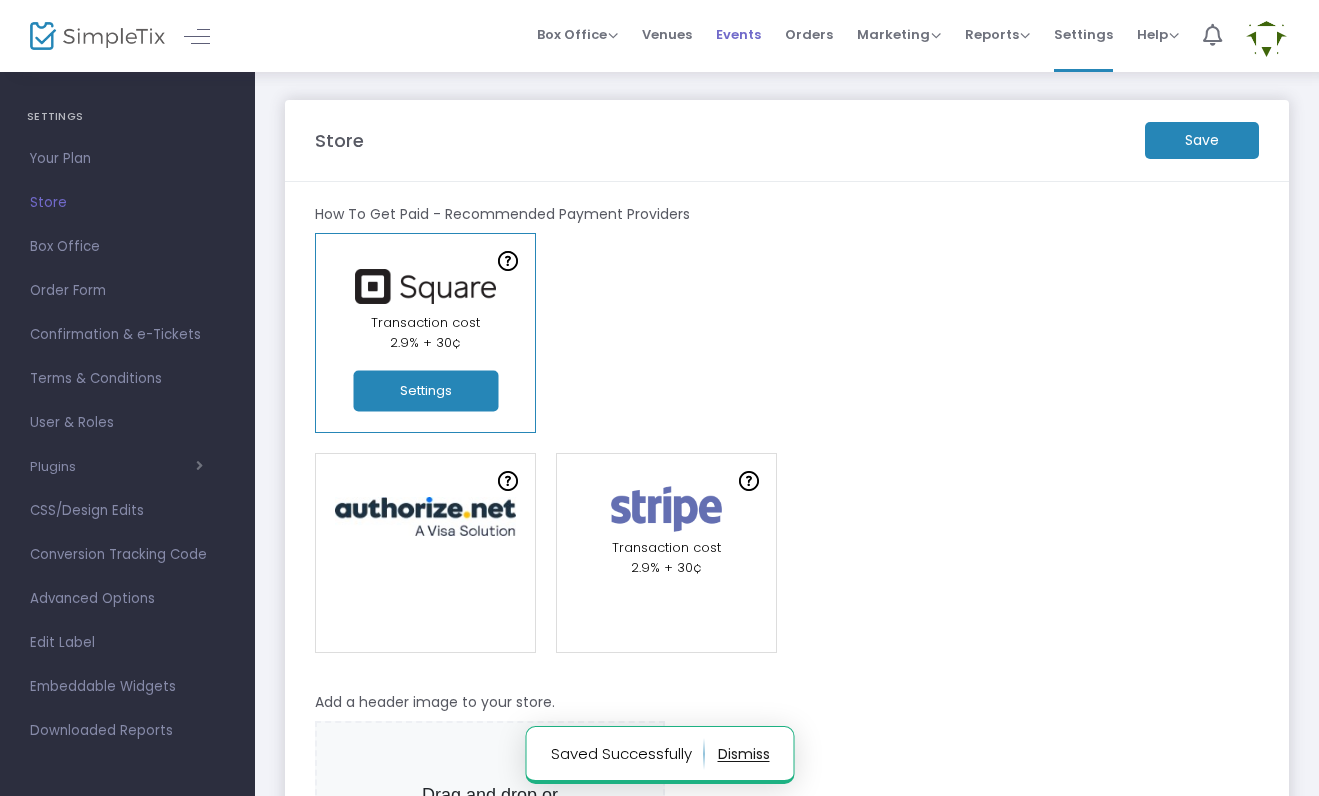 click on "Events" at bounding box center [738, 34] 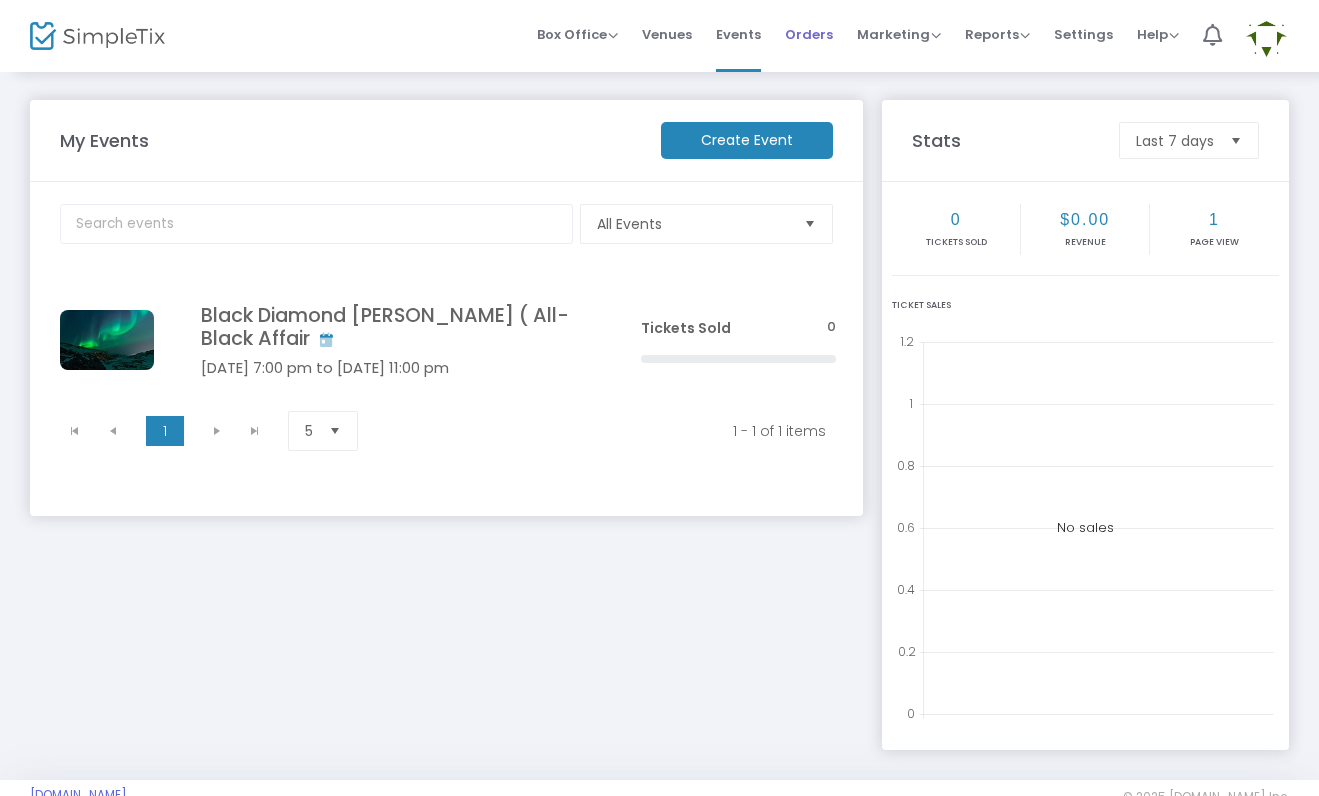click on "Orders" at bounding box center [809, 34] 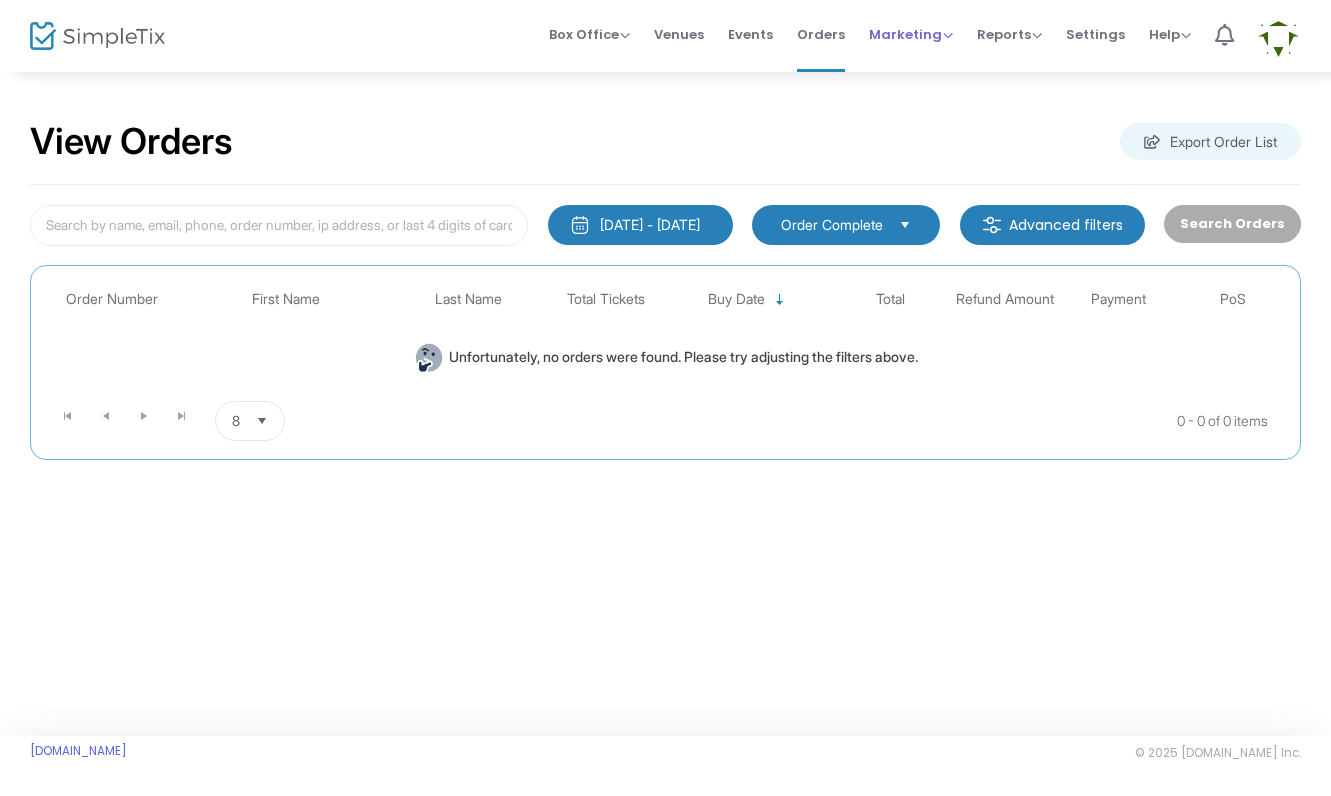 click on "Marketing" at bounding box center [911, 34] 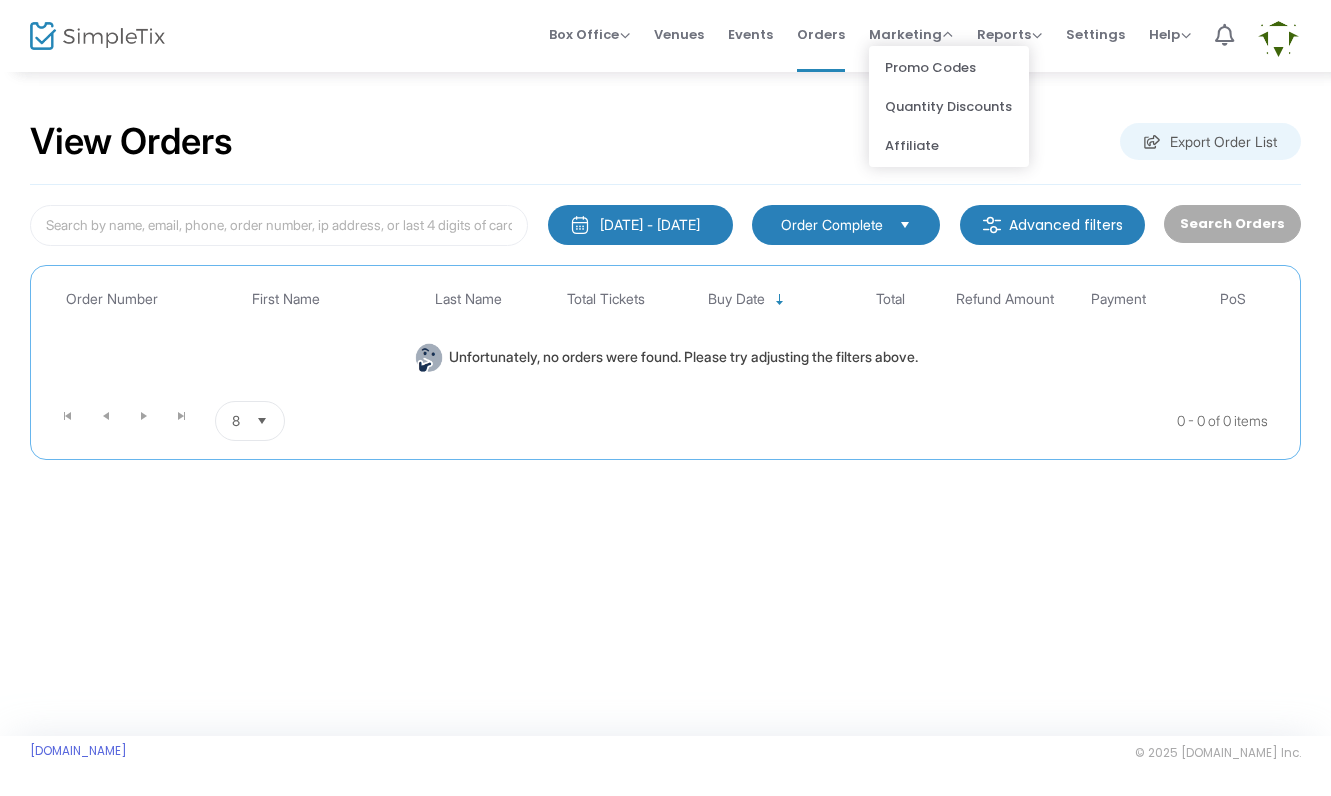 click on "View Orders  Export Order List   [DATE] - [DATE]  Last 30 Days [DATE] [DATE] This week This Month Last Month Past 3 Months Past 12 Months Past 2 Years This Year All Time Custom Range Cancel Apply   Order Complete  Advanced filters   Search Orders  Promo code category Promo code Payment Type Point of Sale (PoS) Order Number First Name Last Name Total Tickets Buy Date Total Refund Amount Payment PoS  Unfortunately, no orders were found. Please try adjusting the filters above.  0 - 0 of 0 items 8  items per page     Event Cancellation   More Reports   Export Sales Report   Export Order List   Refund Report  Order Complete  Advanced filters   Search Orders  Promo code category Promo code Order Number First Name Last Name Total Tickets Buy Date Total Payment PoS  Unfortunately, no orders were found. Please try adjusting the filters above.  0 - 0 of 0 items 8  items per page" 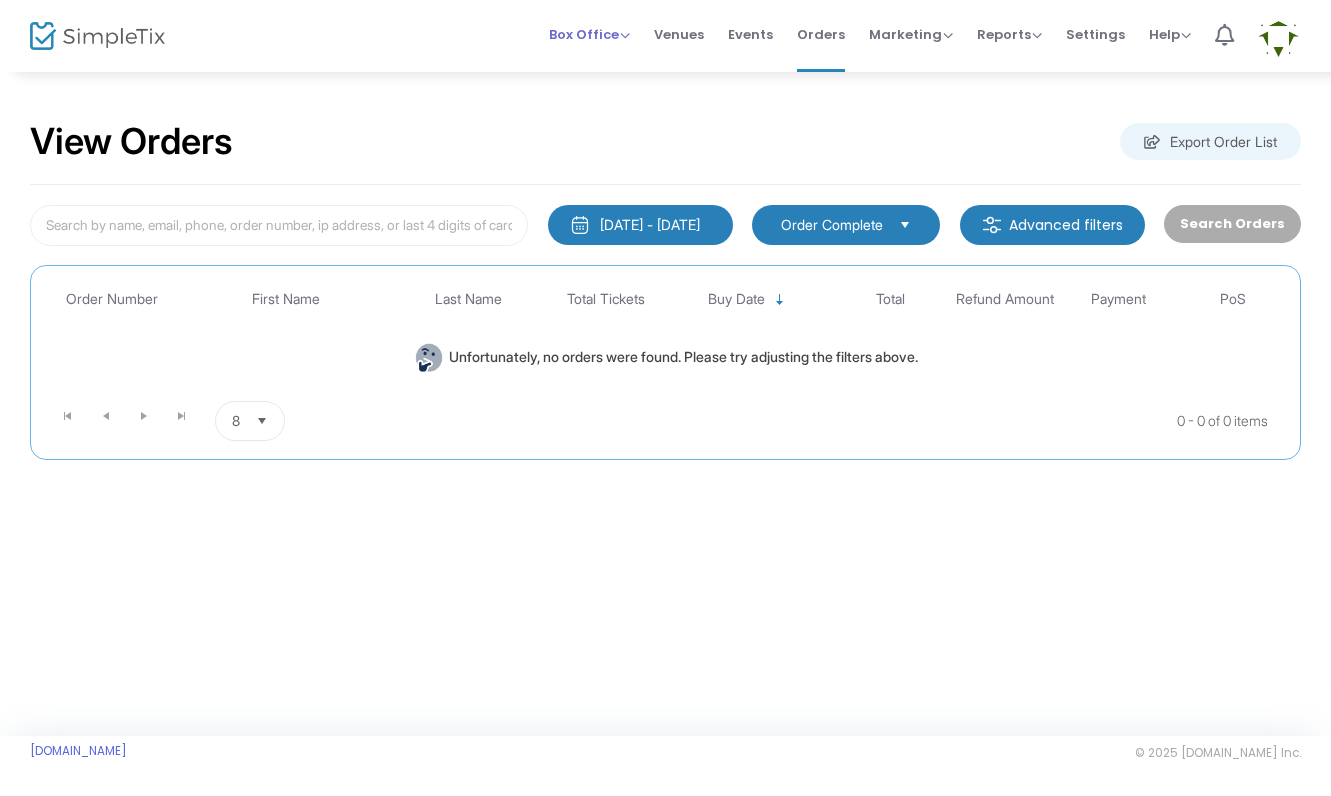 click on "Box Office" at bounding box center (589, 34) 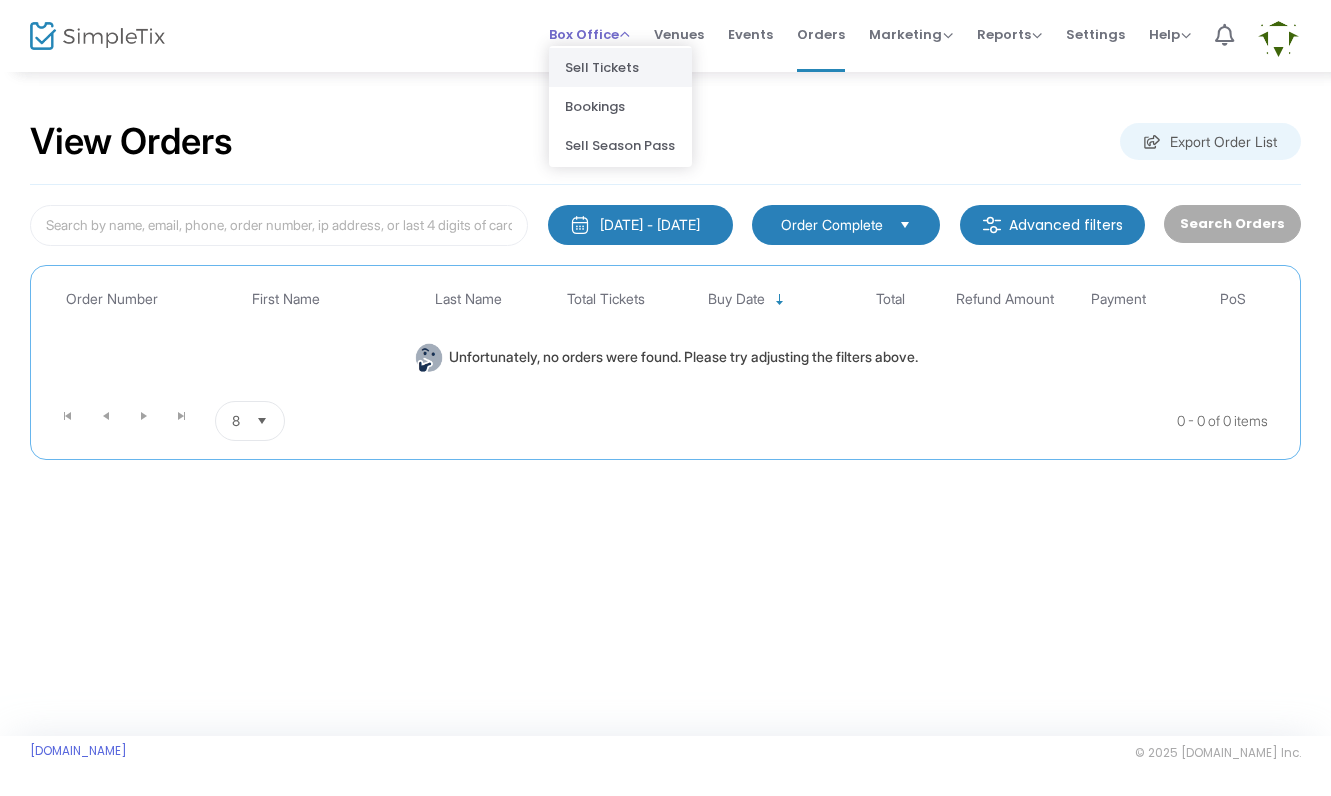 click on "Sell Tickets" at bounding box center [620, 67] 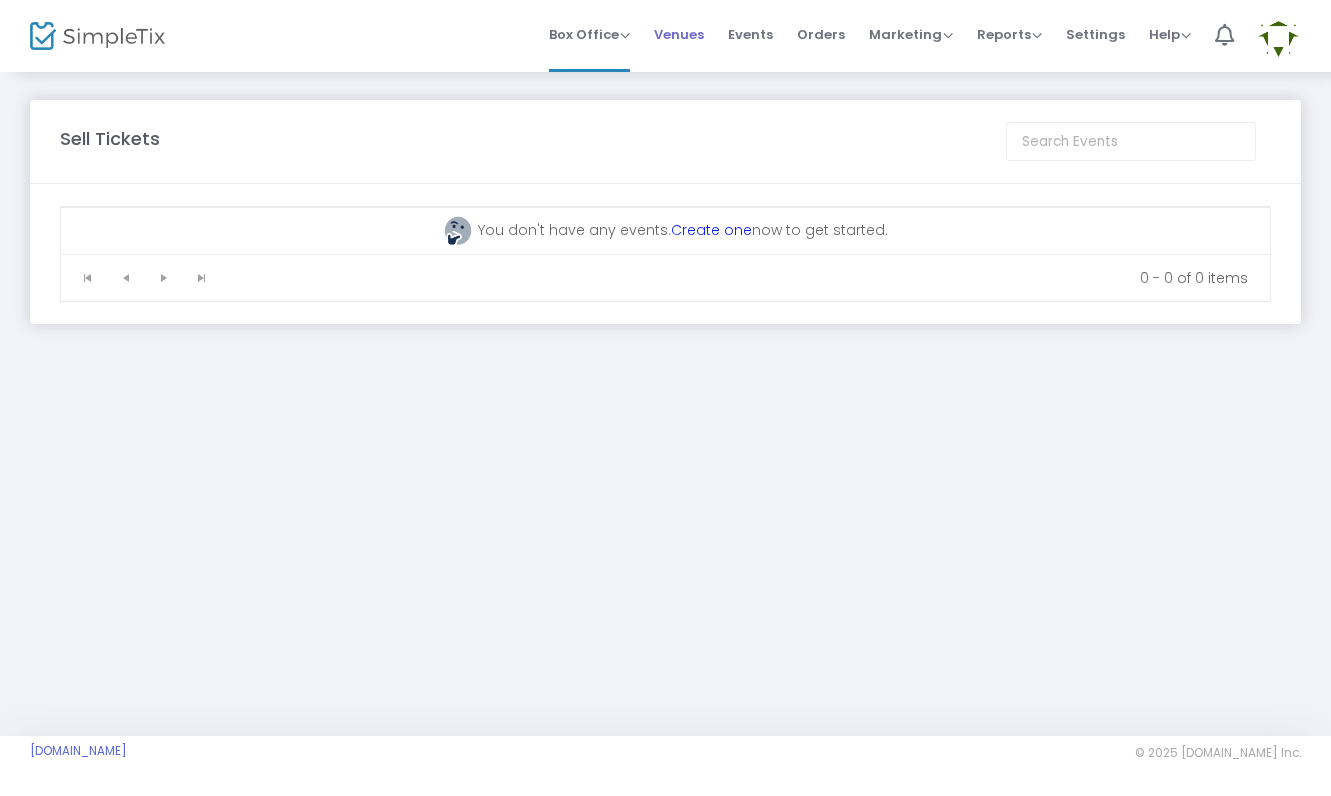 click on "Venues" at bounding box center (679, 34) 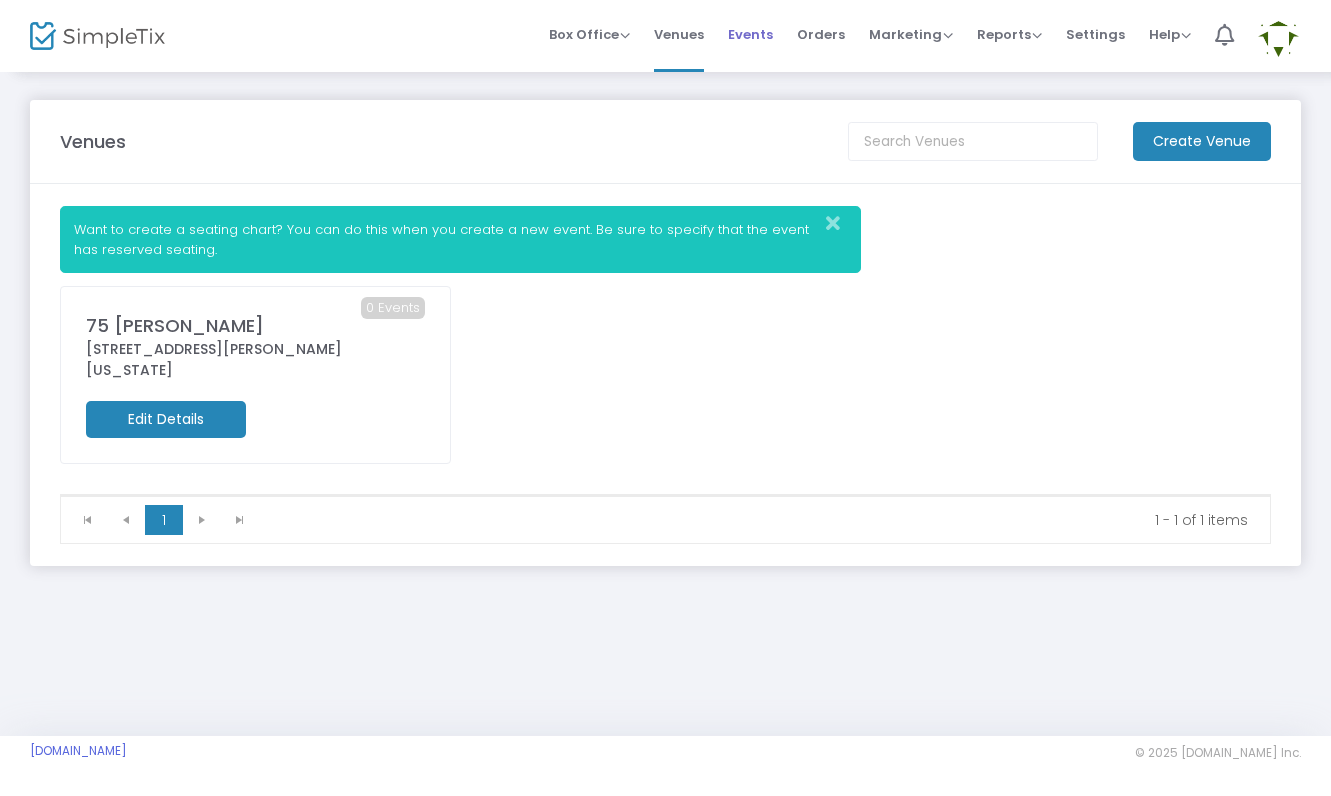 click on "Events" at bounding box center (750, 34) 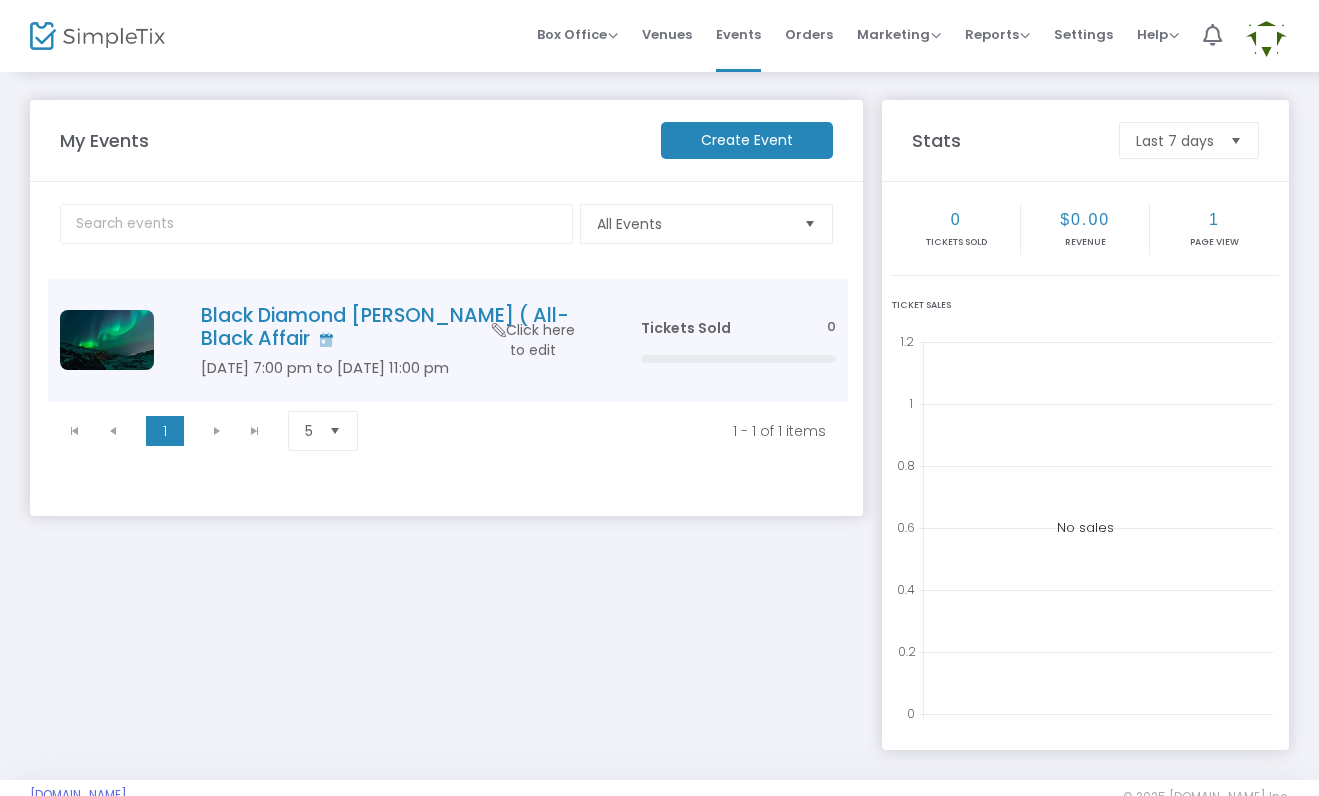 click on "[DATE] 7:00 pm to [DATE] 11:00 pm" 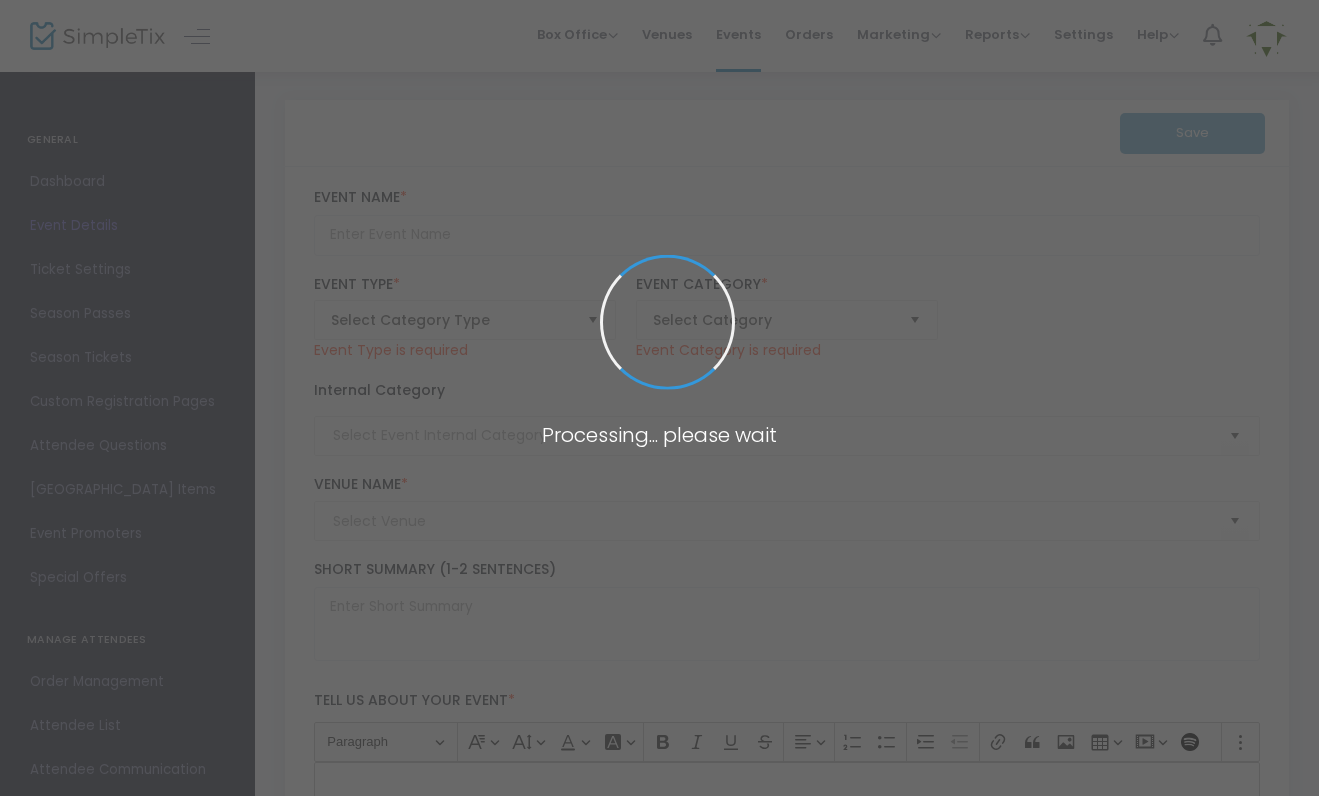 type on "Black Diamond [PERSON_NAME] ( All-Black Affair" 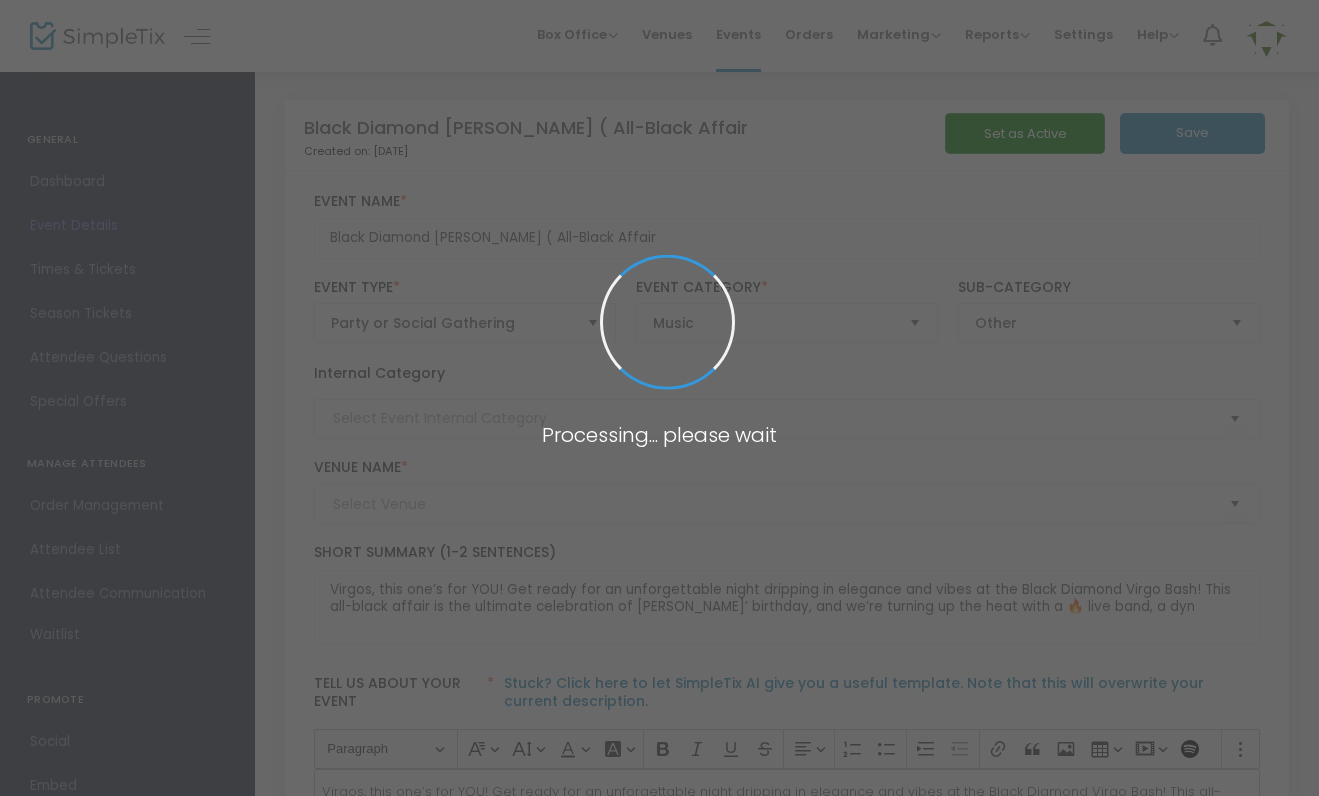 type on "75 [PERSON_NAME]" 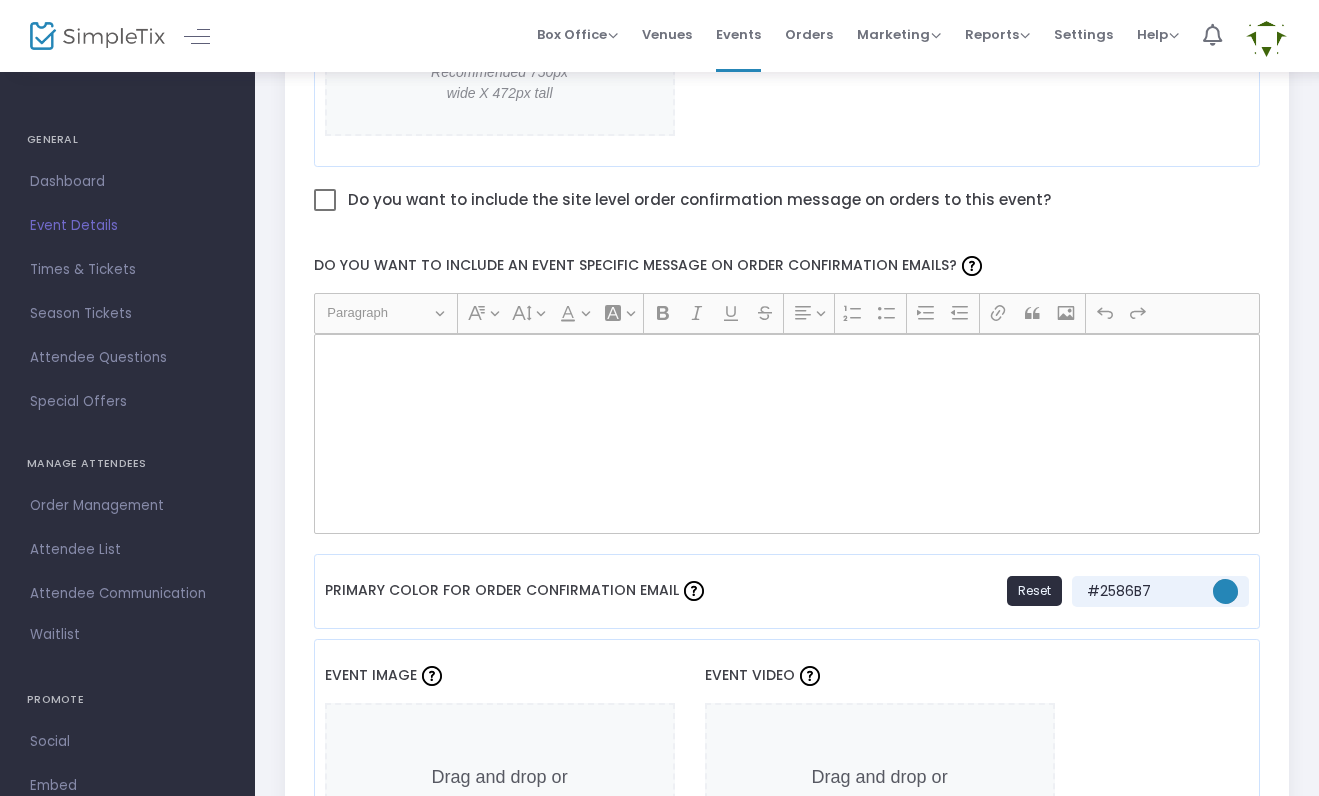 scroll, scrollTop: 1156, scrollLeft: 2, axis: both 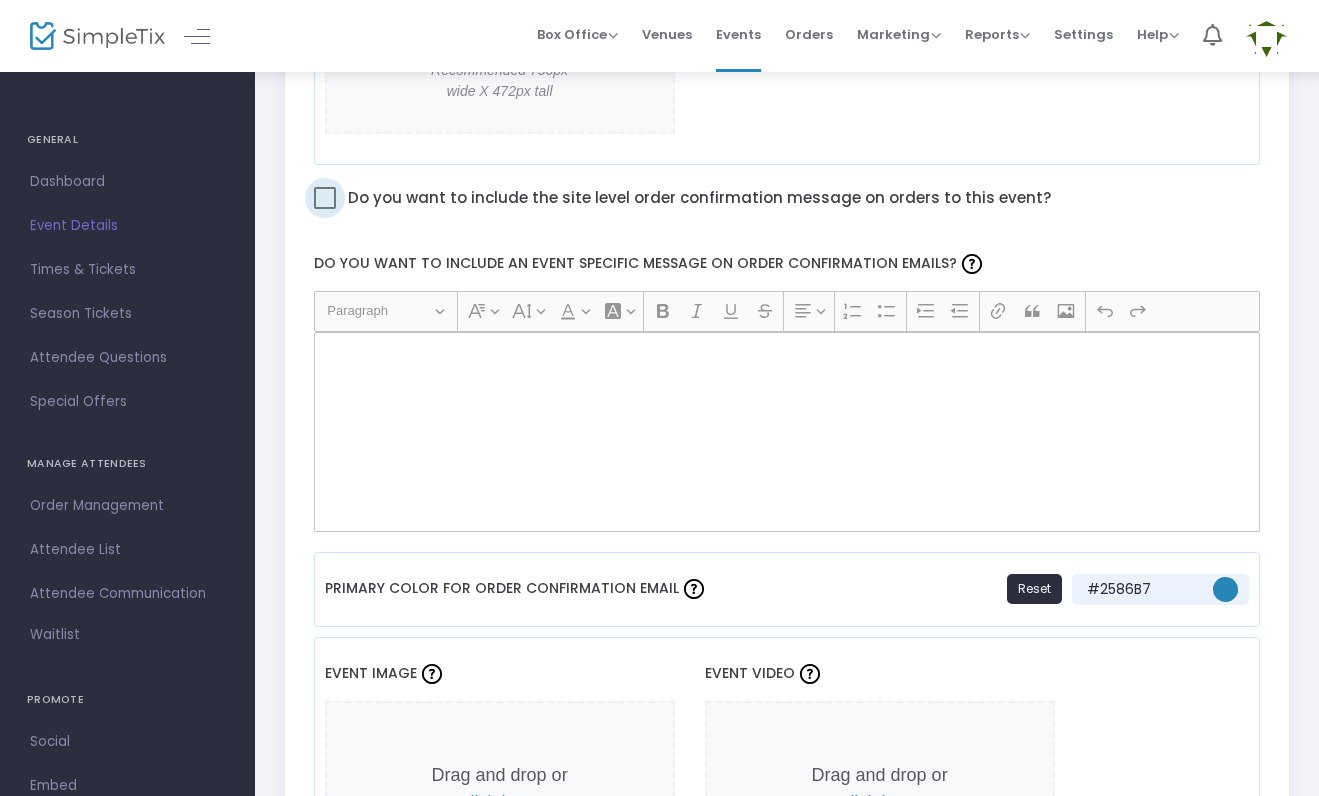 click at bounding box center [325, 198] 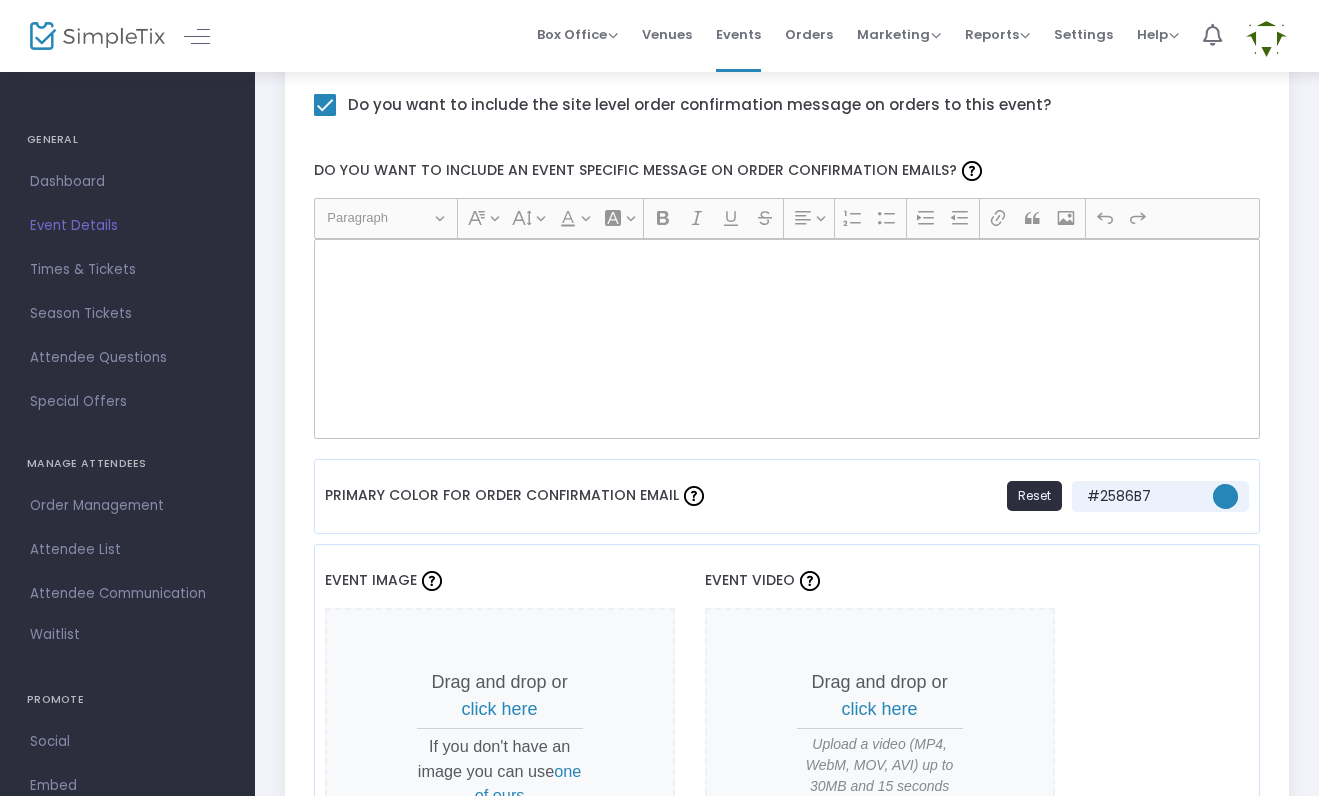 scroll, scrollTop: 1250, scrollLeft: 2, axis: both 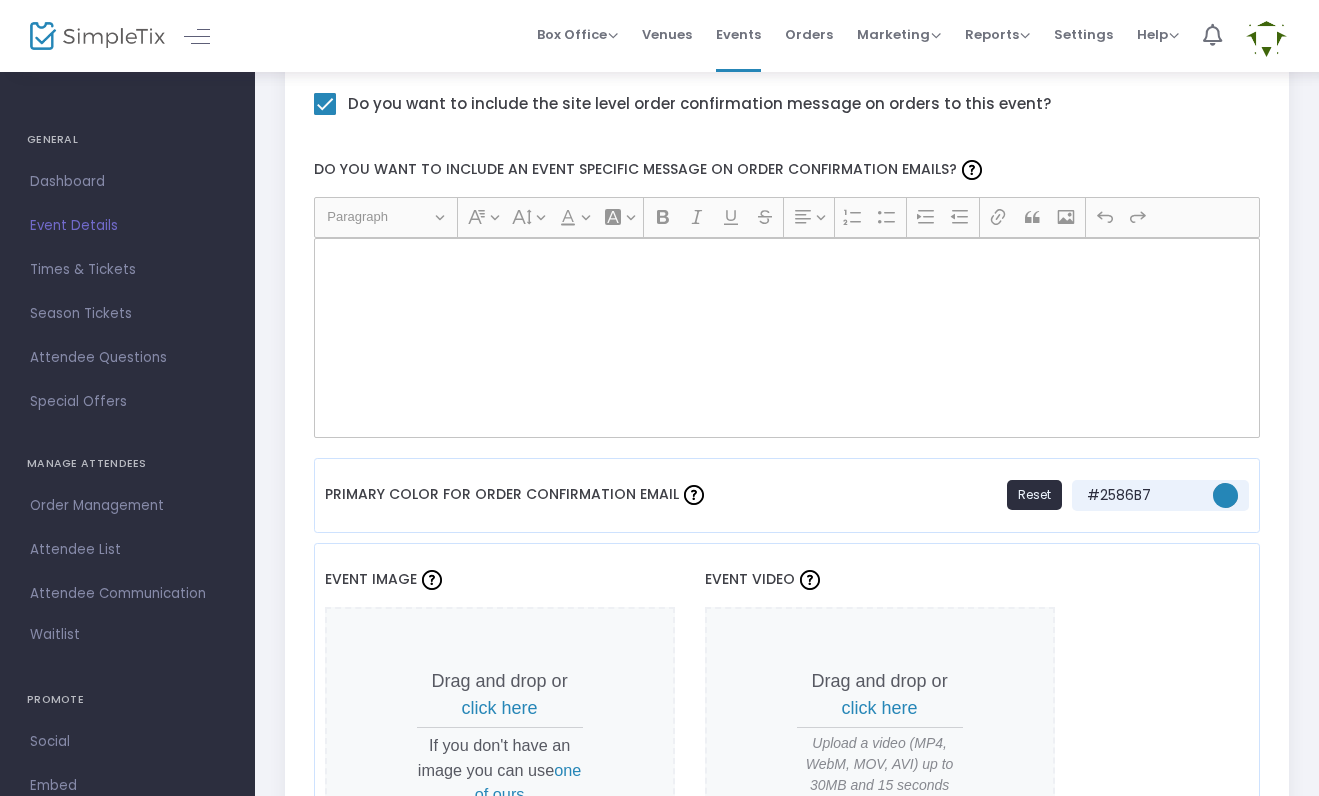 click 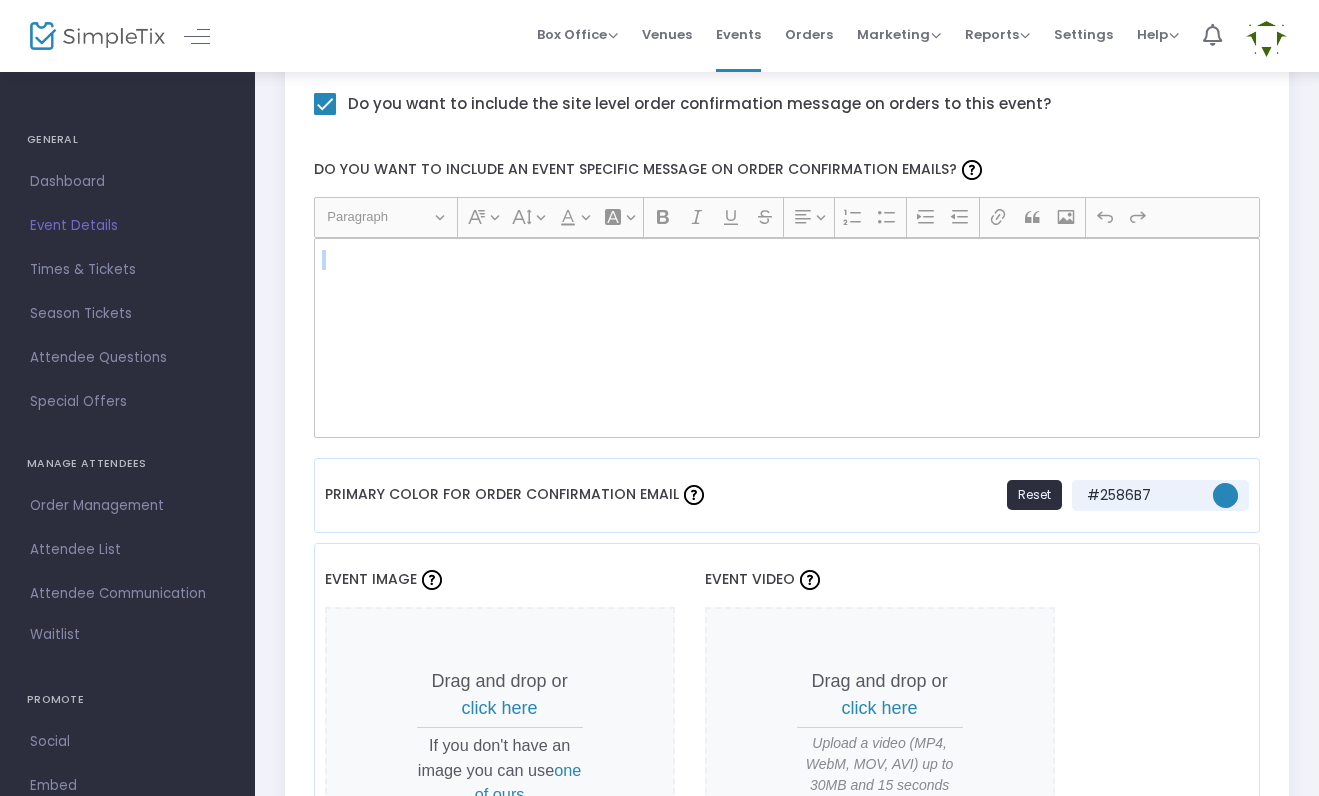 click 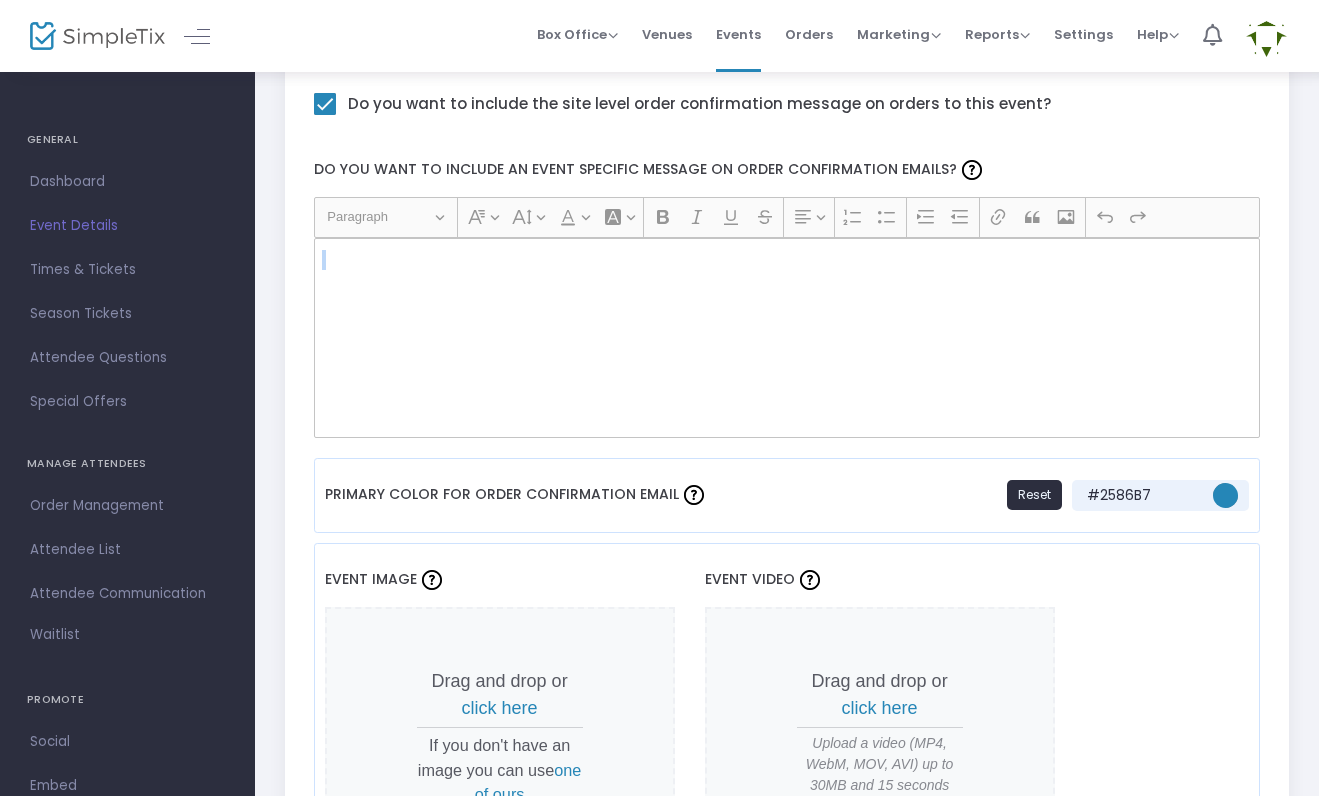 click 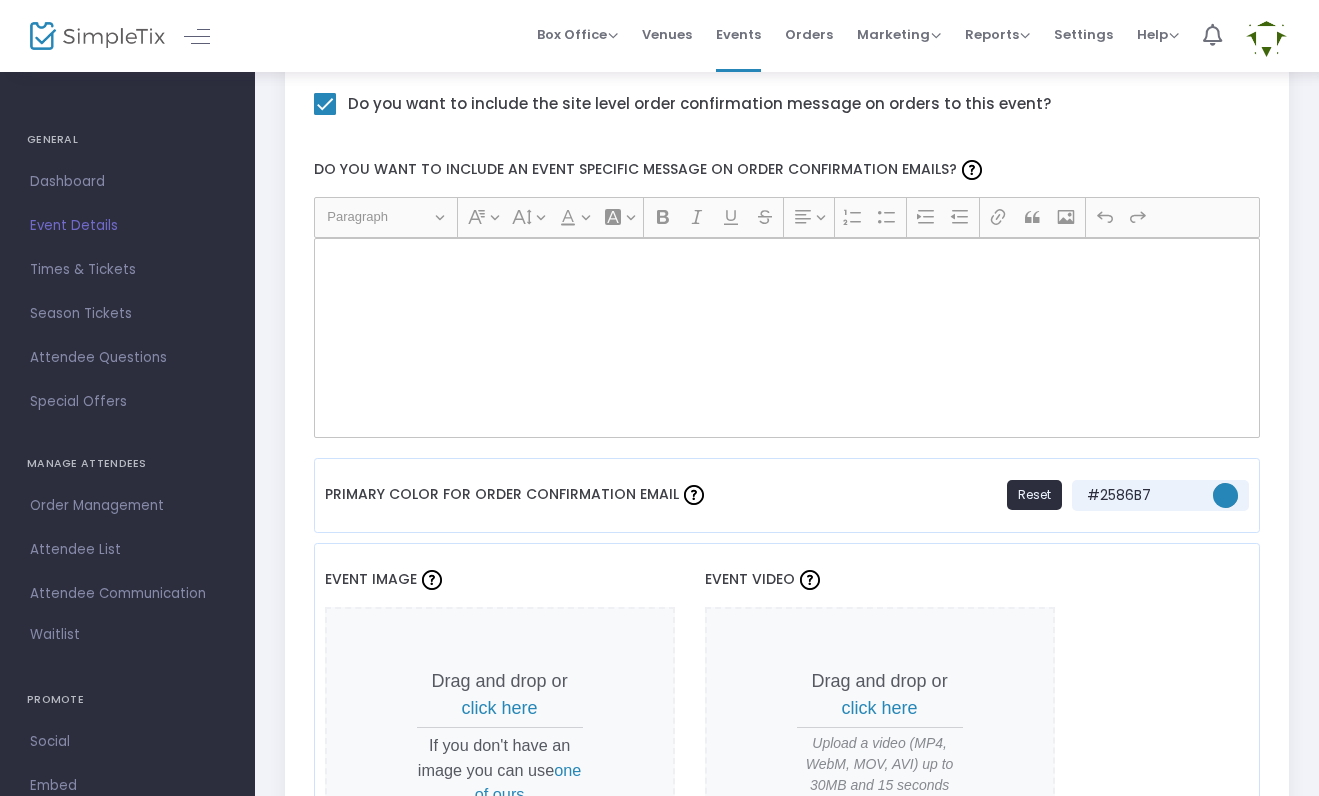 click 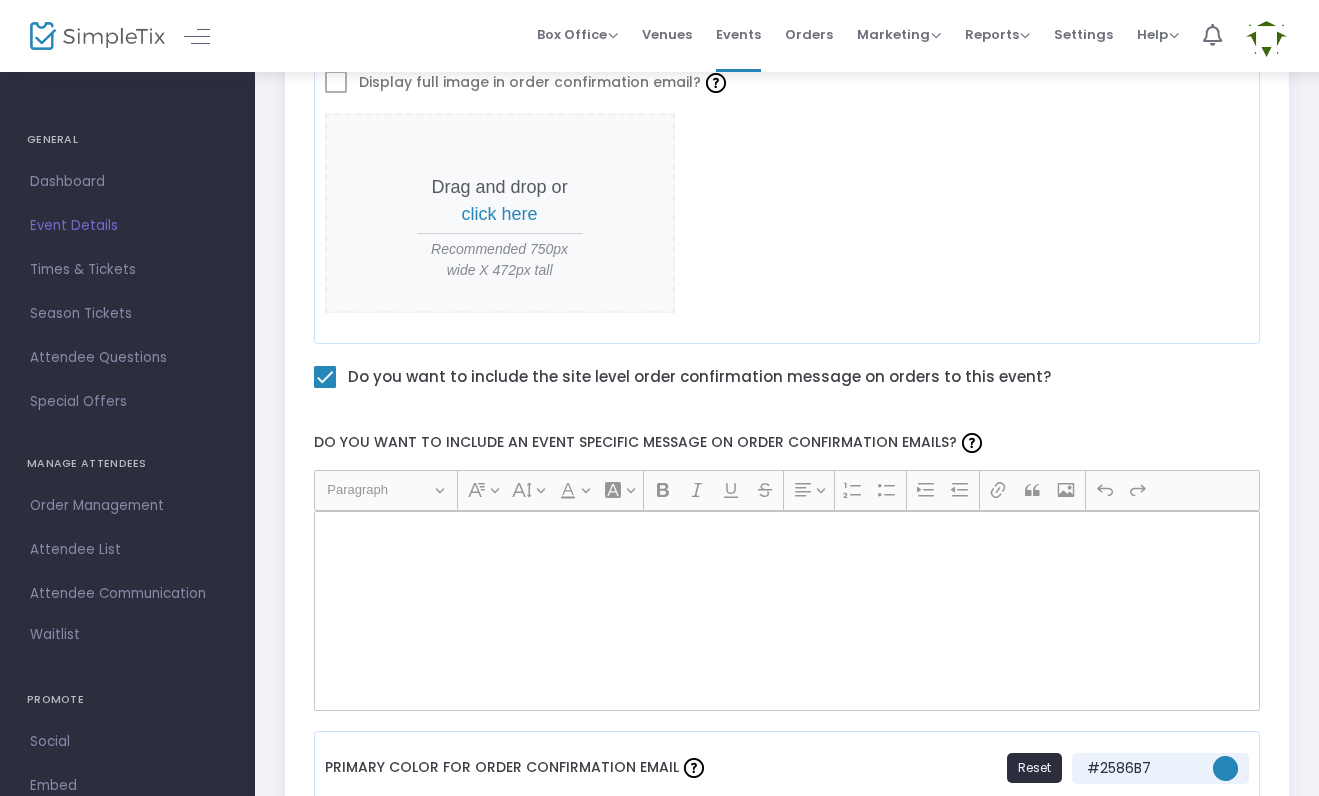 scroll, scrollTop: 1124, scrollLeft: 2, axis: both 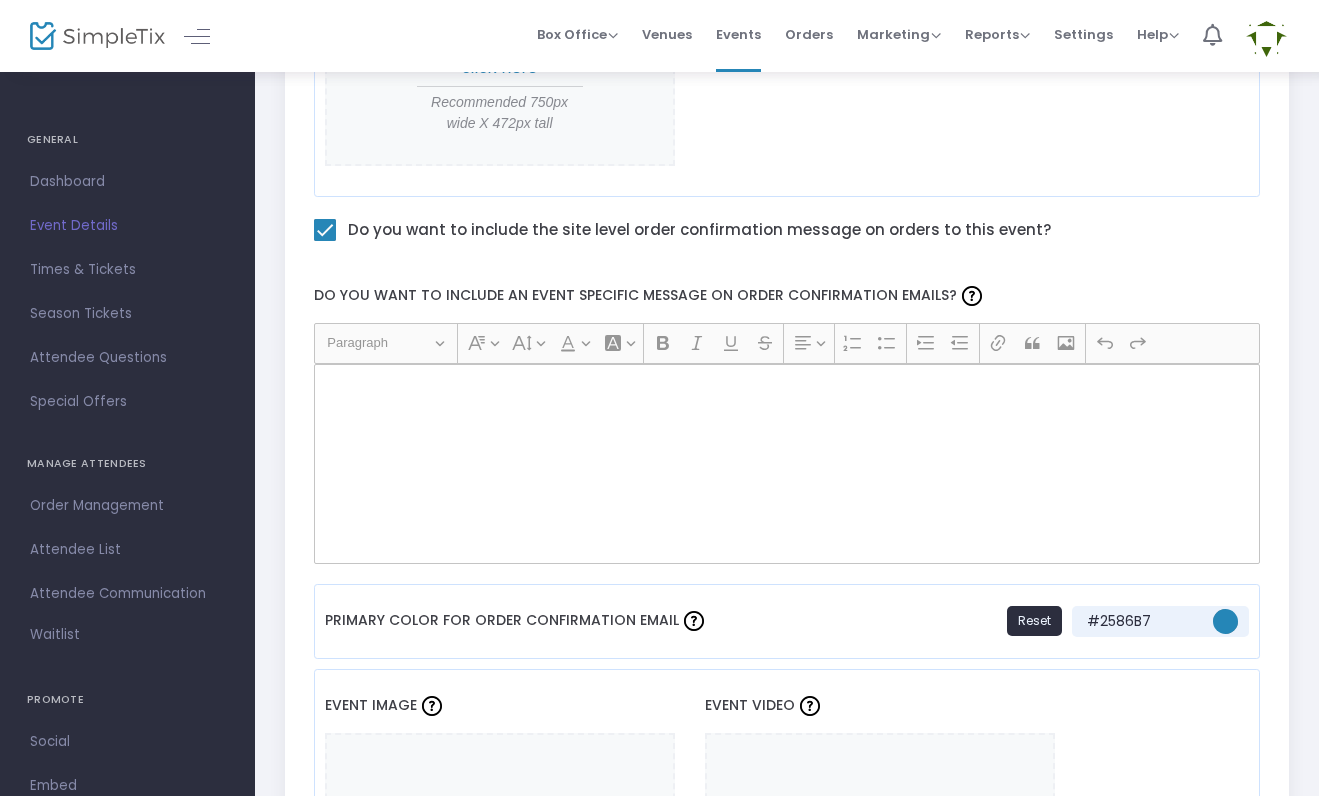 click 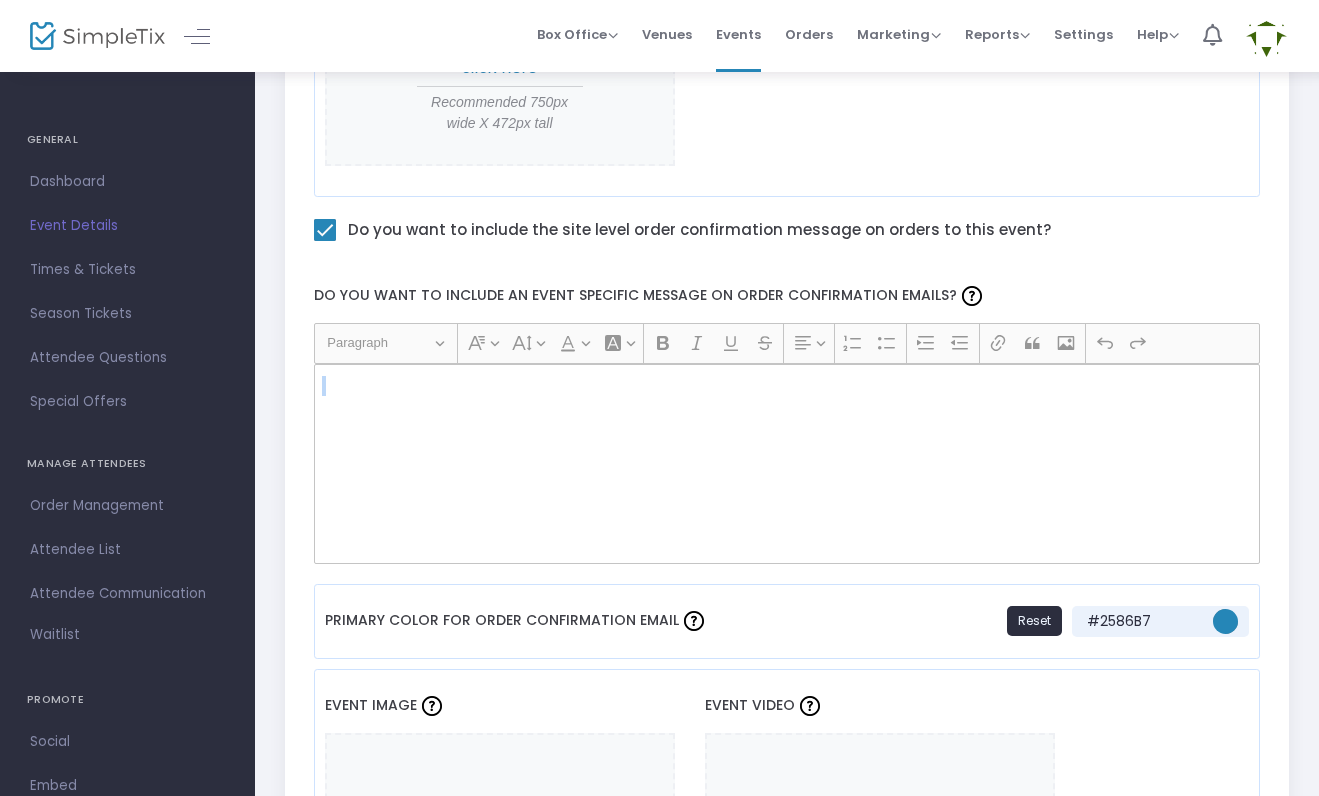 click 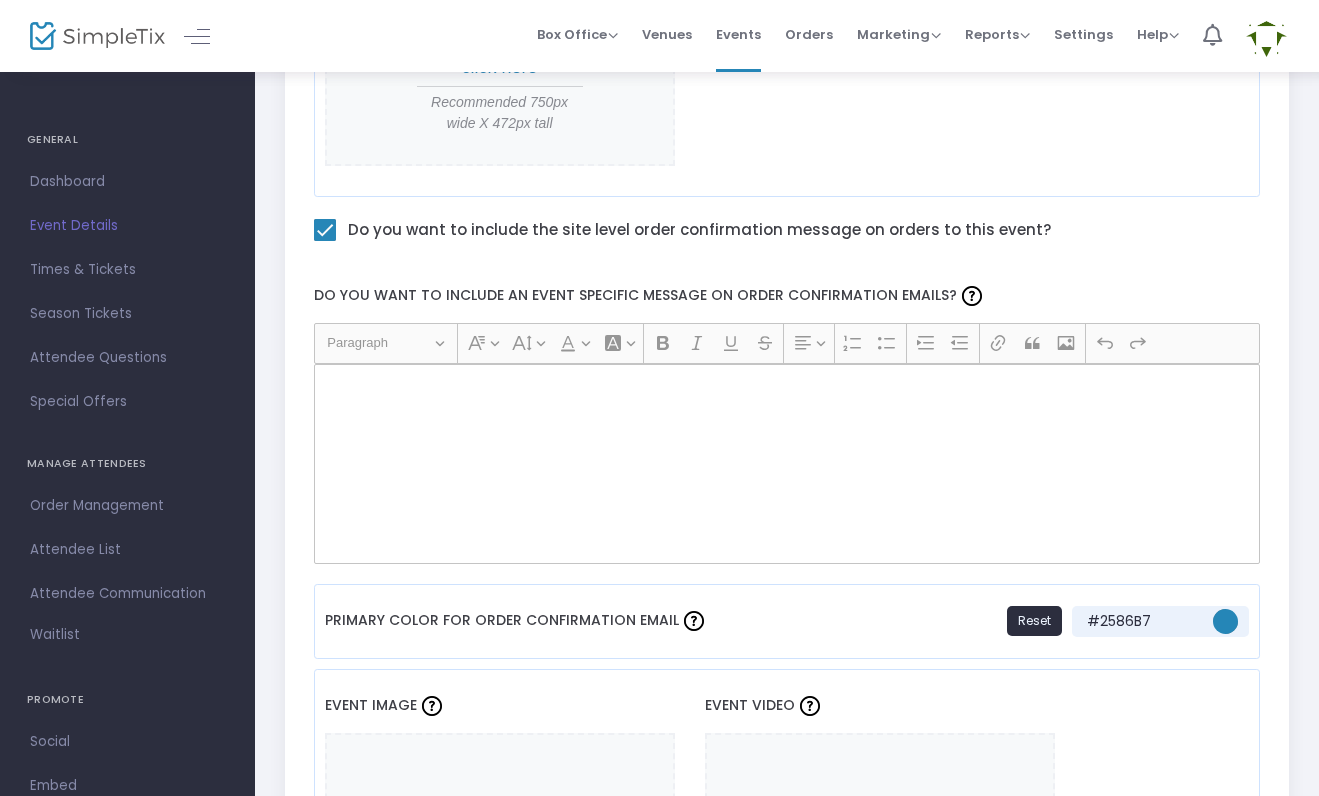 click on "Do you want to include an event specific message on order confirmation emails?" 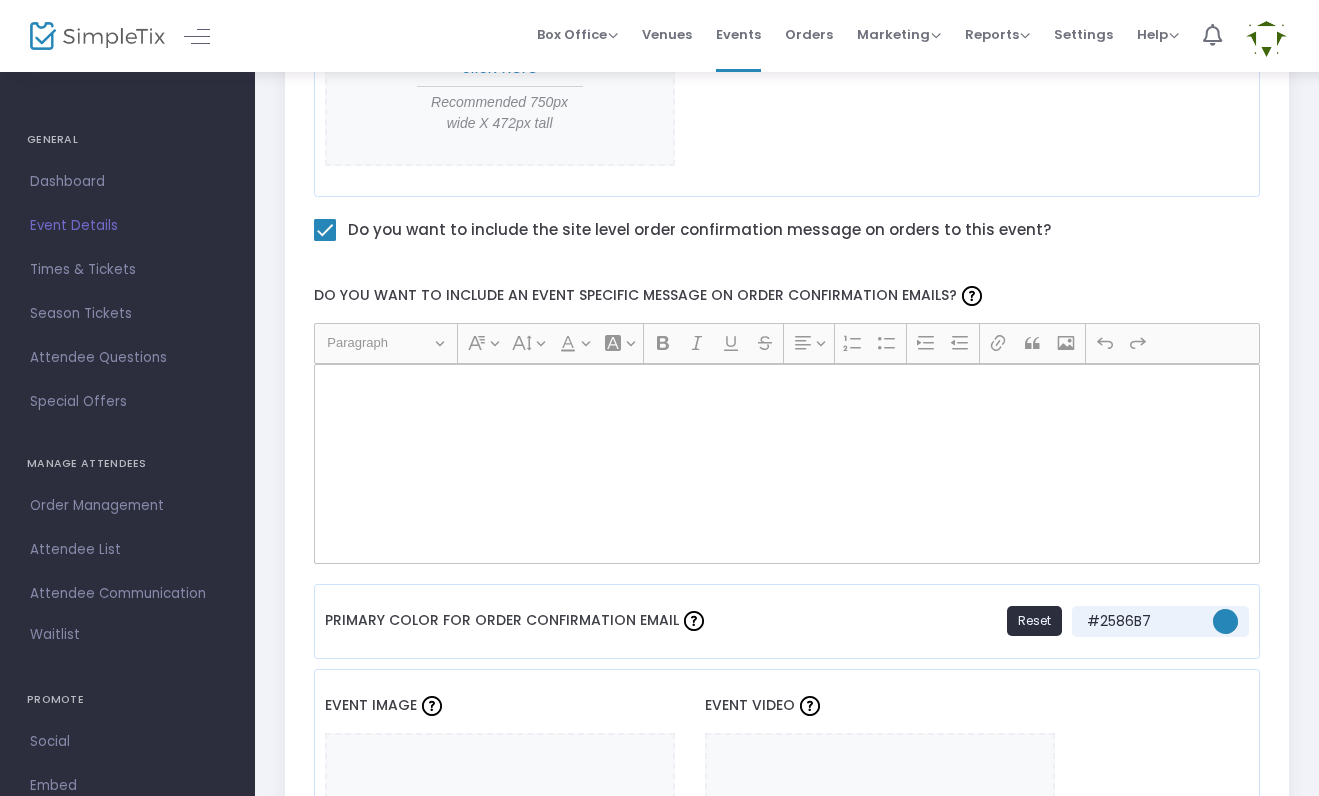 click 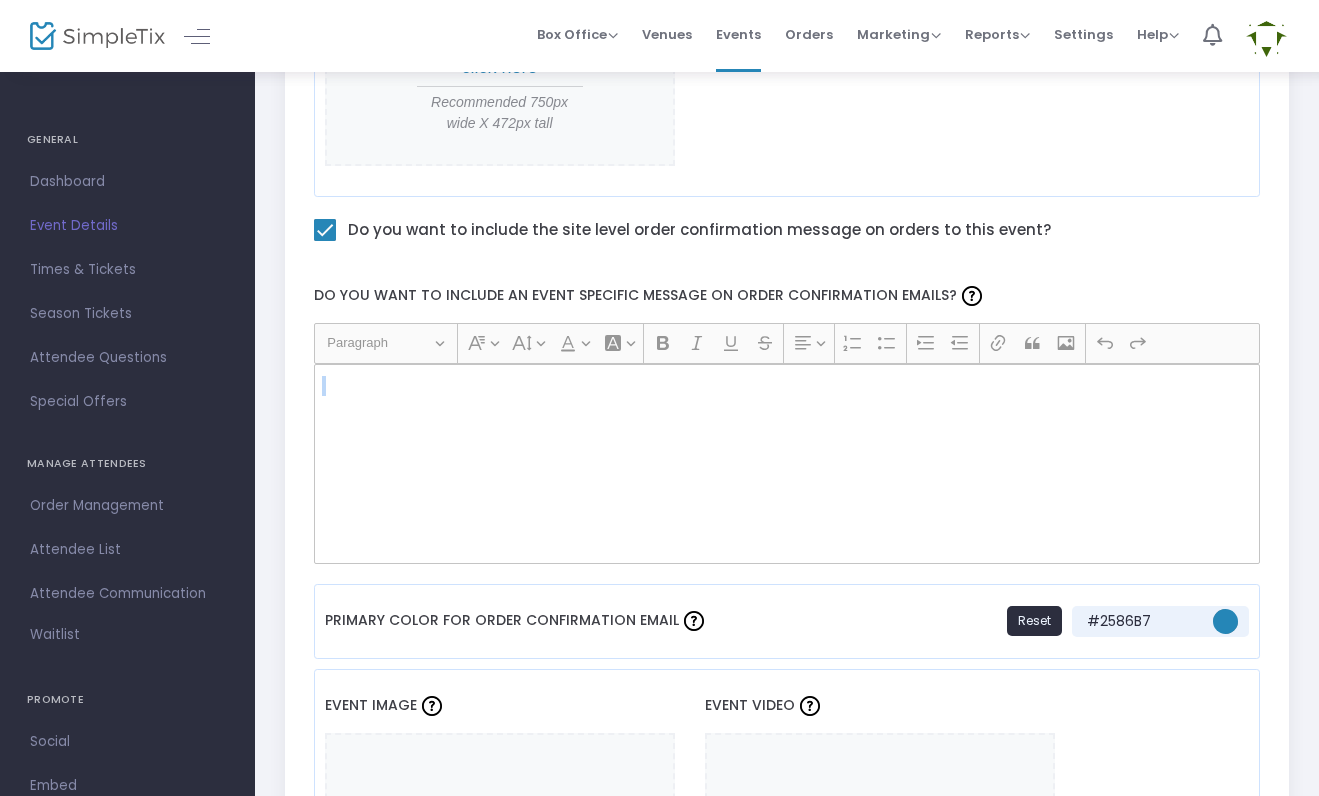 click 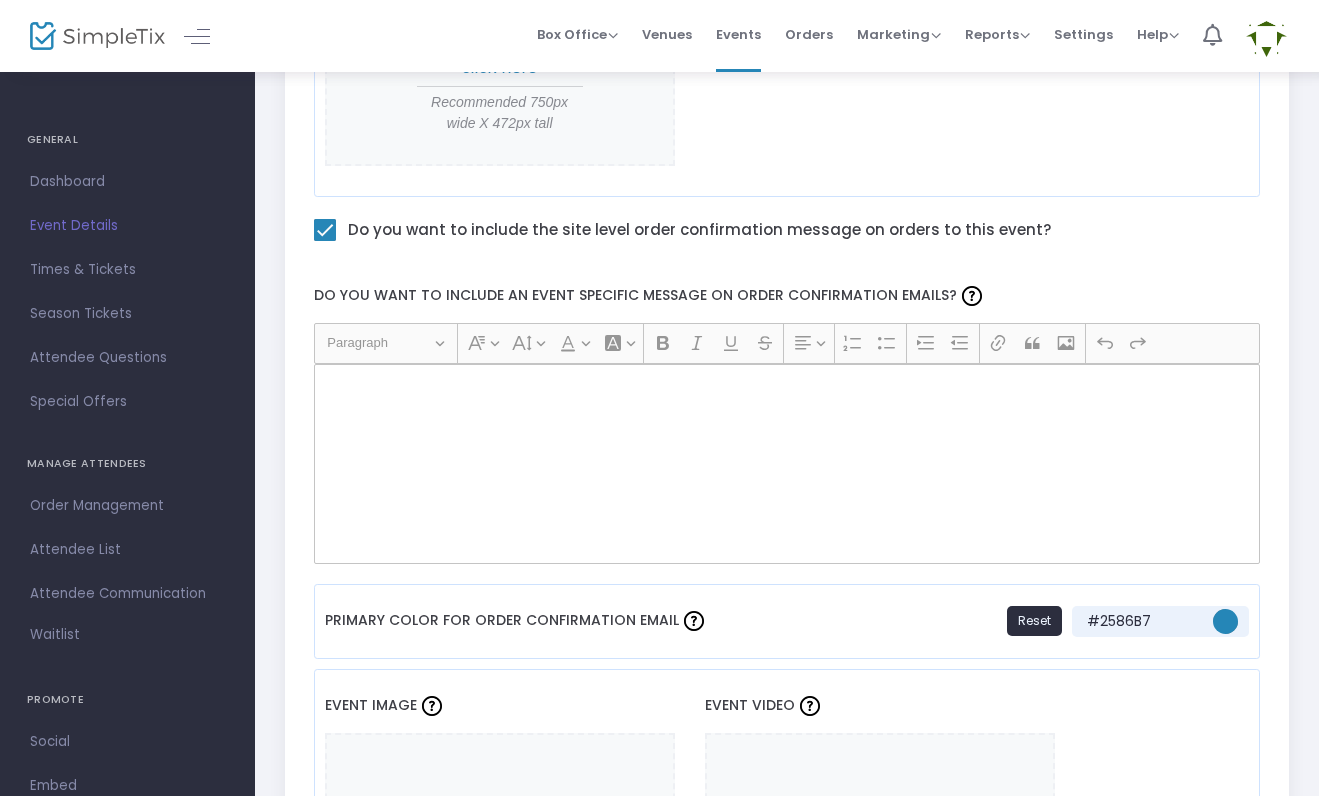 click on "Primary Color For Order Confirmation Email  Reset #2586B7" 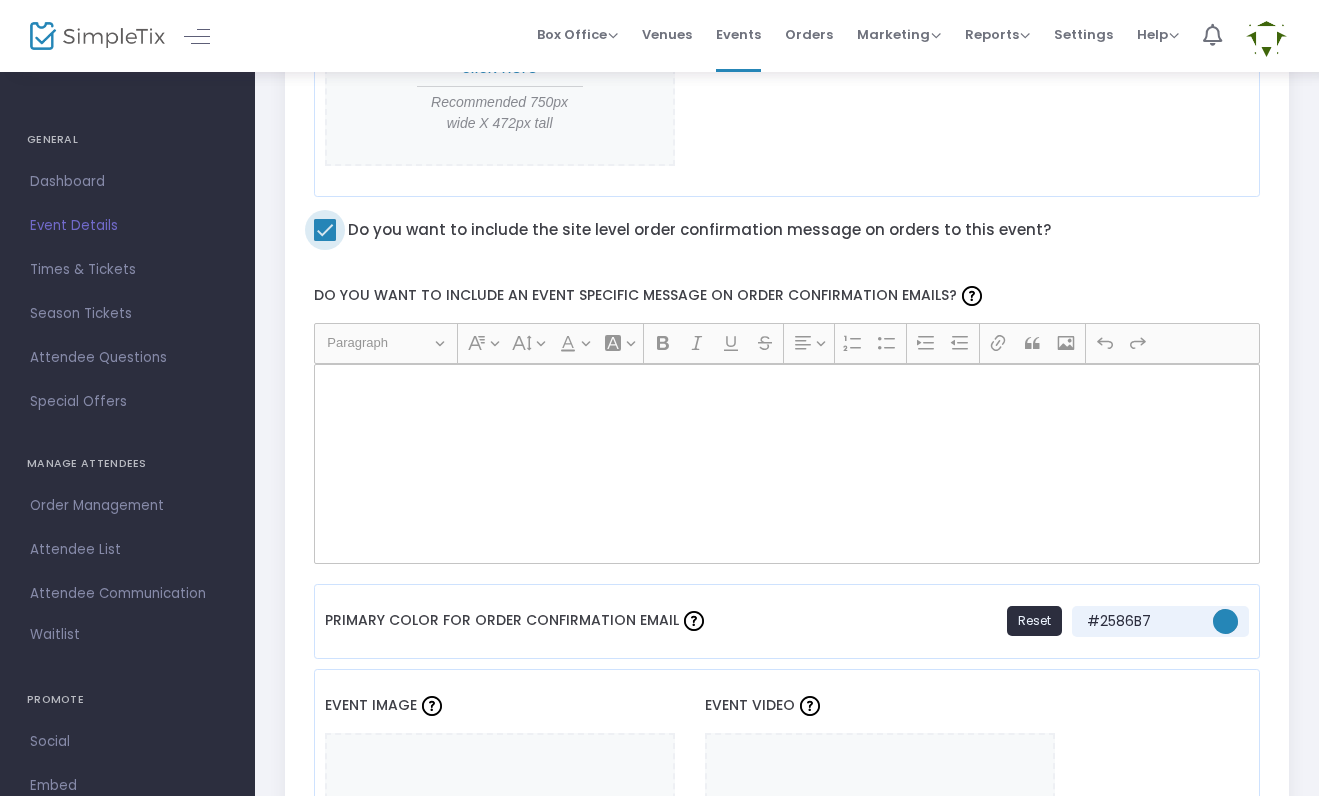 click at bounding box center [325, 230] 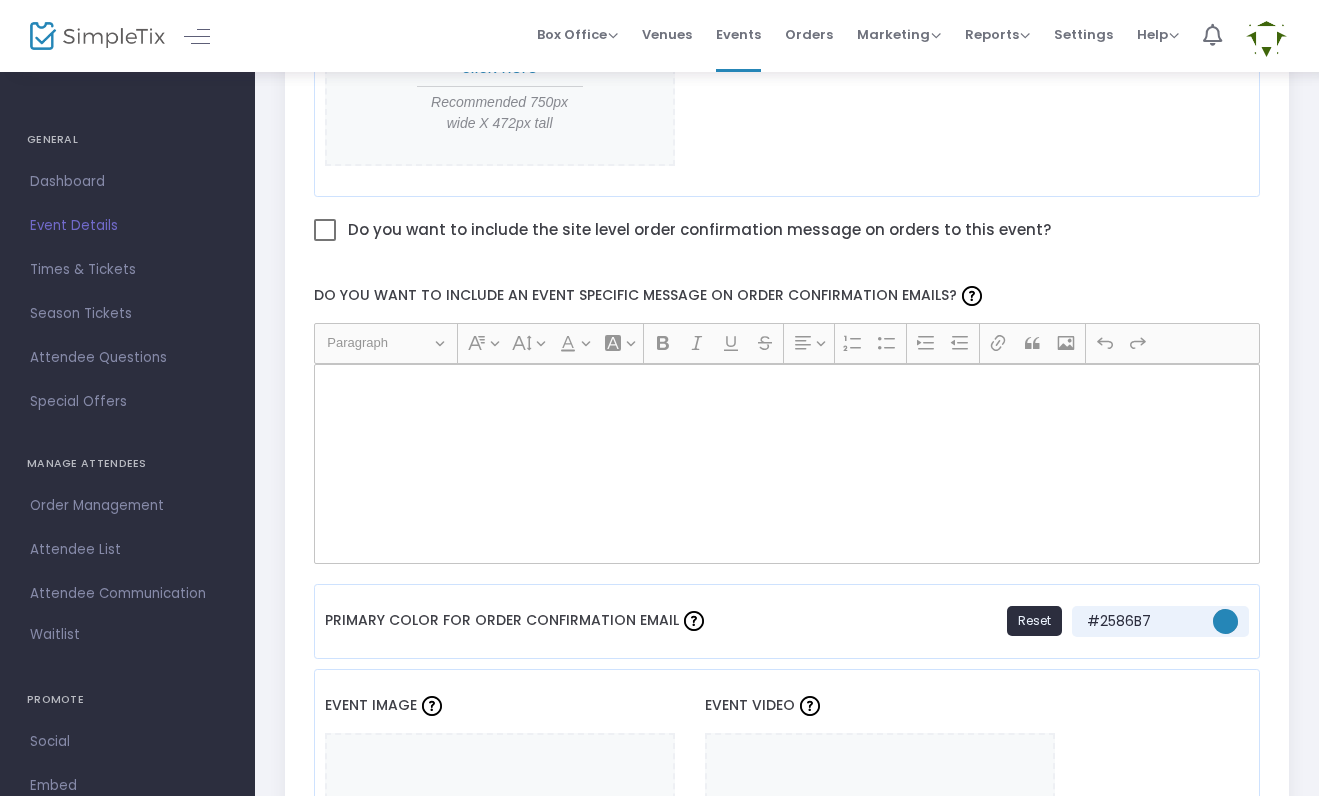 click 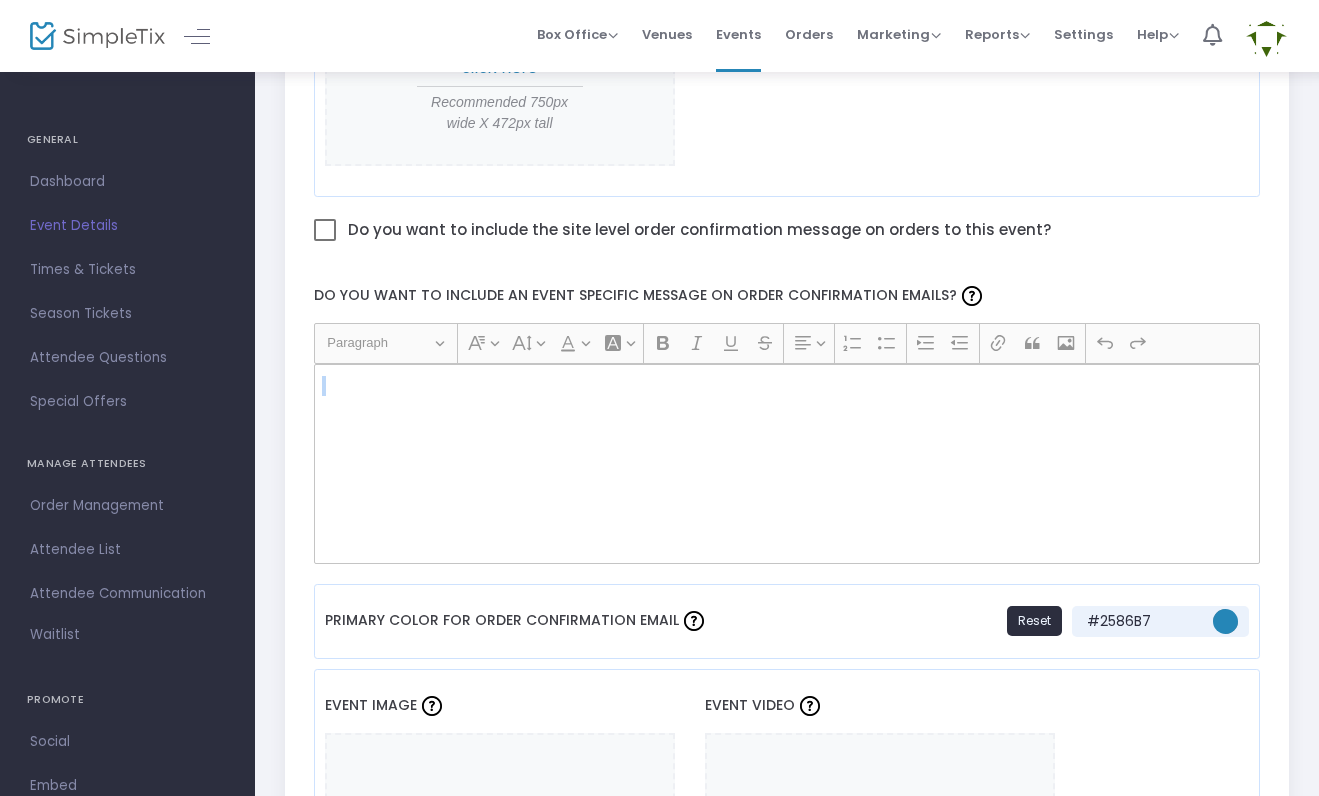 click 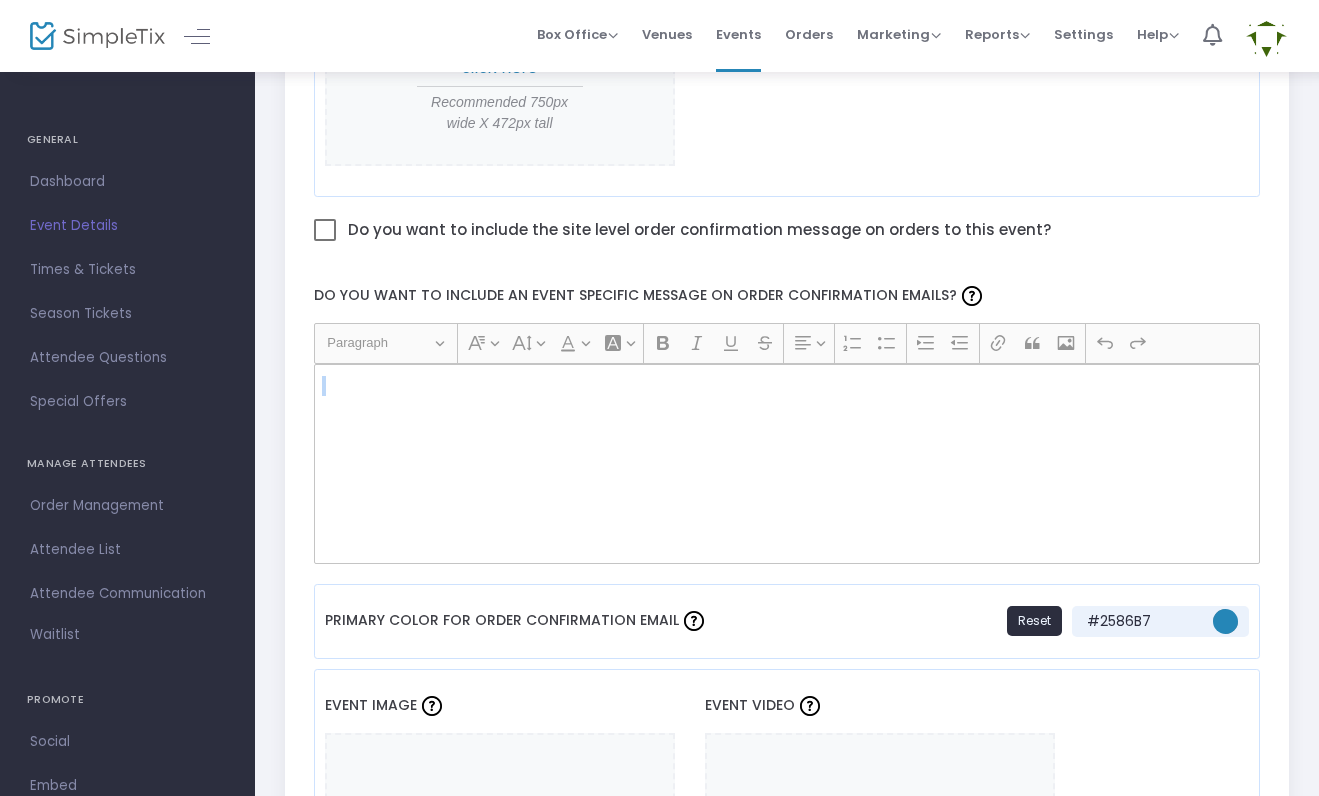click 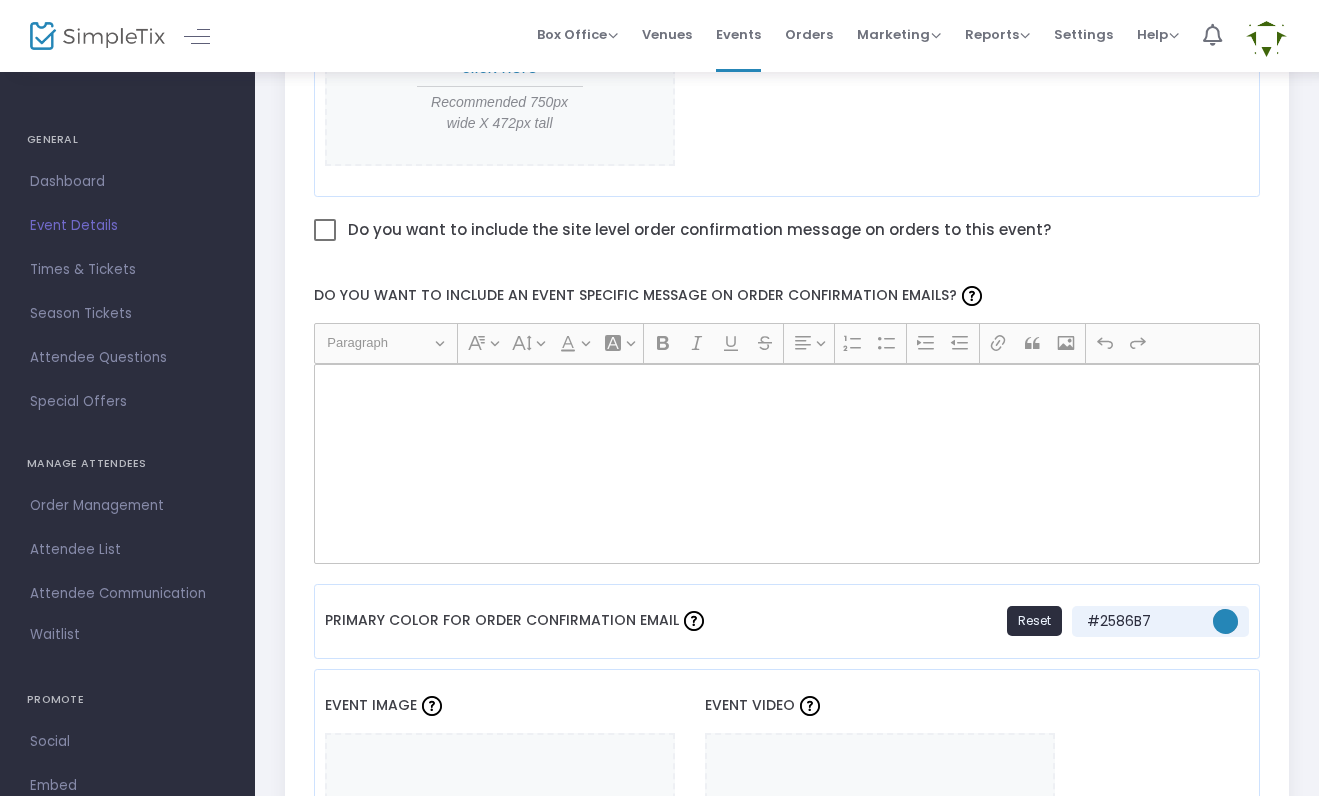 click 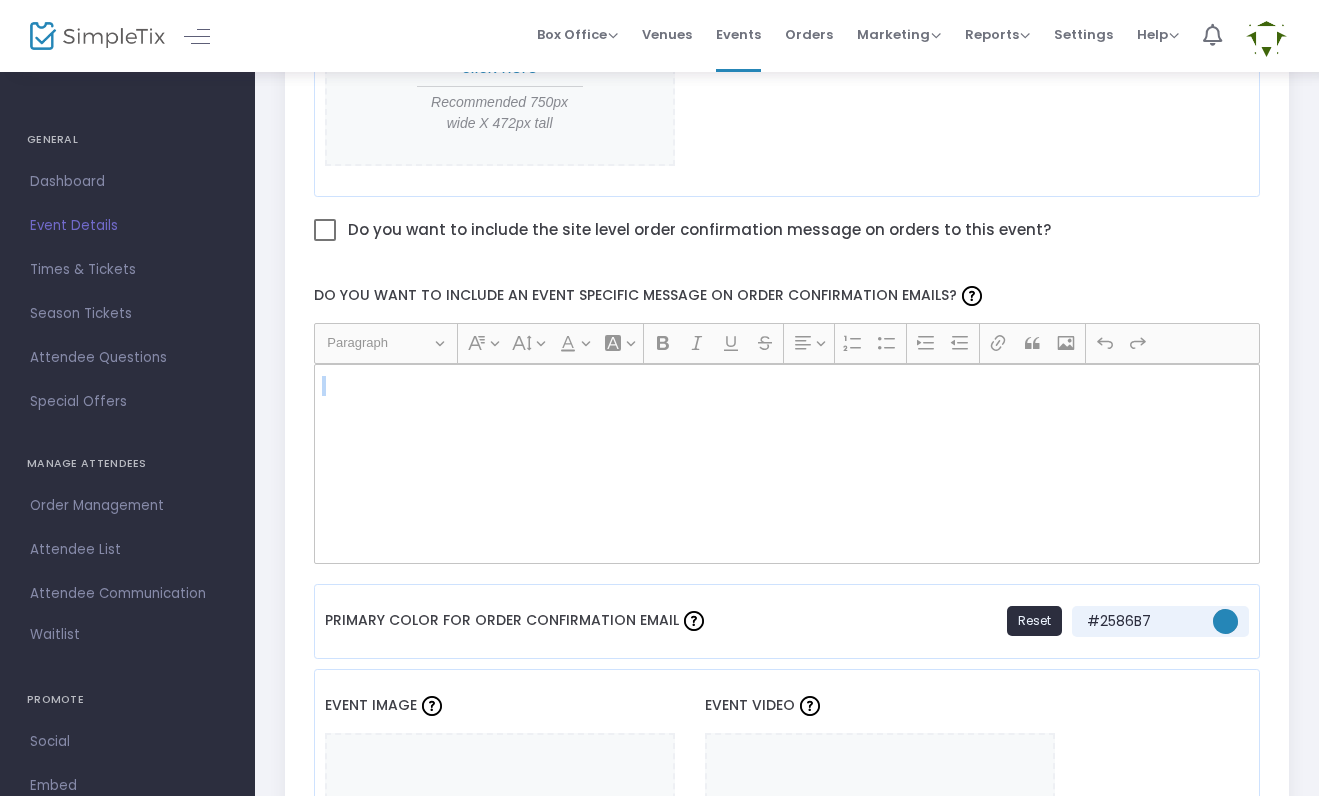 click 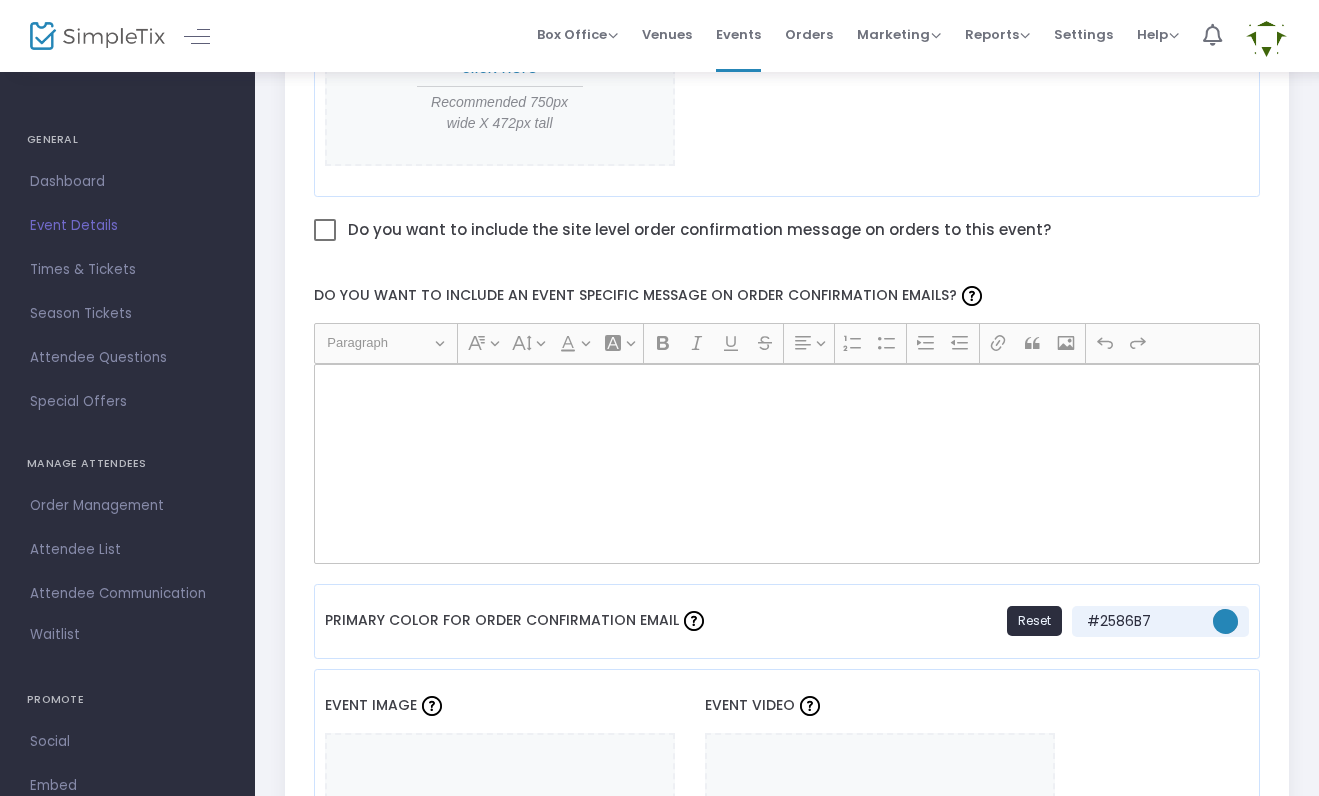click 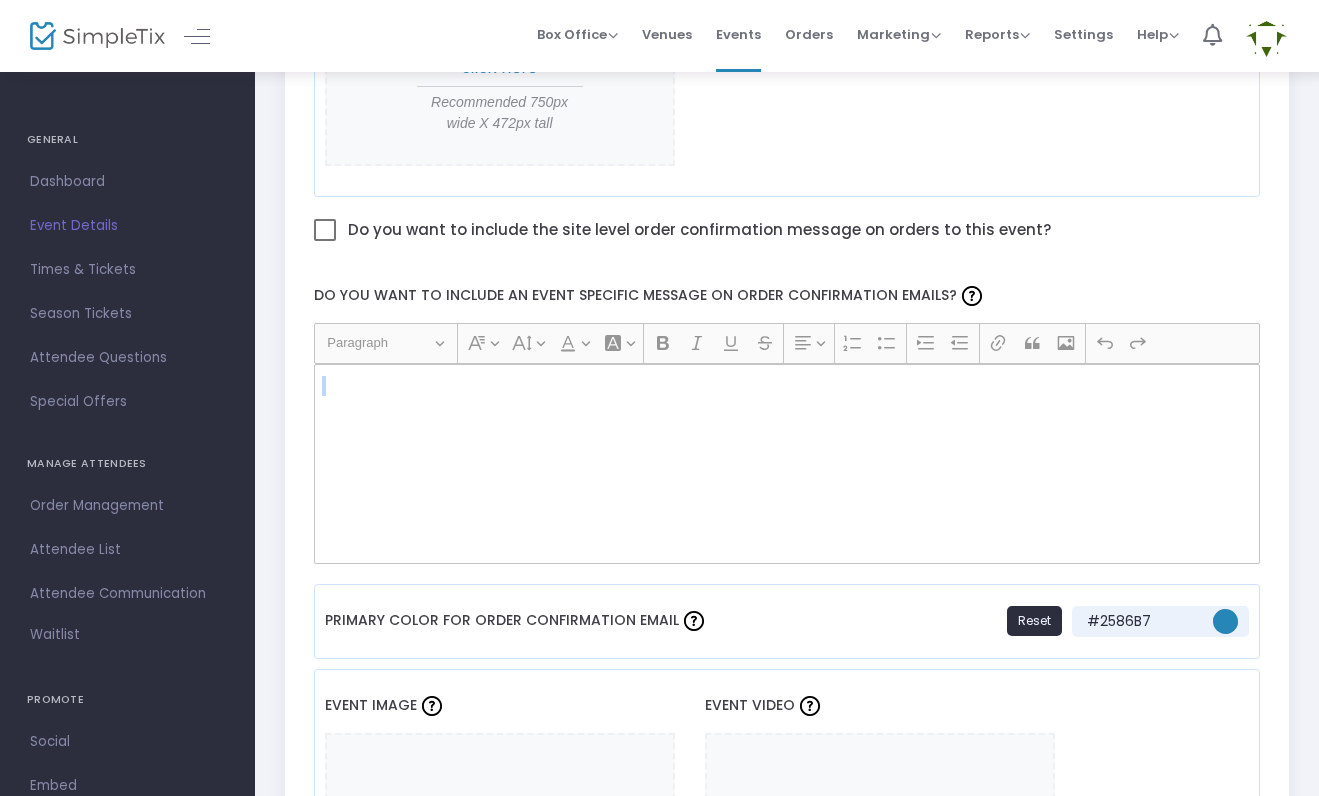 click 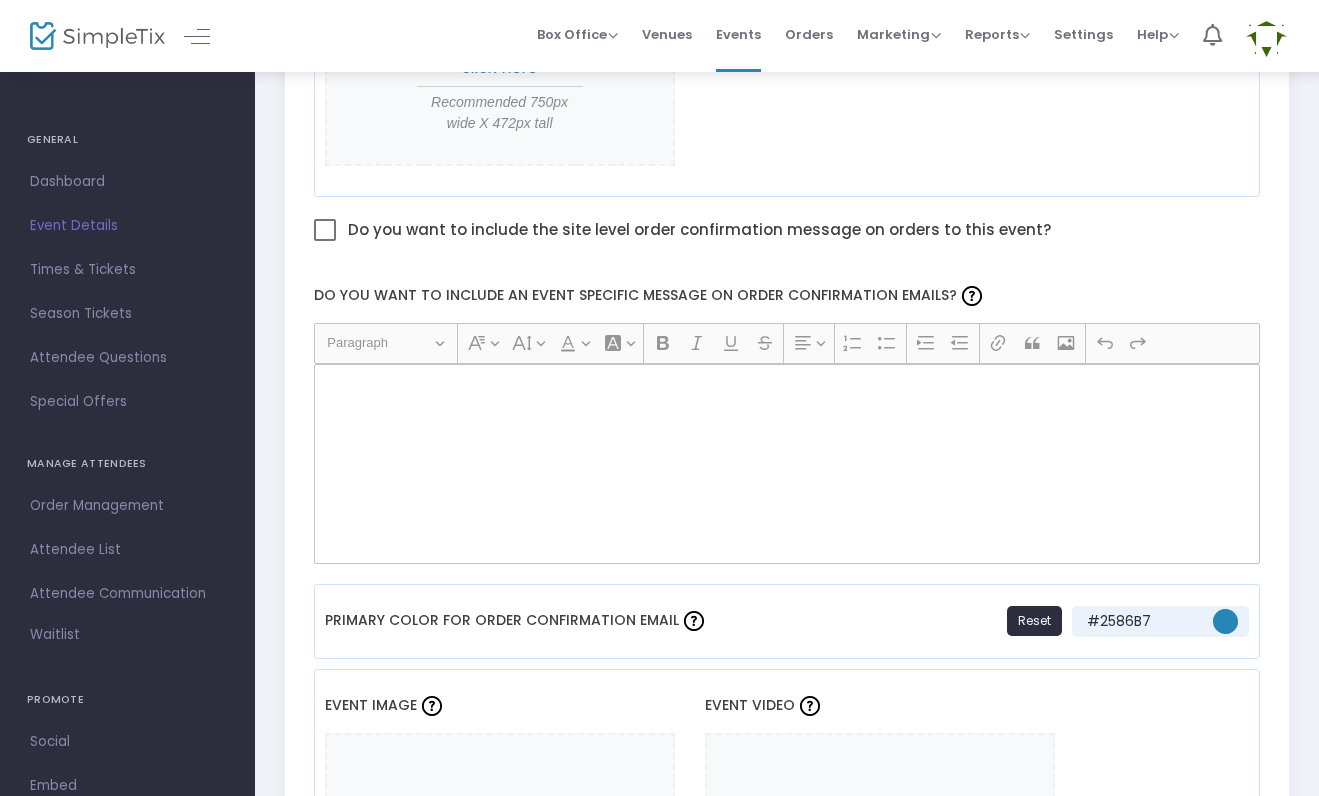click 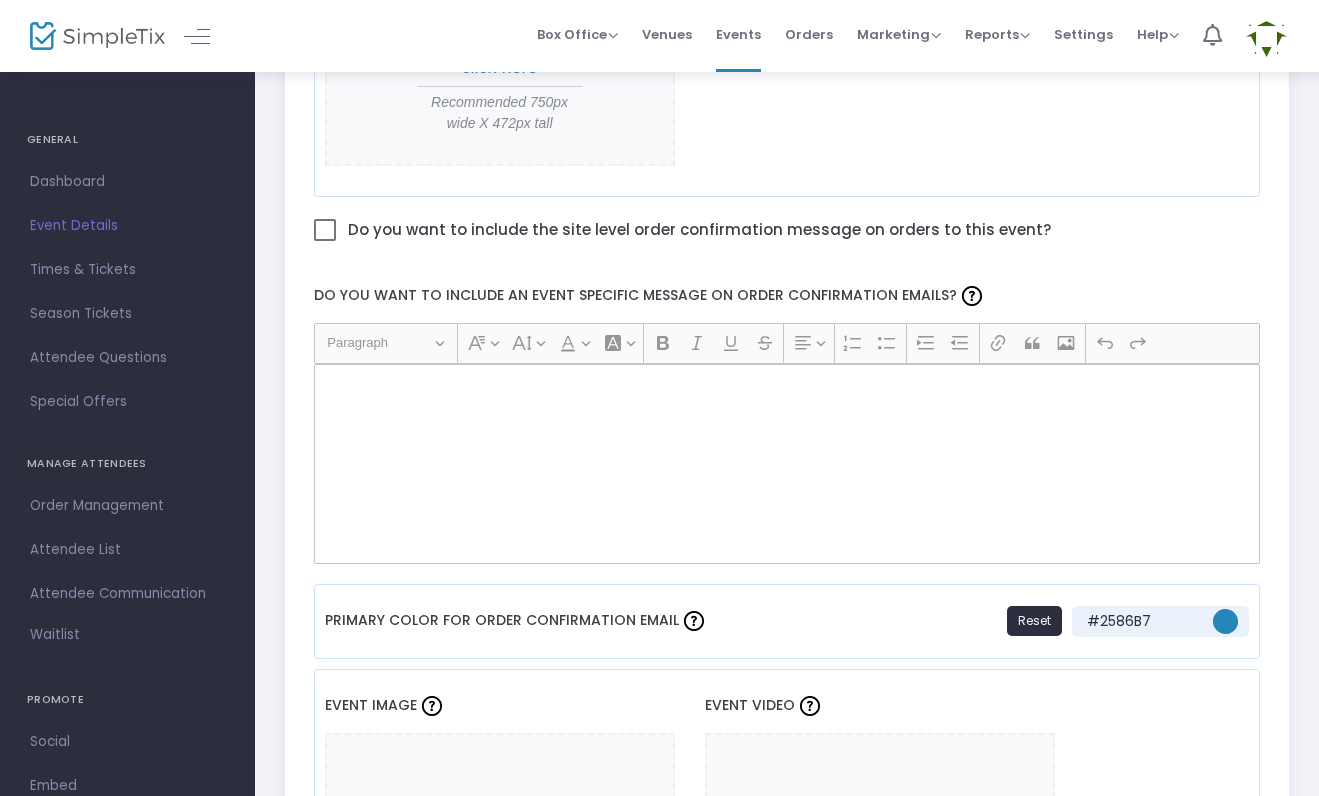 click 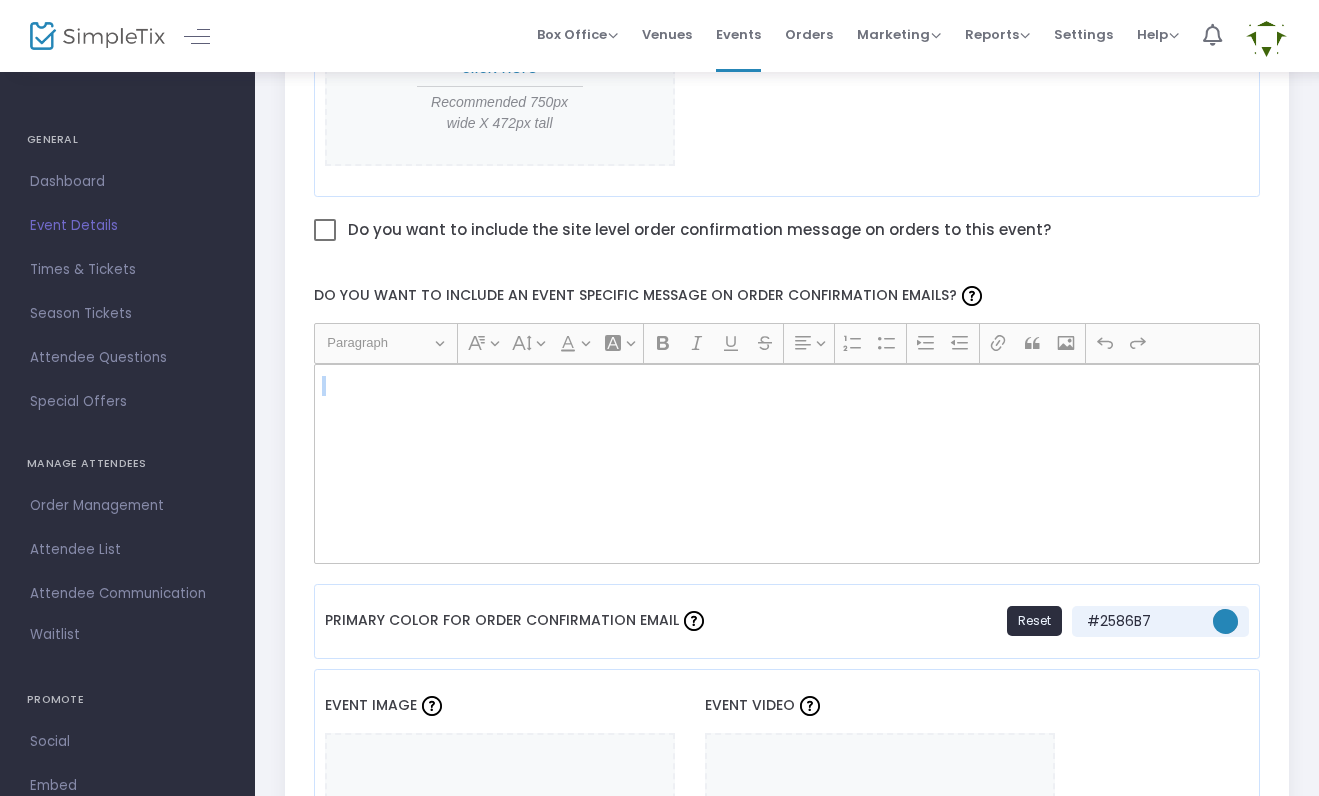 click 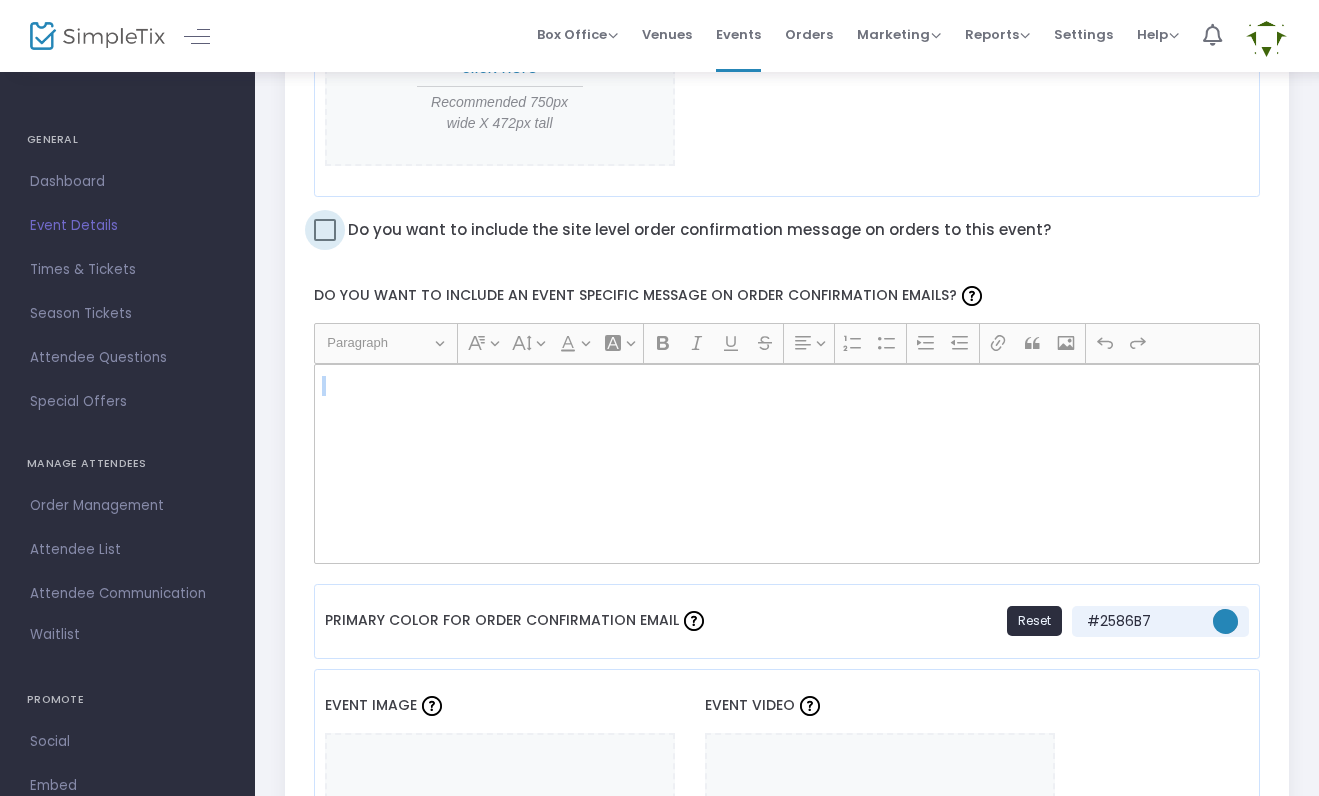 click at bounding box center [325, 230] 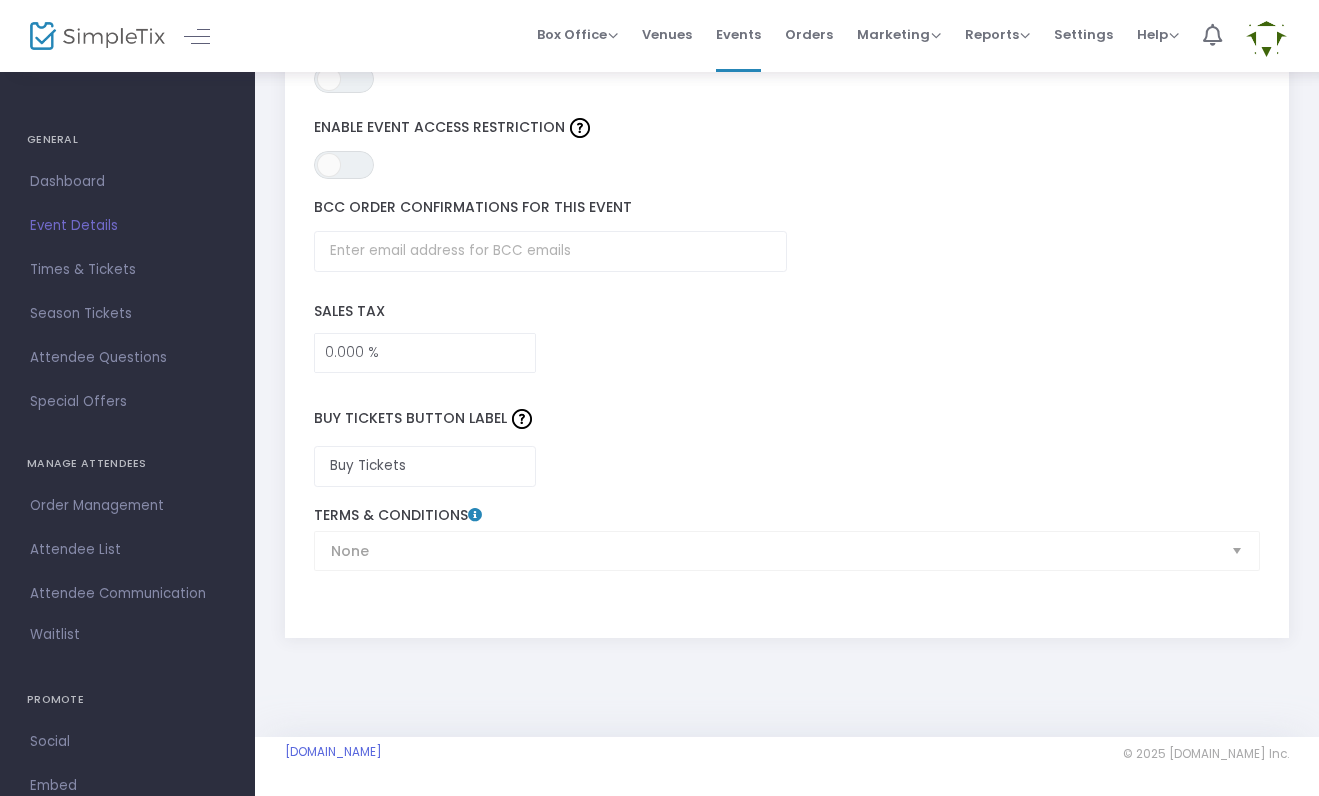 scroll, scrollTop: 3010, scrollLeft: 2, axis: both 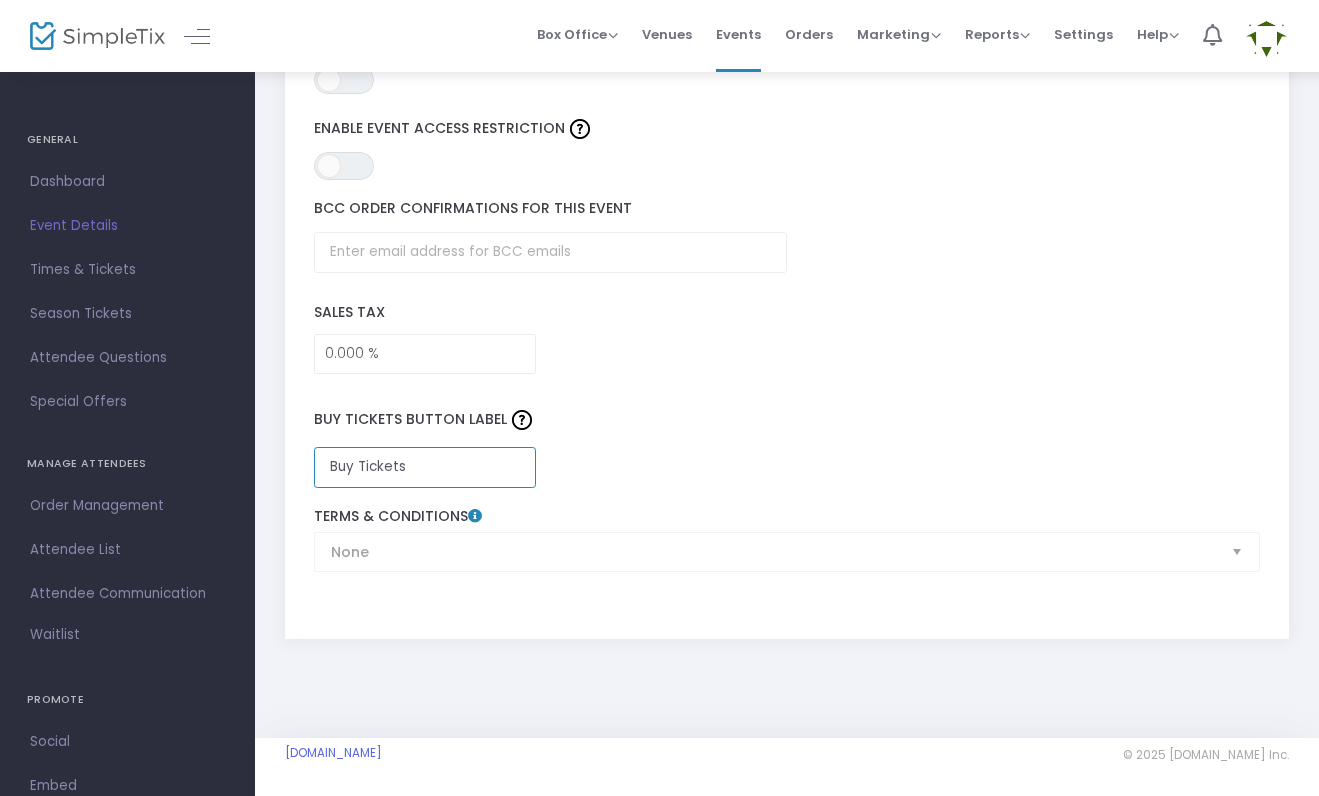click on "Buy Tickets" 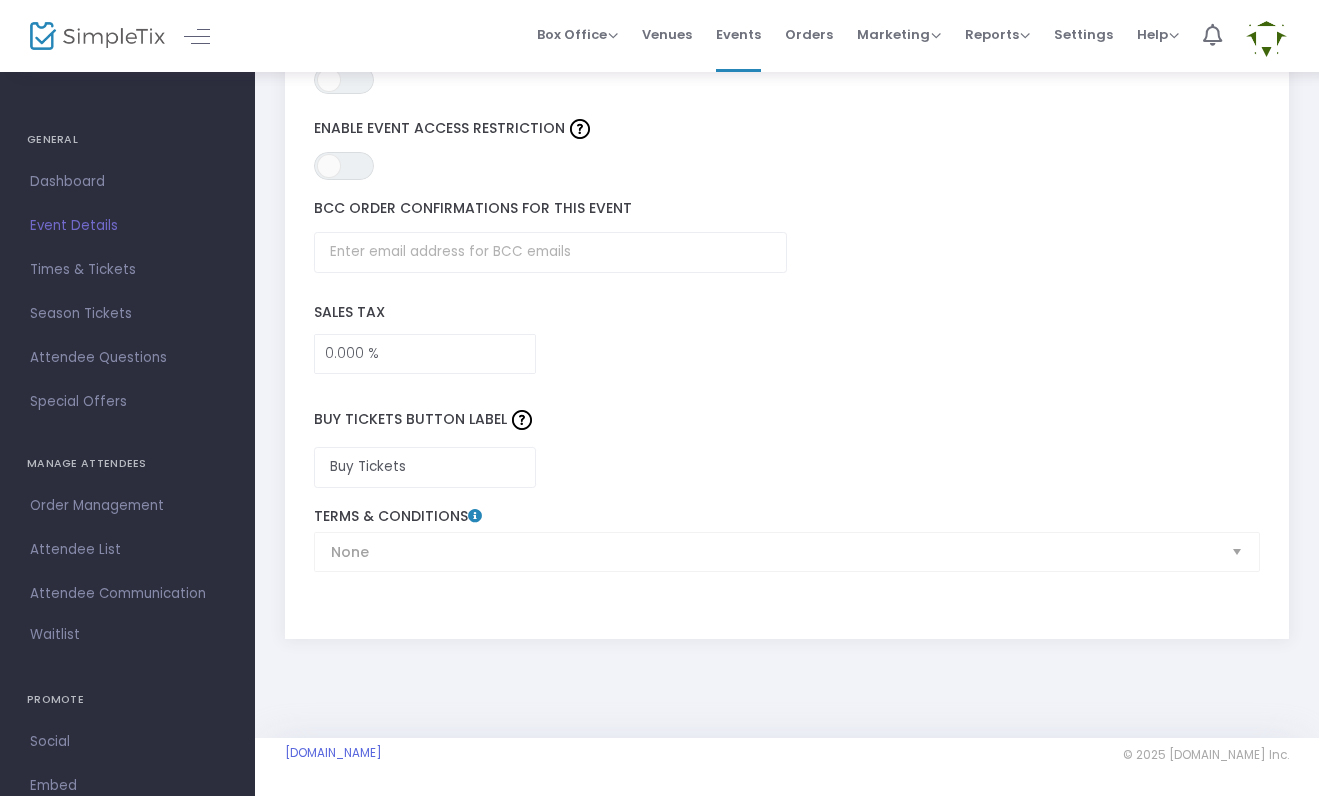 click on "Buy Tickets Button Label" 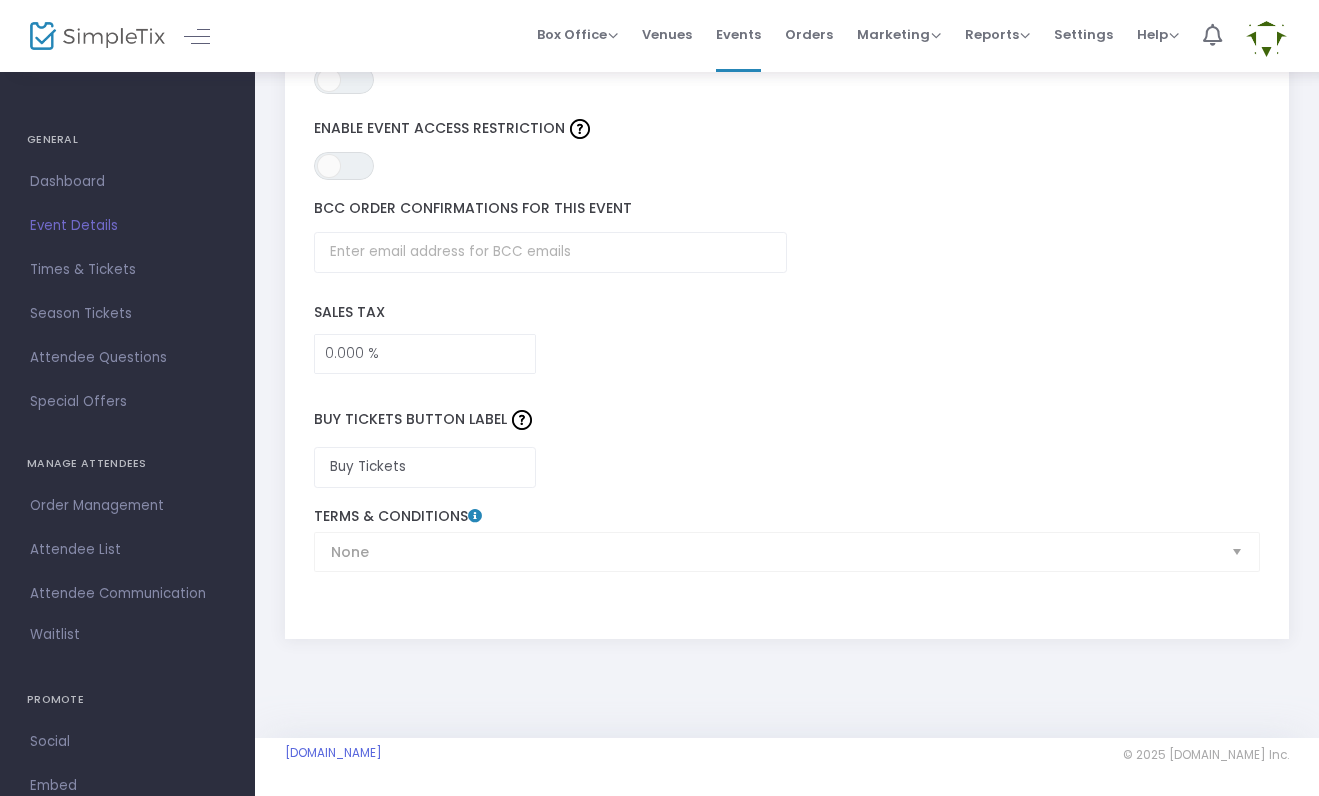click on "None  Terms & Conditions" 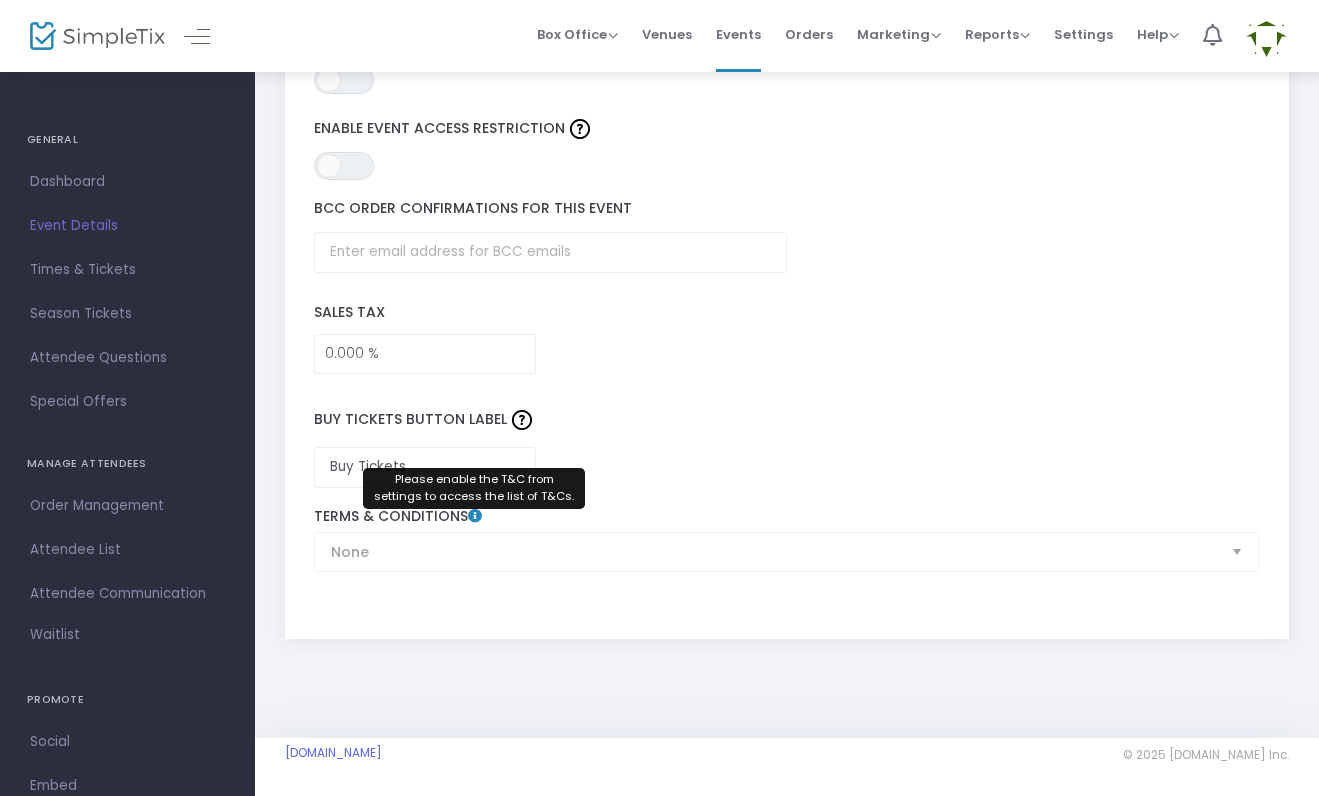 click 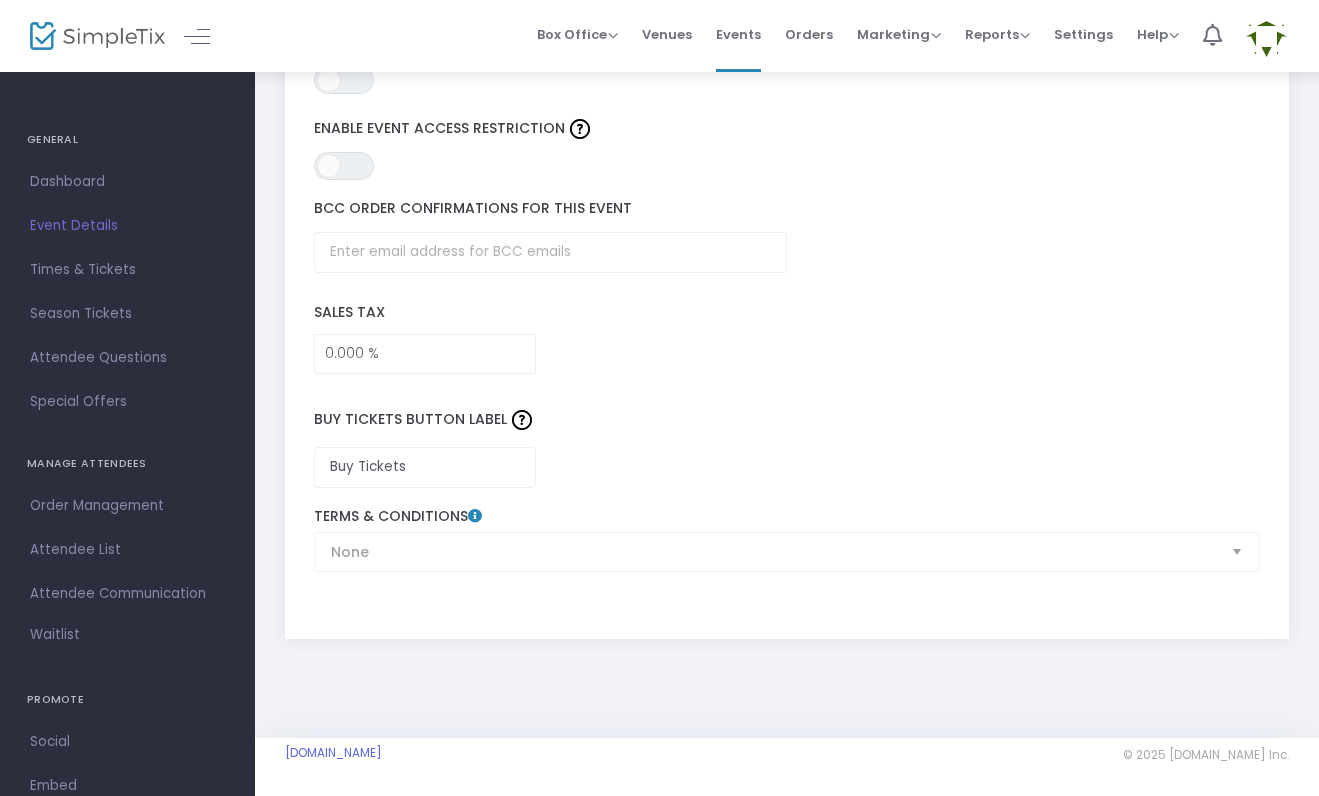 click 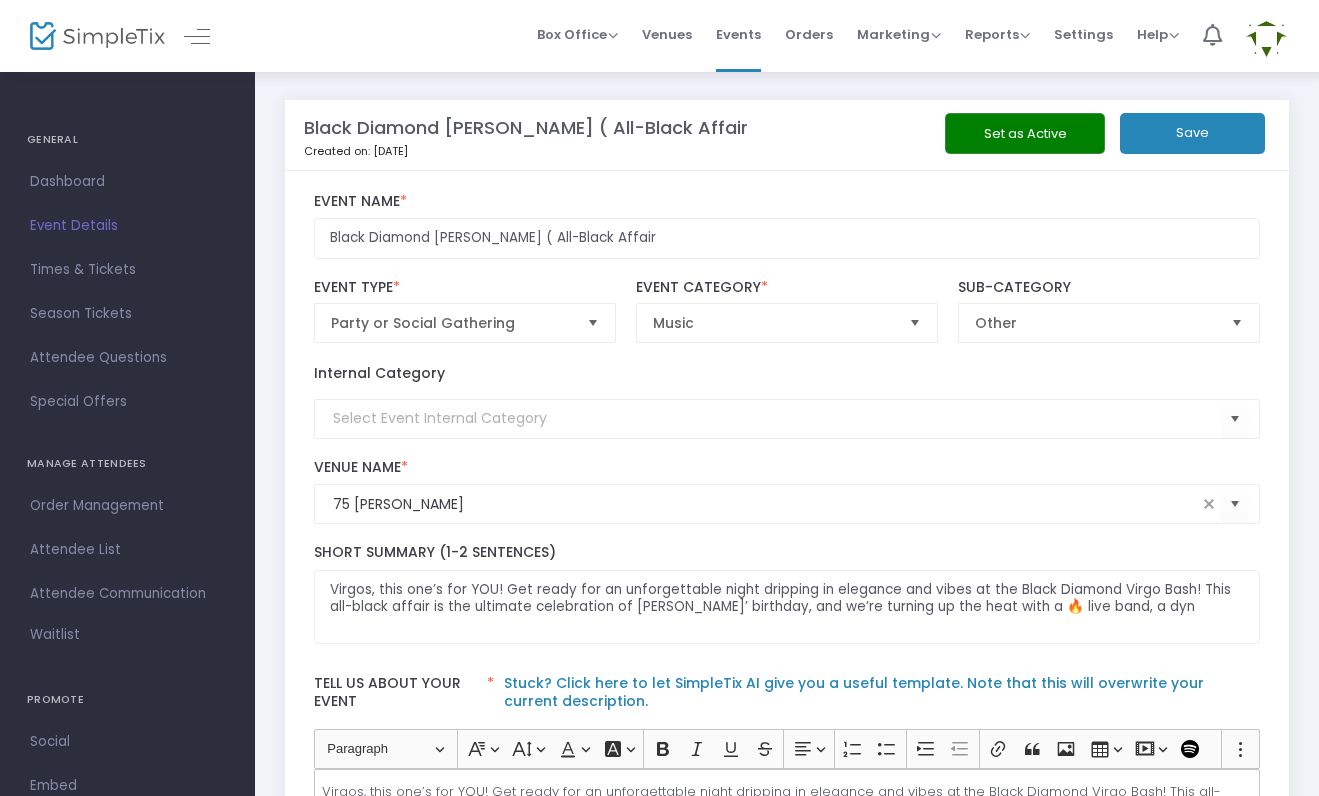 scroll, scrollTop: 0, scrollLeft: 2, axis: horizontal 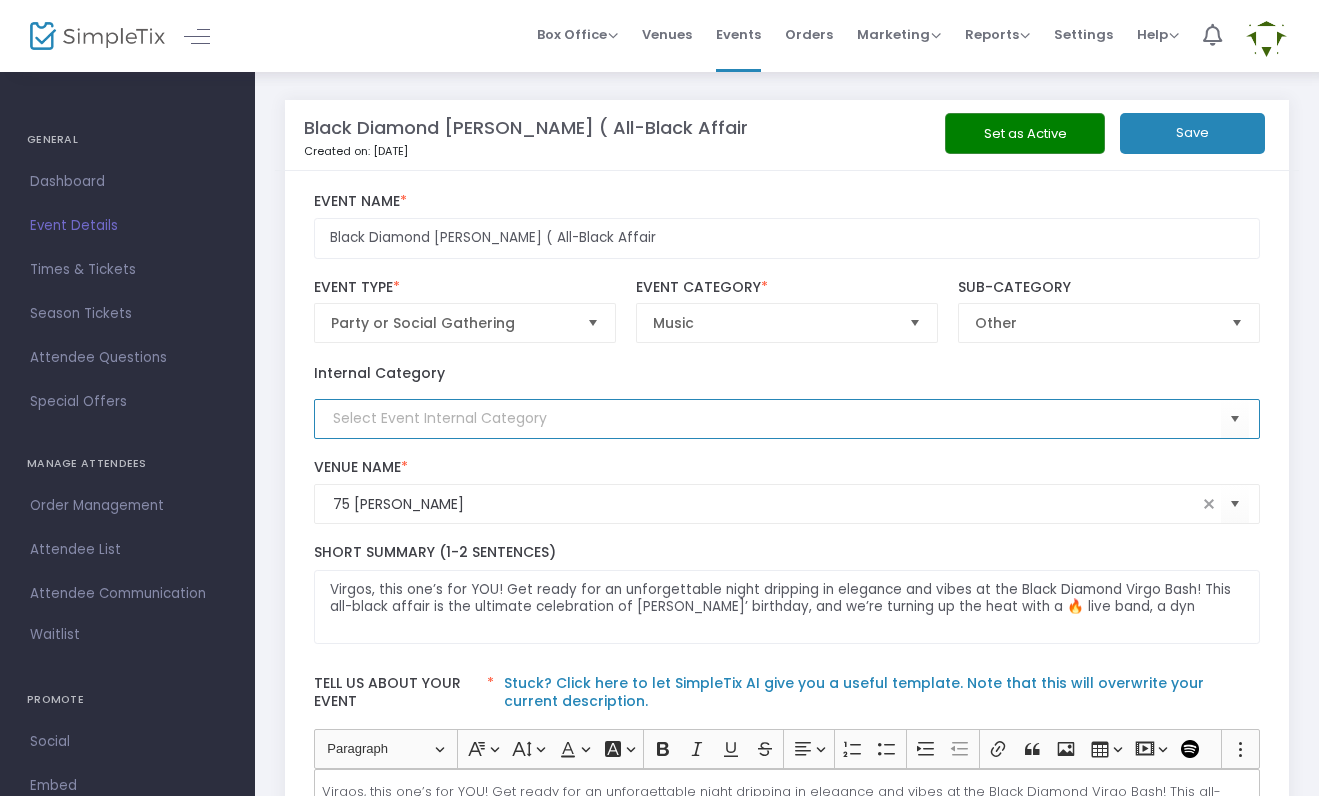 click at bounding box center (777, 418) 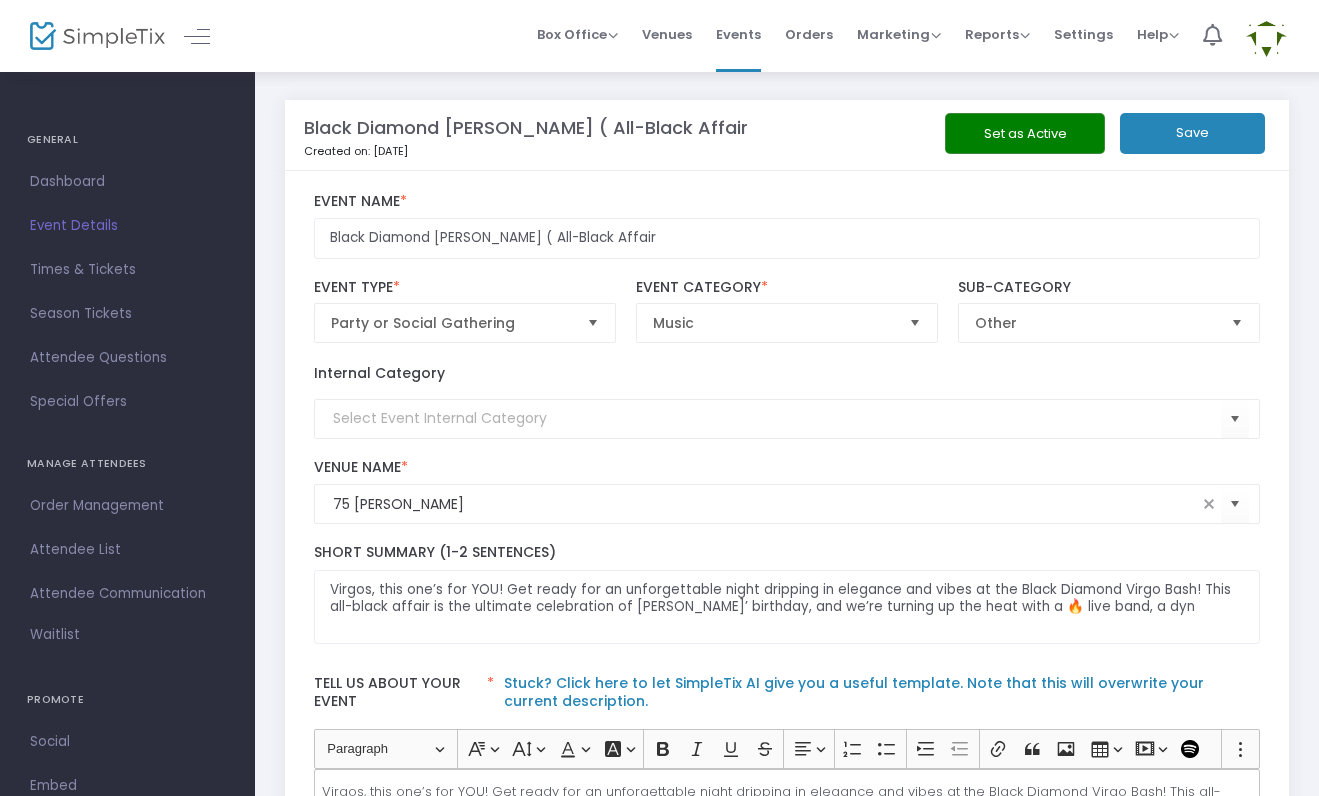 click on "Set as Active" 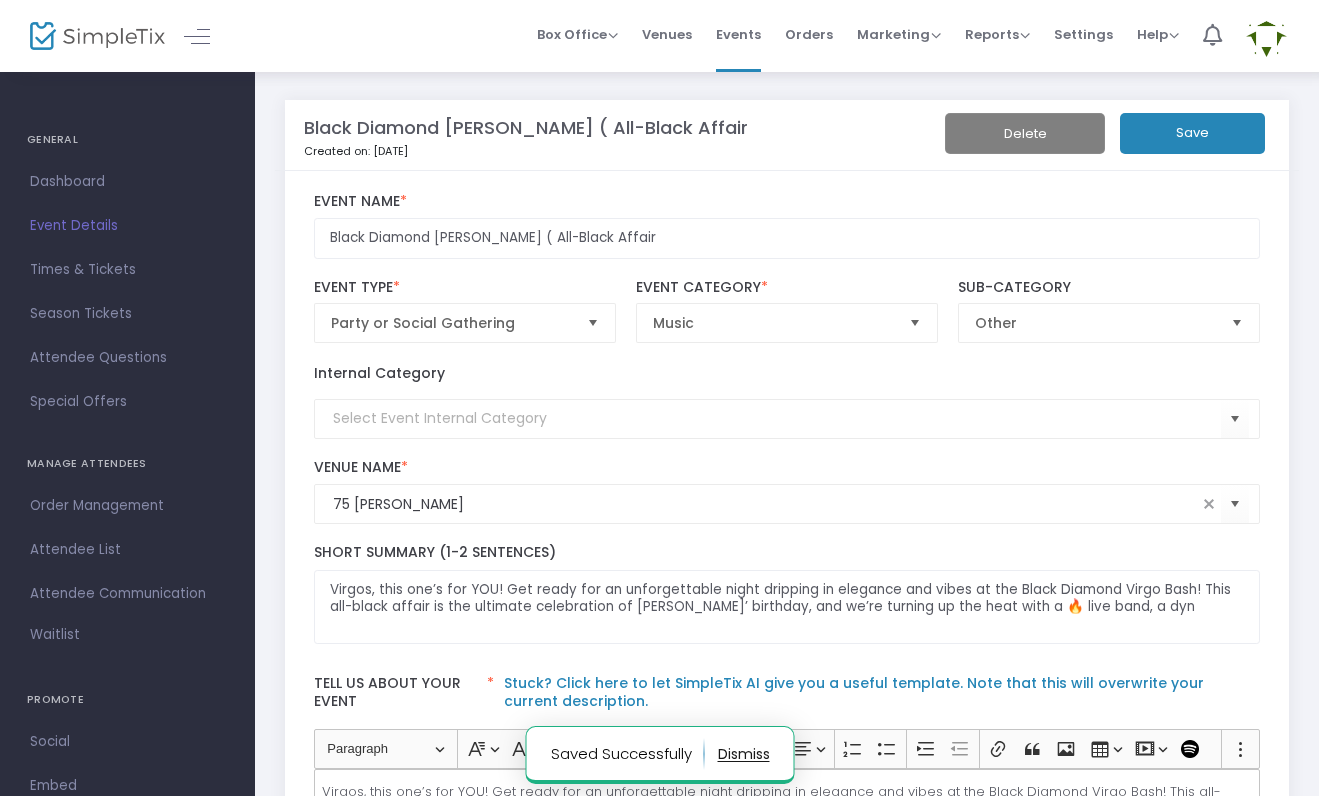 scroll, scrollTop: 0, scrollLeft: 2, axis: horizontal 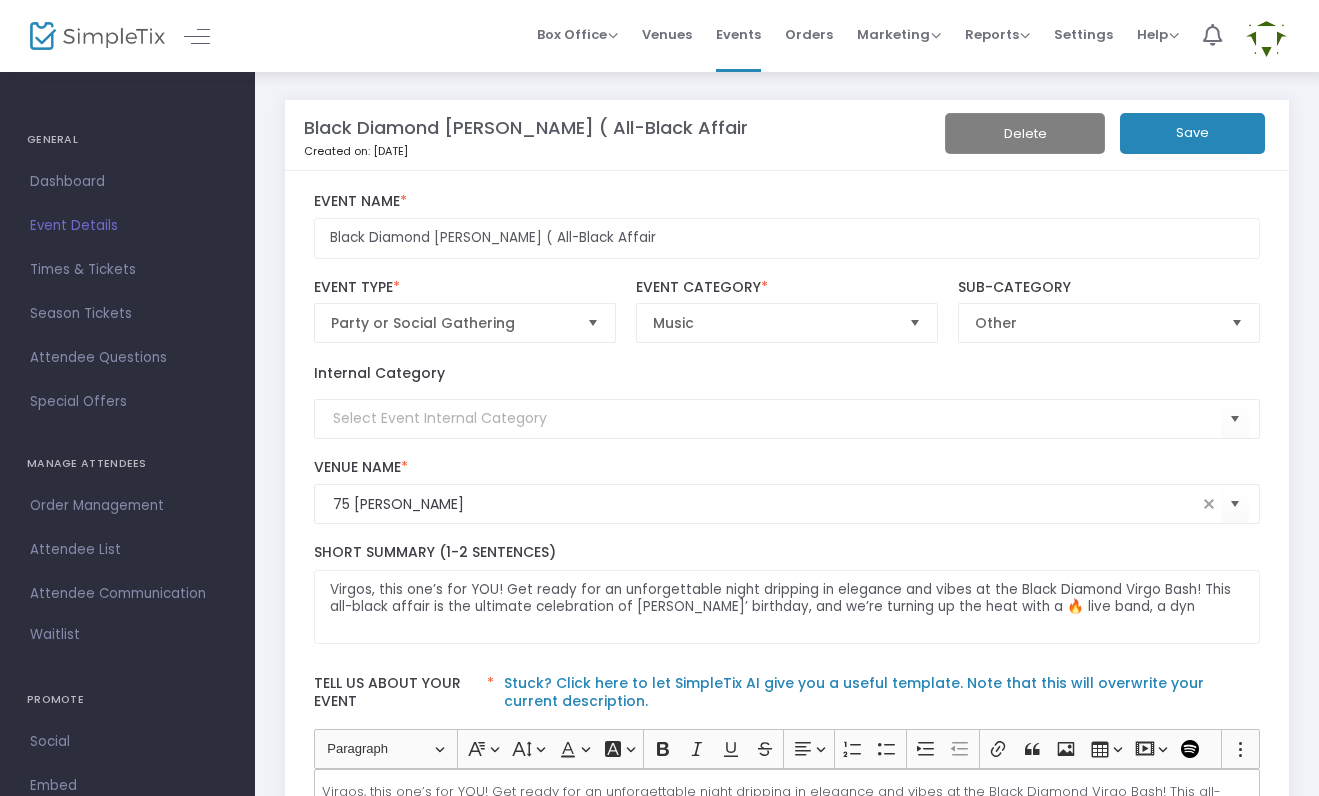 click on "Save" 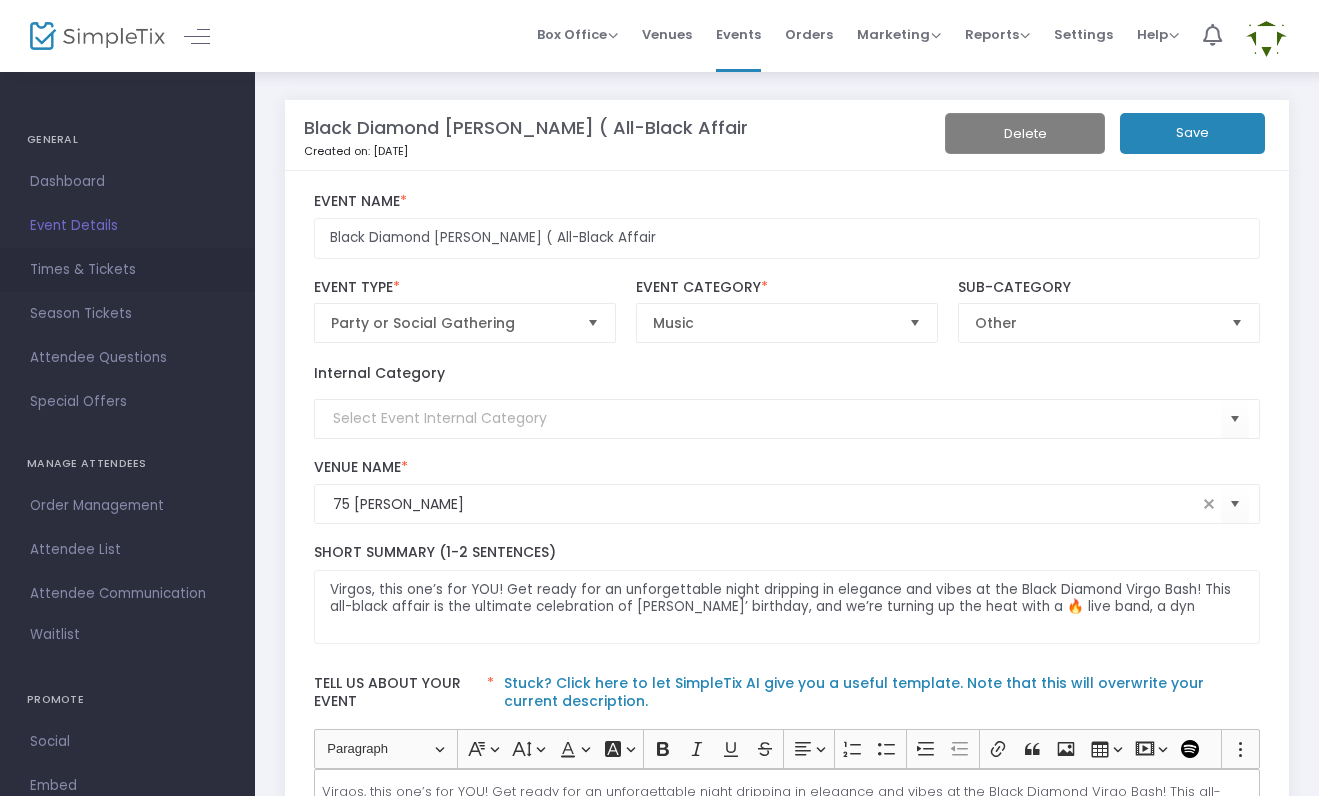 click on "Times & Tickets" at bounding box center [127, 270] 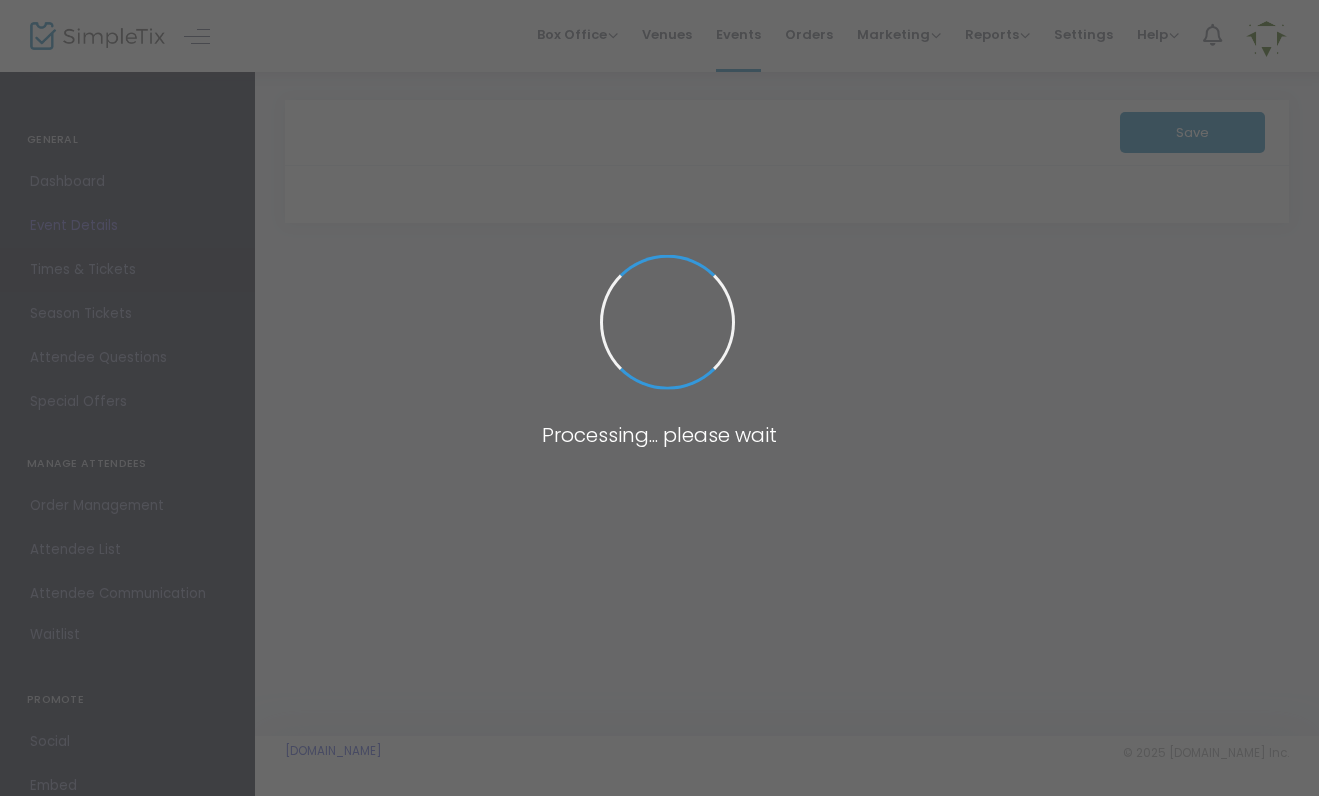 scroll, scrollTop: 0, scrollLeft: 0, axis: both 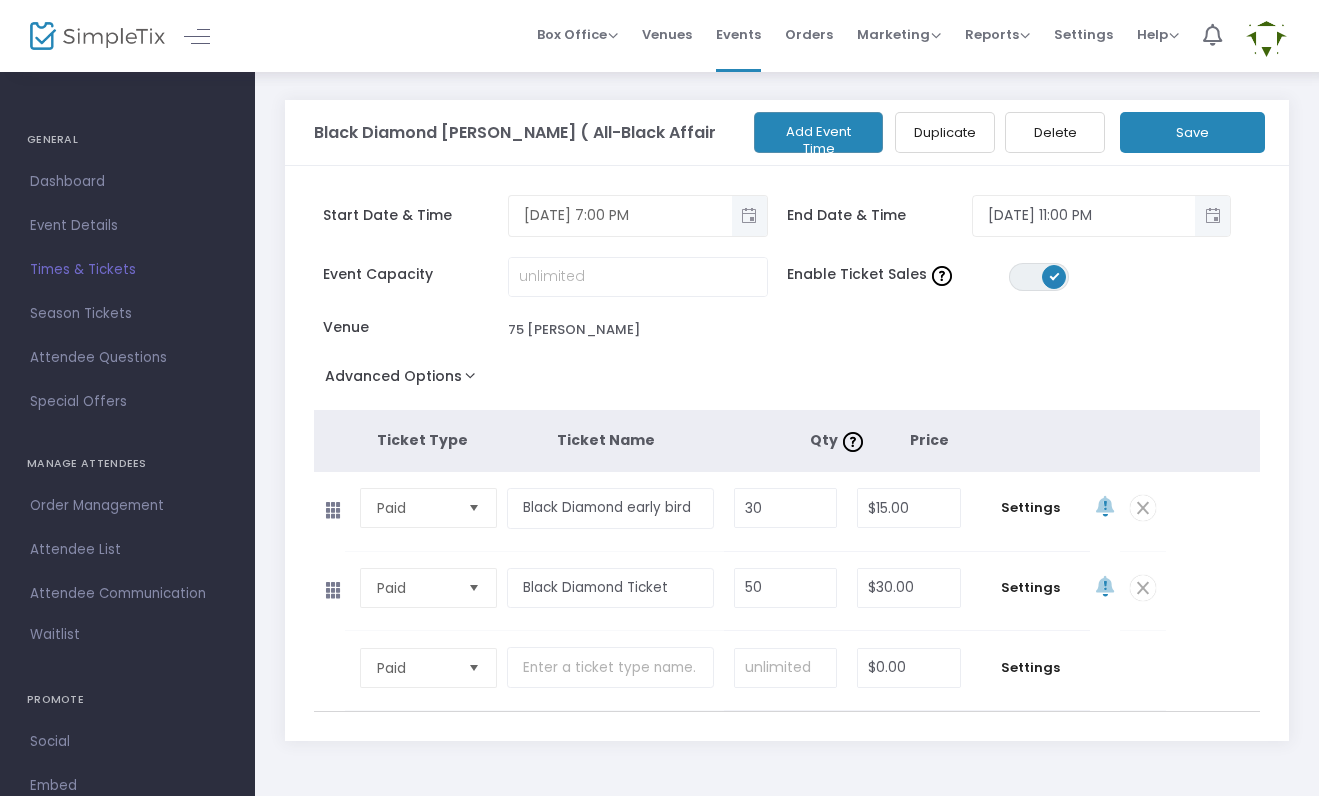 click 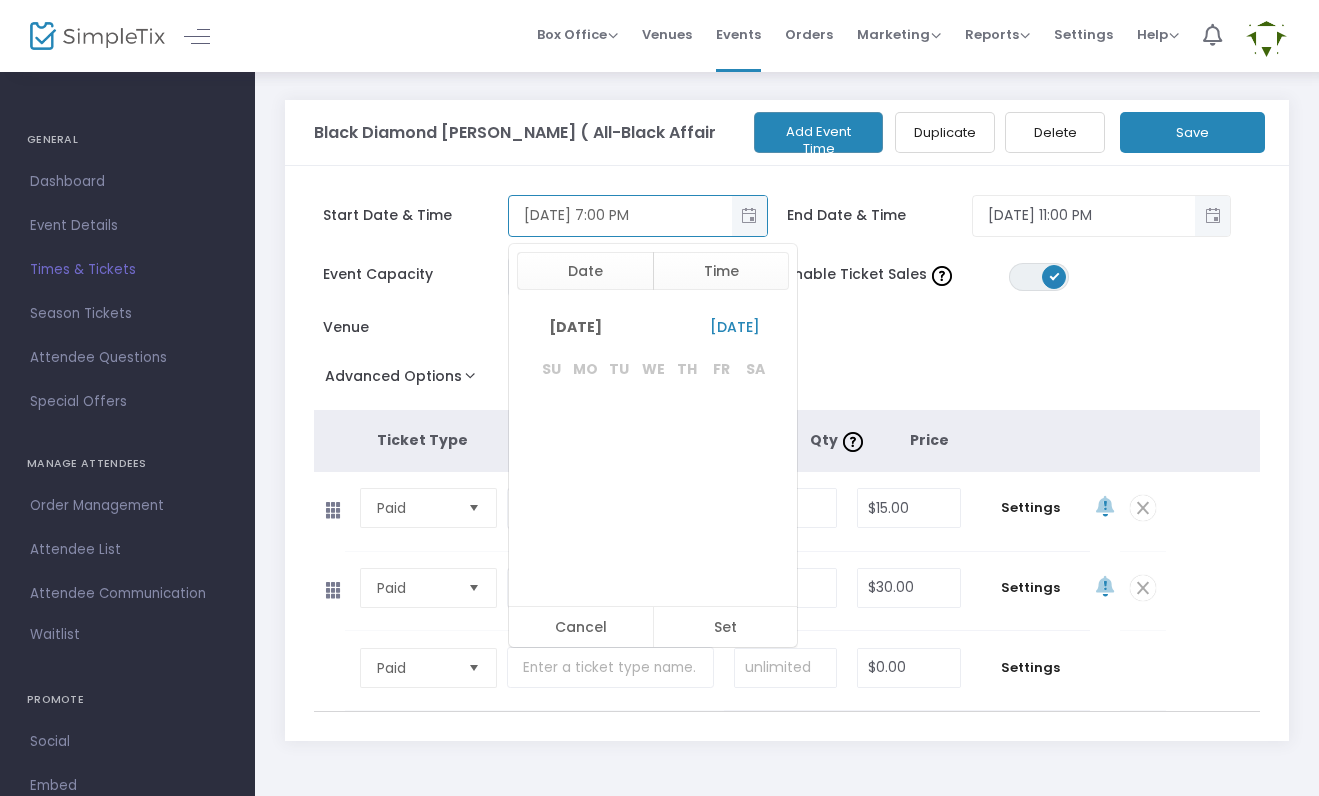 scroll, scrollTop: 257, scrollLeft: 0, axis: vertical 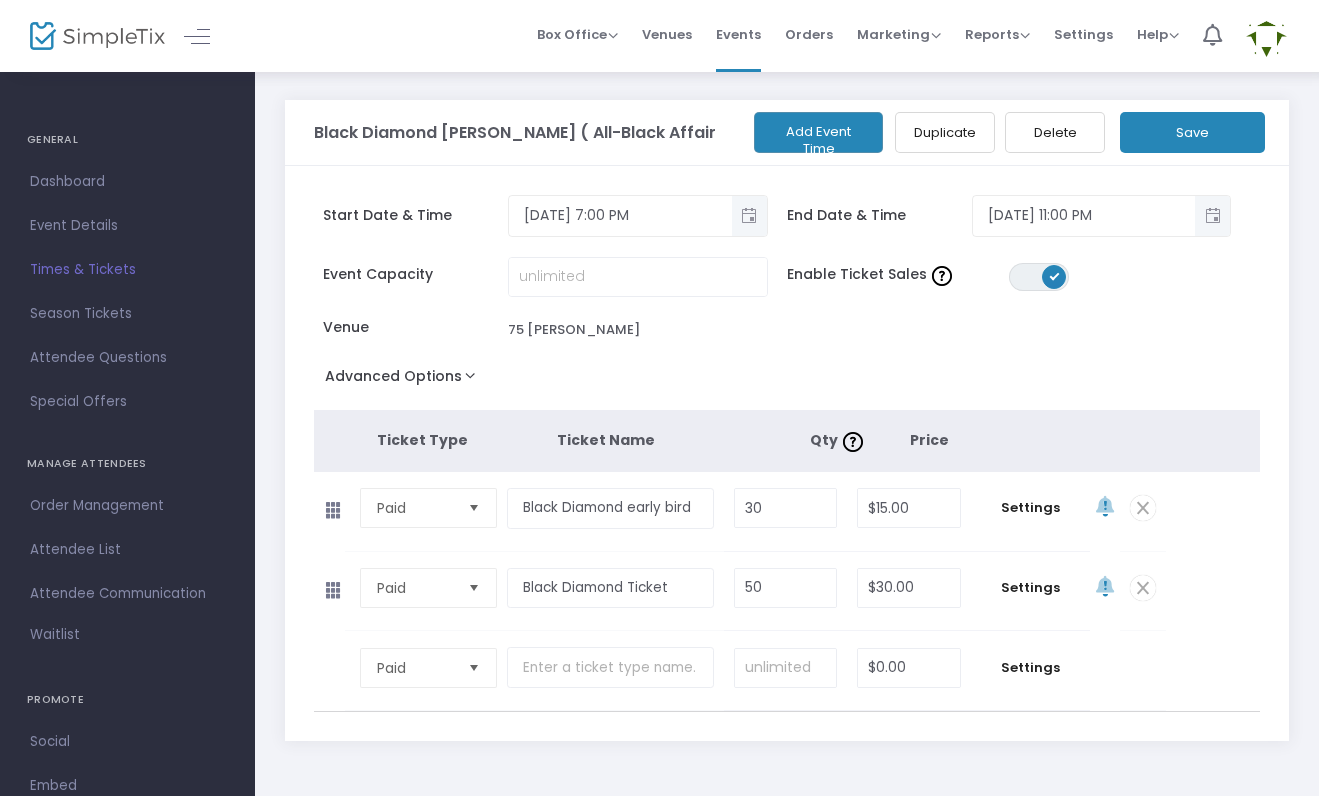 click on "Event Capacity  Enable Ticket Sales  ON OFF Venue  [GEOGRAPHIC_DATA][PERSON_NAME]" 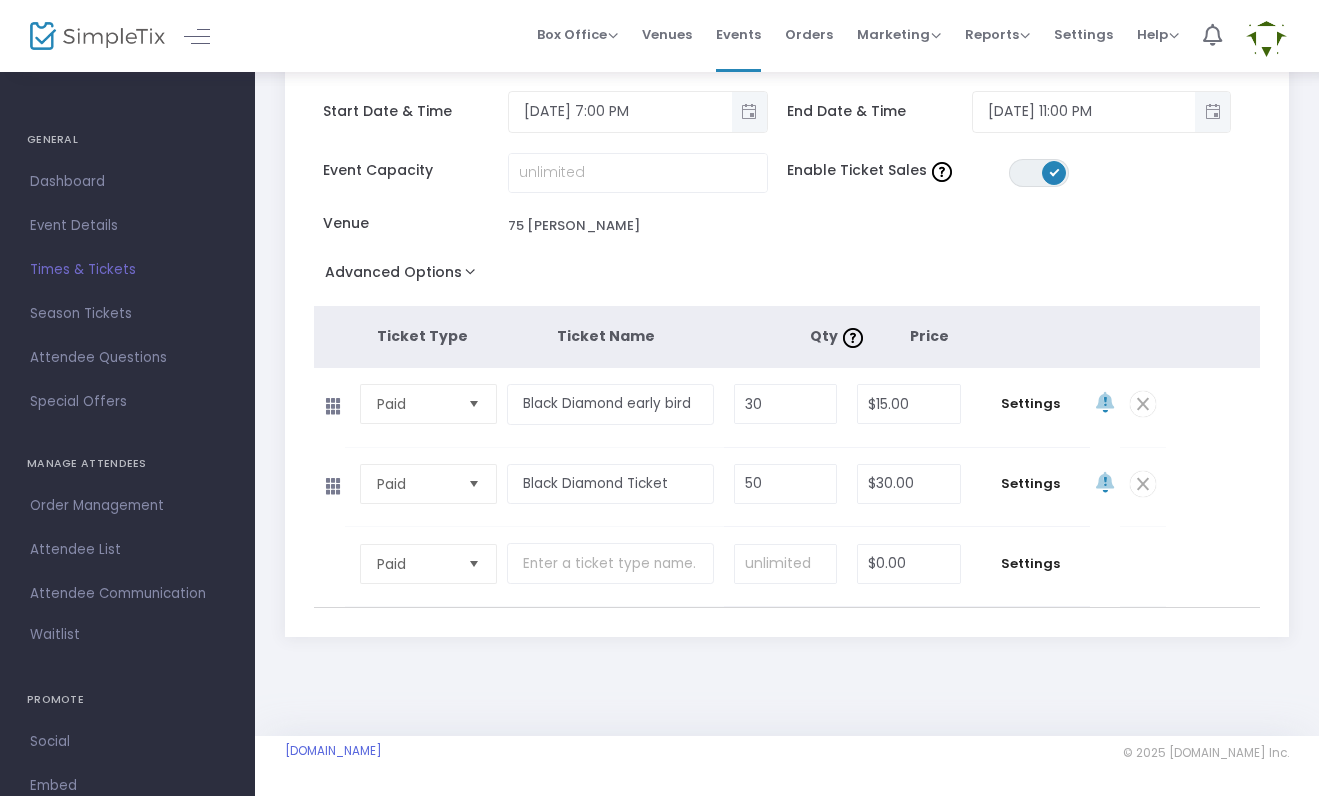 scroll, scrollTop: 112, scrollLeft: 0, axis: vertical 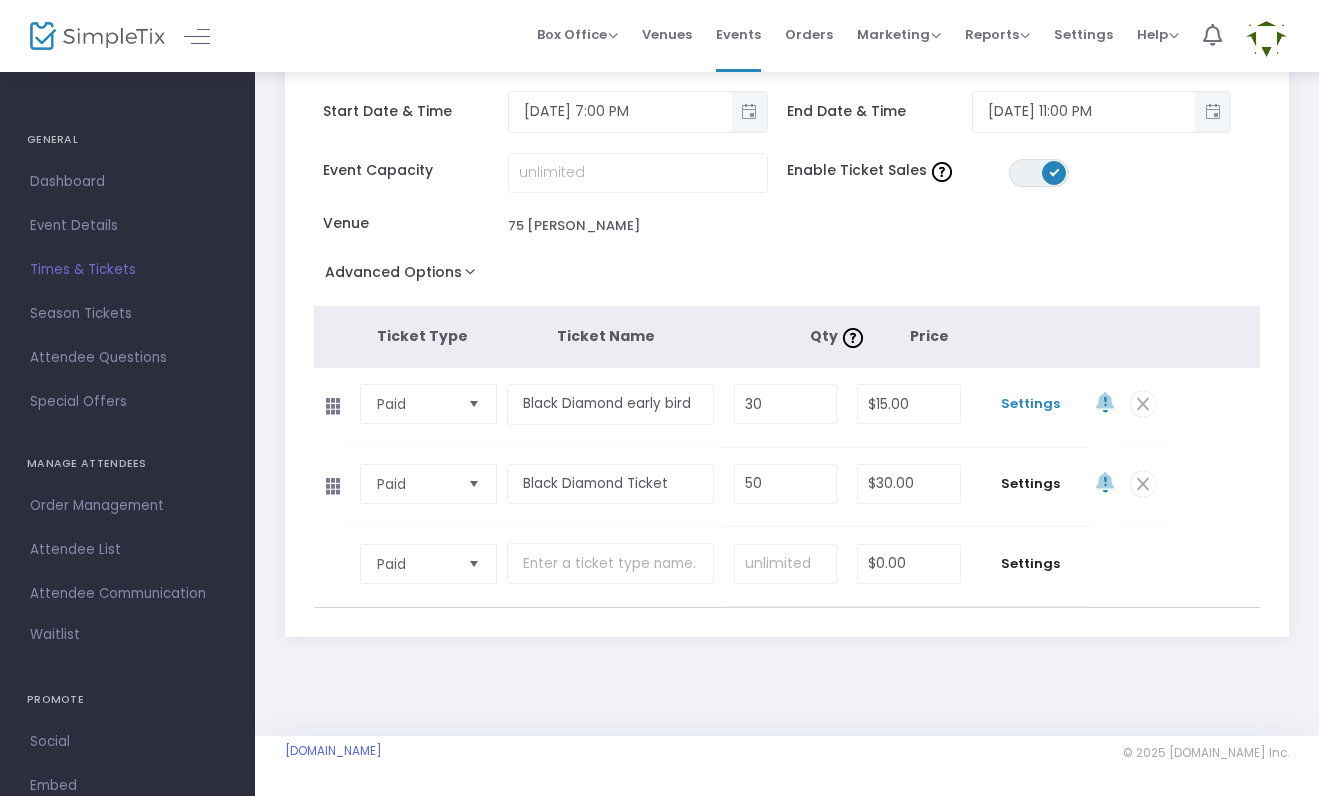 click on "Settings" at bounding box center (1030, 404) 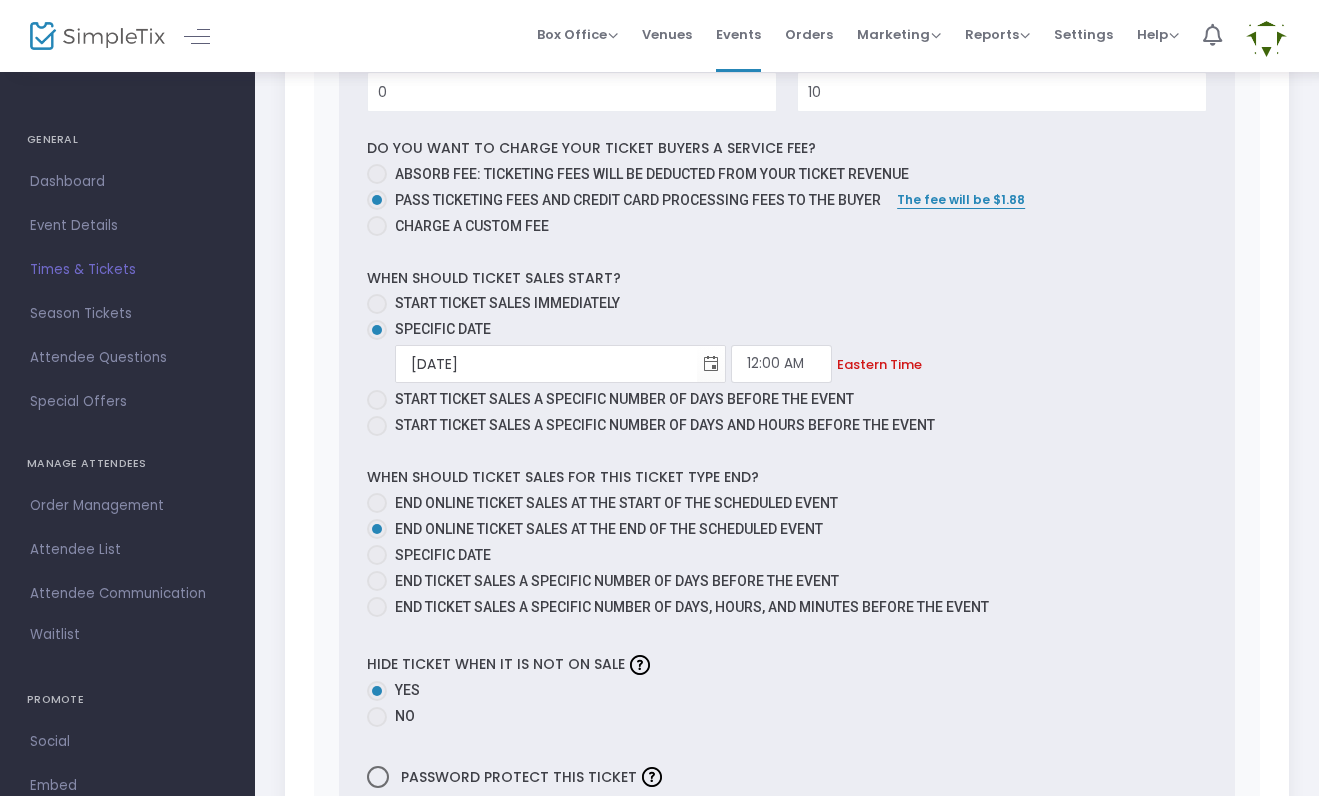 scroll, scrollTop: 912, scrollLeft: 0, axis: vertical 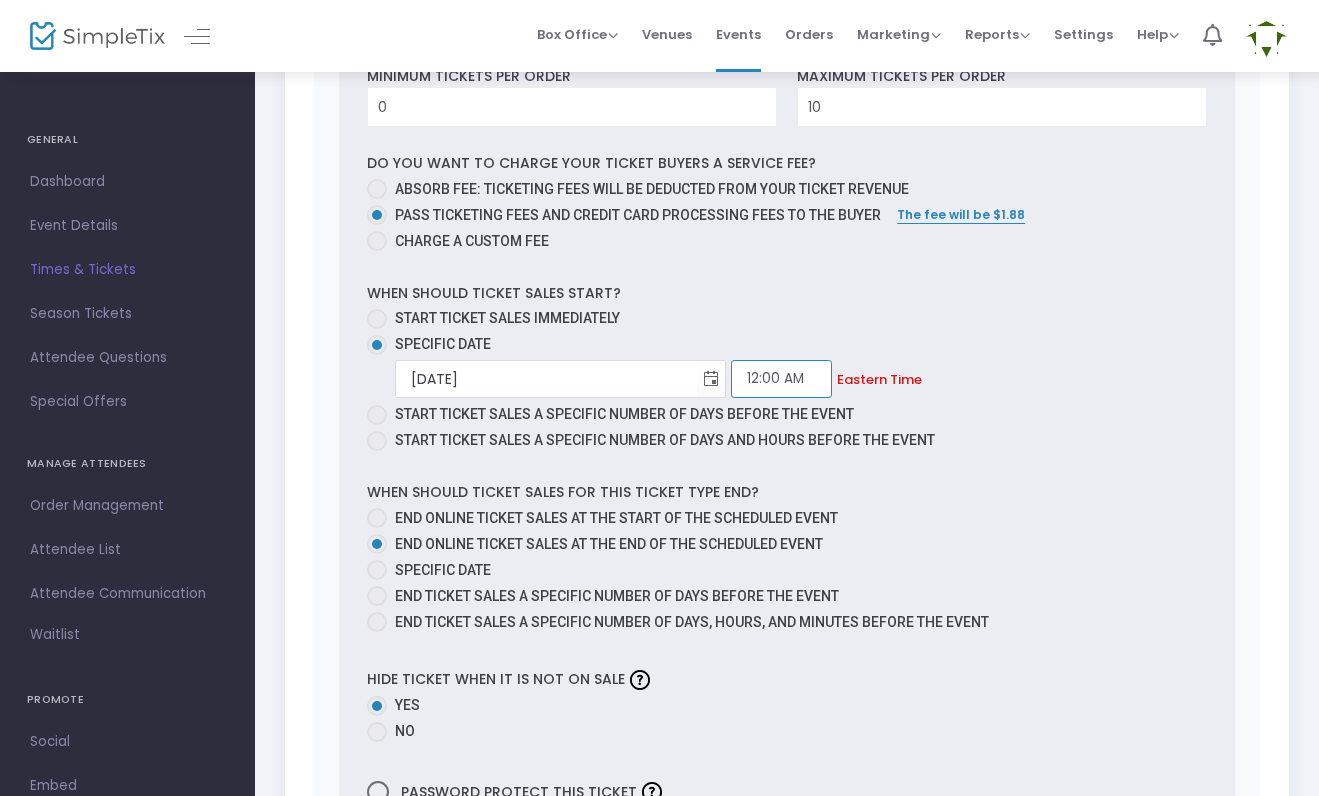 click on "12:00 AM" at bounding box center (781, 379) 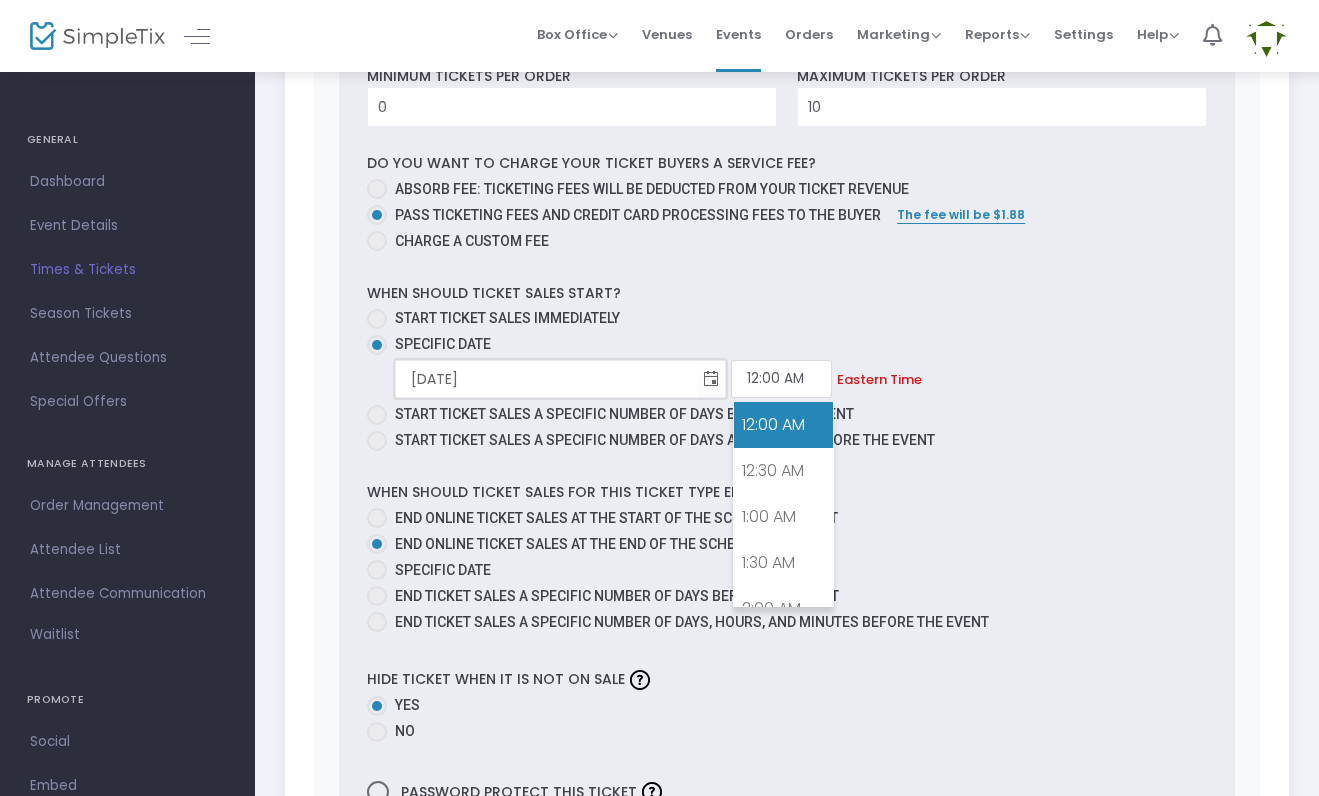 click on "[DATE]" at bounding box center (546, 379) 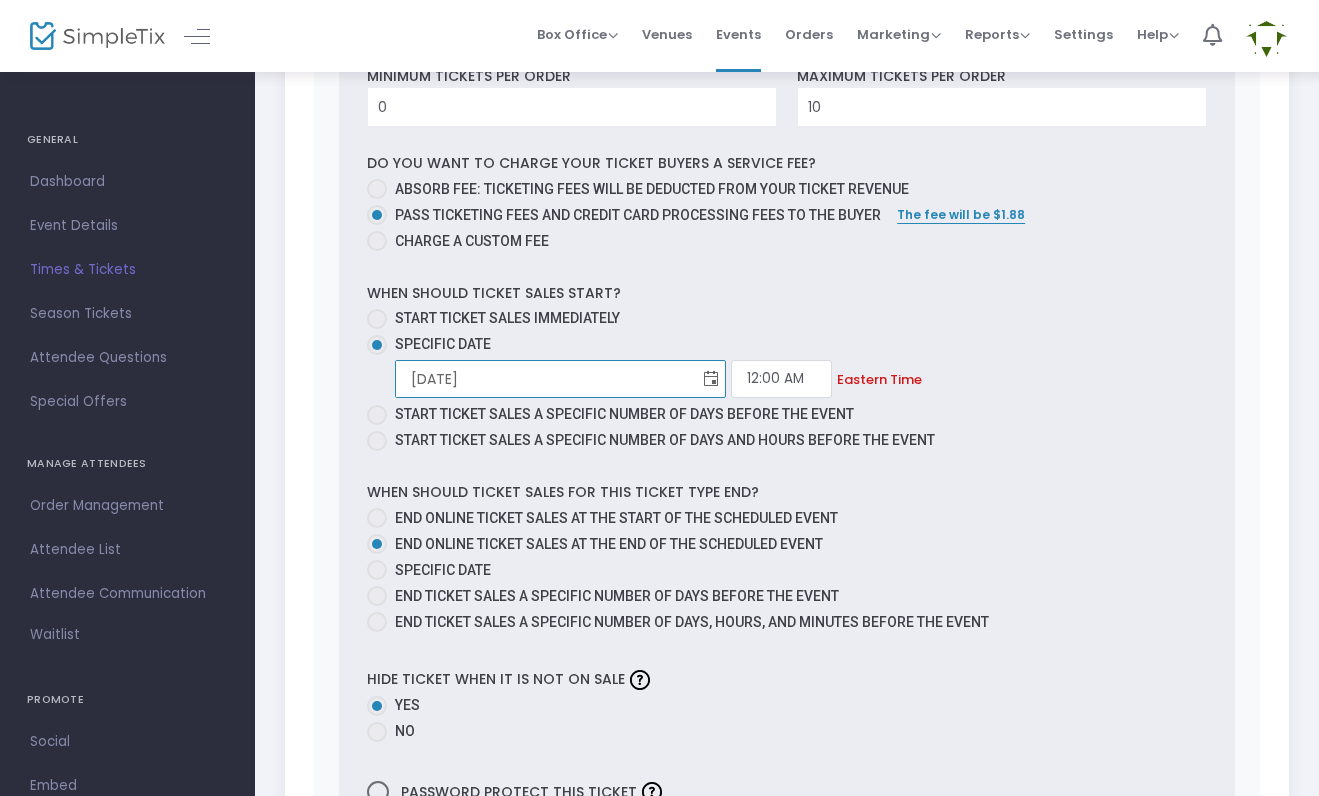 click at bounding box center [711, 379] 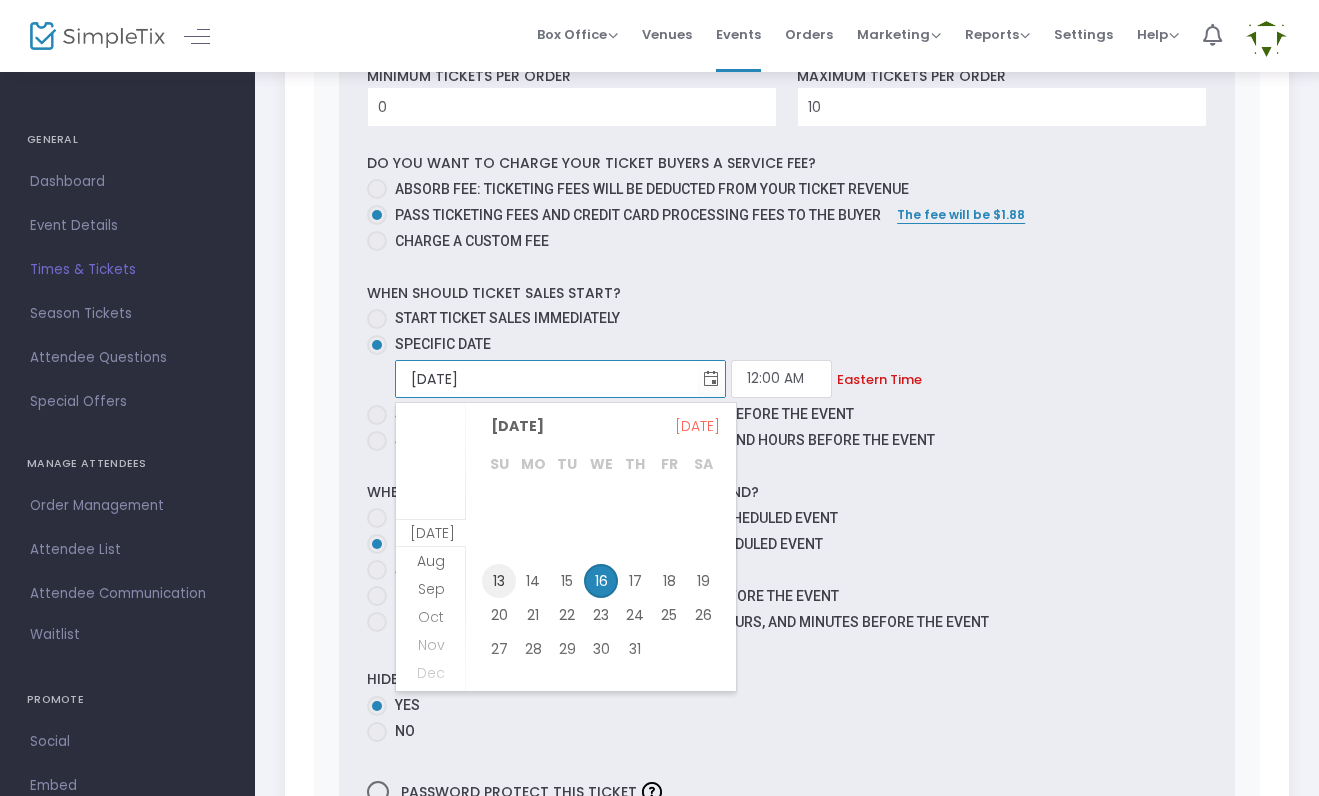 click on "13" at bounding box center [499, 581] 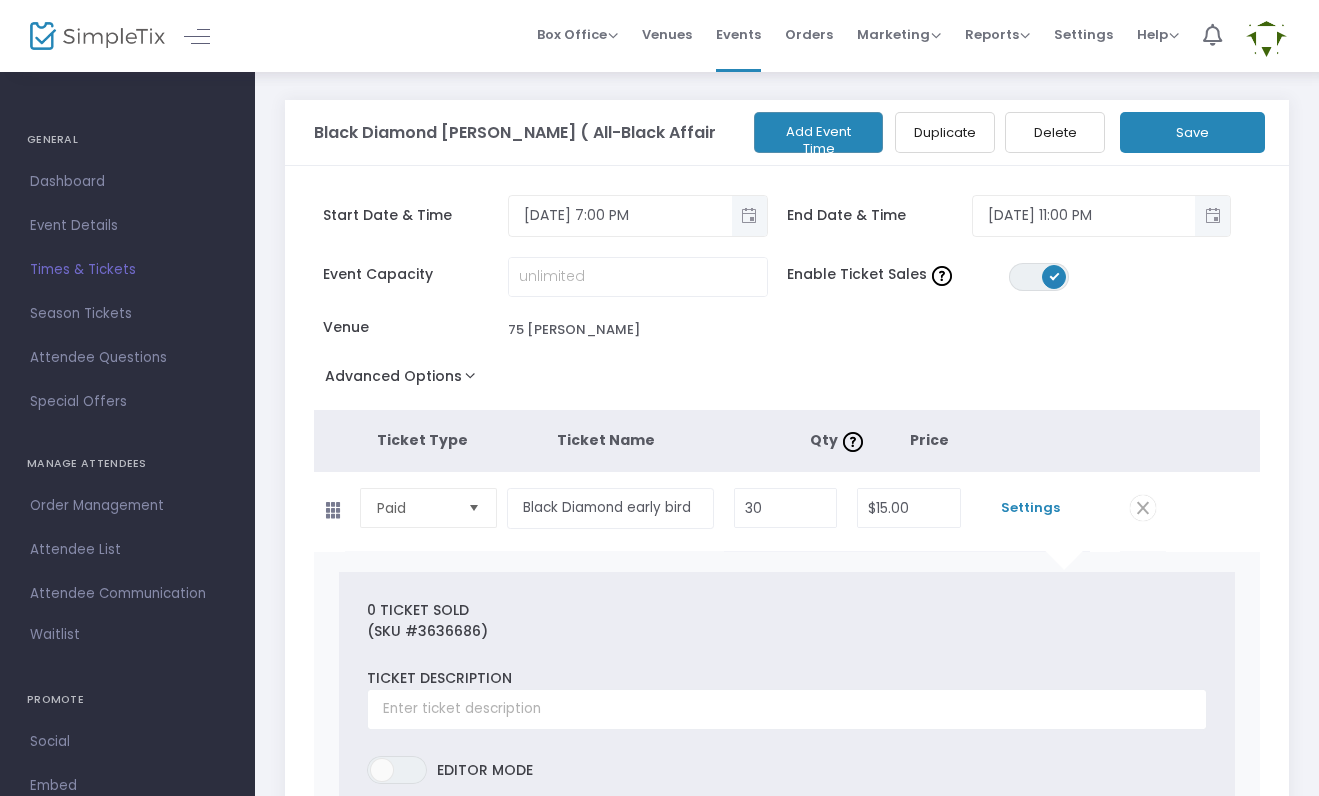 scroll, scrollTop: 0, scrollLeft: 0, axis: both 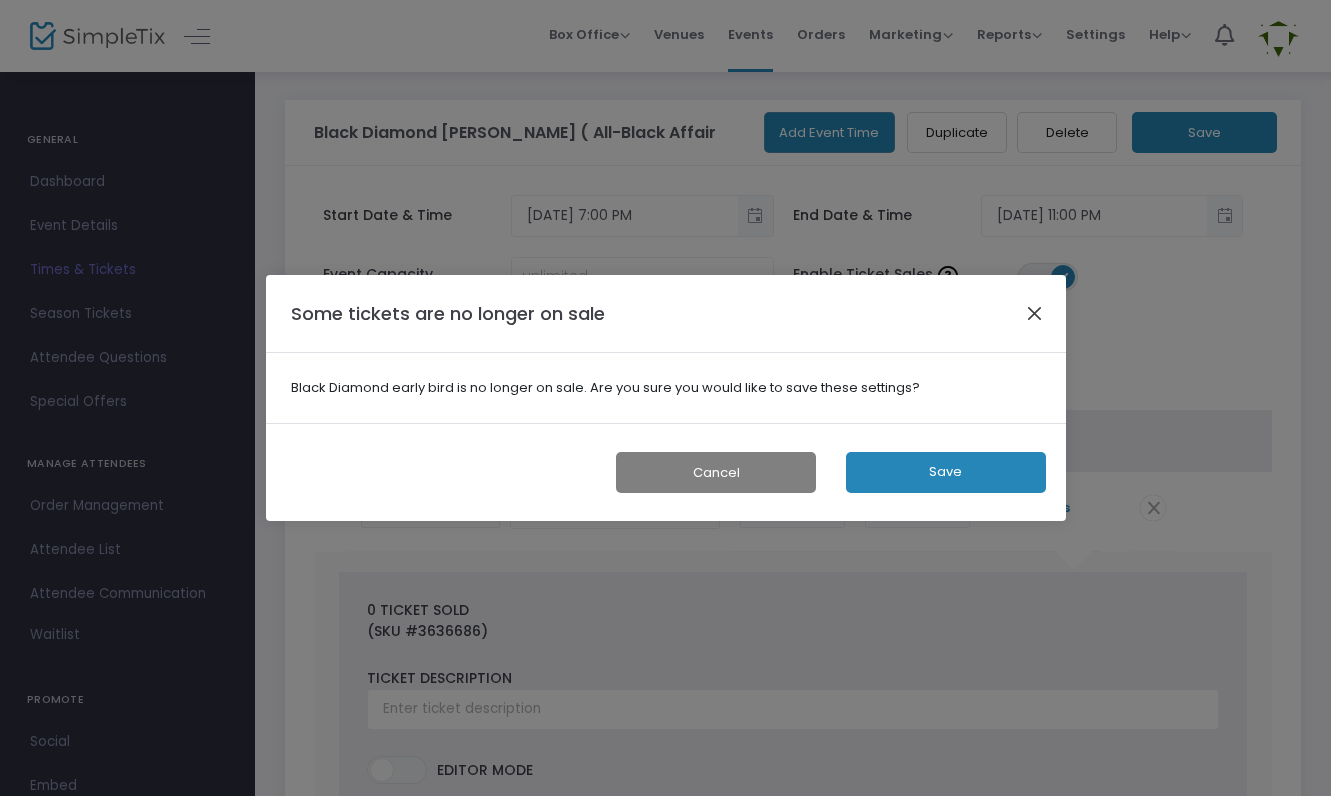 click 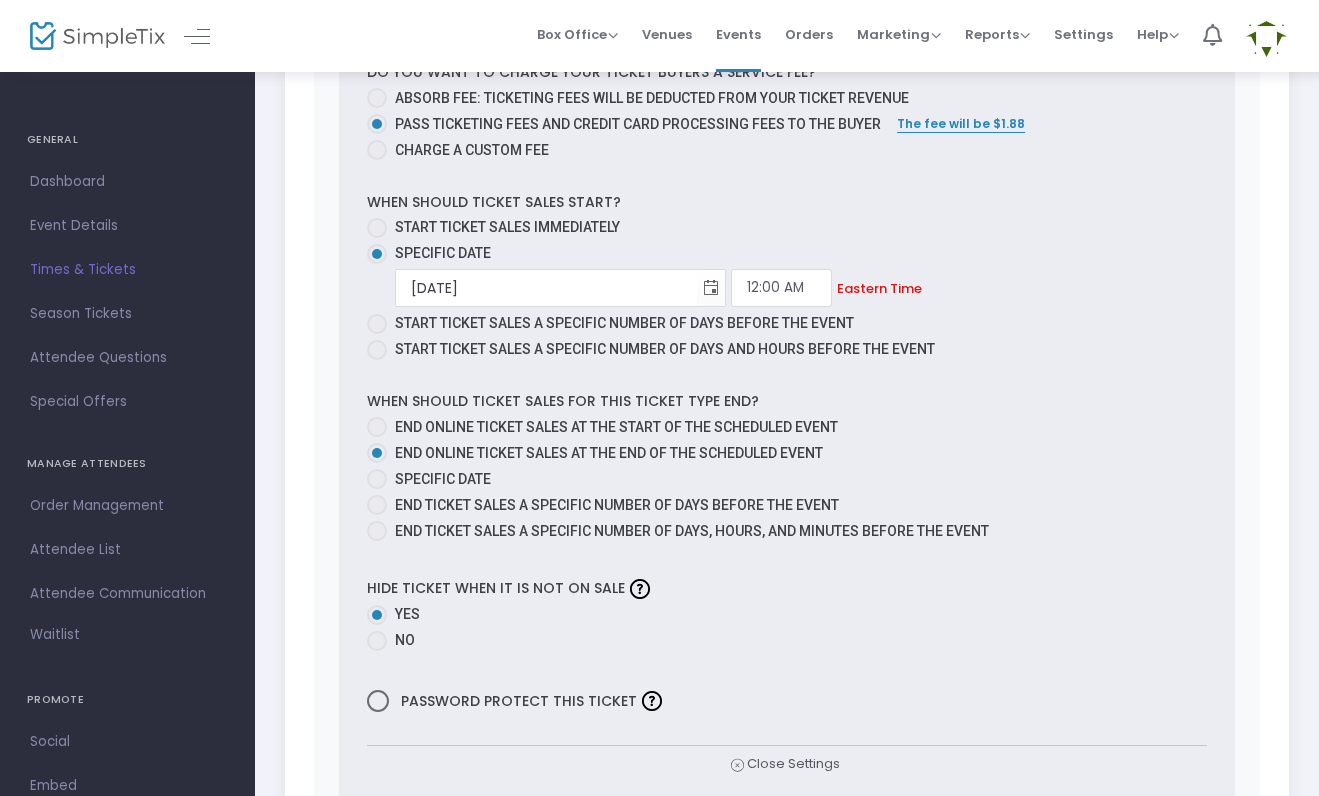 scroll, scrollTop: 950, scrollLeft: 0, axis: vertical 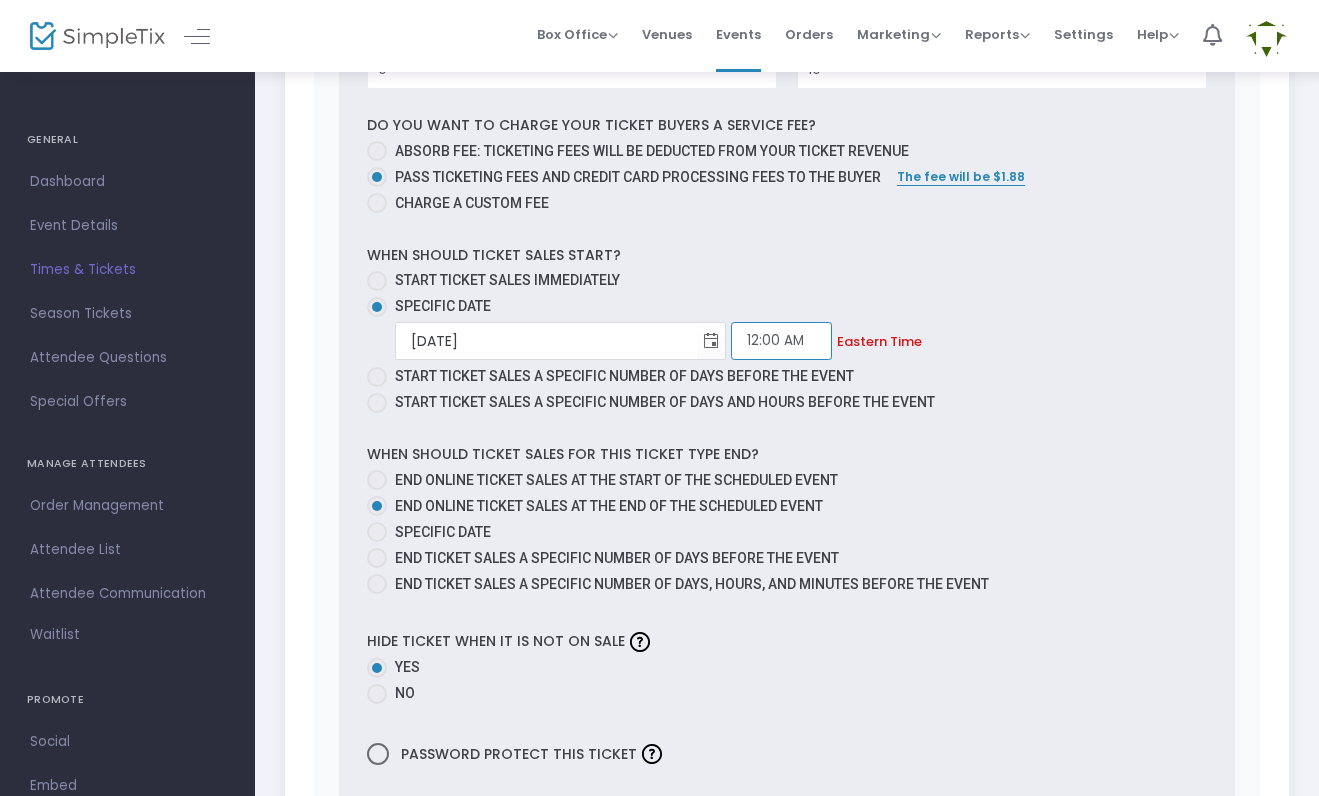 click on "12:00 AM" at bounding box center (781, 341) 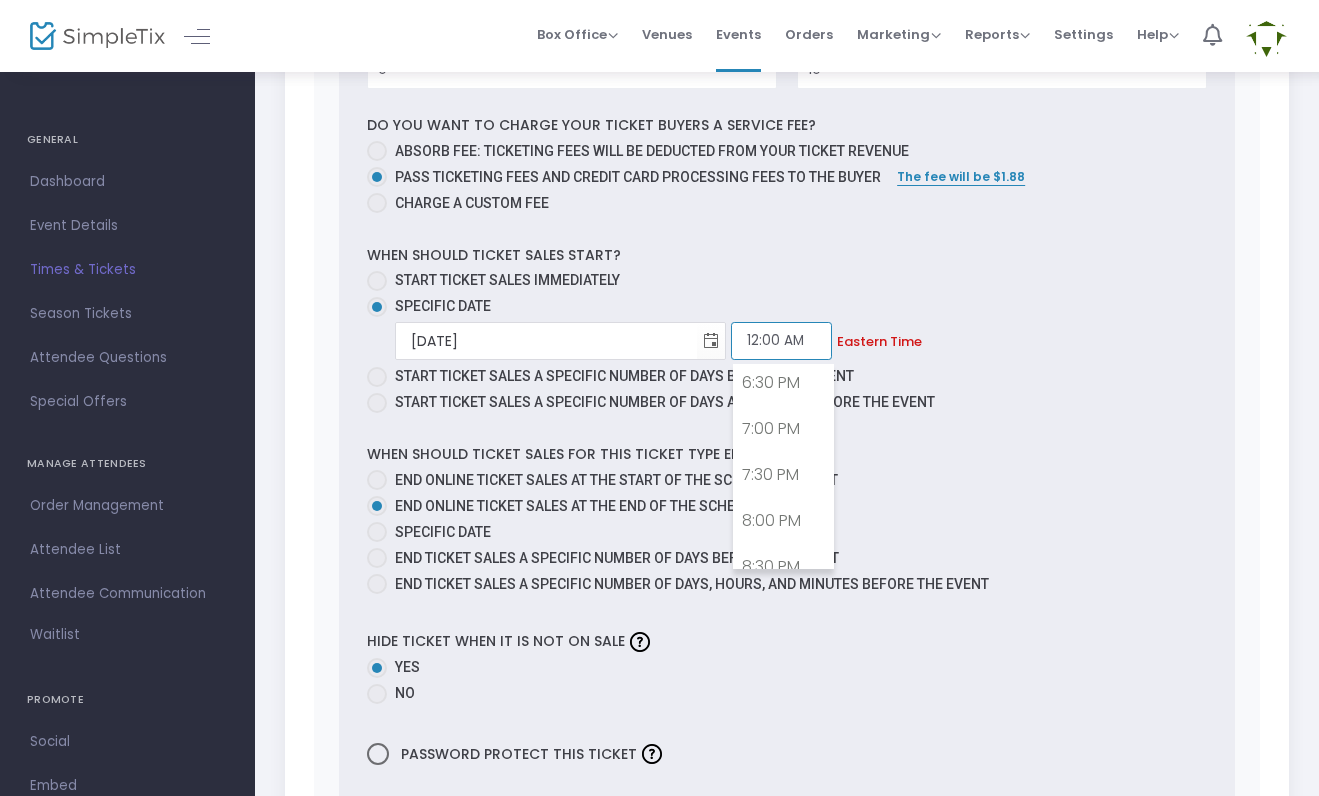 scroll, scrollTop: 1699, scrollLeft: 0, axis: vertical 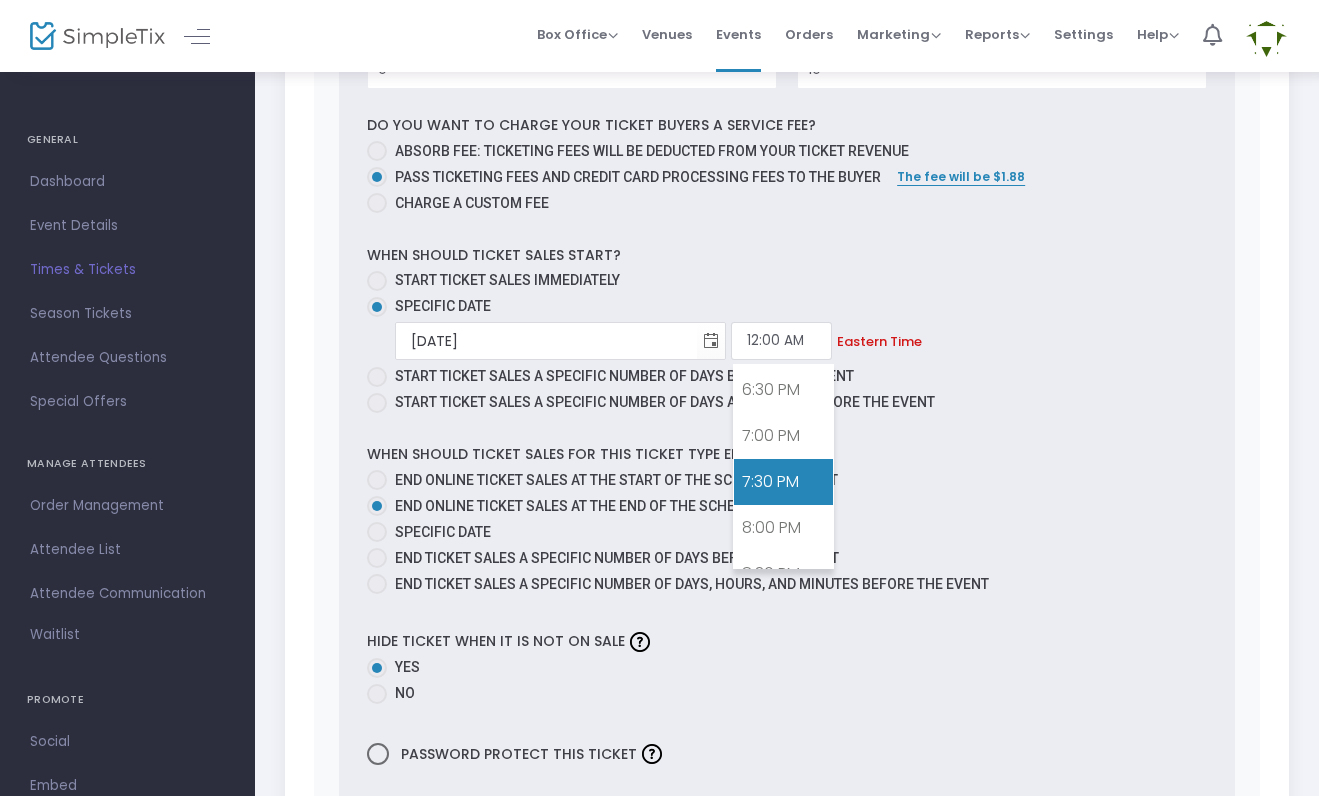click on "7:30 PM" at bounding box center (783, 482) 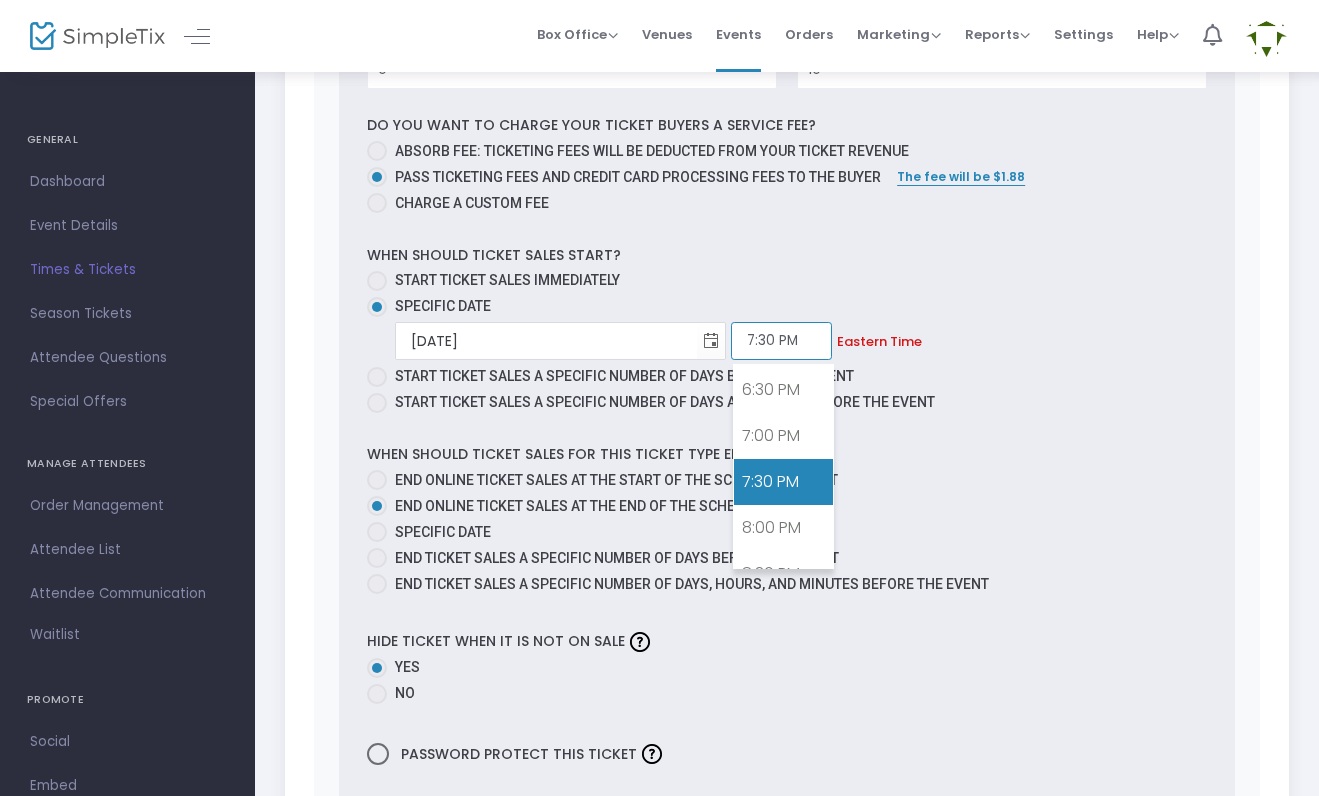 click on "7:30 PM" at bounding box center (781, 341) 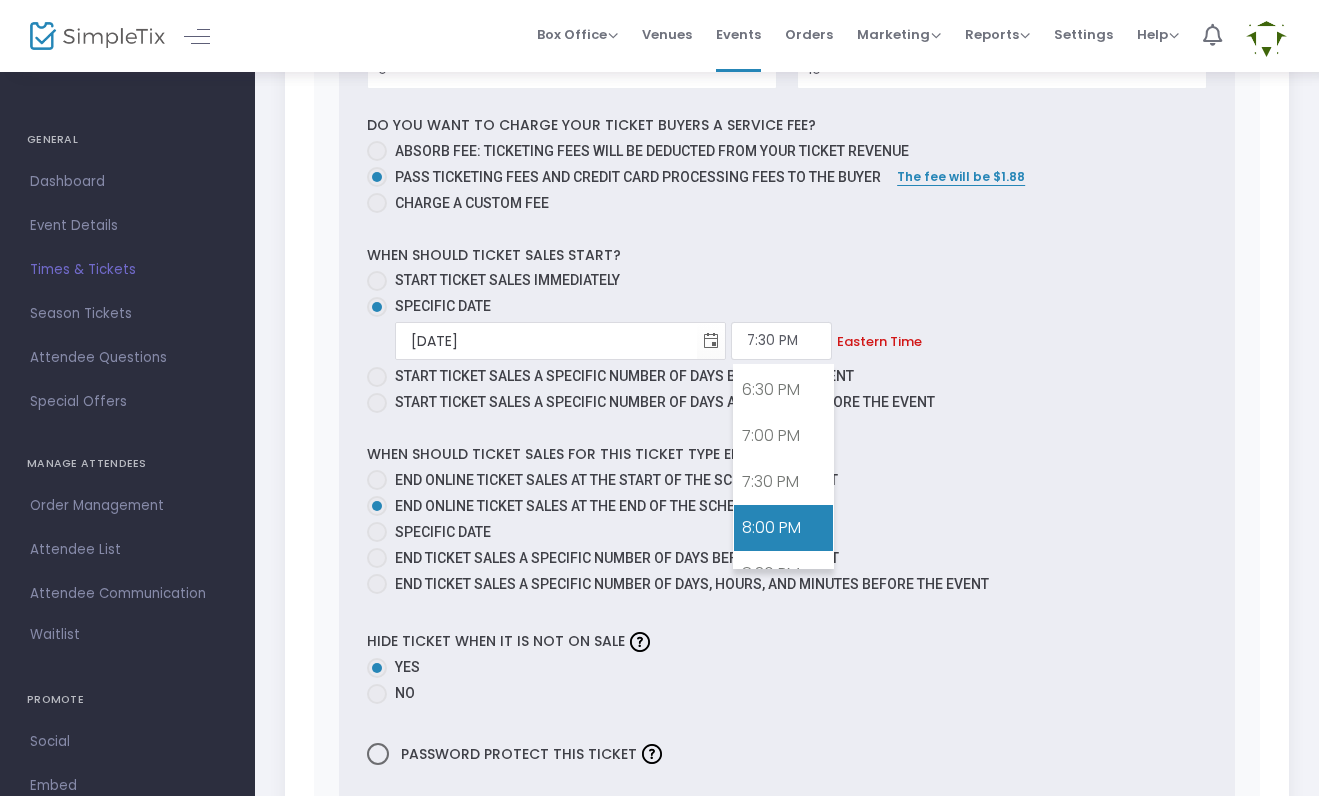 click on "8:00 PM" at bounding box center [783, 528] 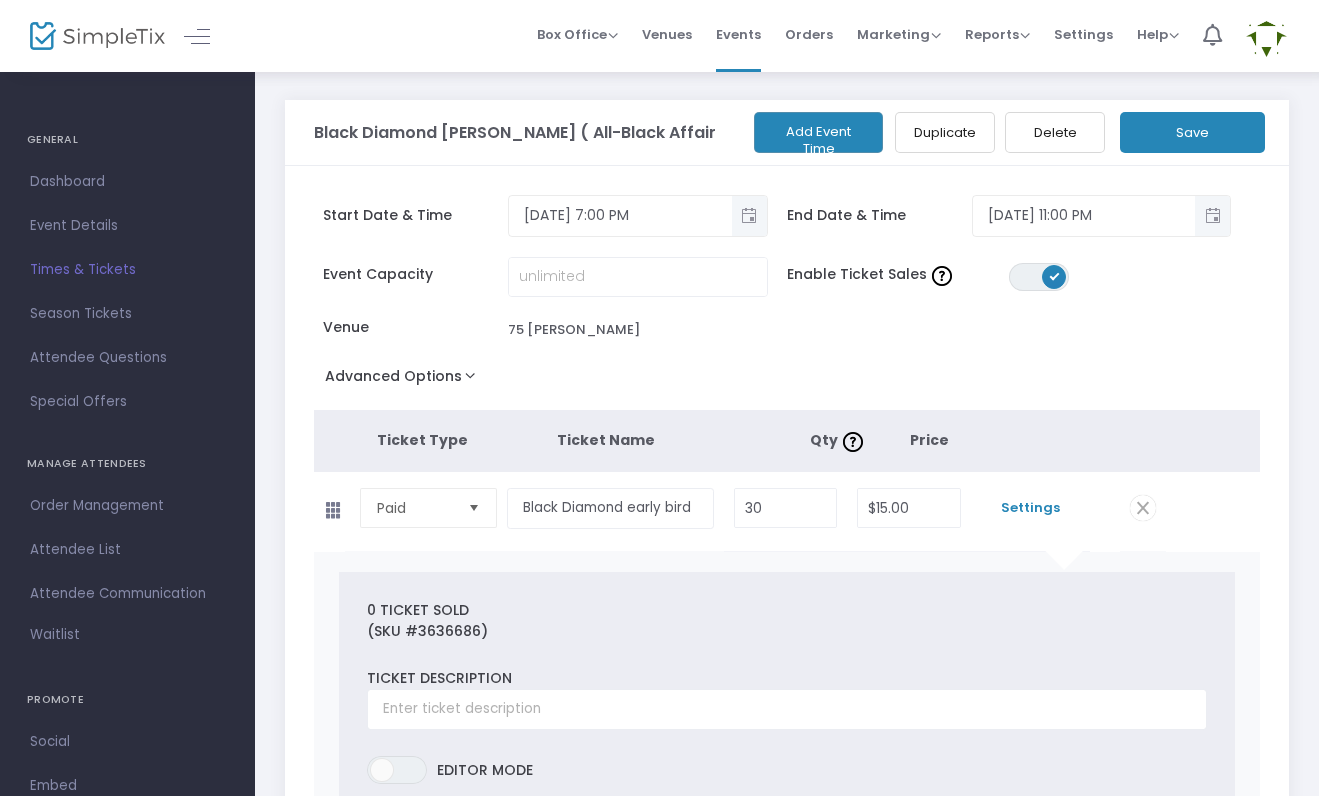 scroll, scrollTop: 0, scrollLeft: 0, axis: both 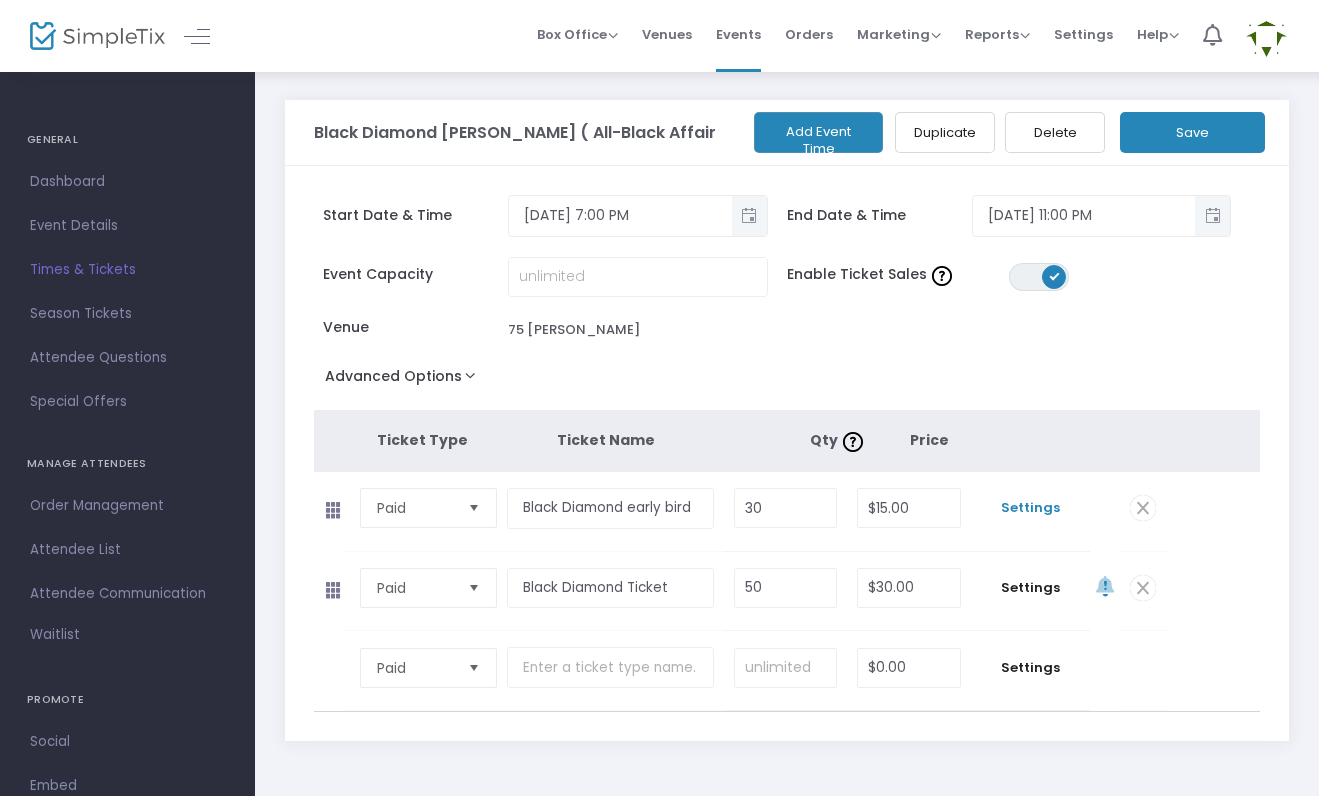 click on "Settings" at bounding box center [1030, 508] 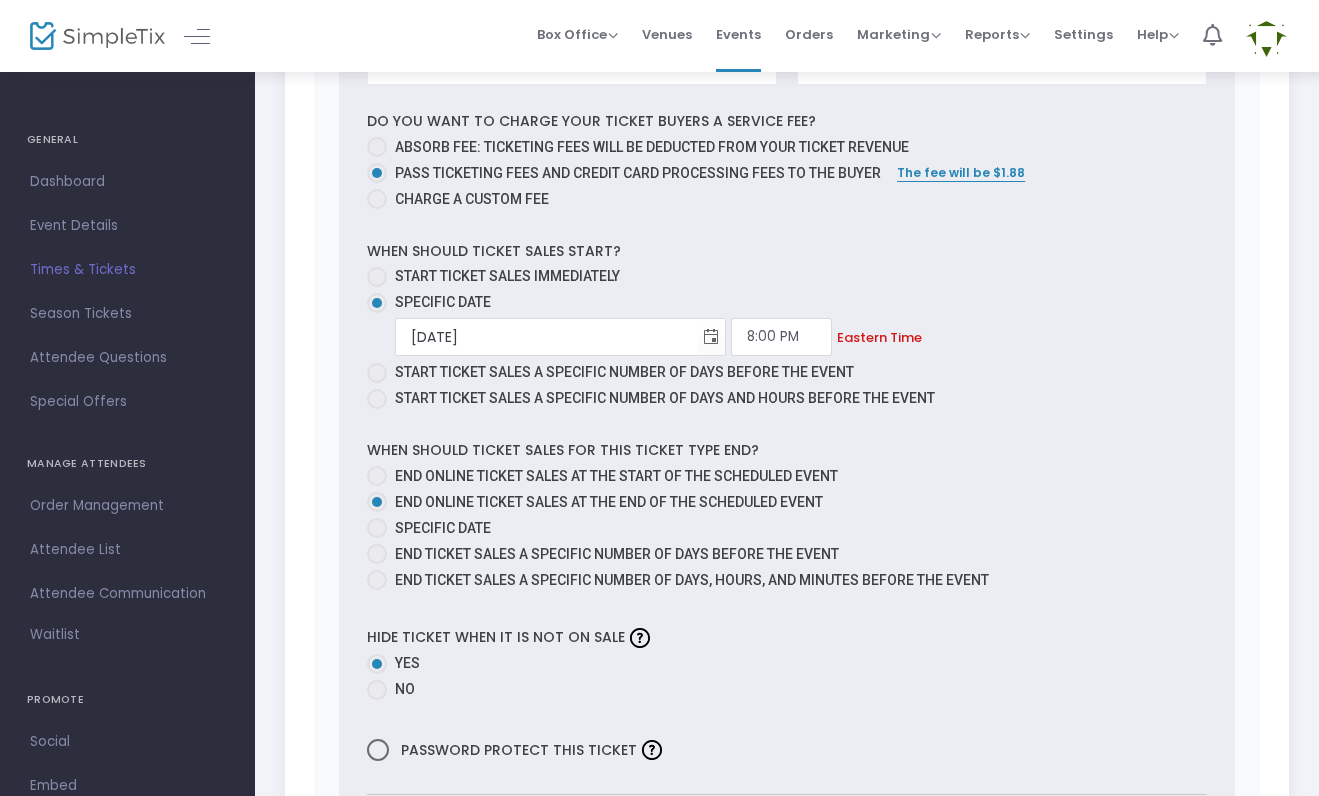 scroll, scrollTop: 943, scrollLeft: 0, axis: vertical 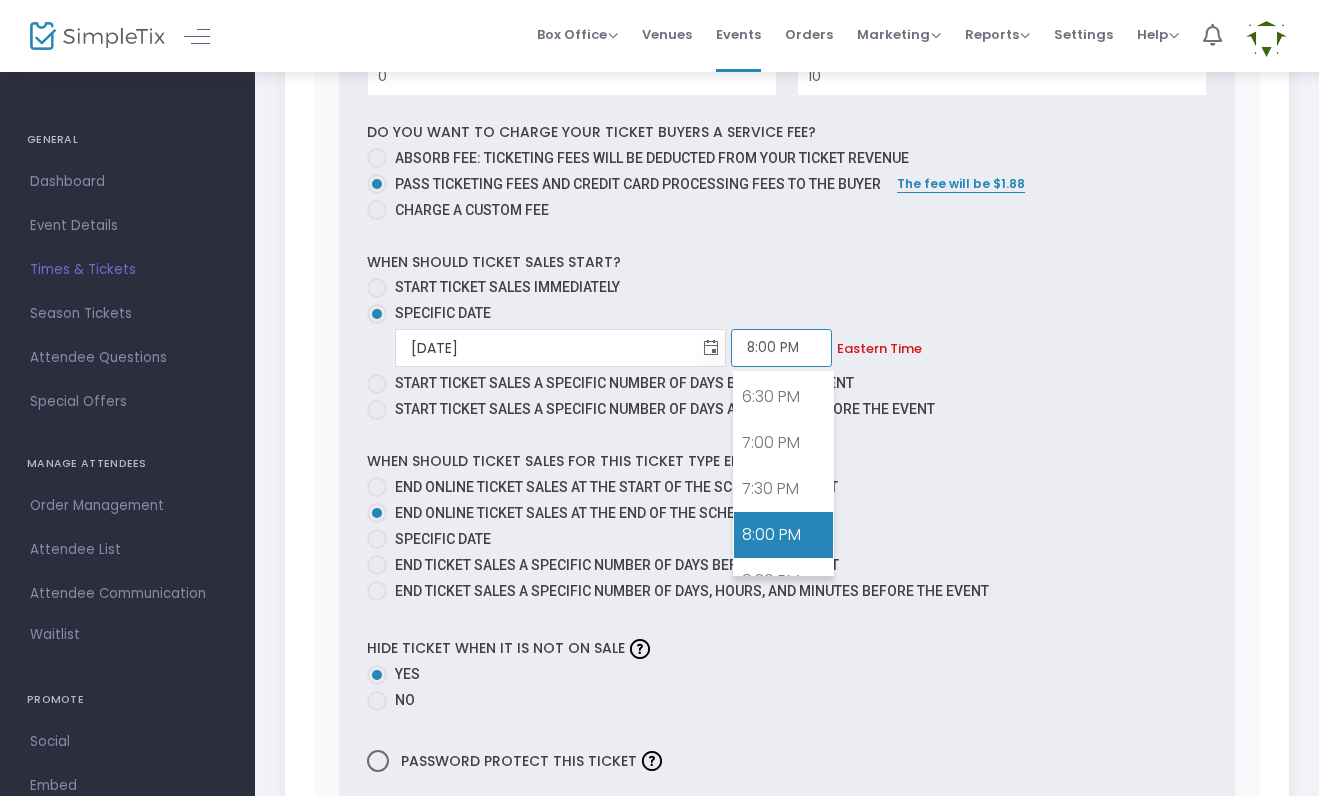 click on "8:00 PM" at bounding box center (781, 348) 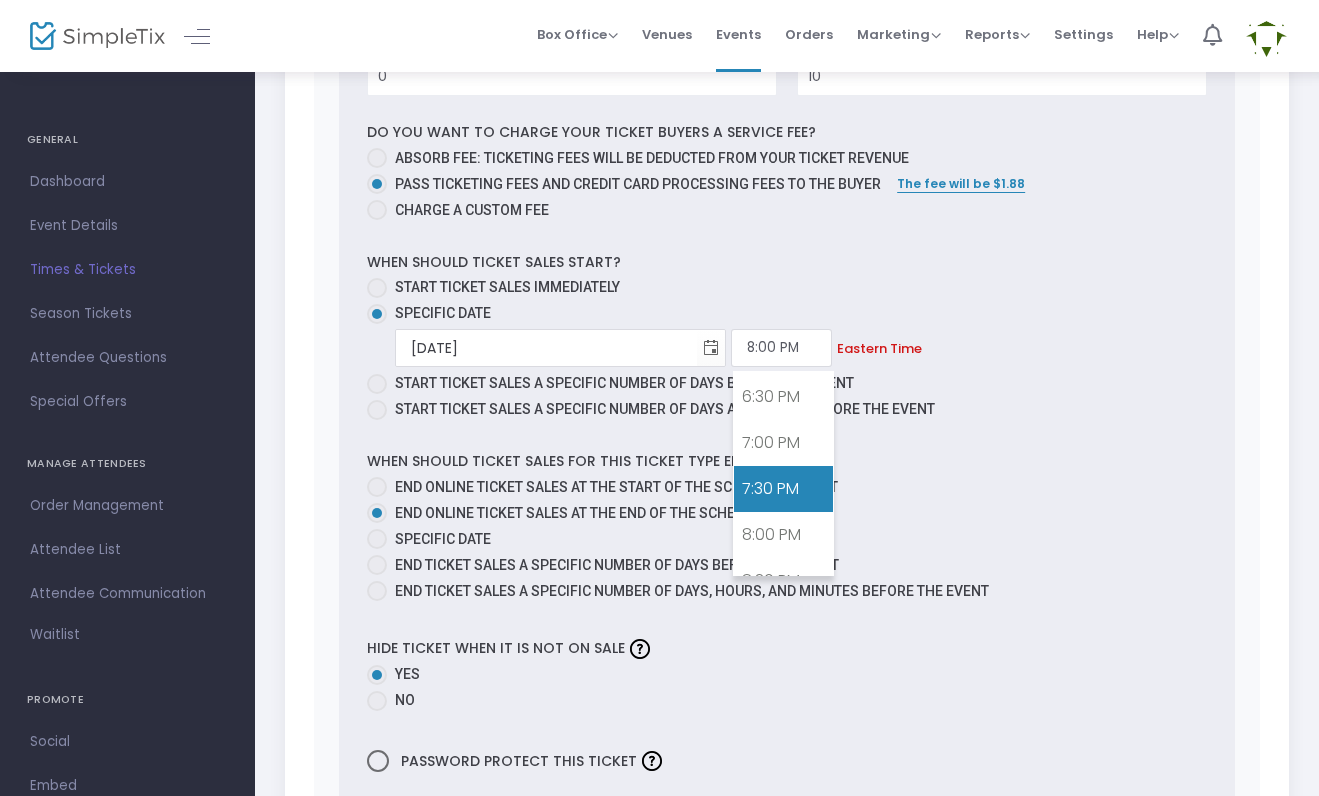 click on "7:30 PM" at bounding box center (783, 489) 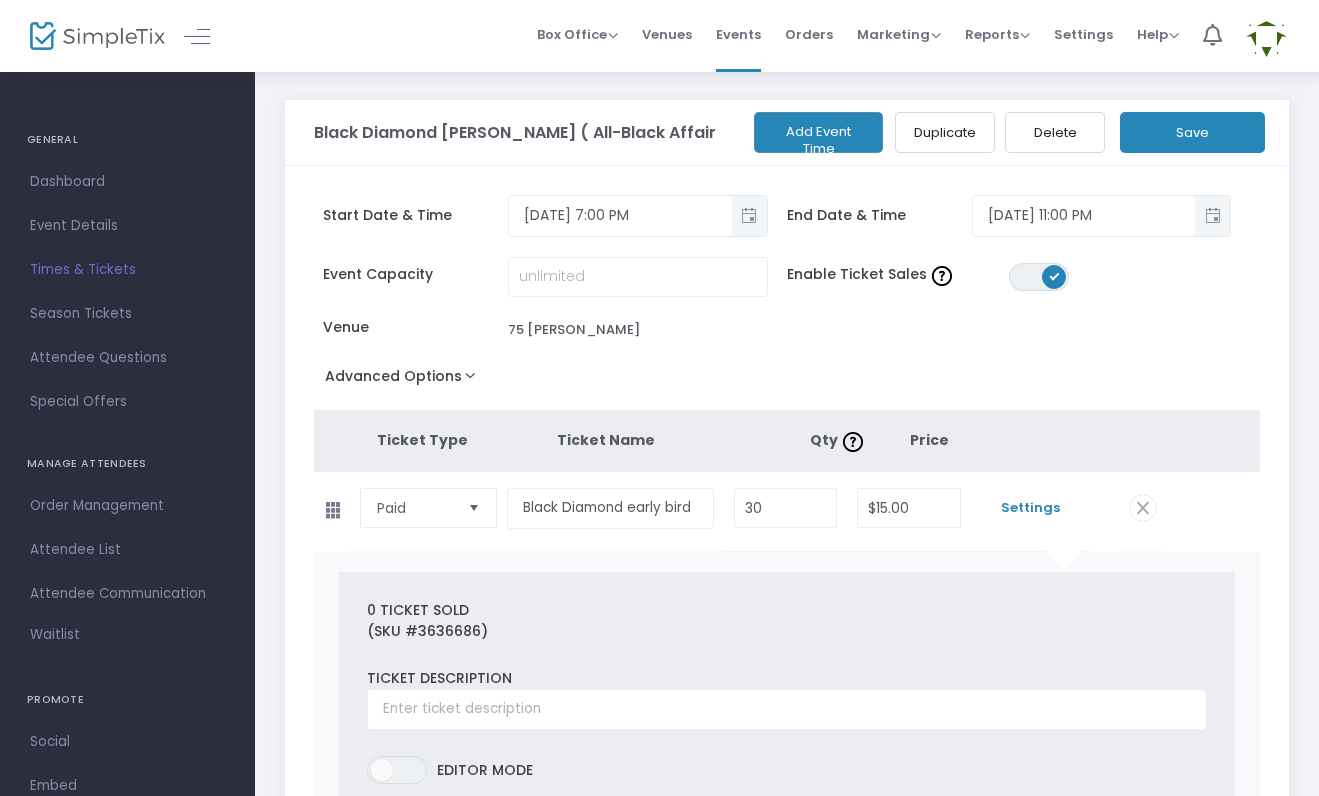 scroll, scrollTop: 0, scrollLeft: 0, axis: both 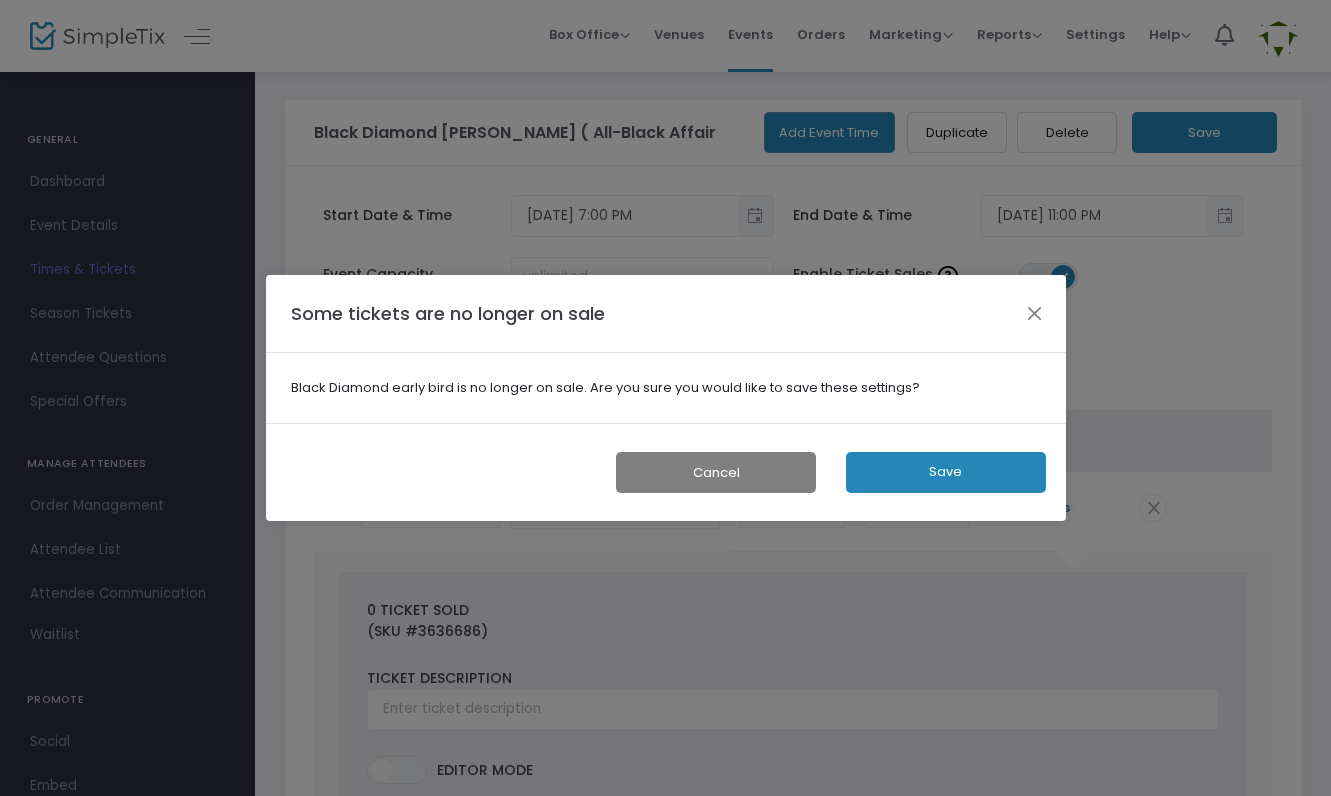 click on "Save" 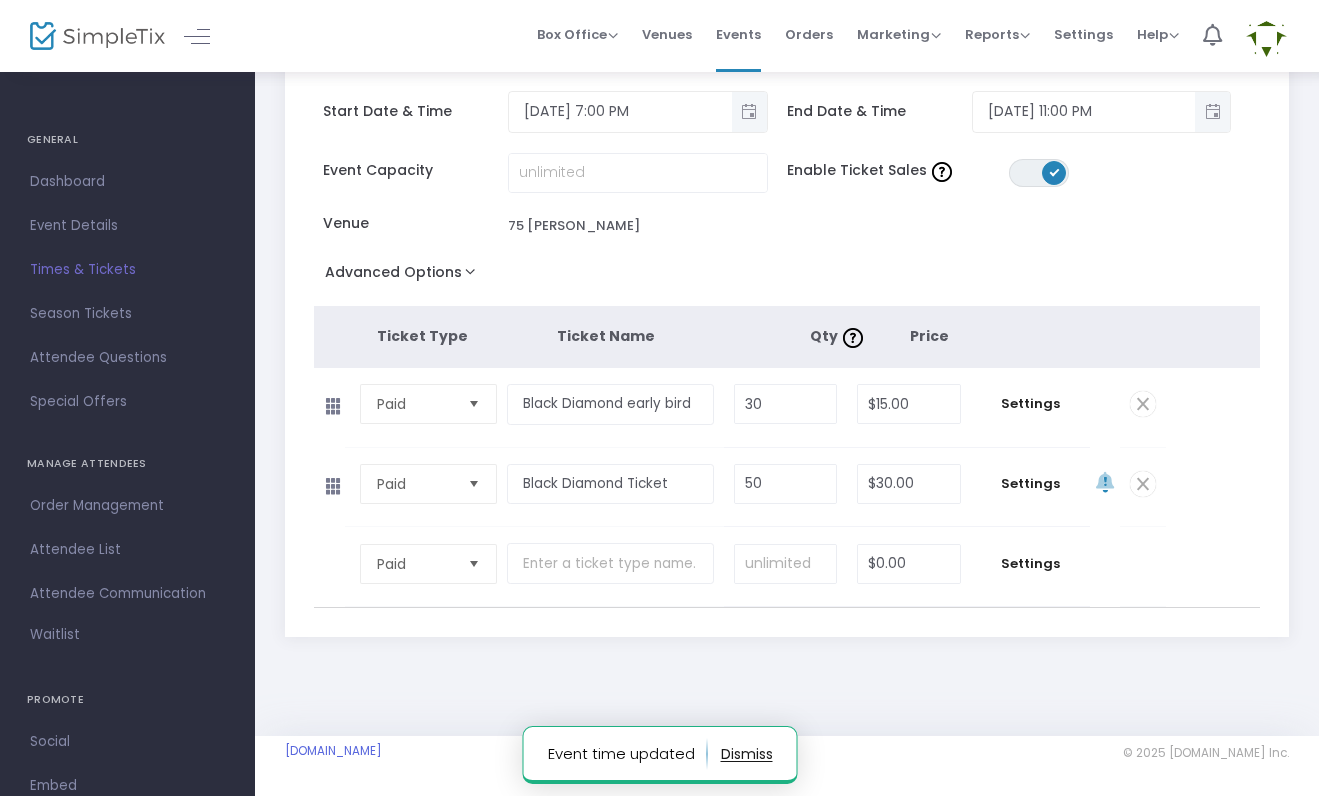 scroll, scrollTop: 112, scrollLeft: 0, axis: vertical 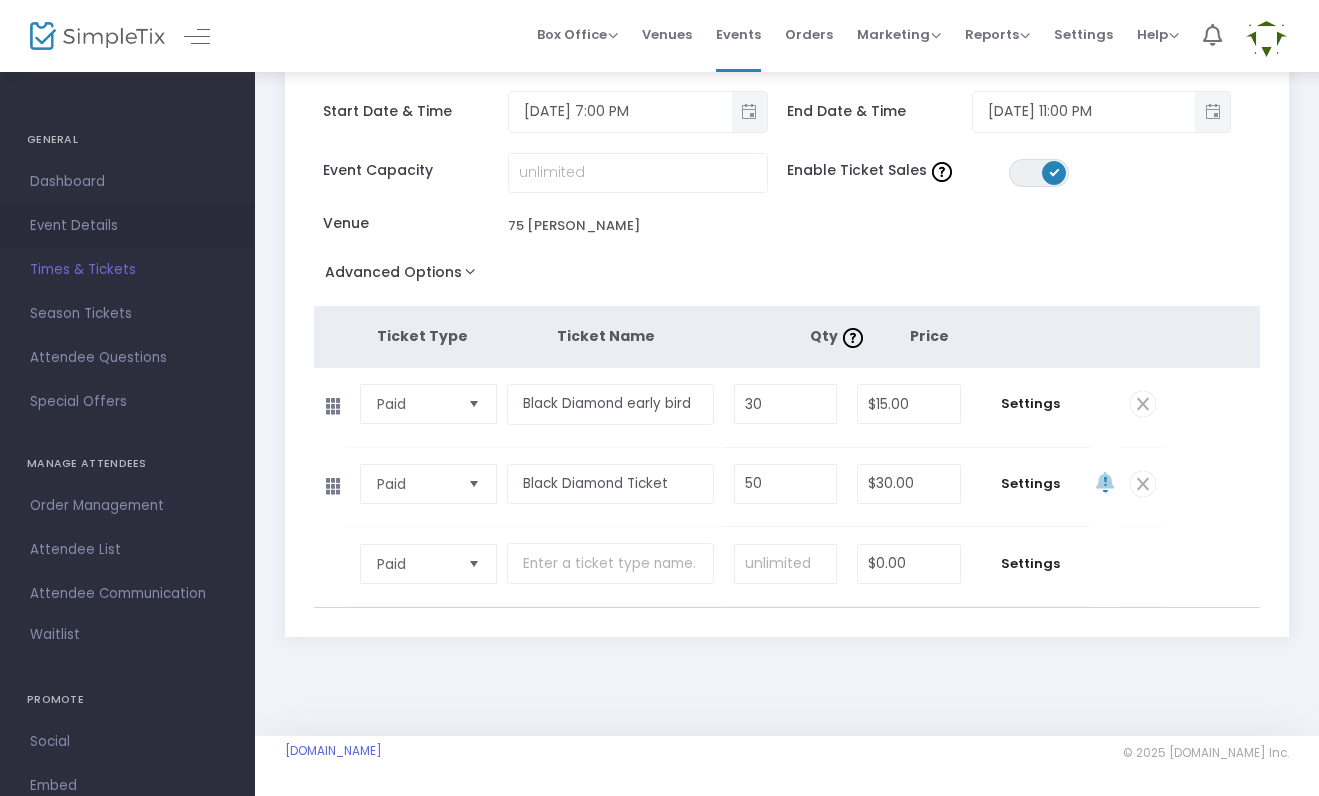 click on "Event Details" at bounding box center [127, 226] 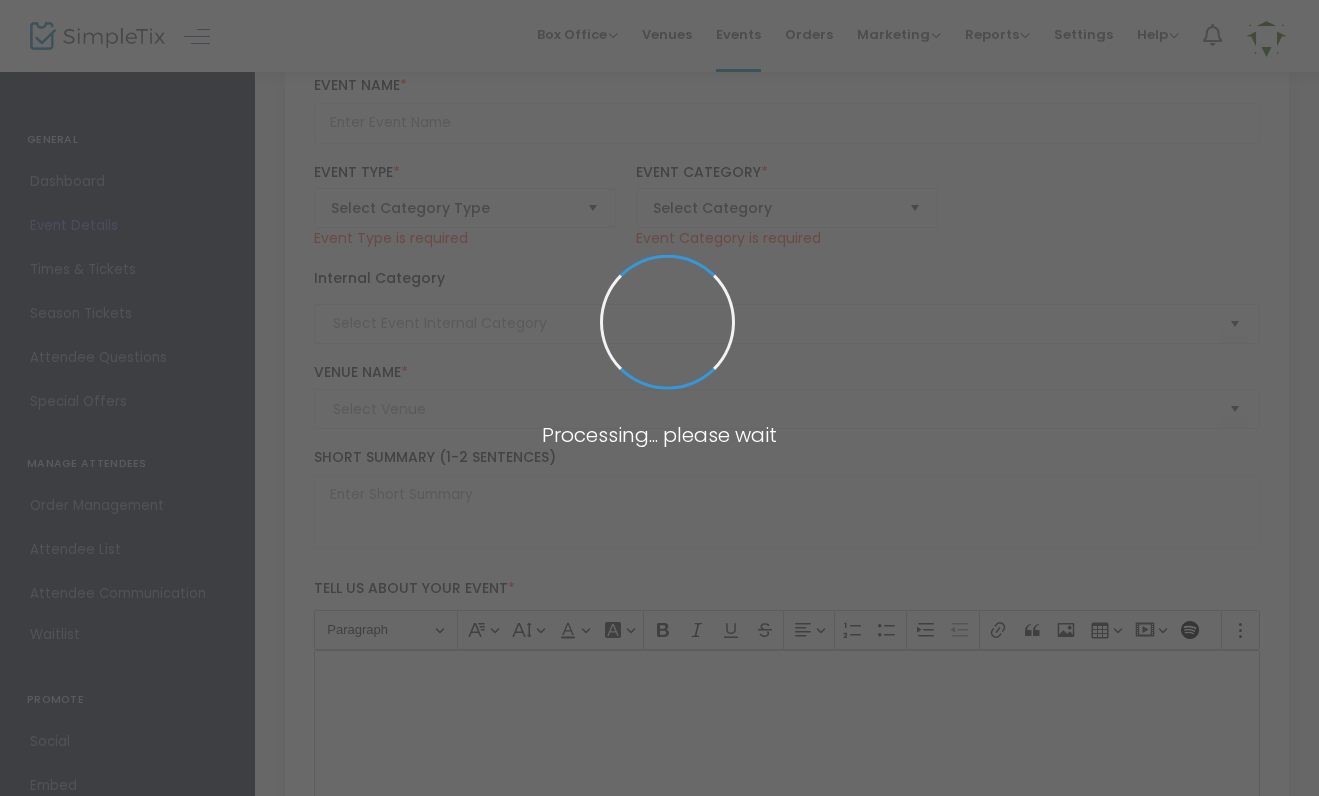 type on "Black Diamond [PERSON_NAME] ( All-Black Affair" 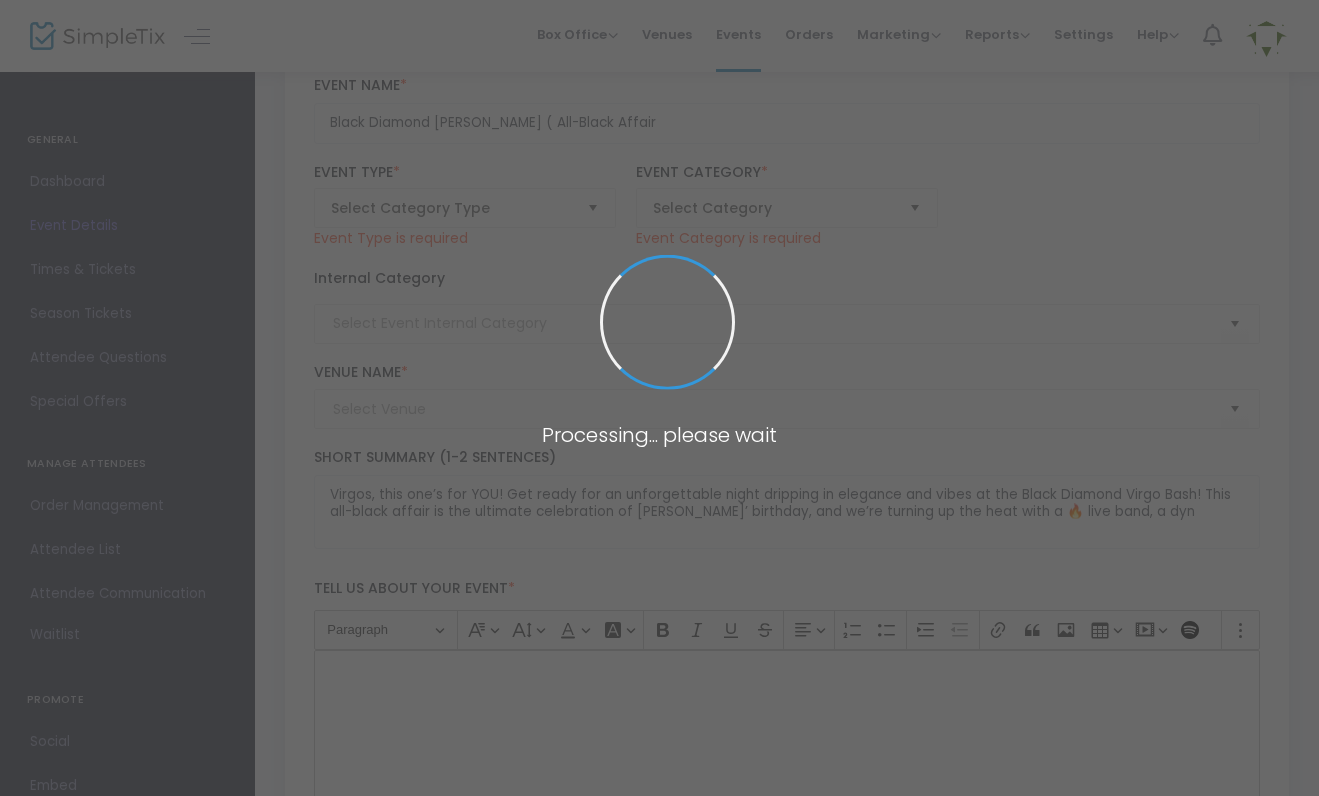 type on "75 [PERSON_NAME]" 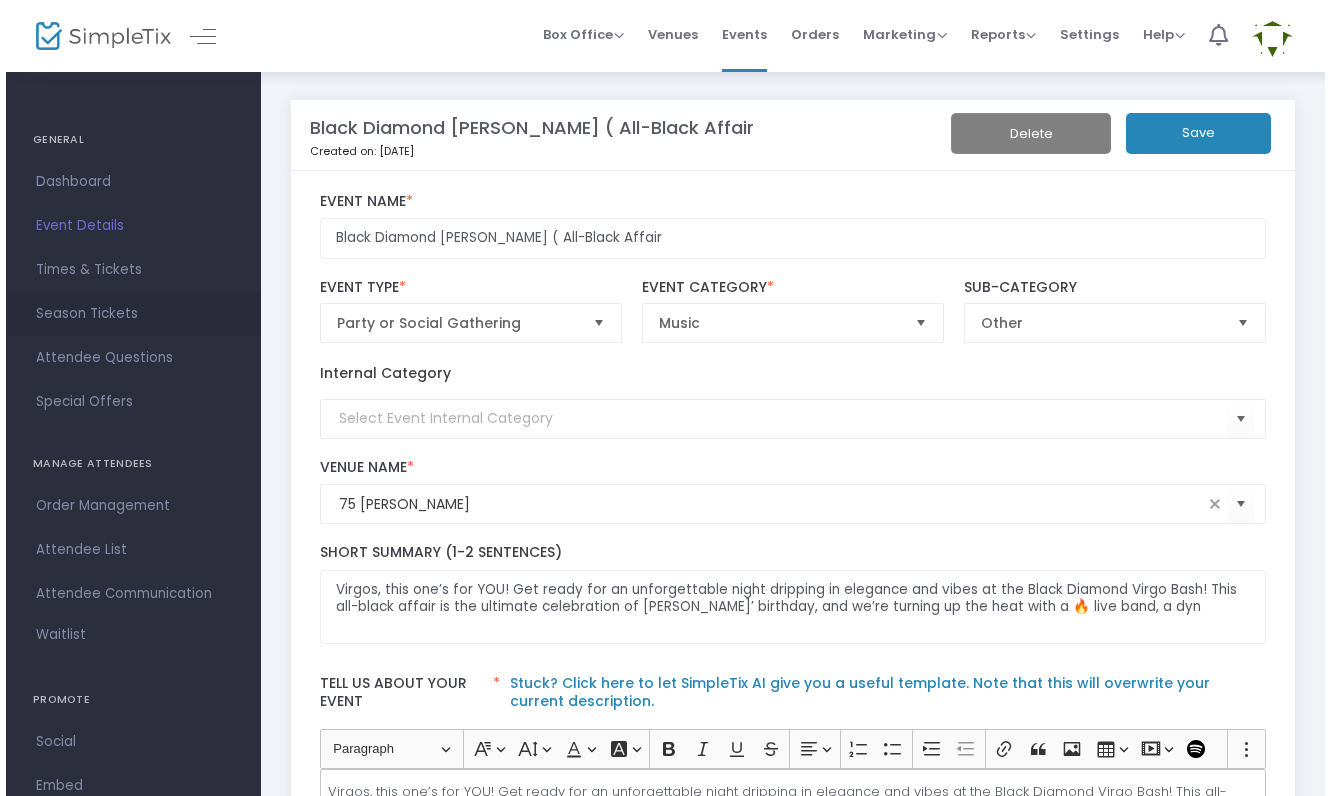 scroll, scrollTop: 0, scrollLeft: 0, axis: both 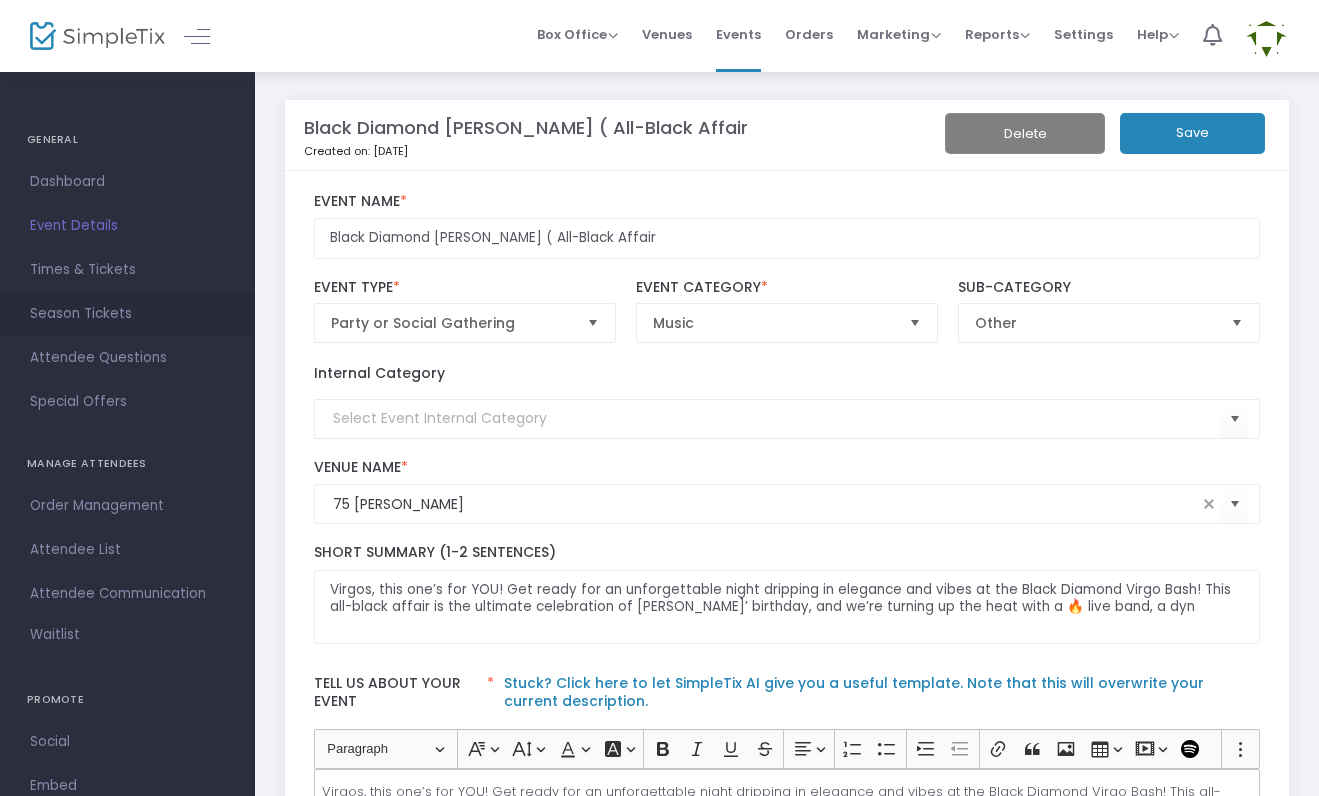 click on "Season Tickets" at bounding box center (127, 314) 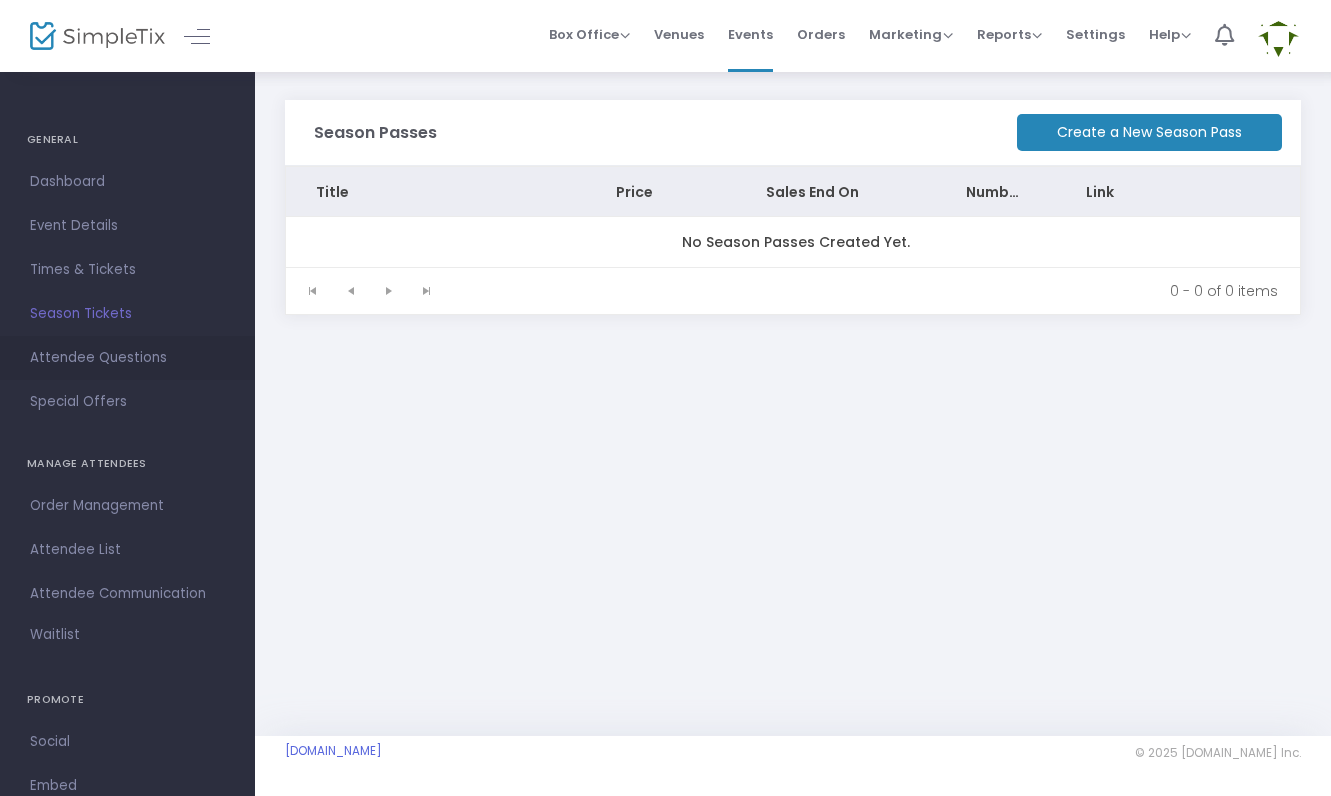 click on "Attendee Questions" at bounding box center [127, 358] 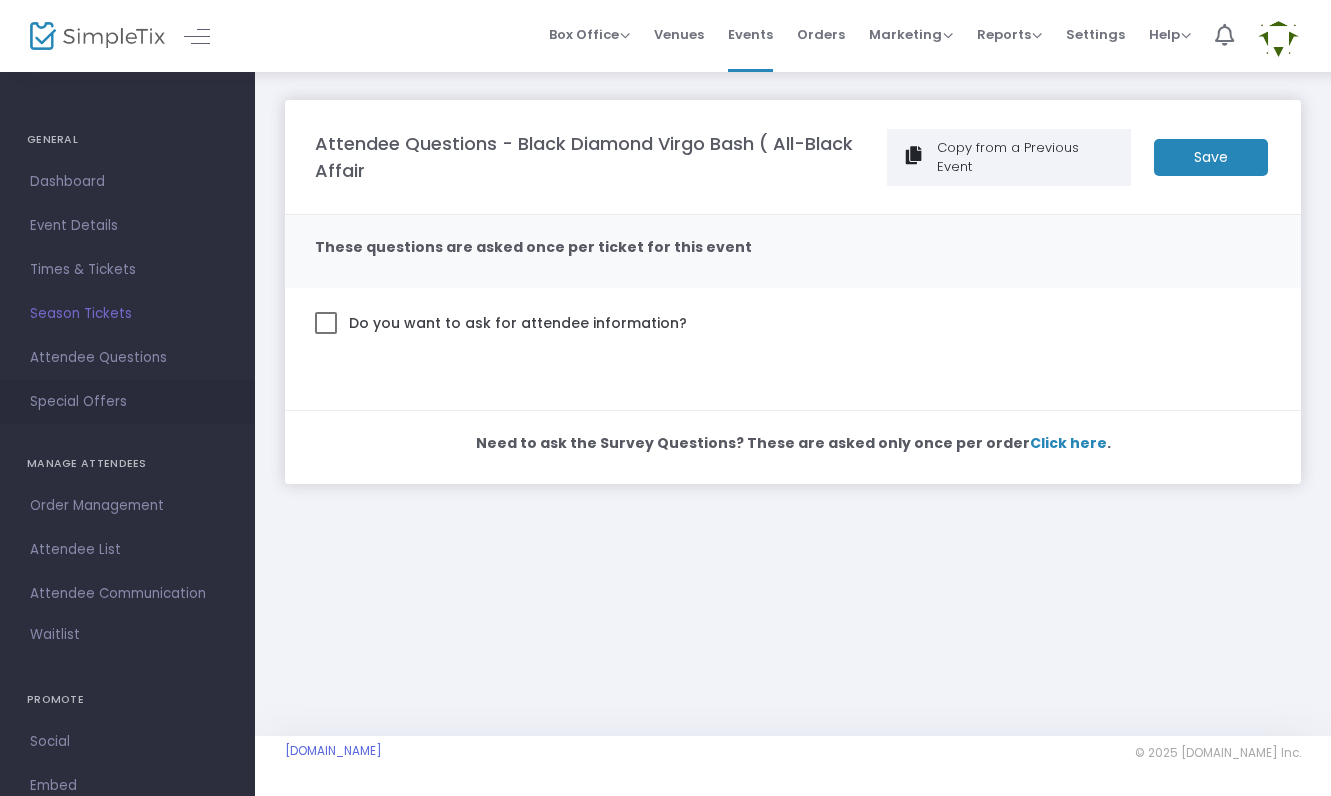 click on "Special Offers" at bounding box center [127, 402] 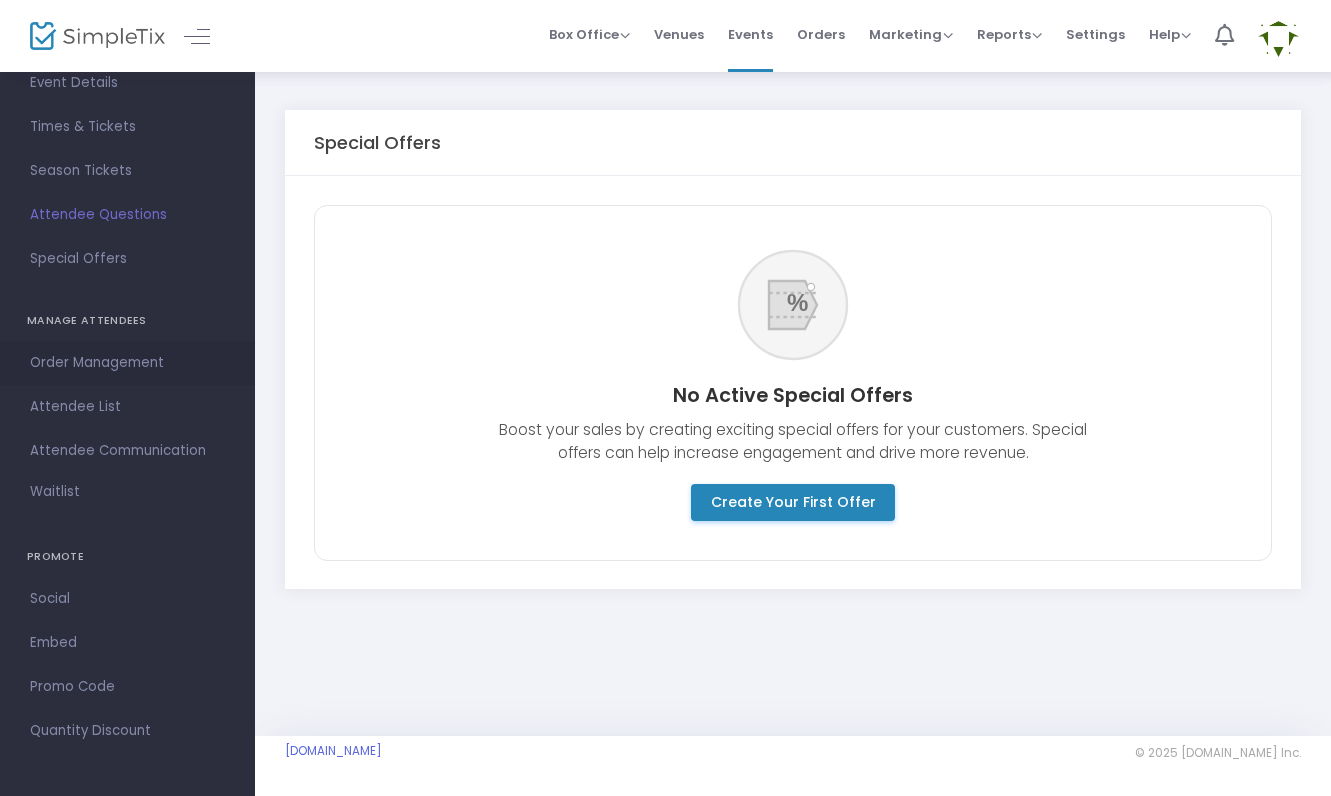 scroll, scrollTop: 143, scrollLeft: 0, axis: vertical 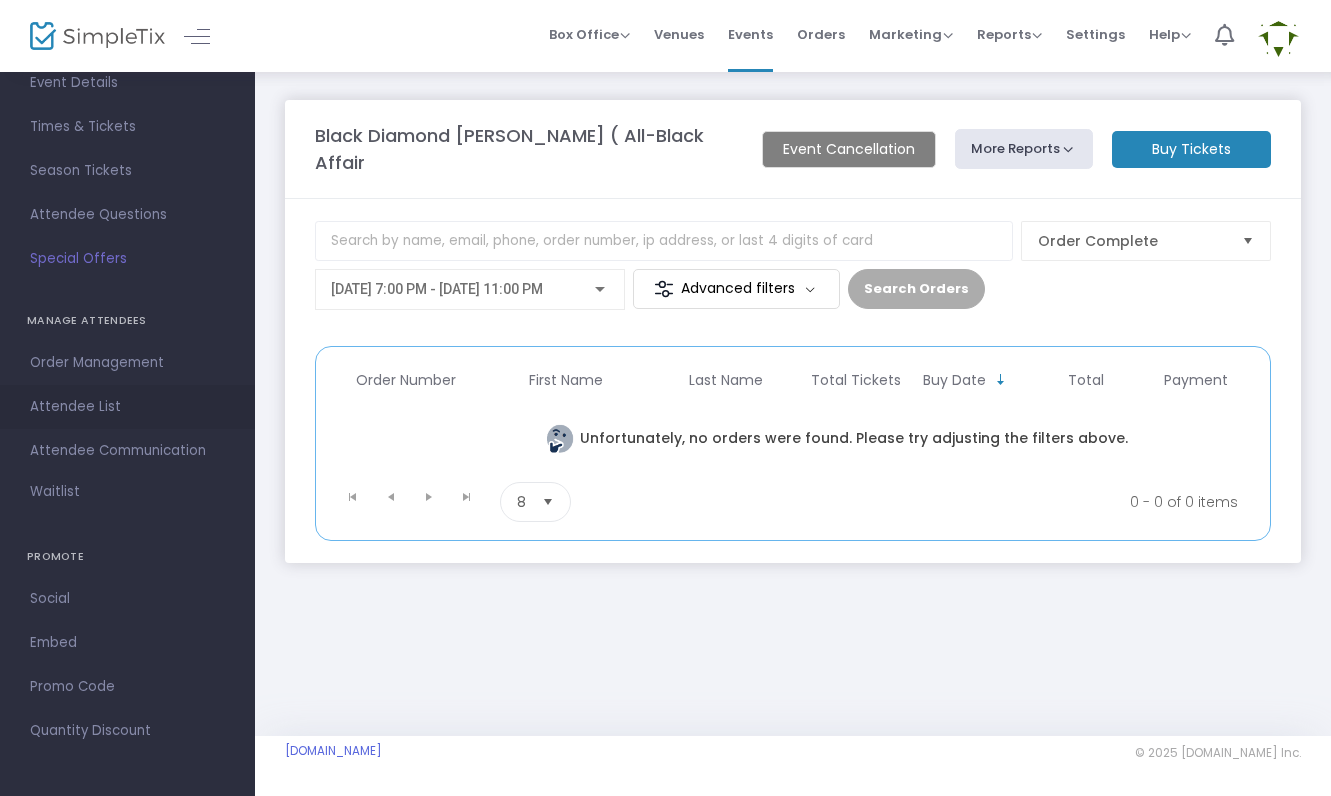 click on "Attendee List" at bounding box center [127, 407] 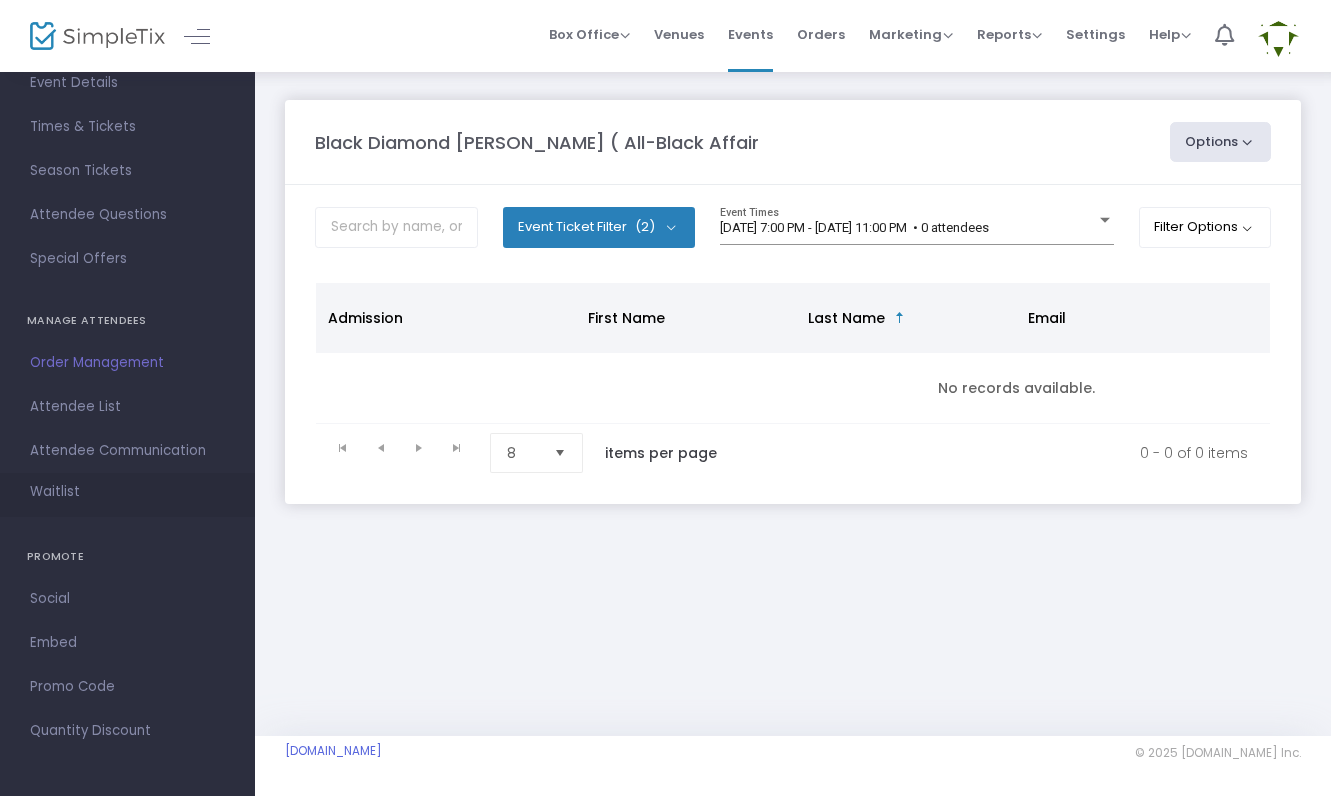 click on "Waitlist" at bounding box center (127, 495) 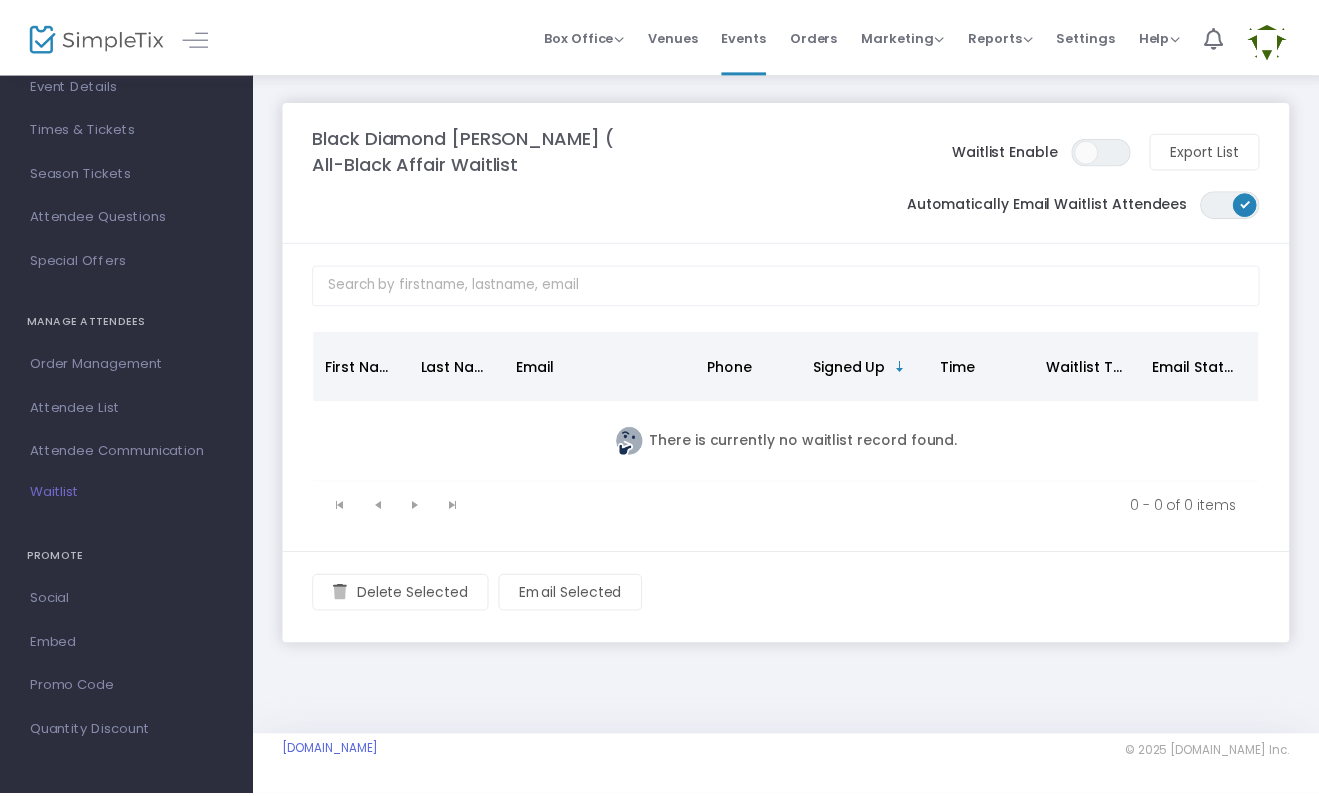 scroll, scrollTop: 0, scrollLeft: 0, axis: both 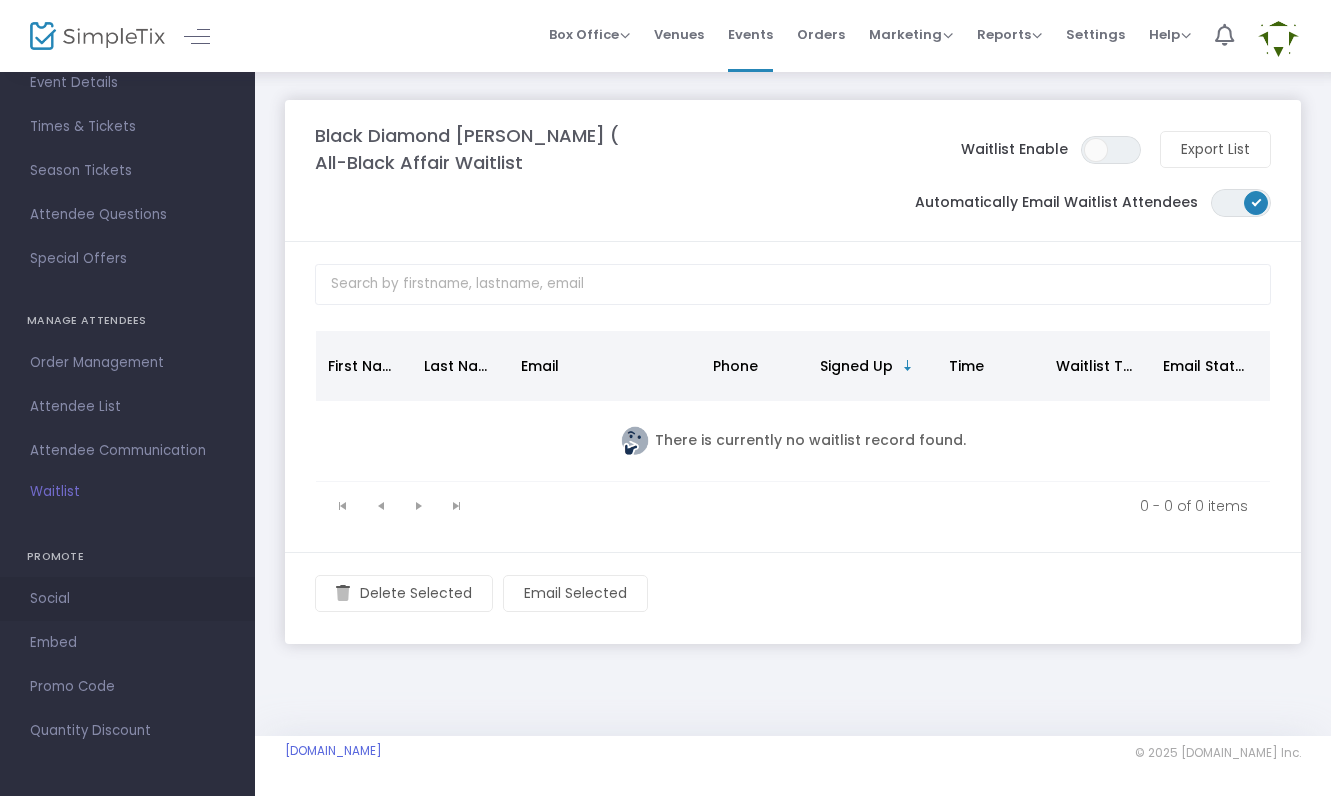 click on "Social" at bounding box center (127, 599) 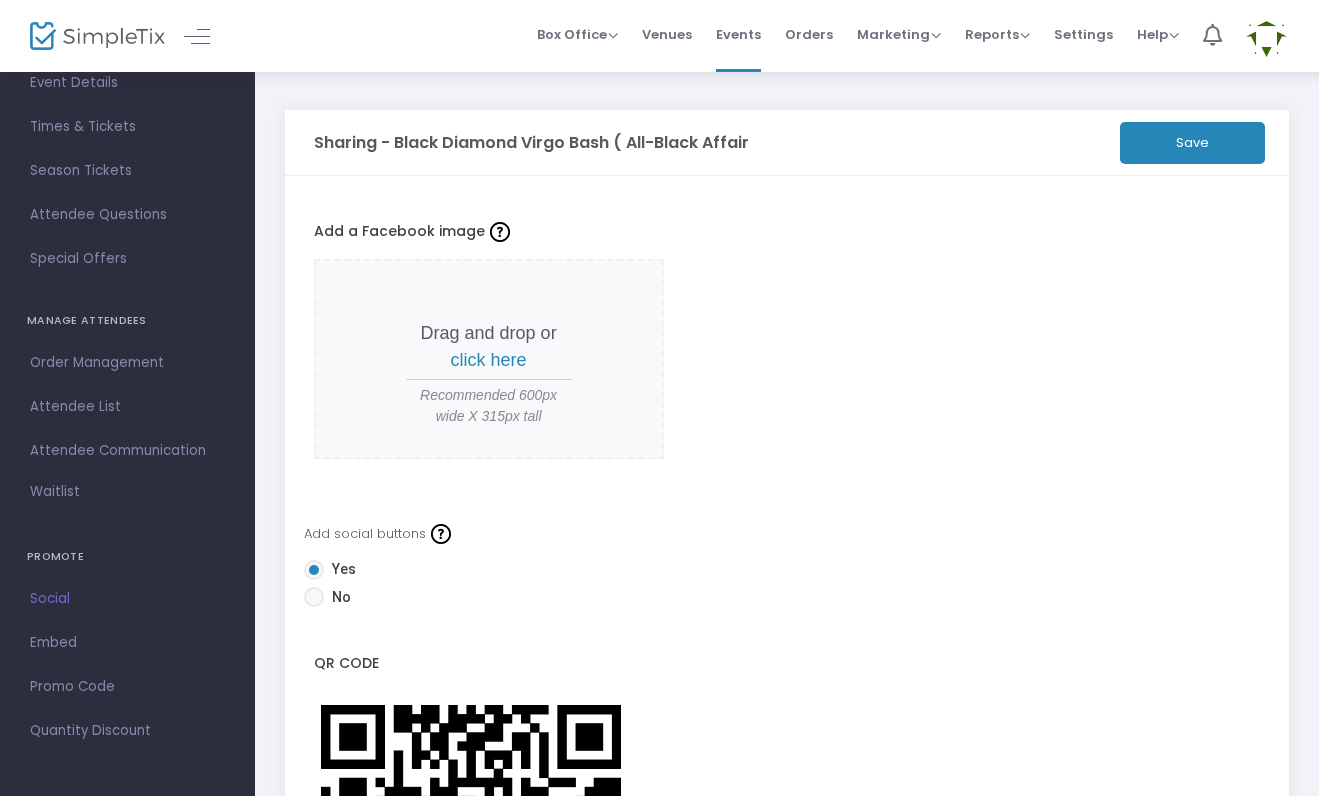scroll, scrollTop: 0, scrollLeft: 0, axis: both 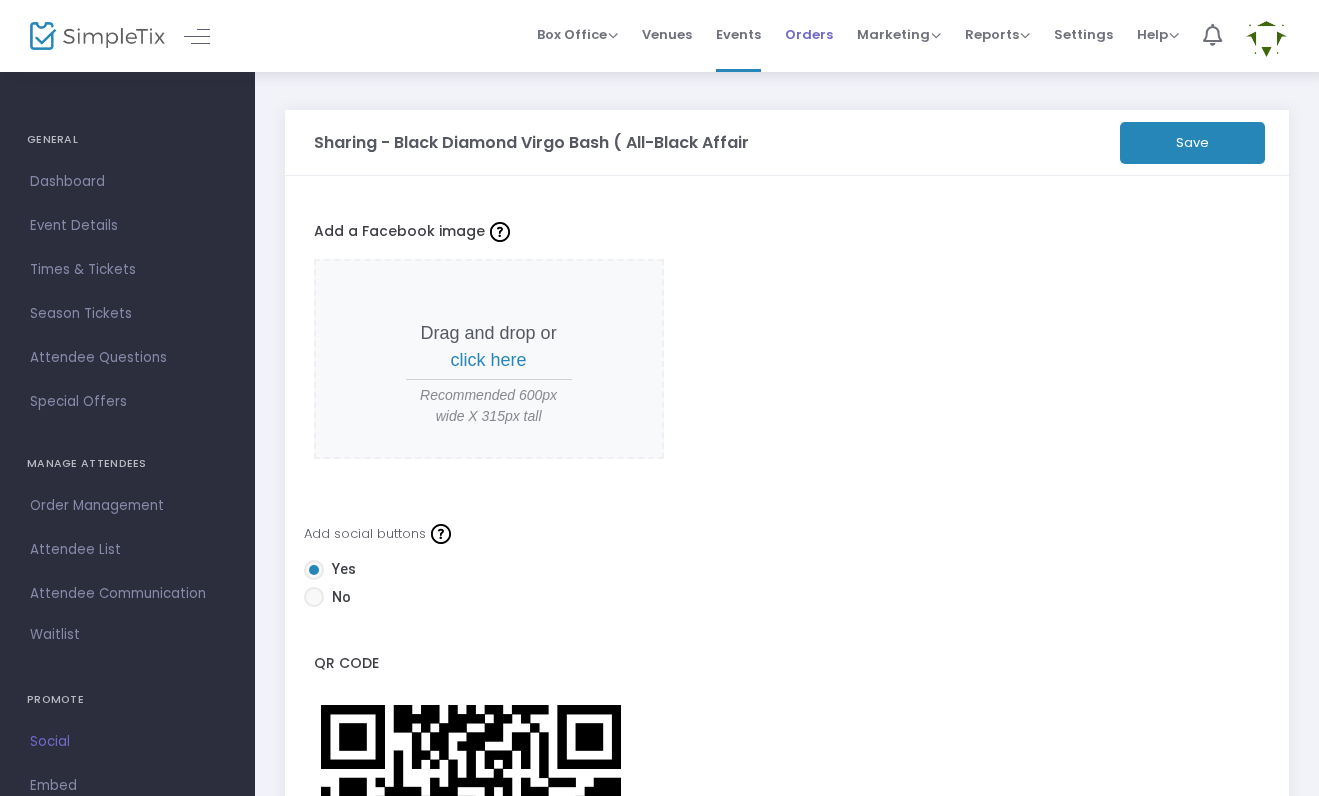click on "Orders" at bounding box center [809, 34] 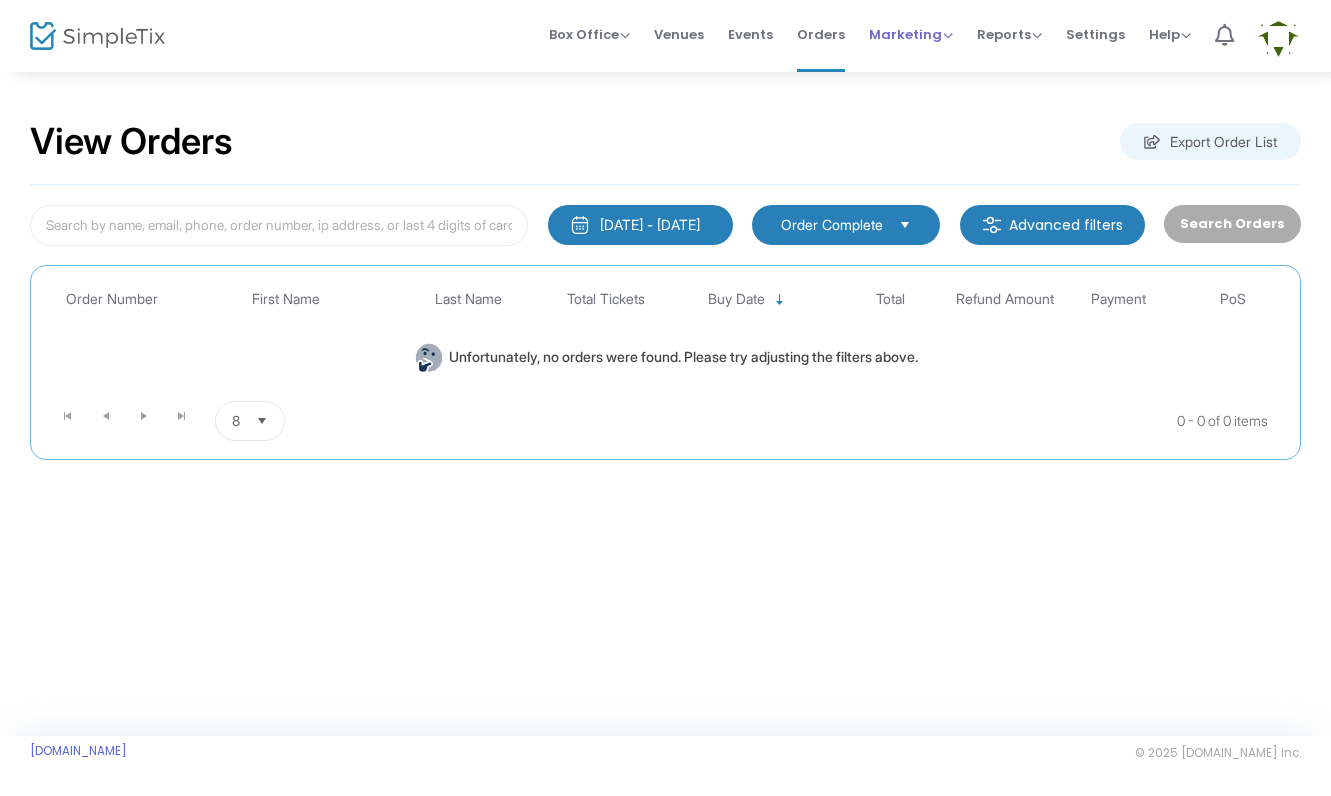 click on "Marketing" at bounding box center (911, 34) 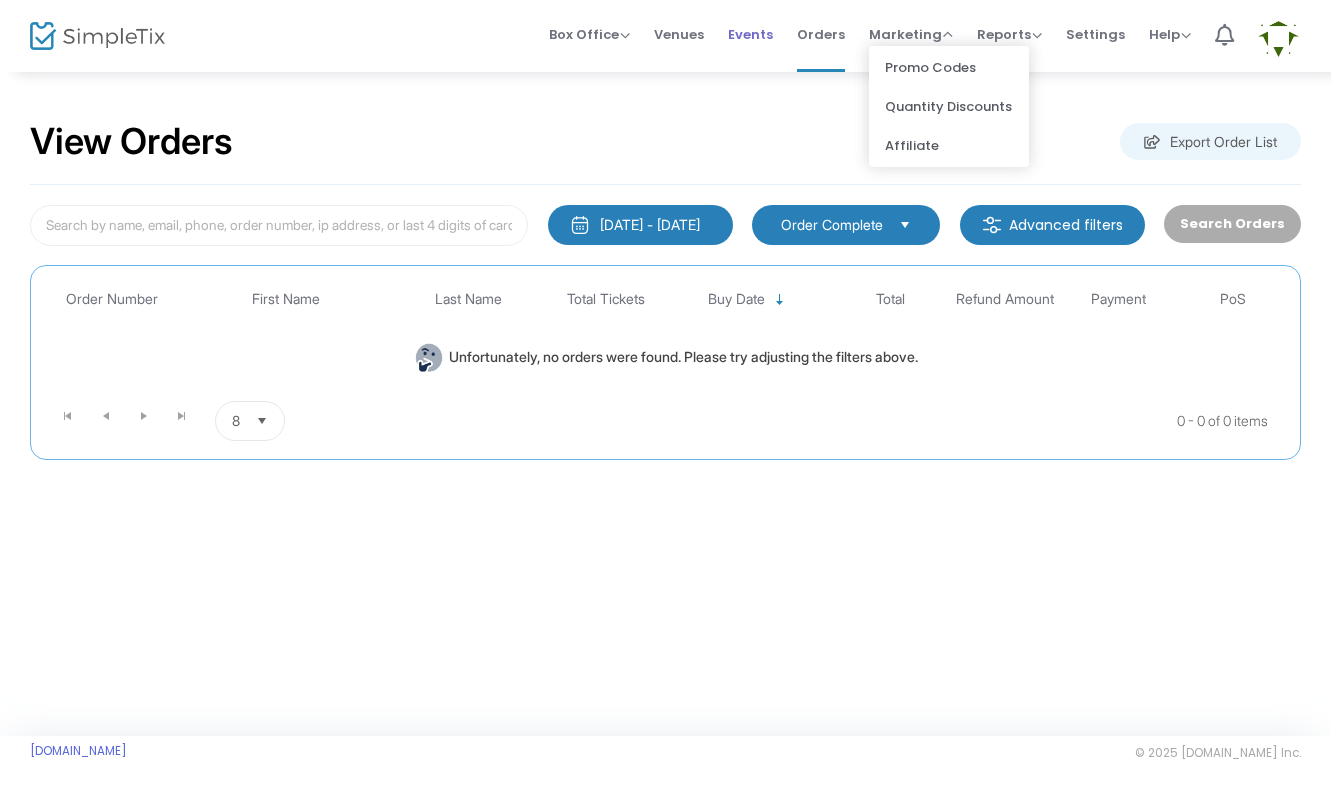 click on "Events" at bounding box center (750, 34) 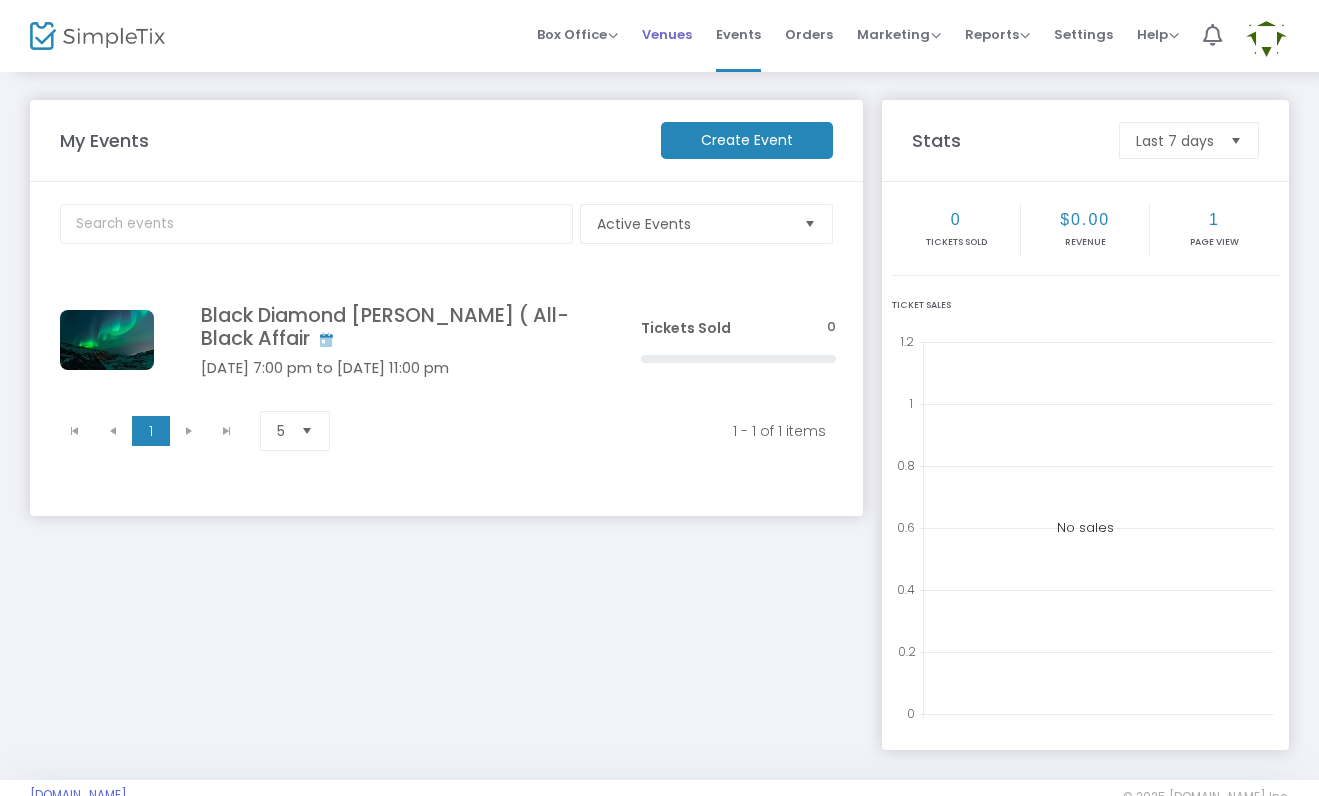 click on "Venues" at bounding box center (667, 34) 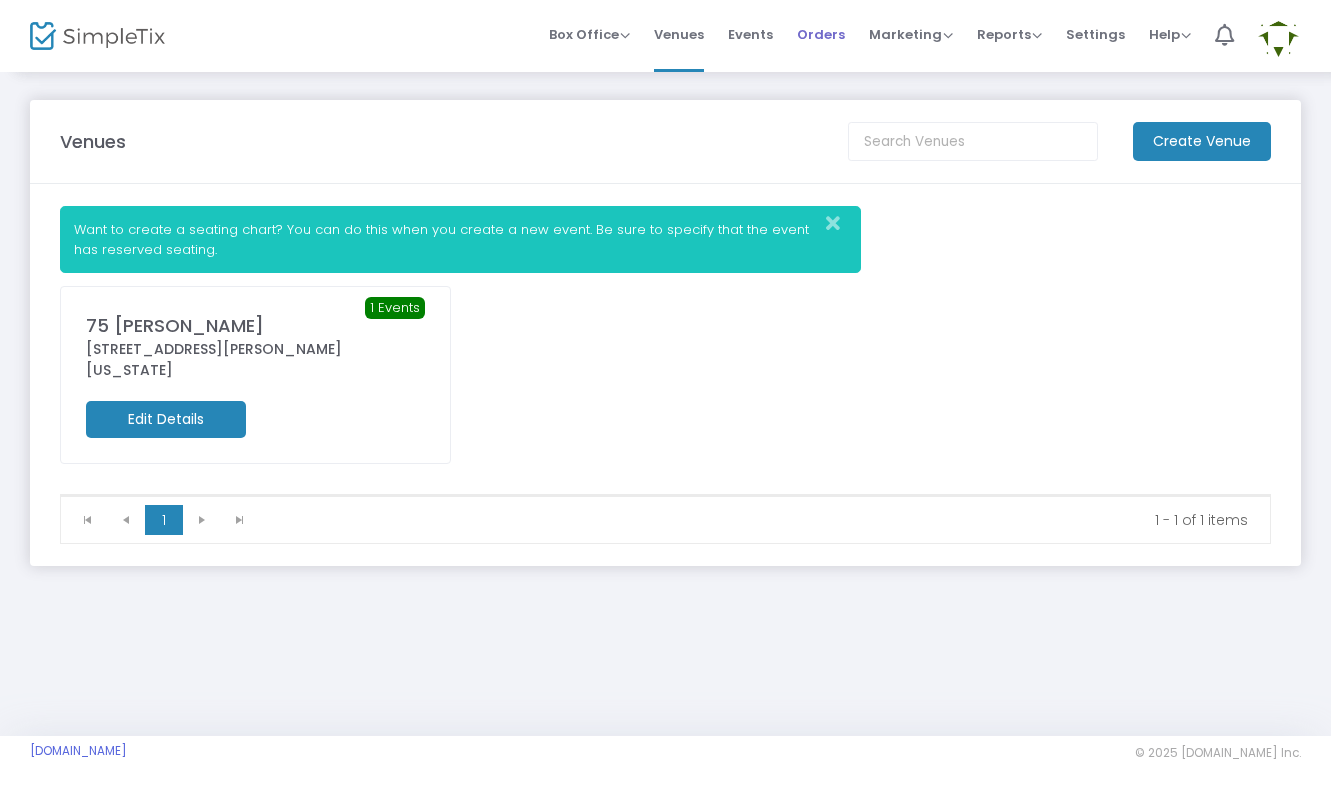 click on "Orders" at bounding box center [821, 34] 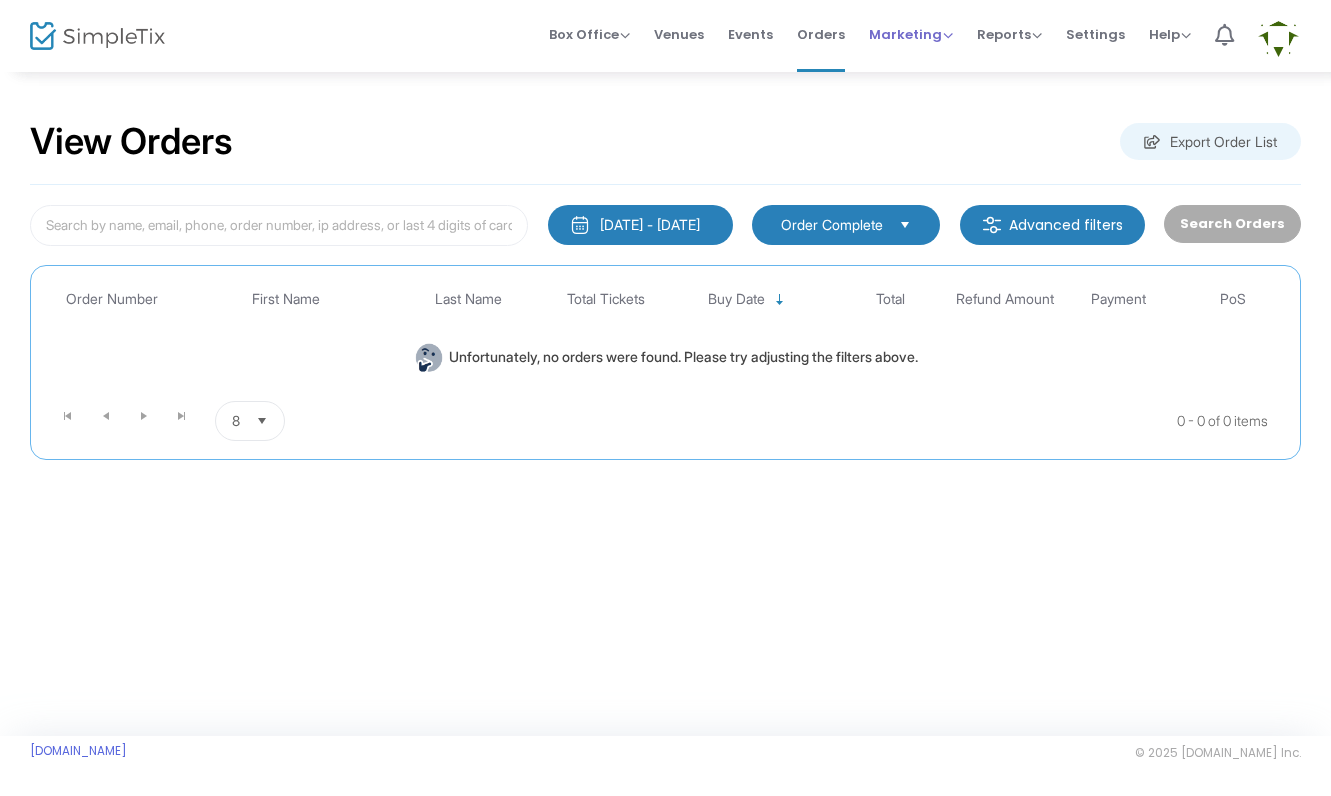 click on "Marketing   Promo Codes   Quantity Discounts   Affiliate" at bounding box center [911, 34] 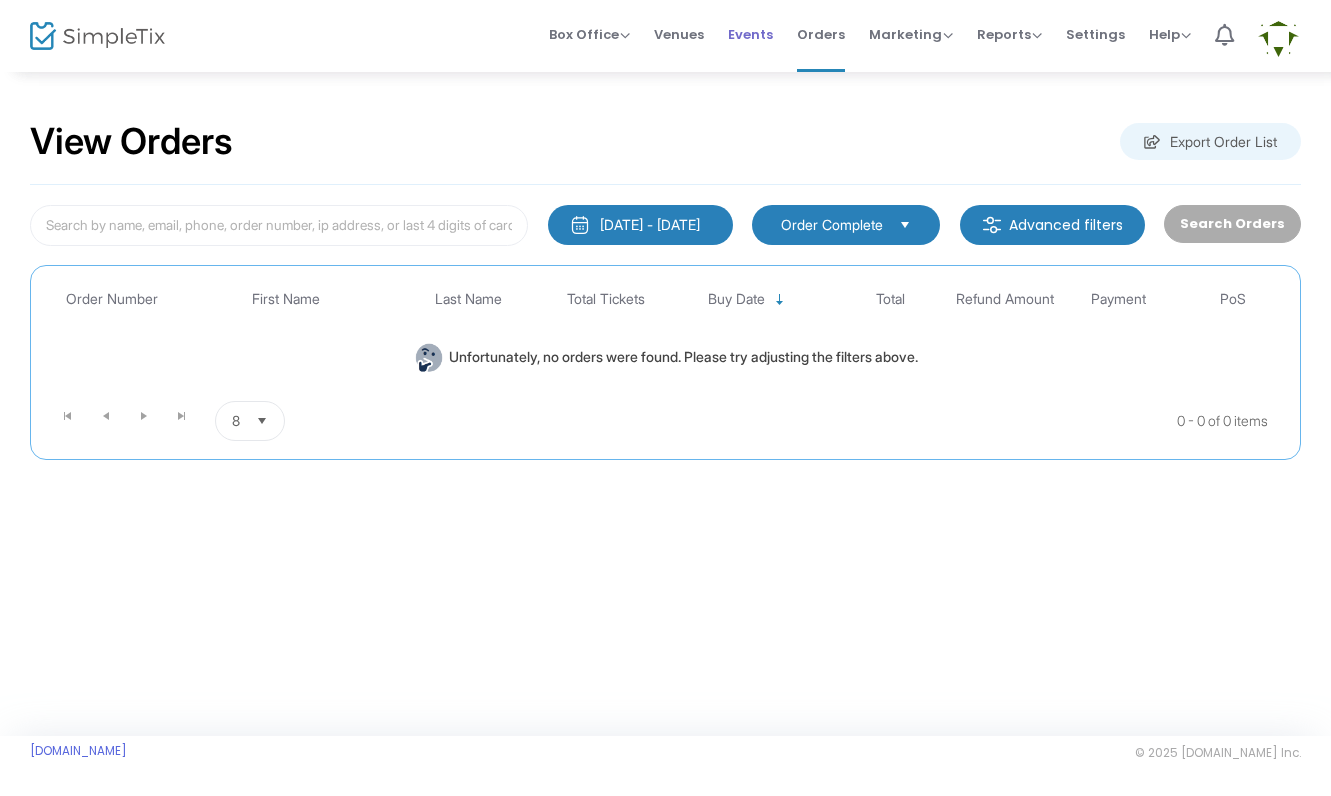 click on "Events" at bounding box center [750, 34] 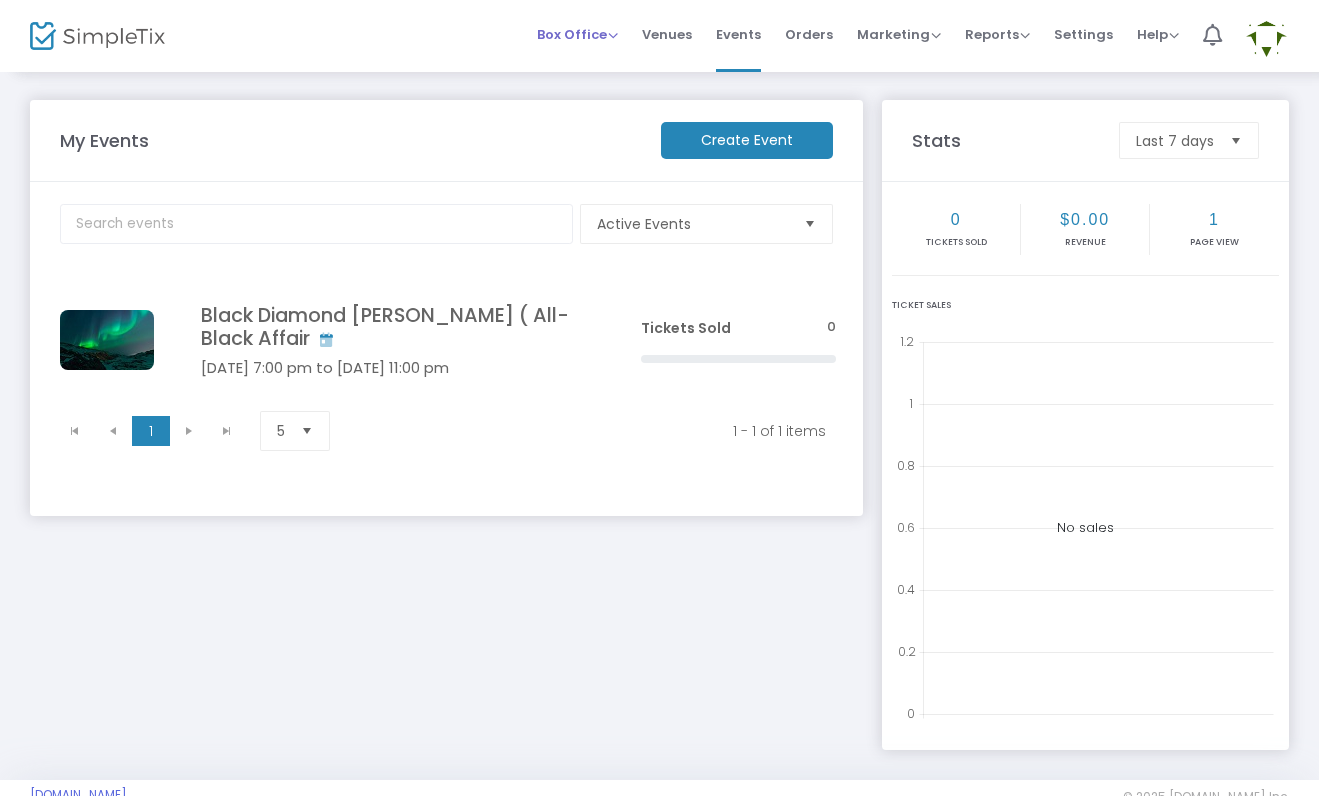 click on "Box Office" at bounding box center [577, 34] 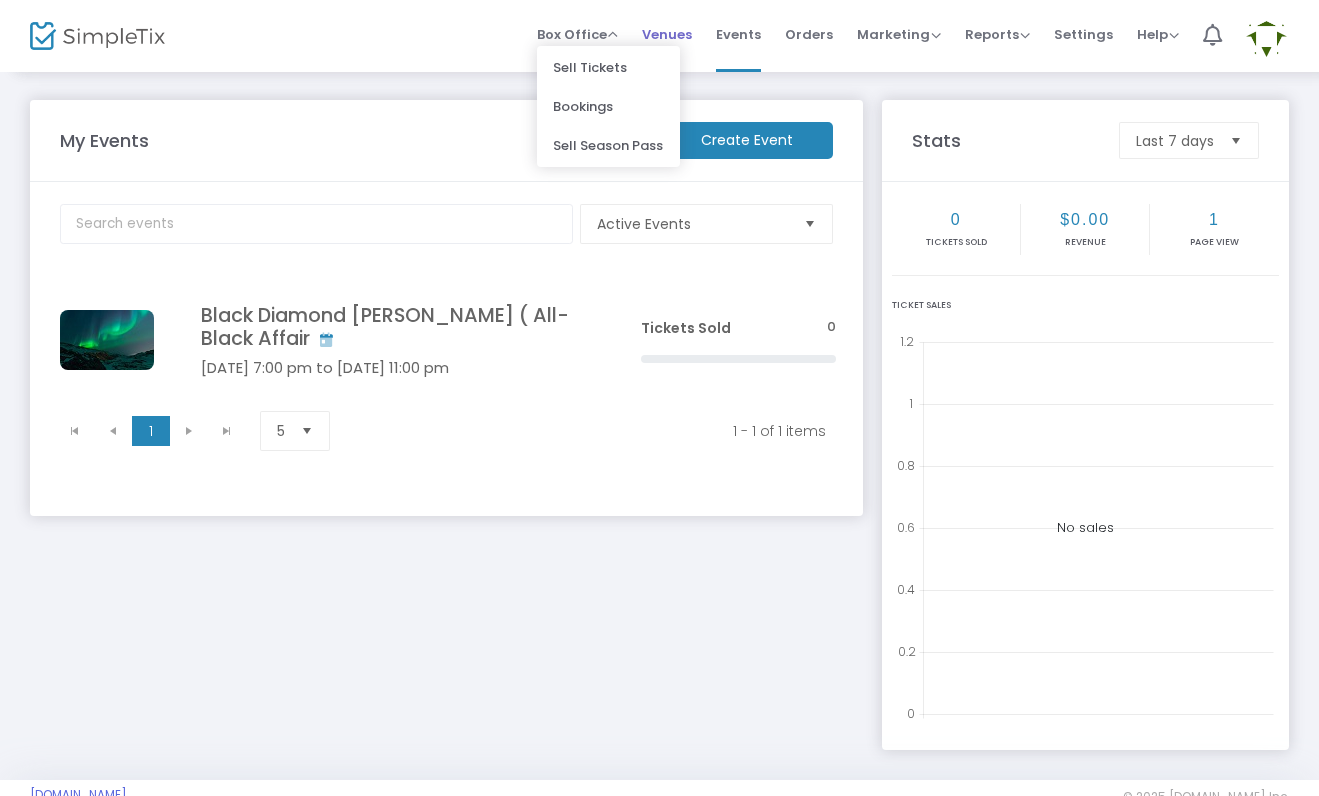 click on "Venues" at bounding box center (667, 34) 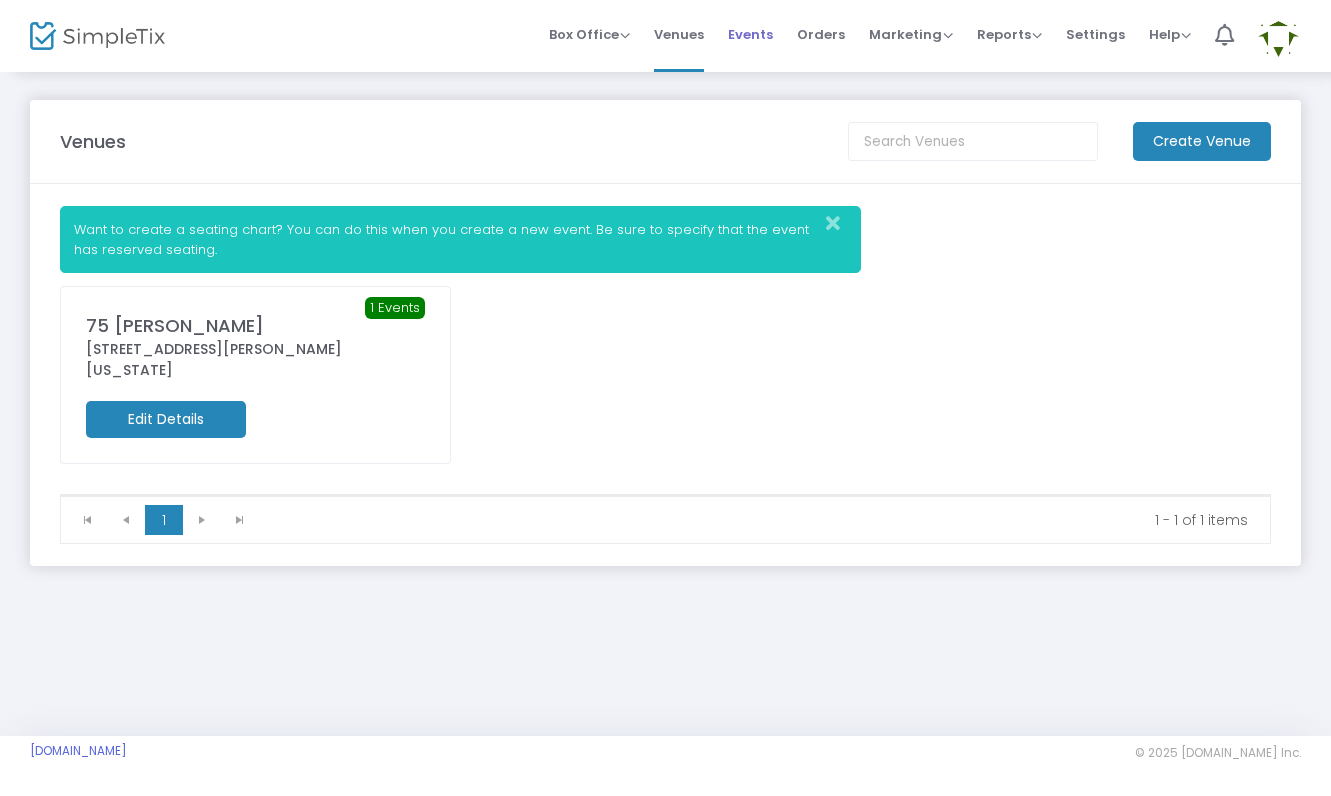 click on "Events" at bounding box center (750, 34) 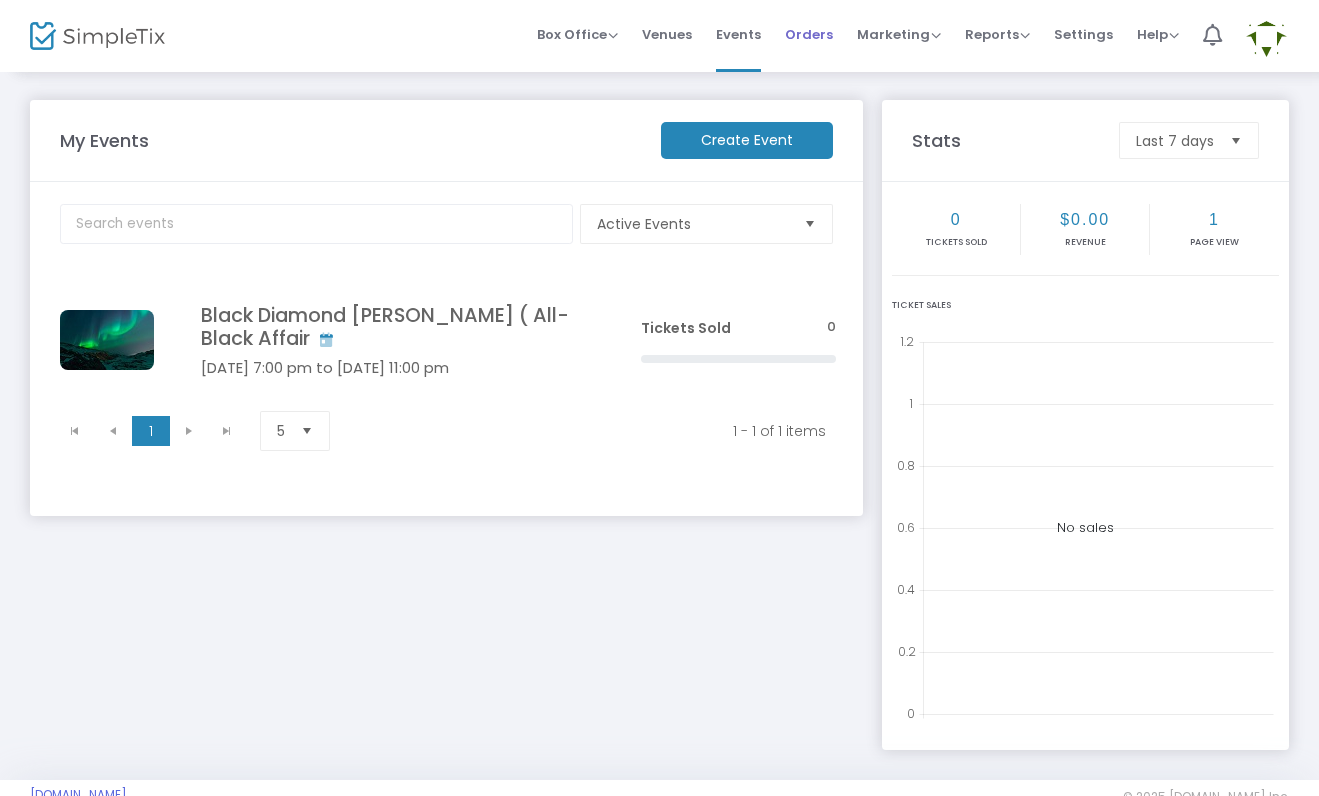click on "Orders" at bounding box center [809, 34] 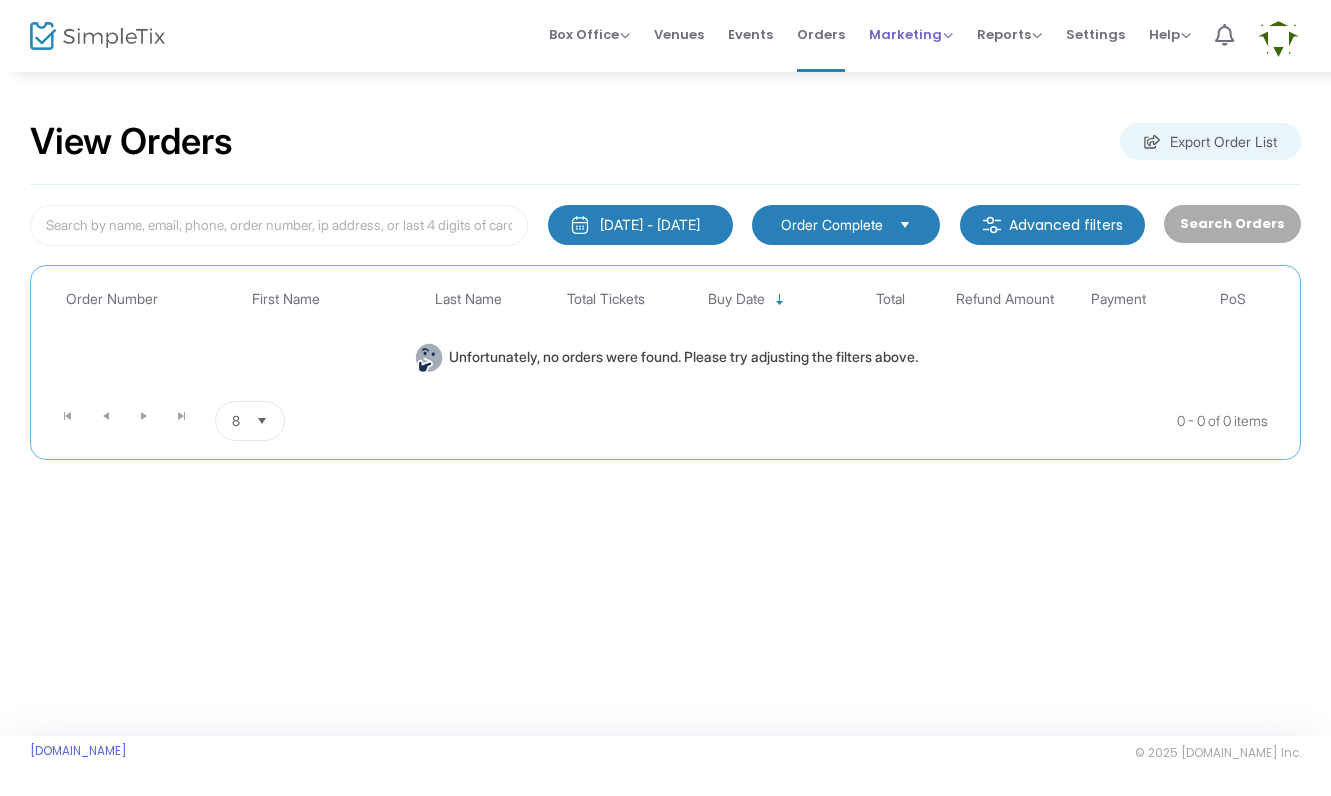 click on "Marketing" at bounding box center (911, 34) 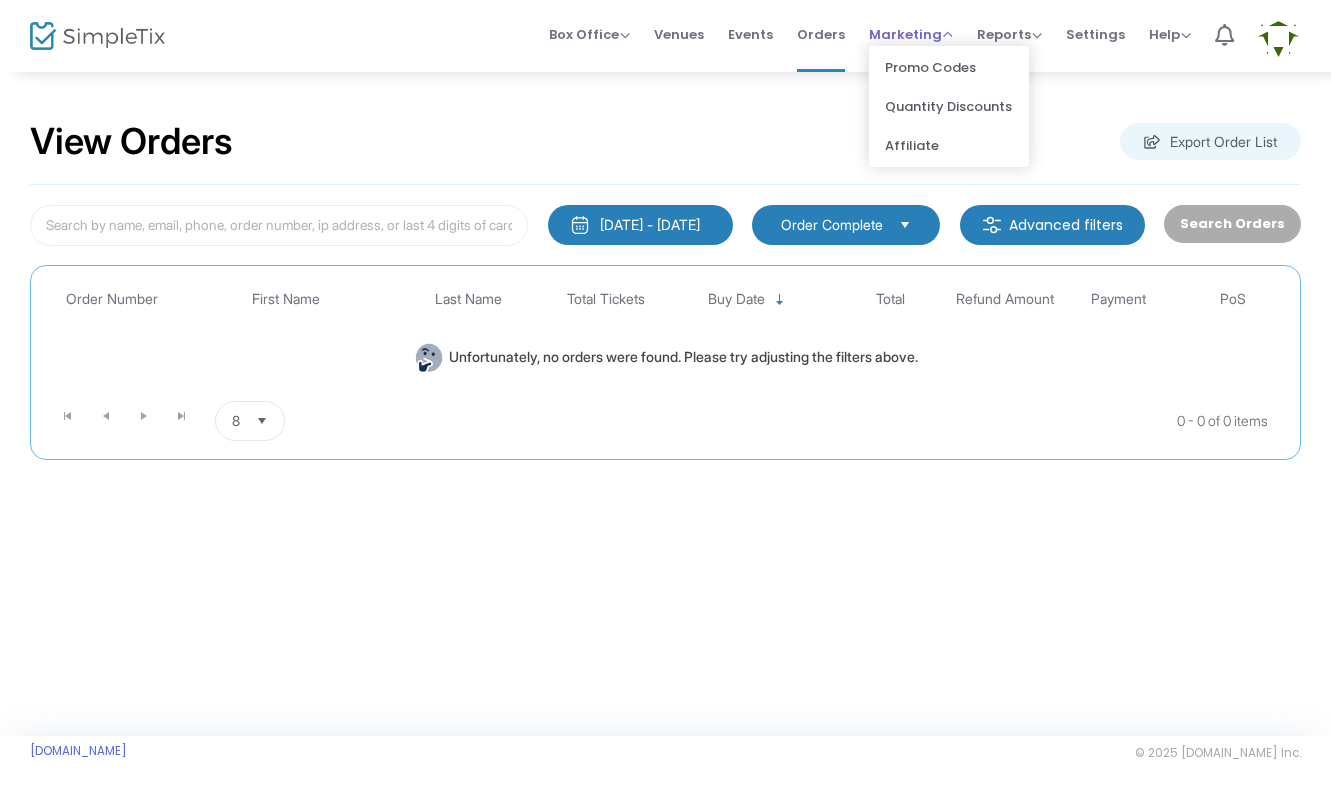 click on "Marketing" at bounding box center [911, 34] 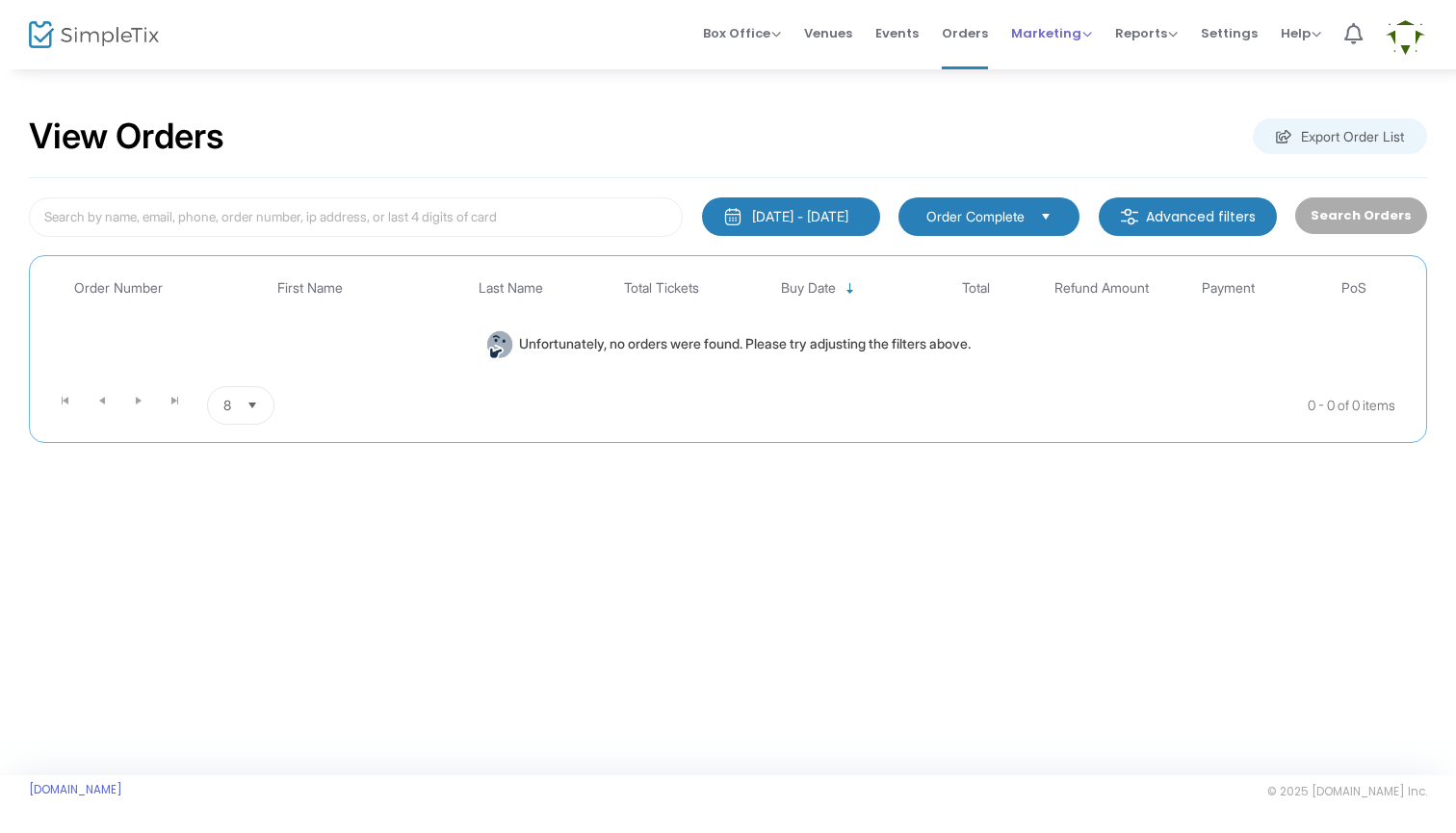 click on "Marketing" at bounding box center (1052, 33) 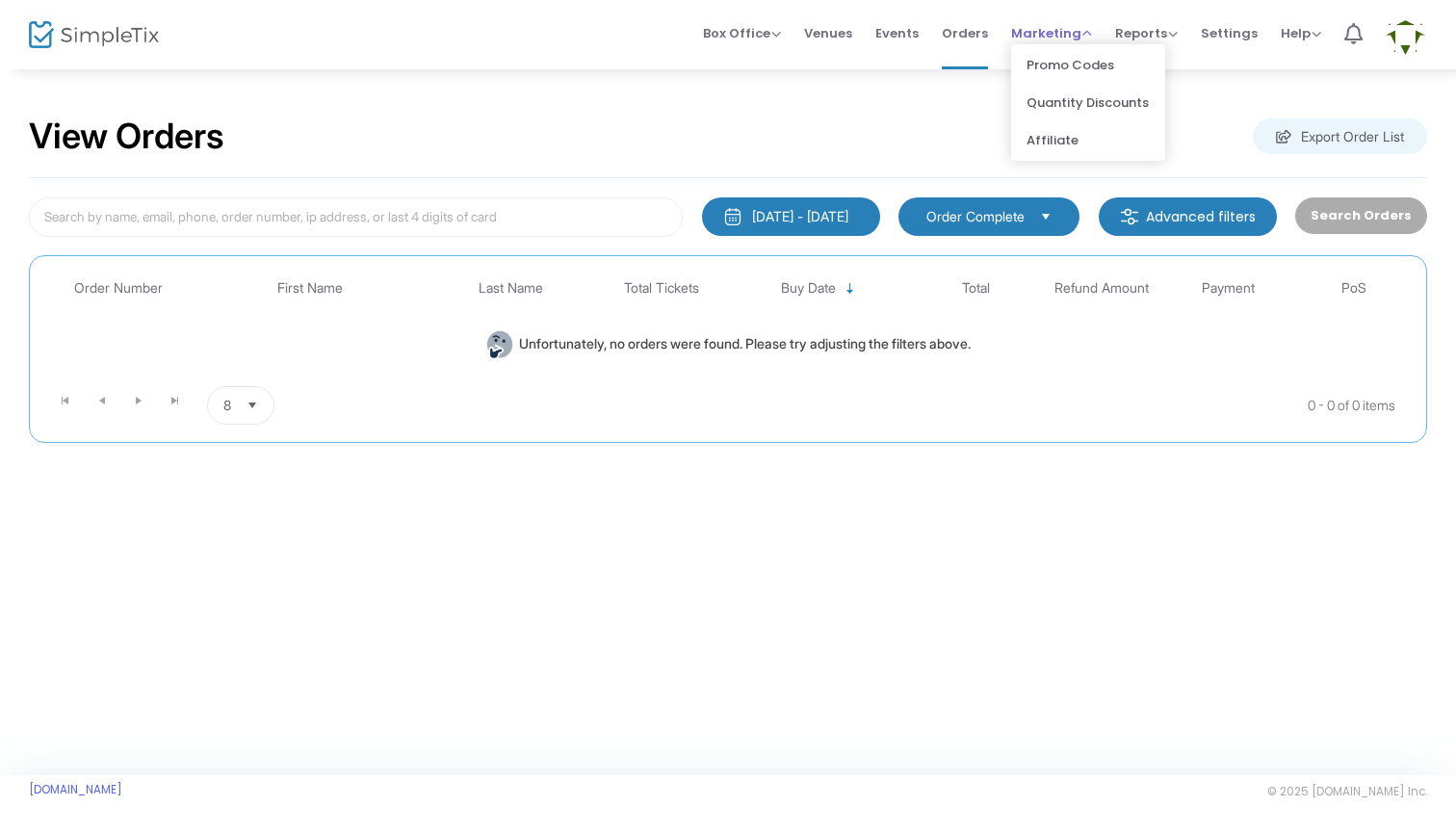click on "Marketing" at bounding box center [1052, 33] 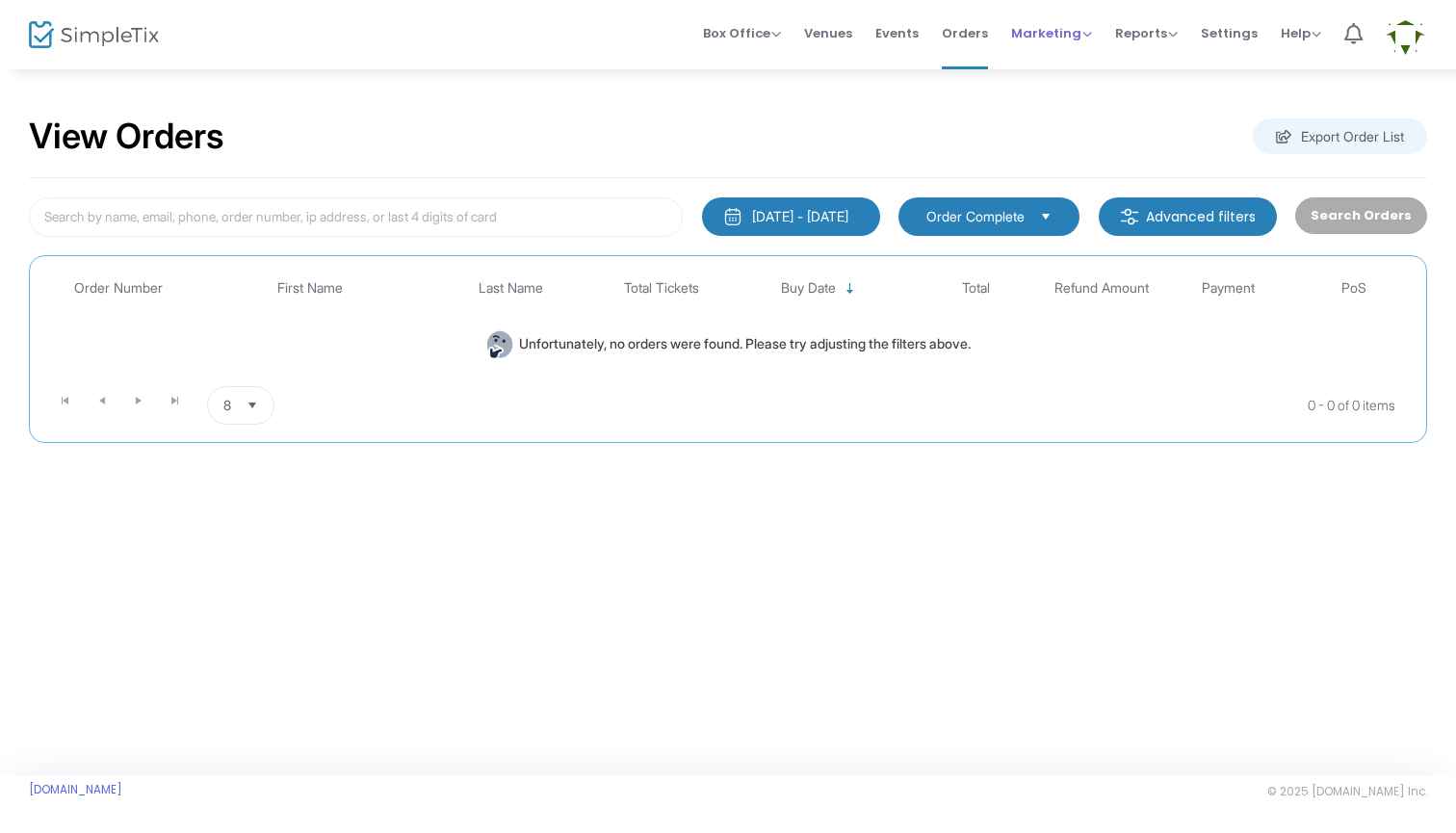 click on "Marketing" at bounding box center [1052, 33] 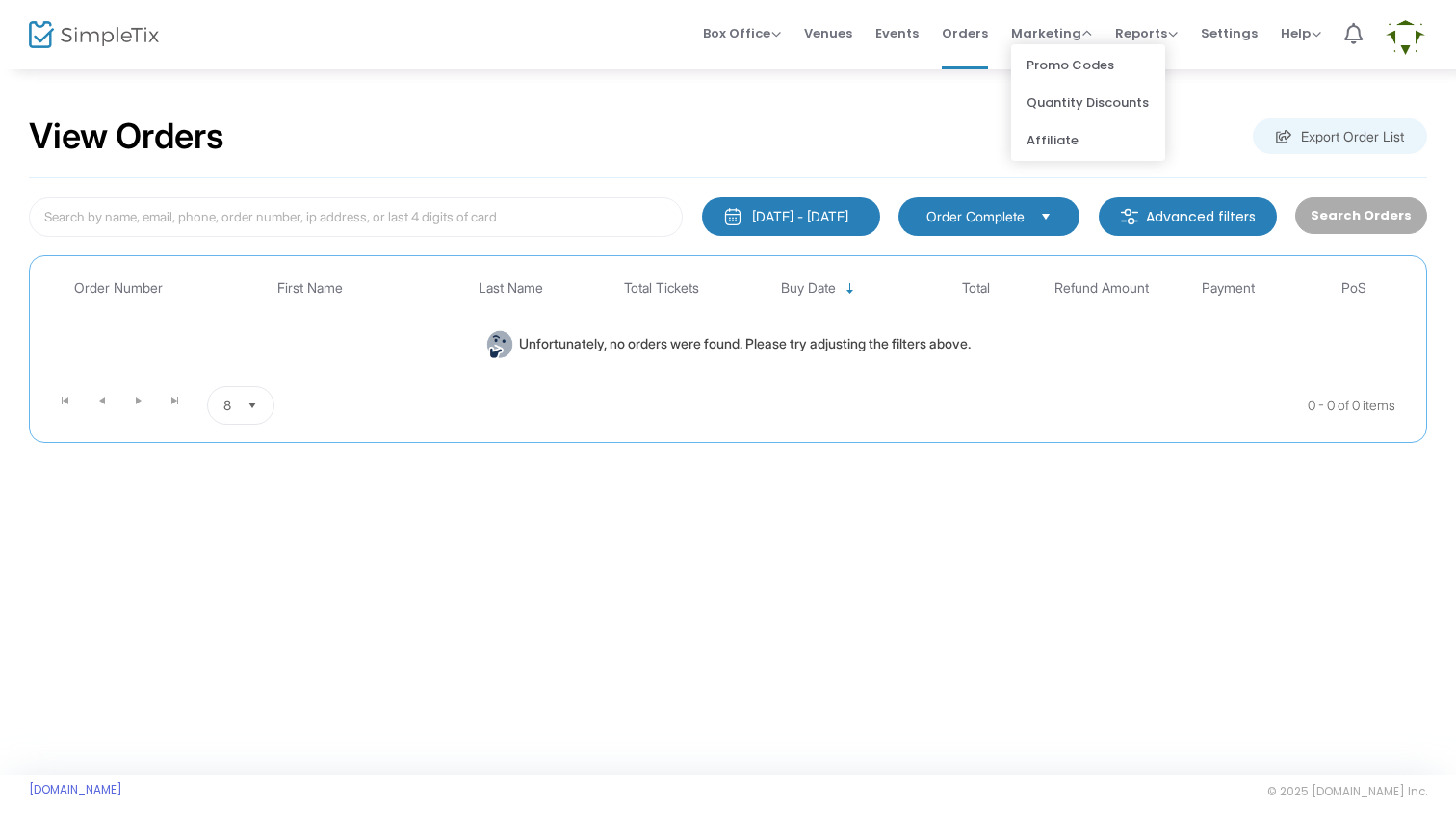 click on "View Orders  Export Order List   [DATE] - [DATE]  Last 30 Days [DATE] [DATE] This week This Month Last Month Past 3 Months Past 12 Months Past 2 Years This Year All Time Custom Range Cancel Apply   Order Complete  Advanced filters   Search Orders  Promo code category Promo code Payment Type Point of Sale (PoS) Order Number First Name Last Name Total Tickets Buy Date Total Refund Amount Payment PoS  Unfortunately, no orders were found. Please try adjusting the filters above.  0 - 0 of 0 items 8  items per page     Event Cancellation   More Reports   Export Sales Report   Export Order List   Refund Report  Order Complete  Advanced filters   Search Orders  Promo code category Promo code Order Number First Name Last Name Total Tickets Buy Date Total Payment PoS  Unfortunately, no orders were found. Please try adjusting the filters above.  0 - 0 of 0 items 8  items per page" 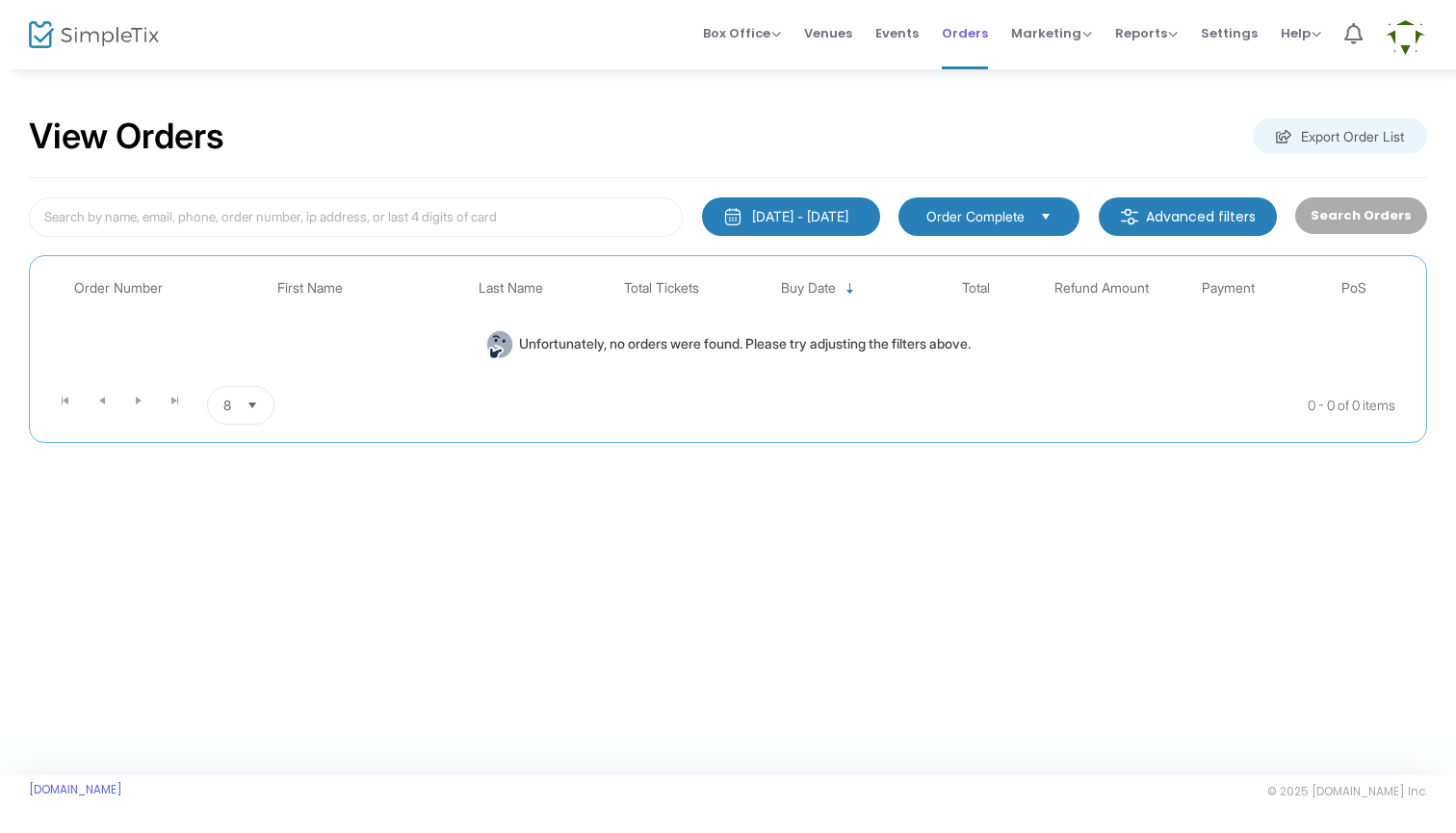 click on "Orders" at bounding box center [965, 33] 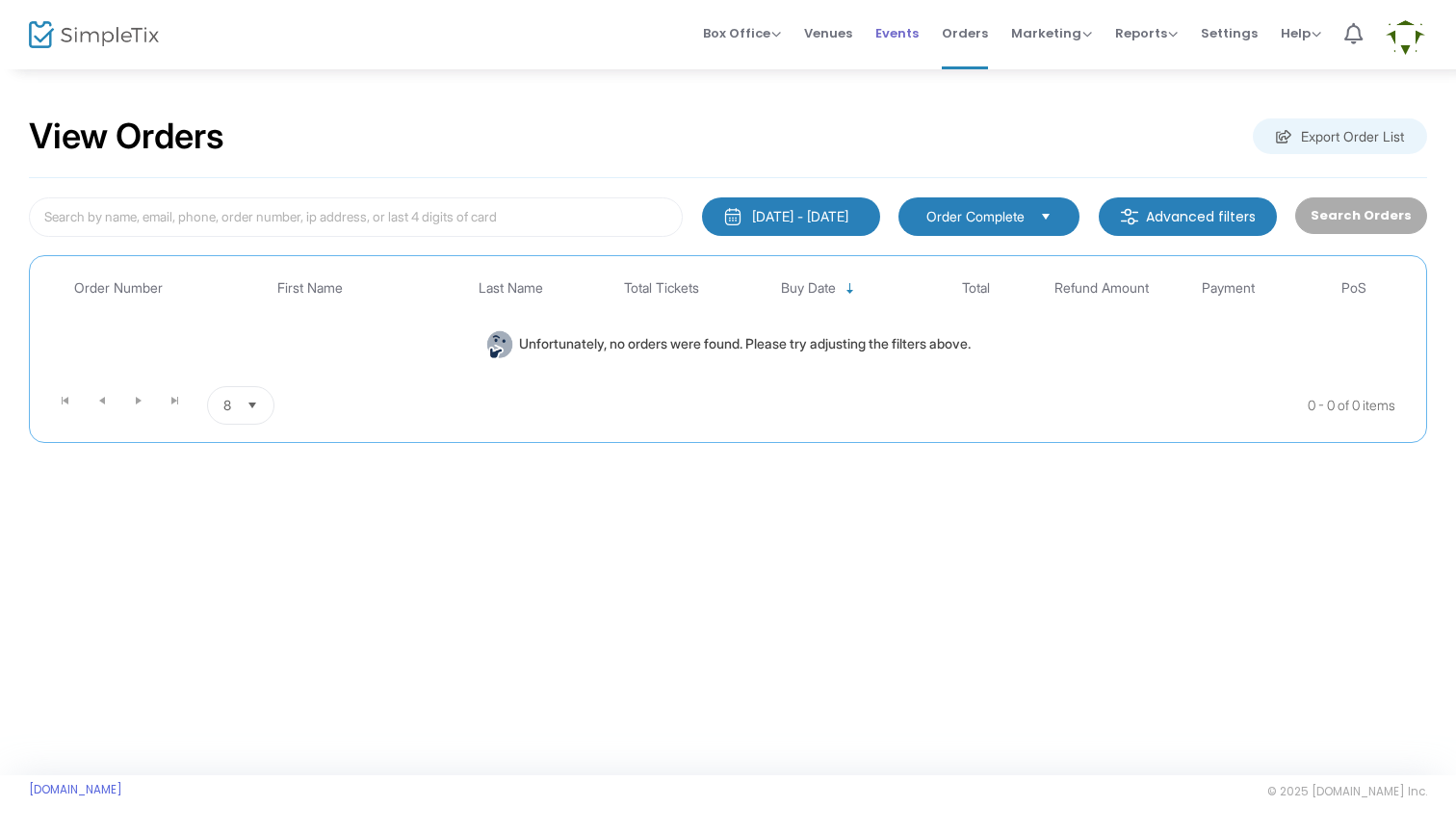 click on "Events" at bounding box center (897, 33) 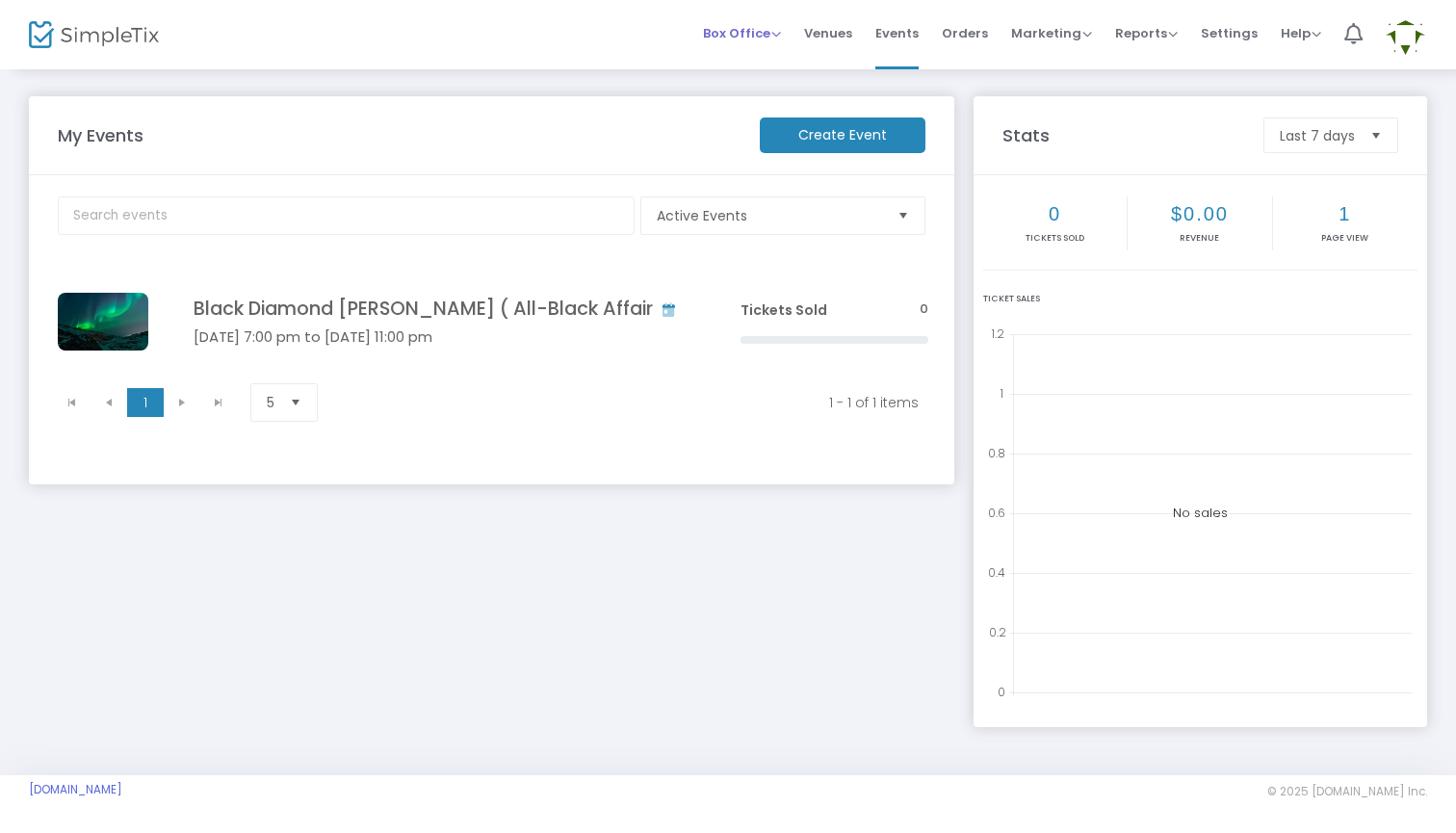 click on "Box Office" at bounding box center [741, 33] 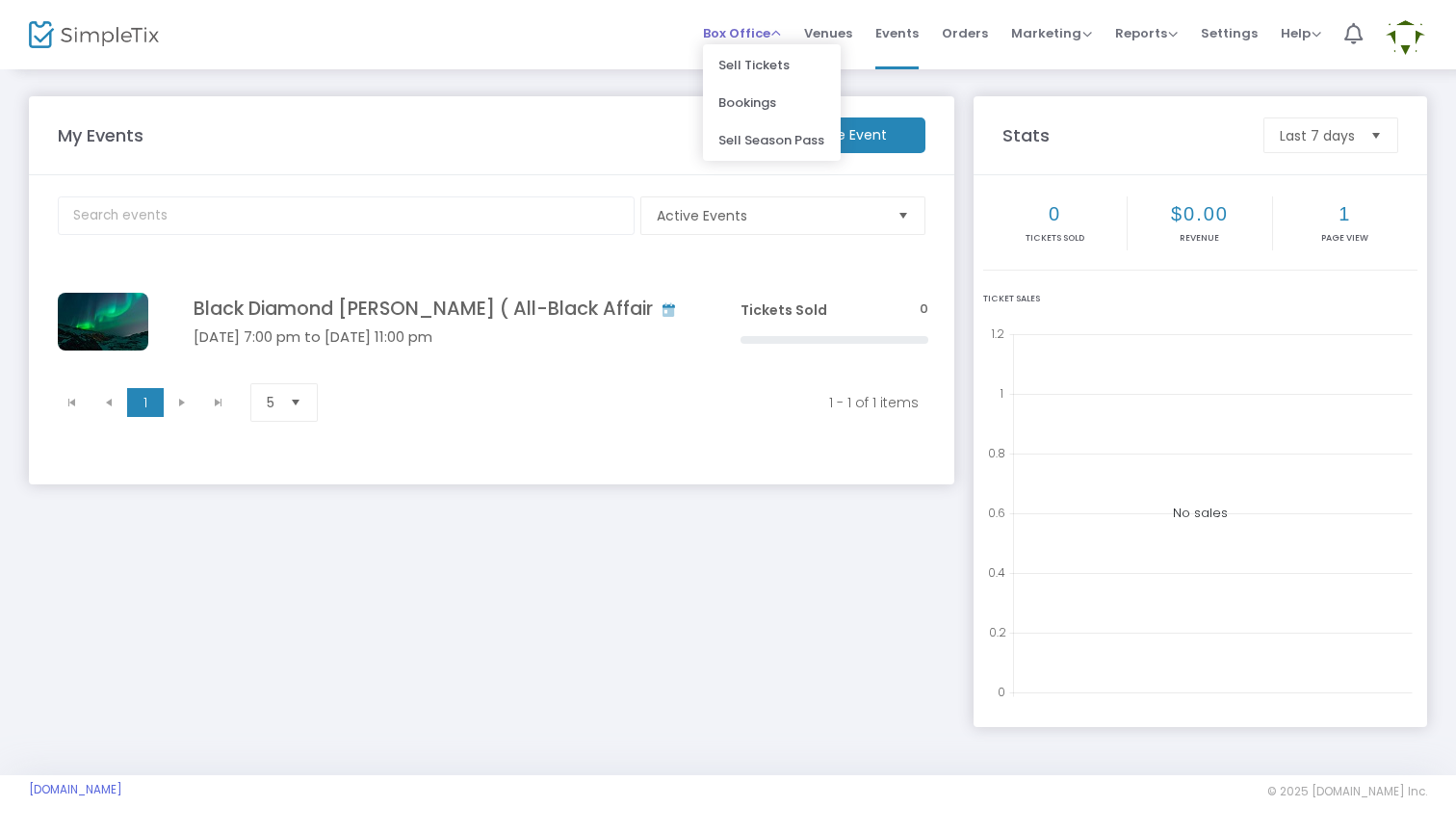 click on "Box Office" at bounding box center [741, 33] 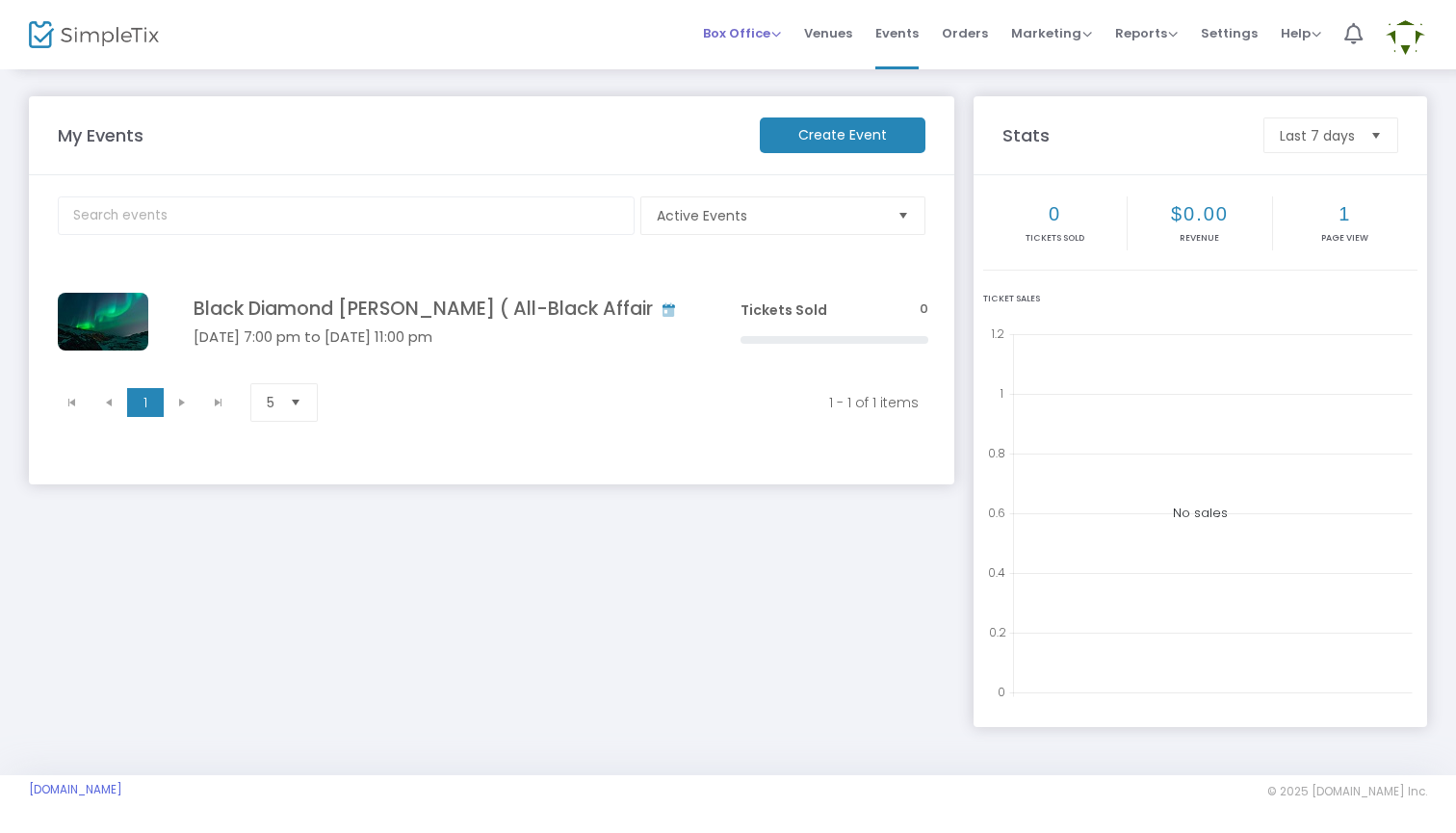 click on "Box Office" at bounding box center (741, 33) 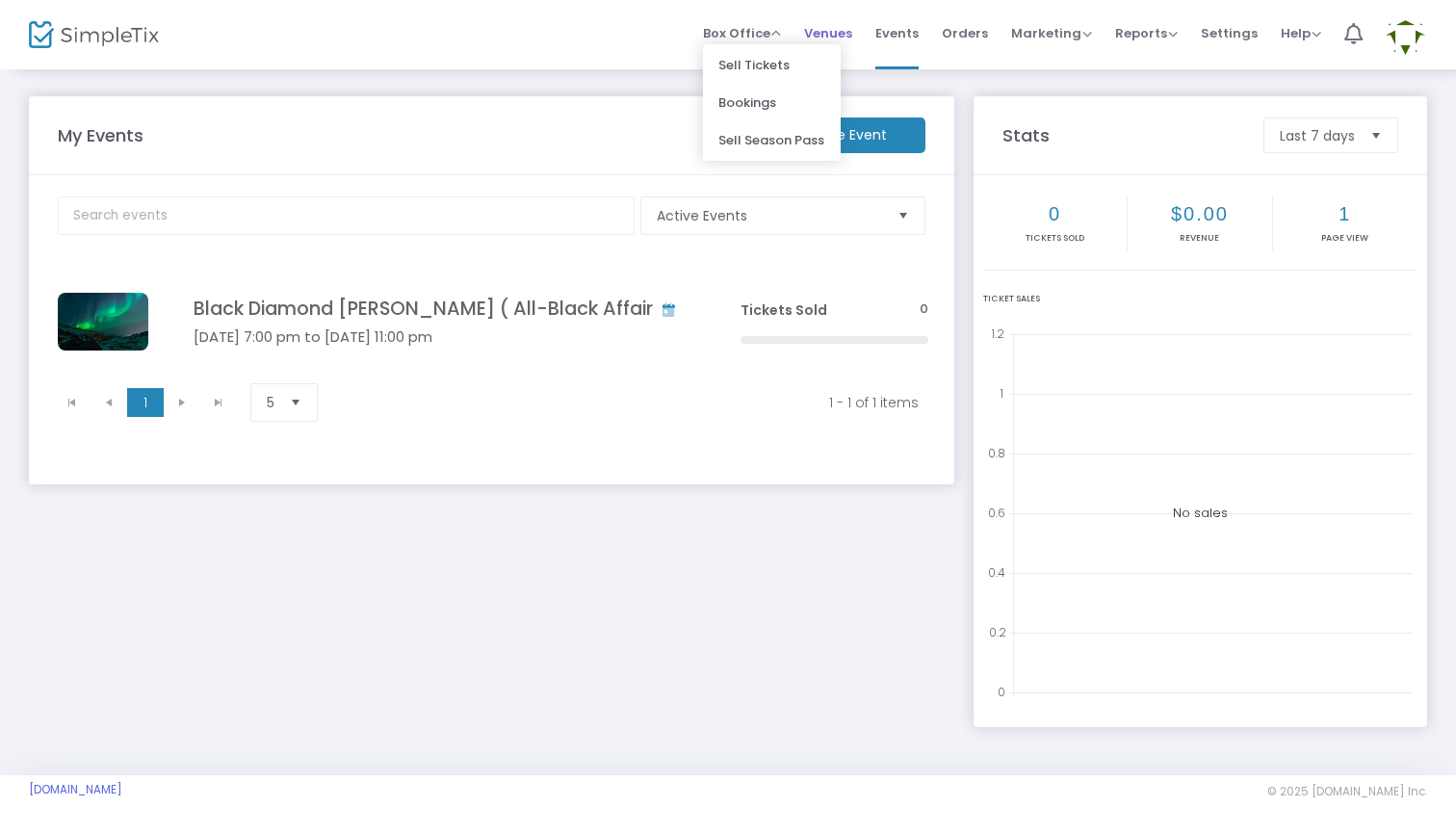 click on "Venues" at bounding box center (828, 33) 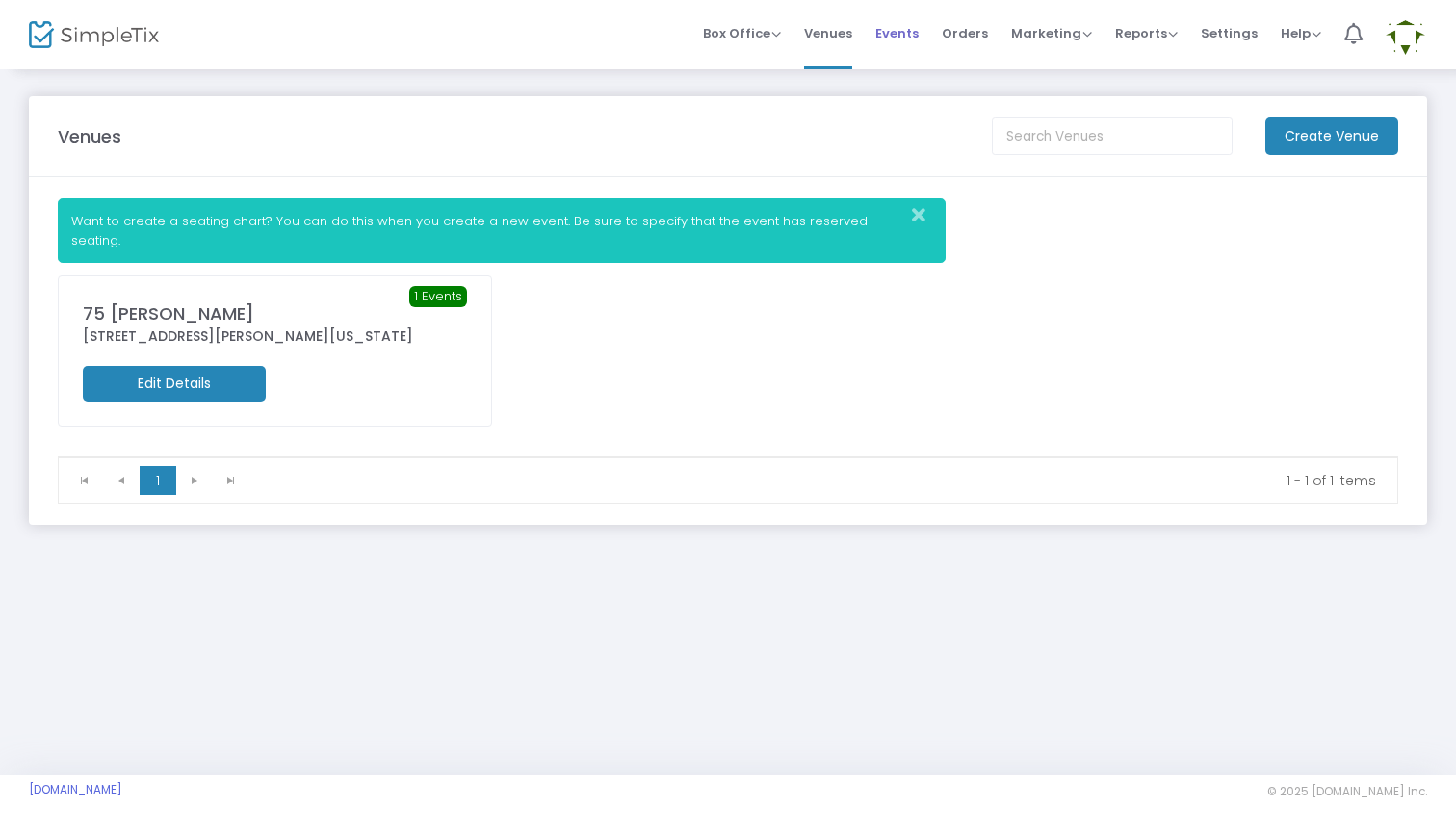 click on "Events" at bounding box center [897, 33] 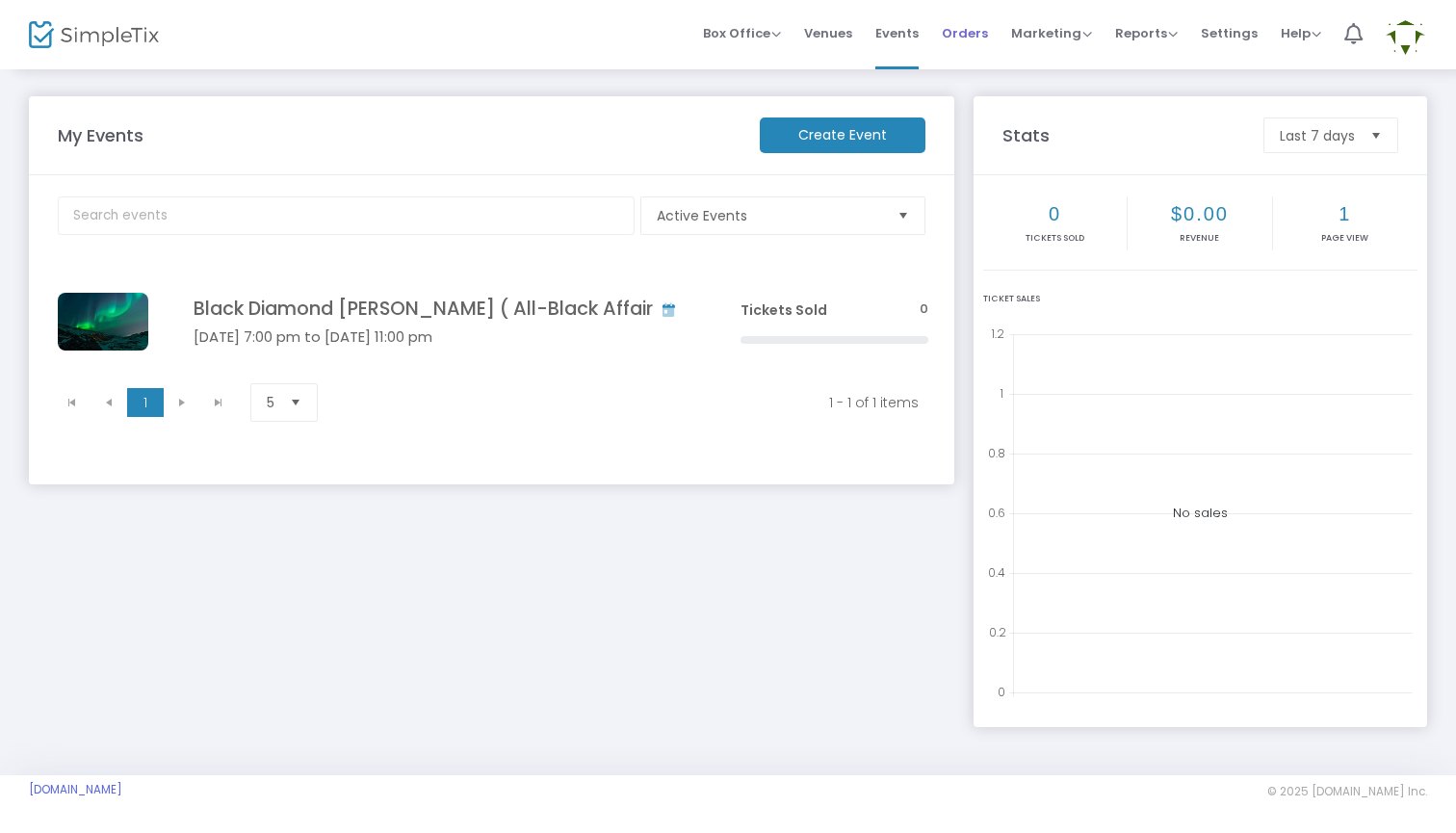 click on "Orders" at bounding box center [965, 33] 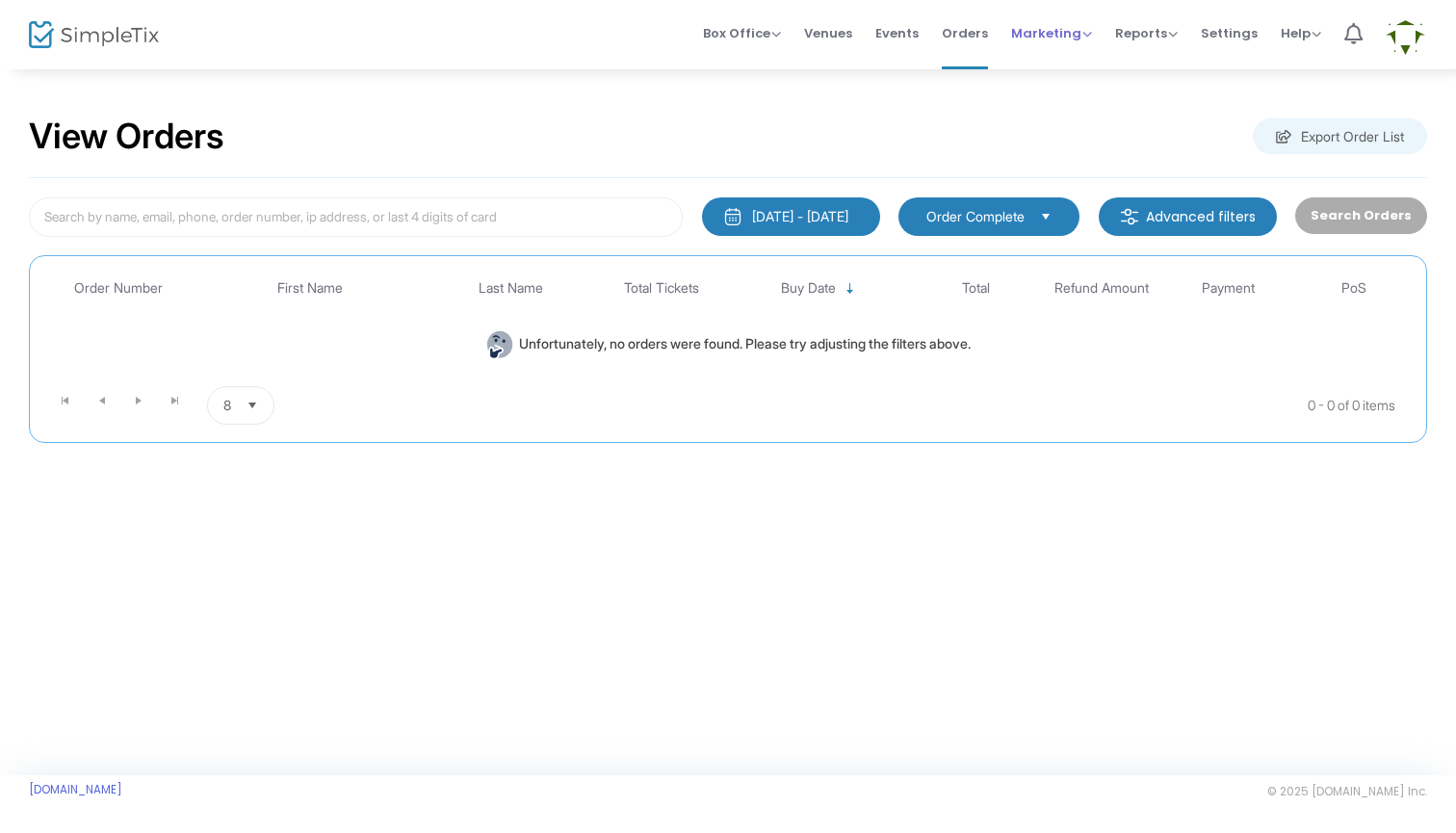 click on "Marketing" at bounding box center [1052, 33] 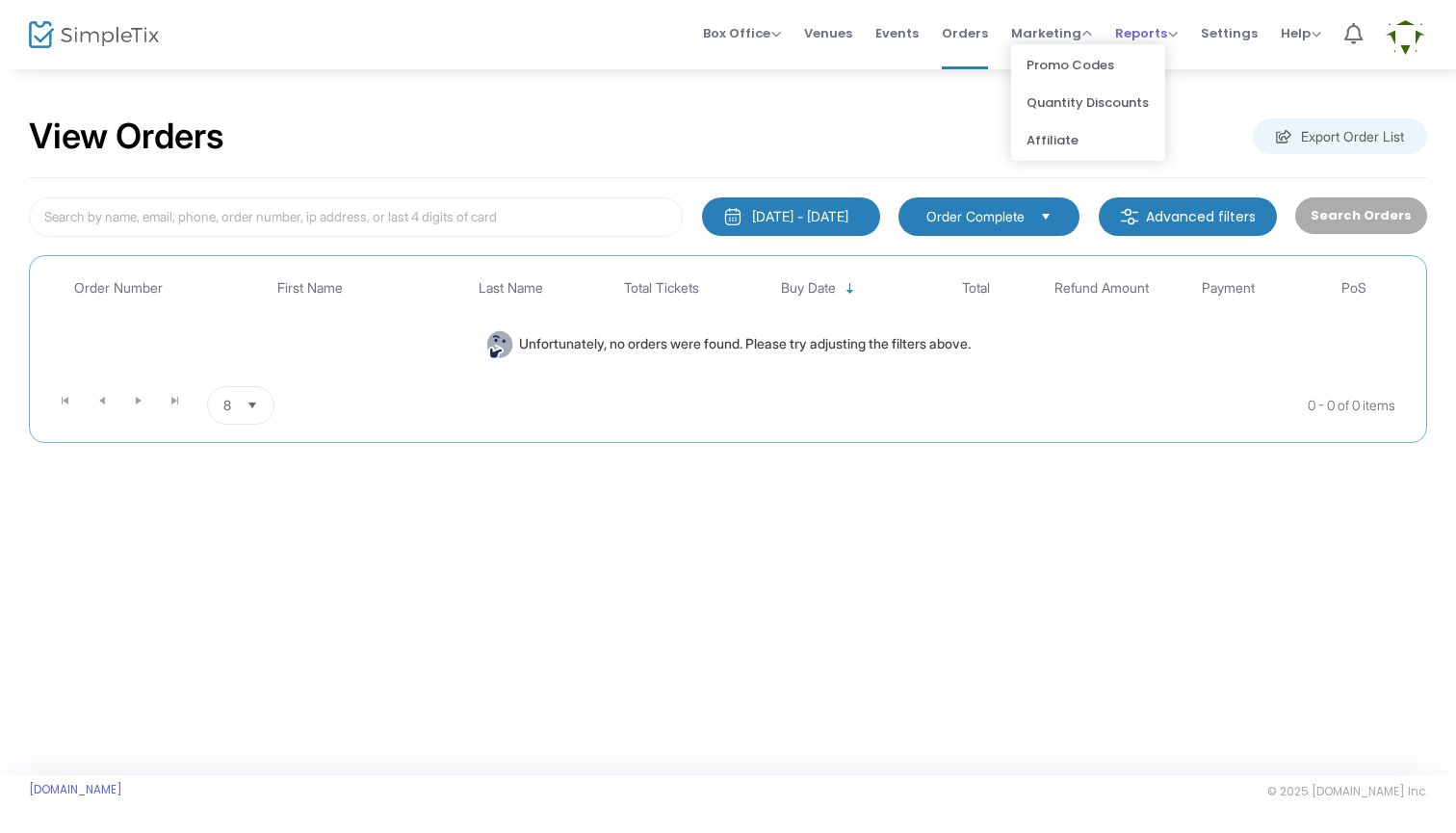 click on "Reports" at bounding box center (1146, 33) 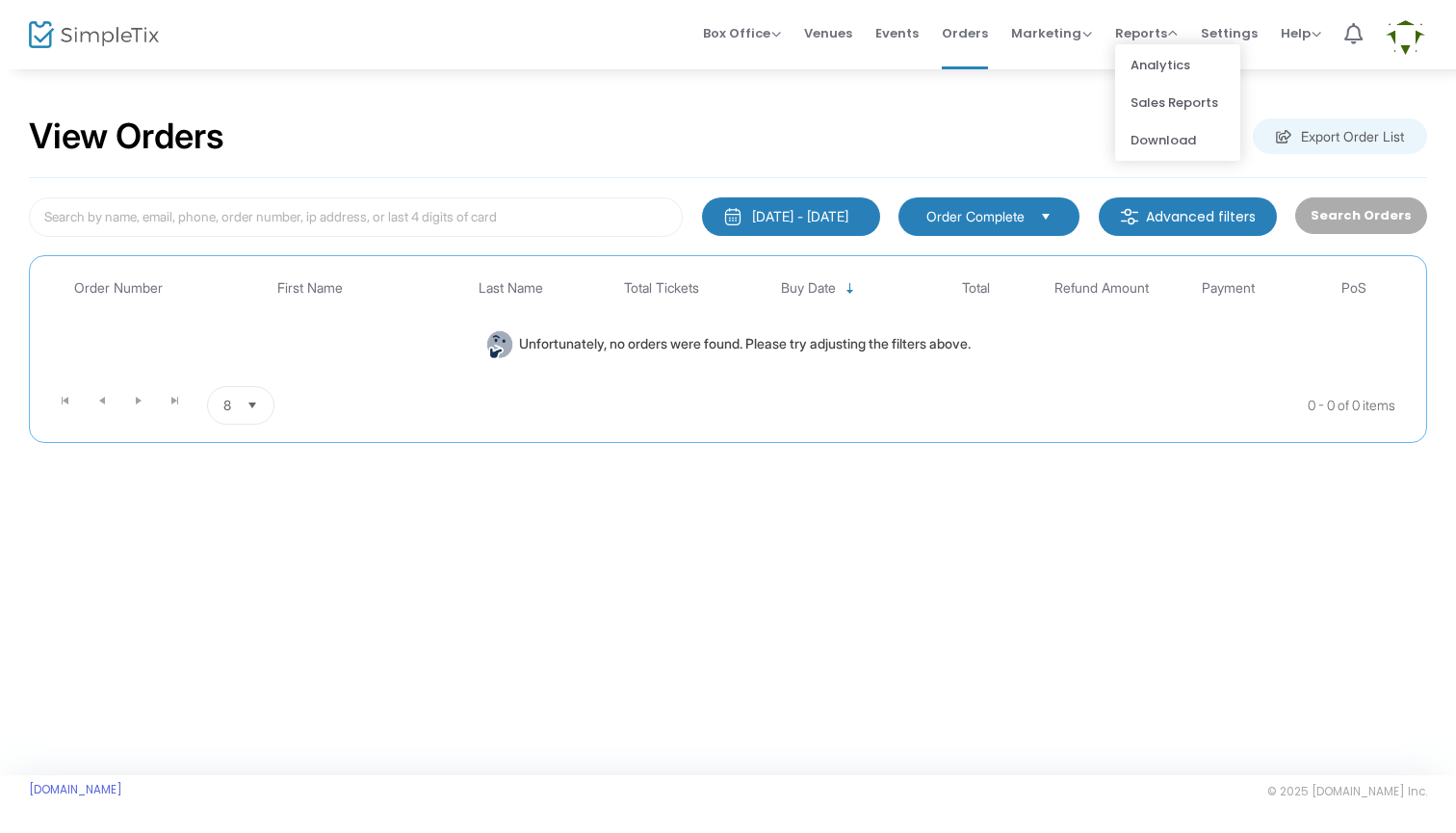 click on "View Orders  Export Order List   [DATE] - [DATE]  Last 30 Days [DATE] [DATE] This week This Month Last Month Past 3 Months Past 12 Months Past 2 Years This Year All Time Custom Range Cancel Apply   Order Complete  Advanced filters   Search Orders  Promo code category Promo code Payment Type Point of Sale (PoS) Order Number First Name Last Name Total Tickets Buy Date Total Refund Amount Payment PoS  Unfortunately, no orders were found. Please try adjusting the filters above.  0 - 0 of 0 items 8  items per page     Event Cancellation   More Reports   Export Sales Report   Export Order List   Refund Report  Order Complete  Advanced filters   Search Orders  Promo code category Promo code Order Number First Name Last Name Total Tickets Buy Date Total Payment PoS  Unfortunately, no orders were found. Please try adjusting the filters above.  0 - 0 of 0 items 8  items per page" 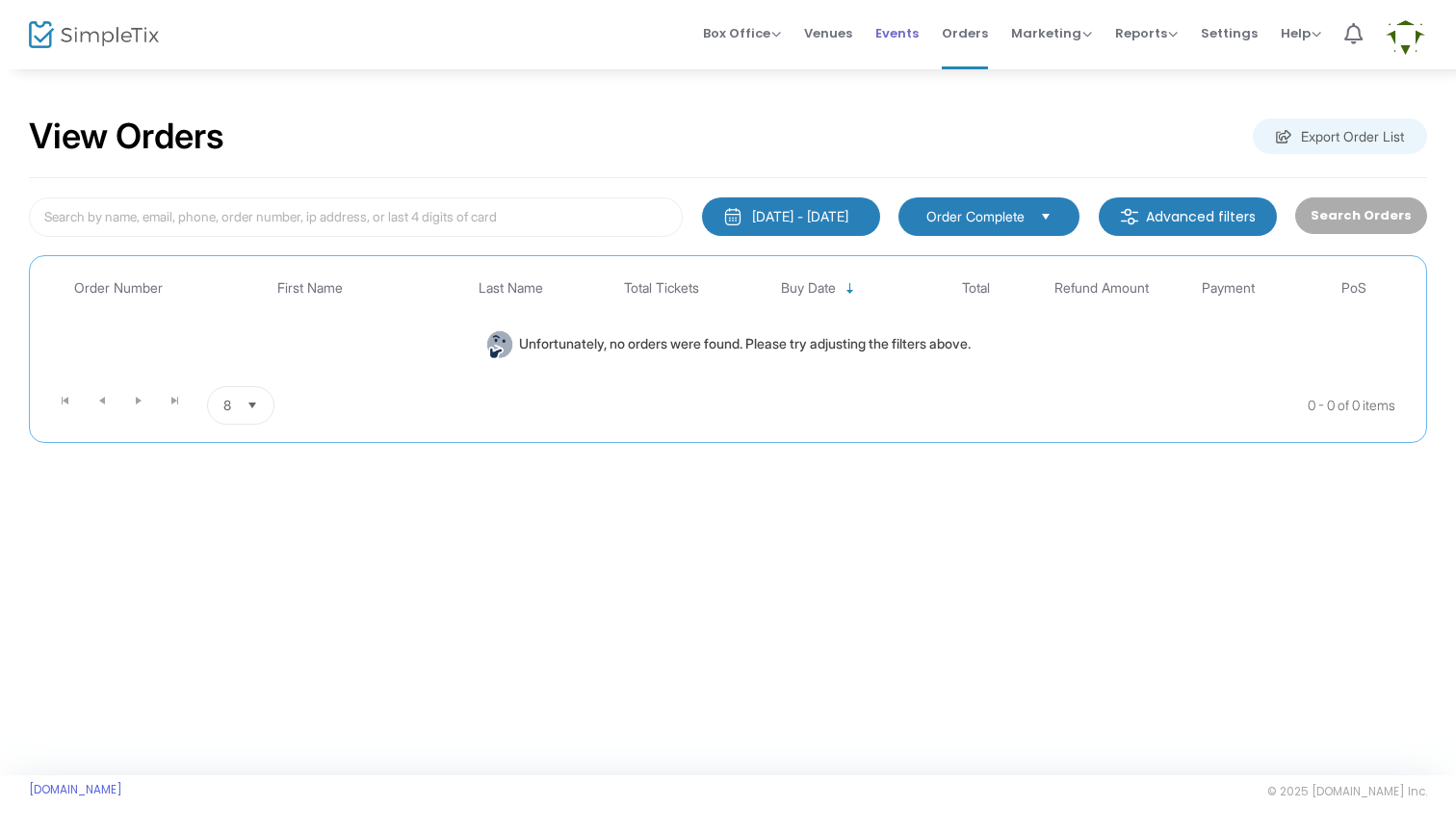 click on "Events" at bounding box center (897, 33) 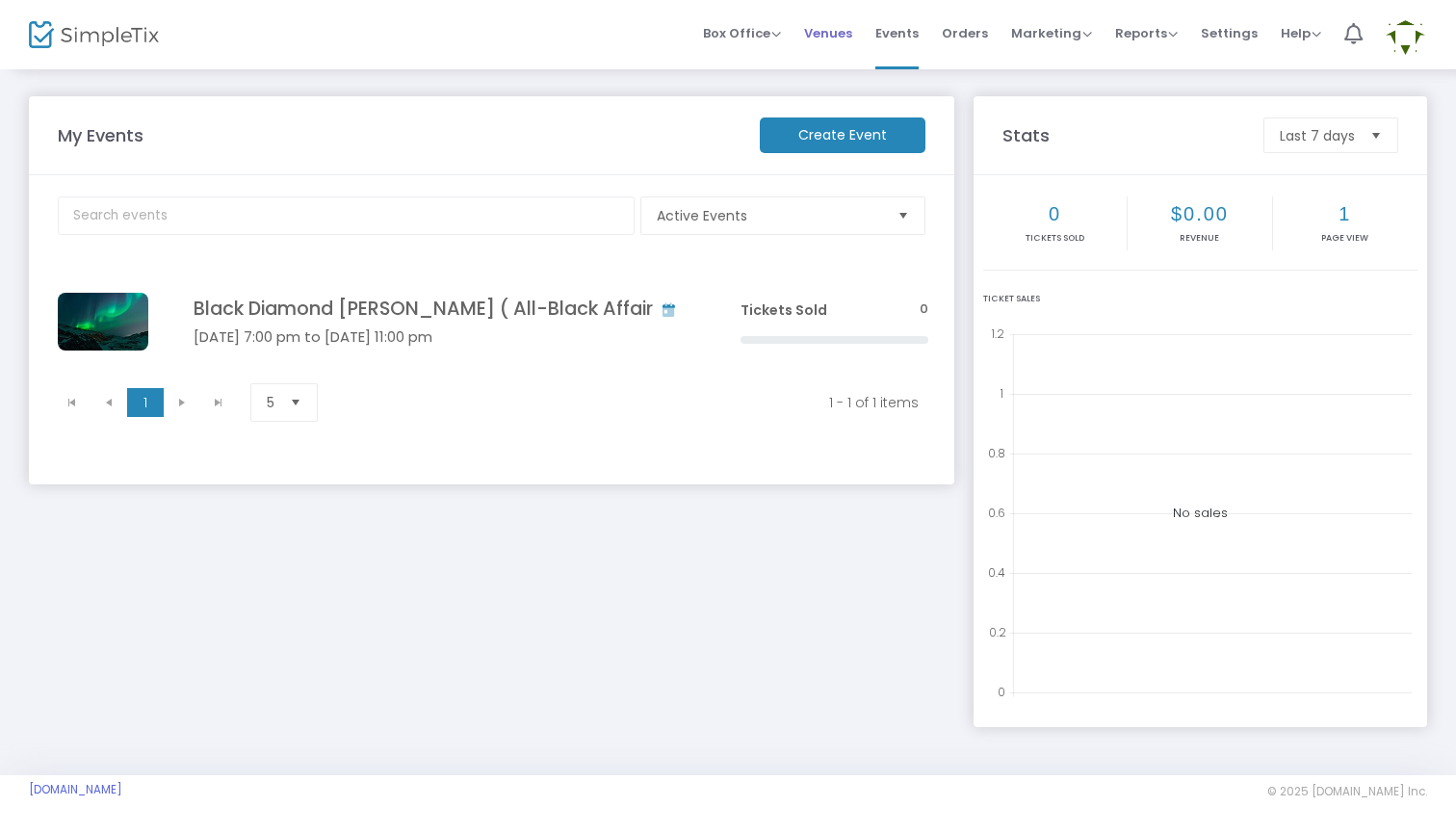 click on "Venues" at bounding box center (828, 33) 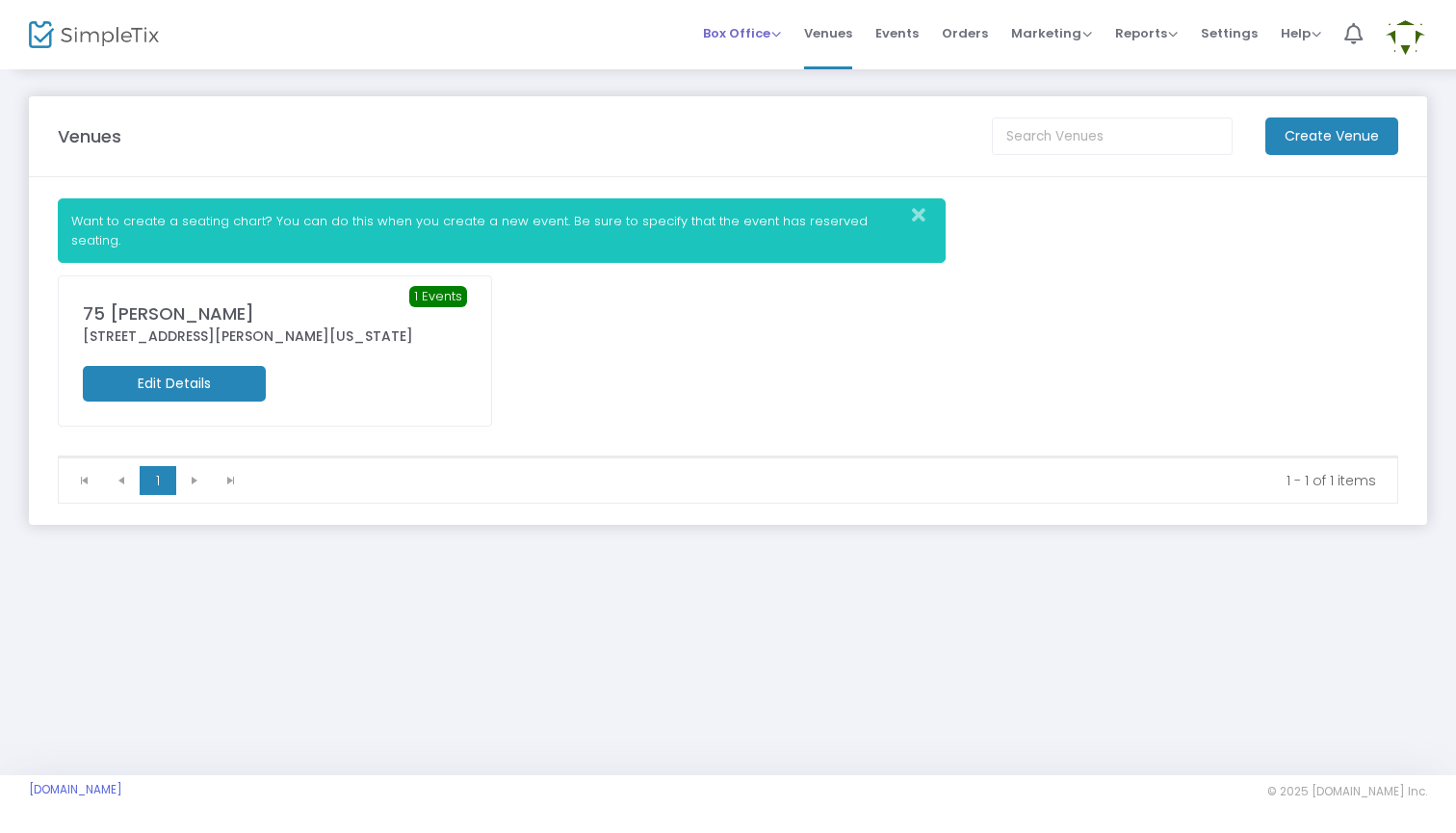 click on "Box Office" at bounding box center (741, 33) 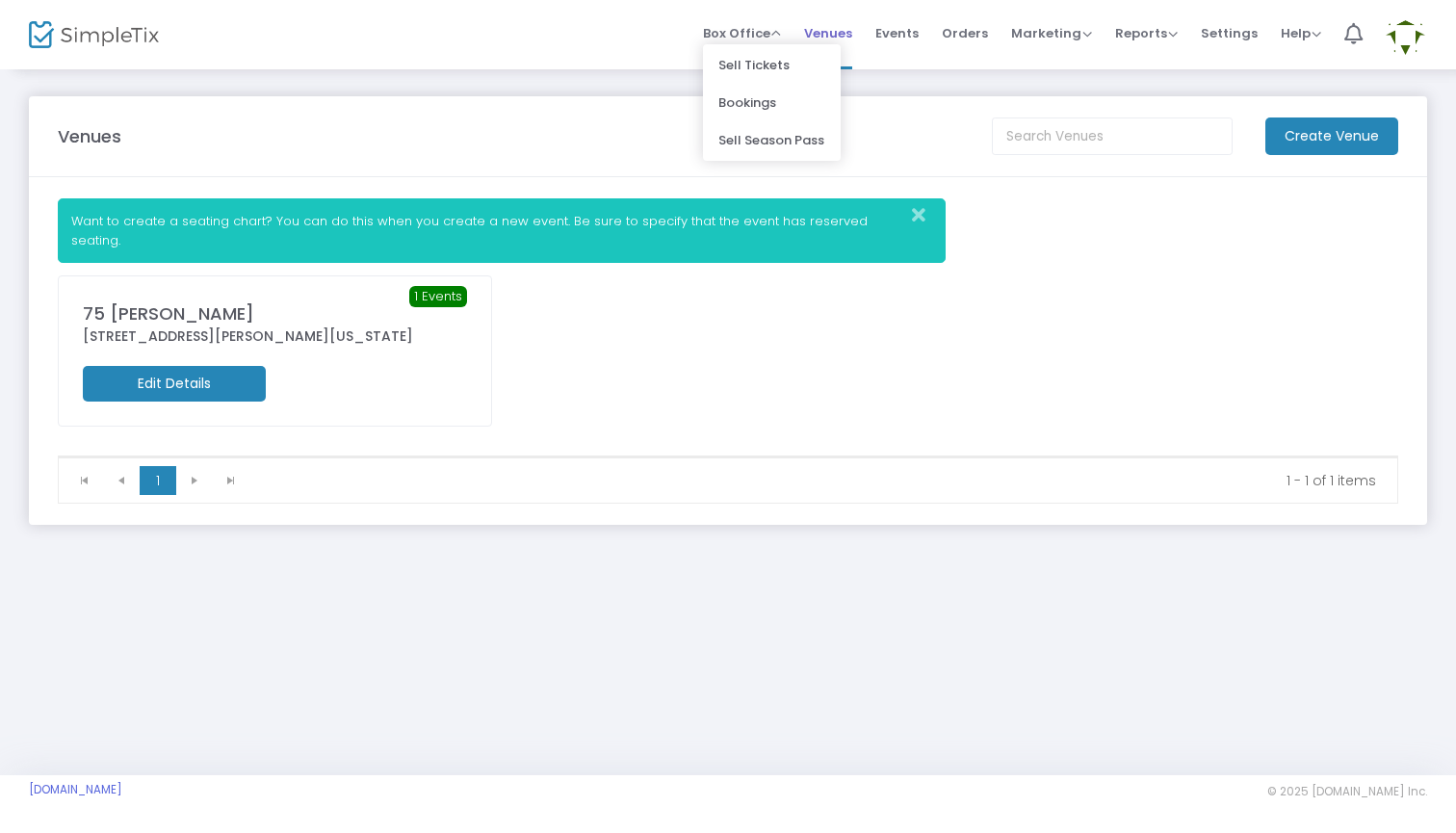 click on "Venues" at bounding box center [828, 33] 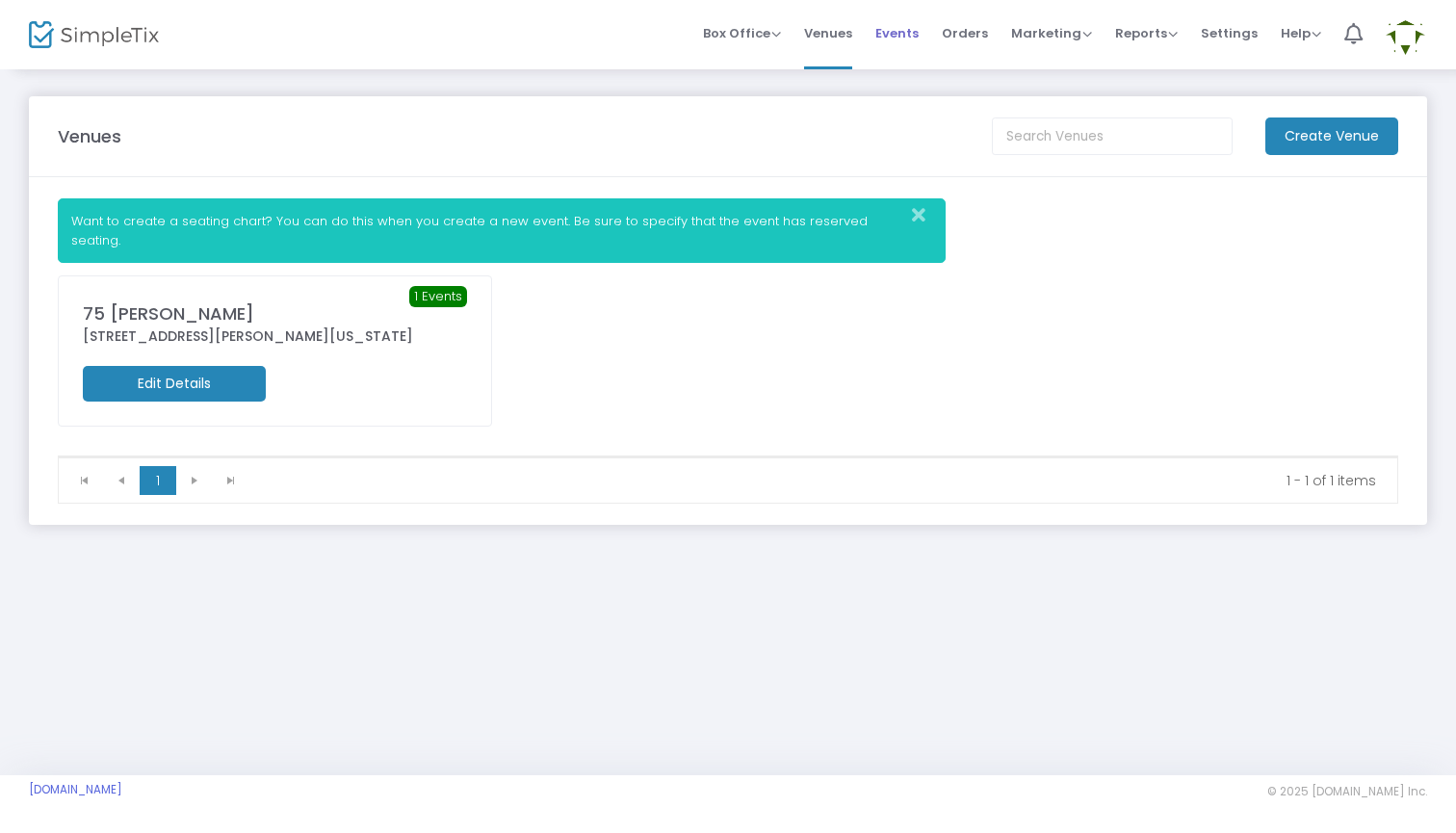 click on "Events" at bounding box center [897, 35] 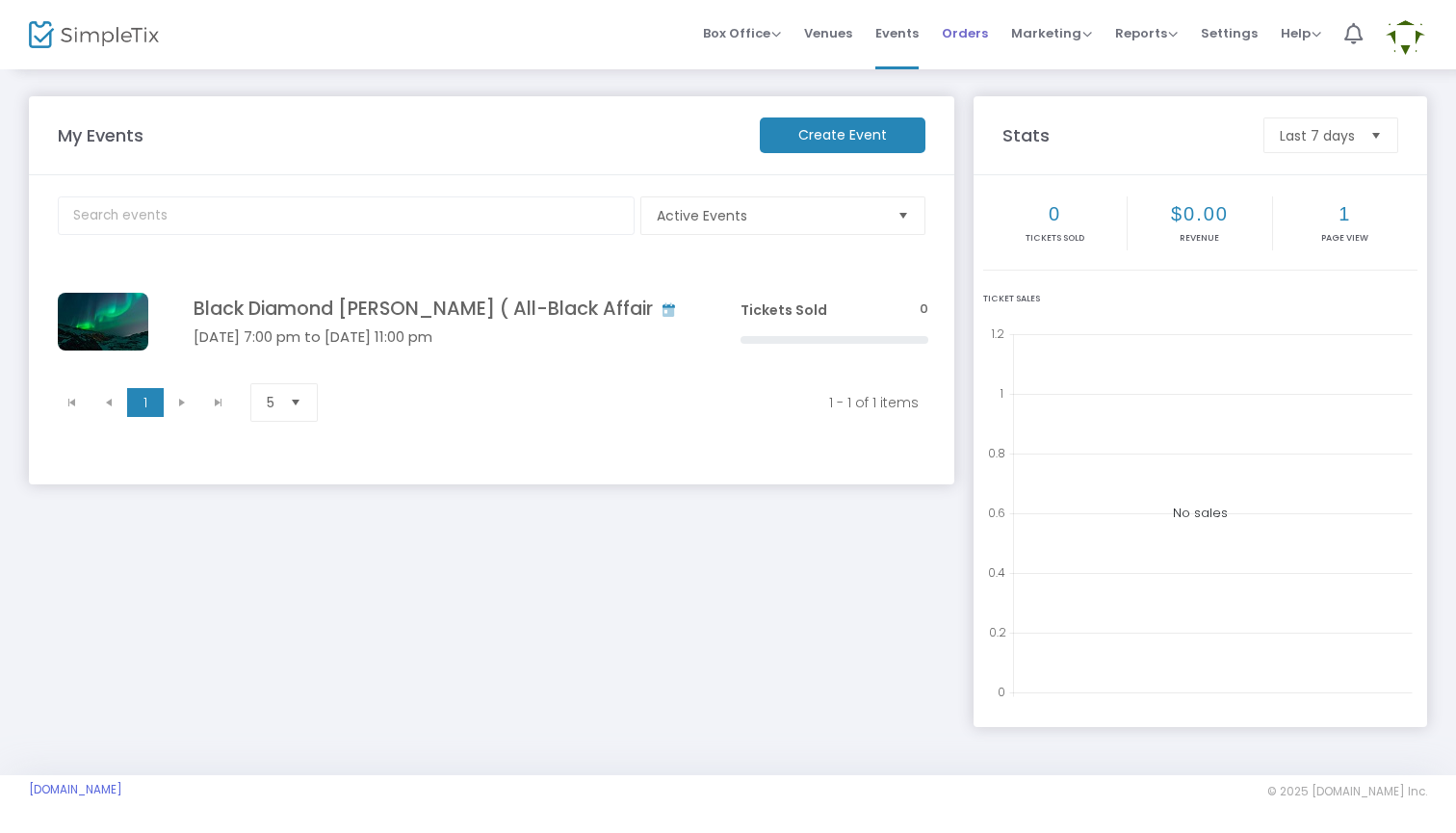 click on "Orders" at bounding box center (965, 33) 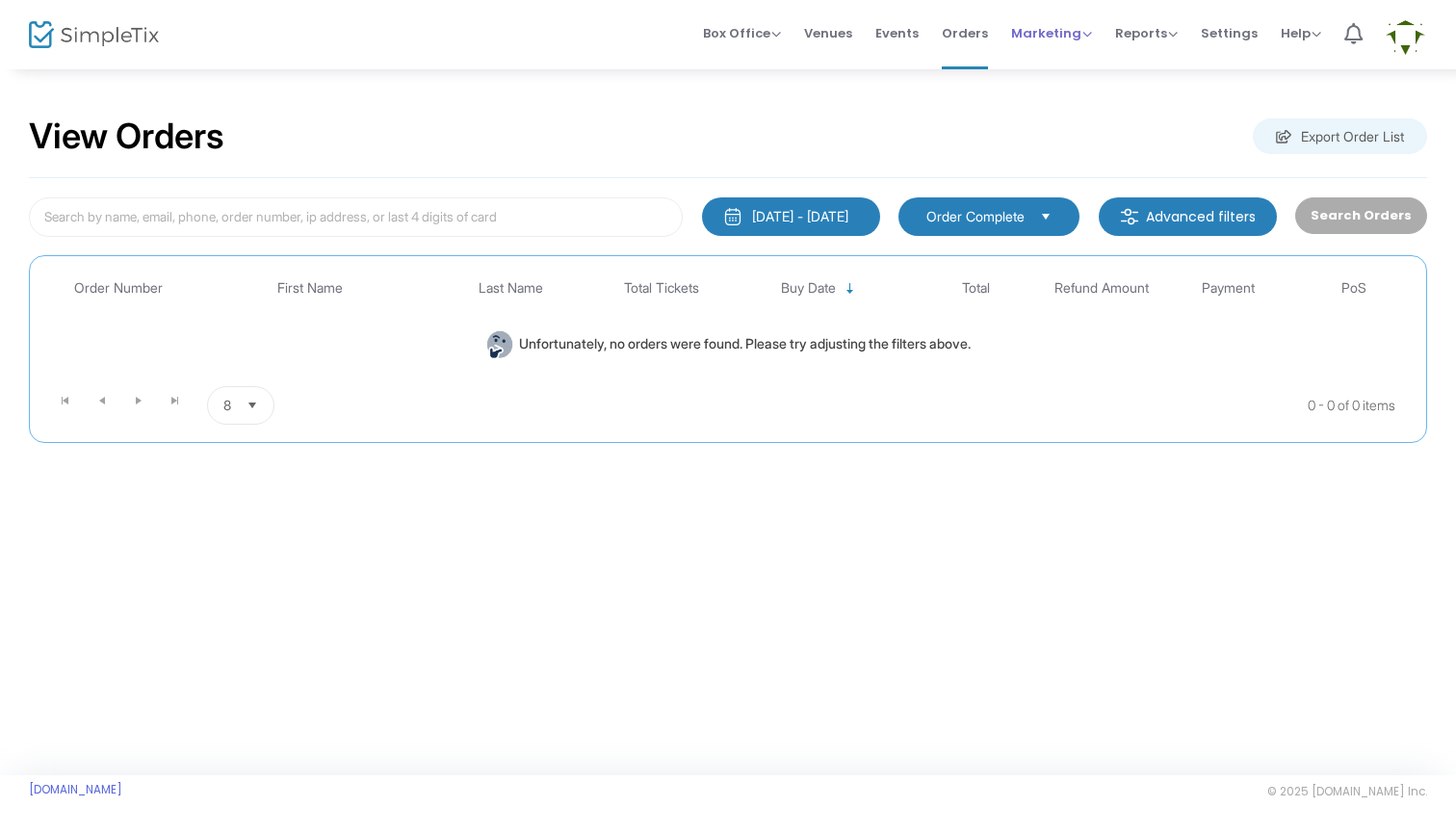 click on "Marketing   Promo Codes   Quantity Discounts   Affiliate" at bounding box center [1052, 33] 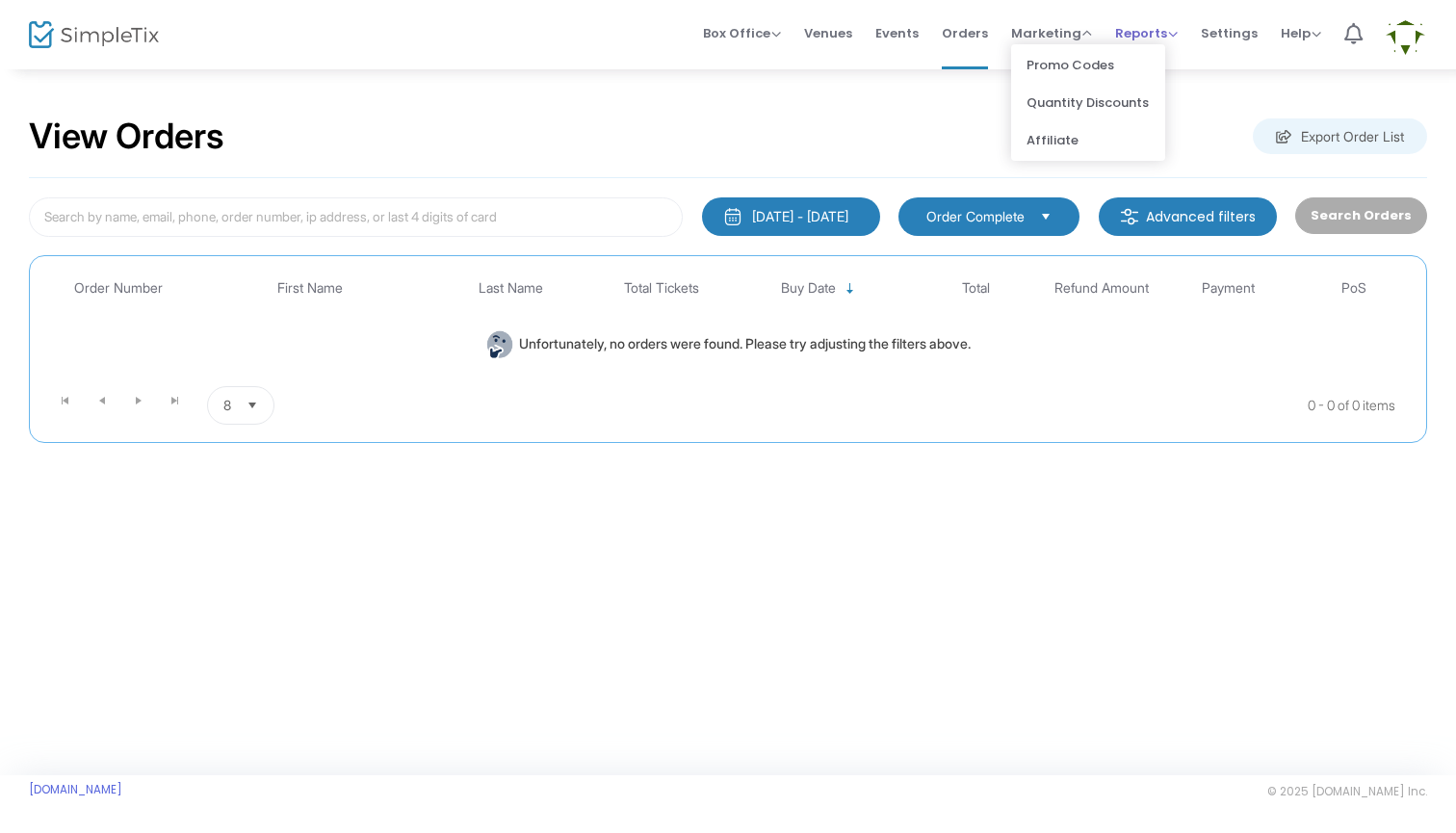click on "Reports" at bounding box center [1146, 33] 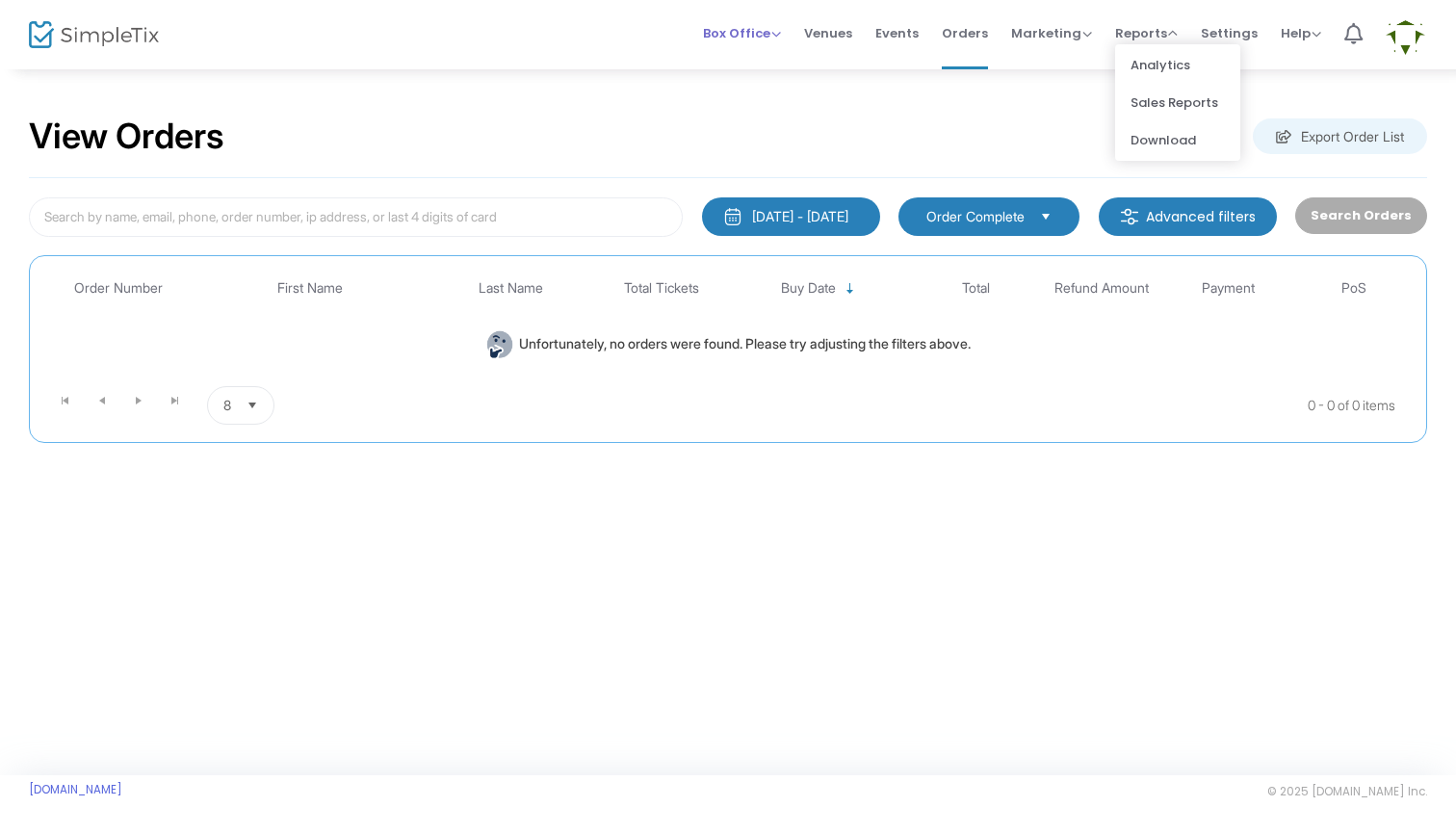 click on "Box Office" at bounding box center (741, 33) 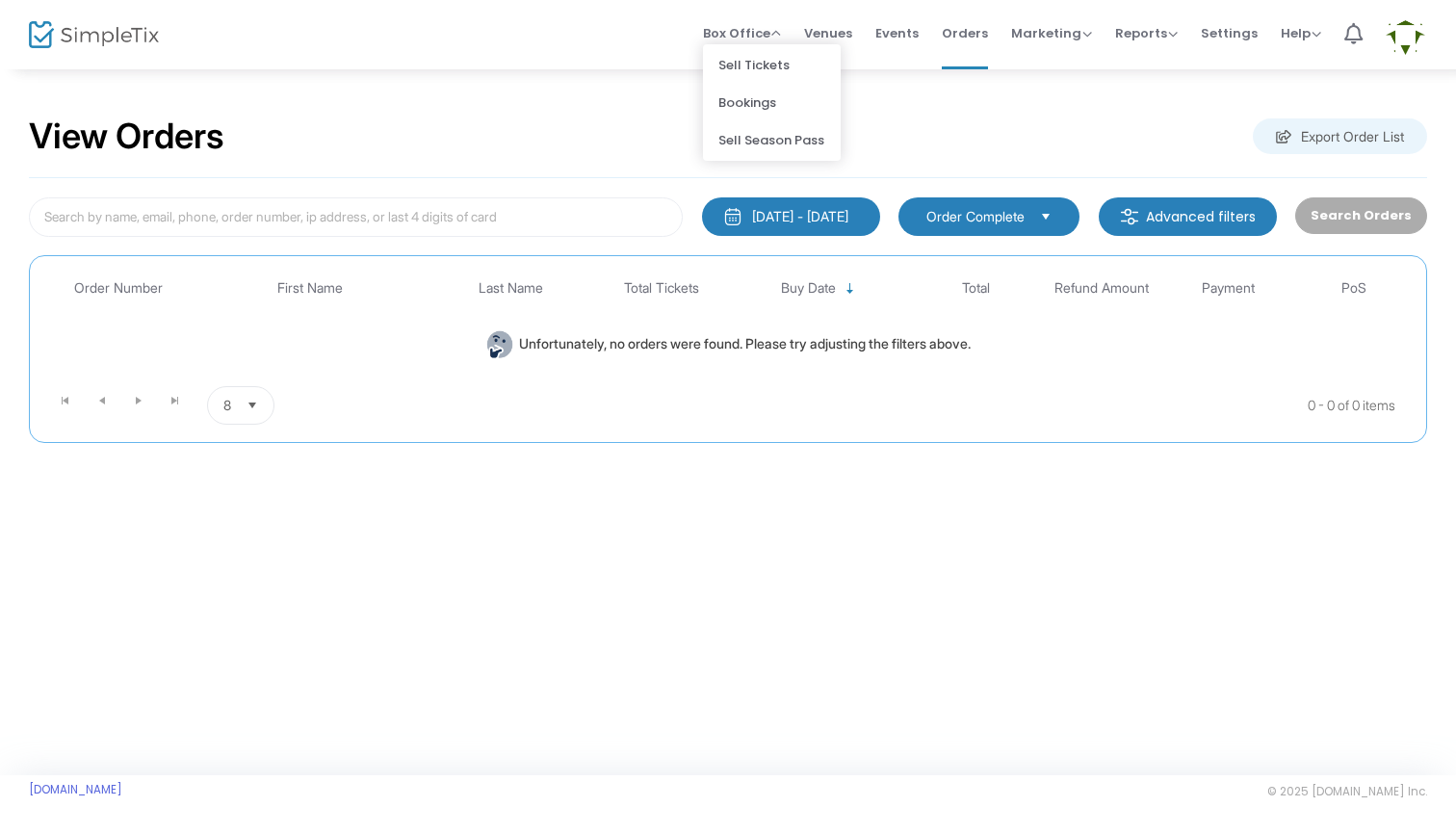 click on "Box Office   Sell Tickets   Bookings   Sell Season Pass   Venues   Memberships   Events   Orders   Marketing   Promo Codes   Quantity Discounts   Affiliate   Reports   Analytics   Sales Reports   Download   Settings   Help   View Docs   Contact Support  1  AF1 THEPRODUCER   [PERSON_NAME][EMAIL_ADDRESS][DOMAIN_NAME]   Role: OWNER   Section   Your Profile   Create a site for a new organization  Logout" at bounding box center (1059, 35) 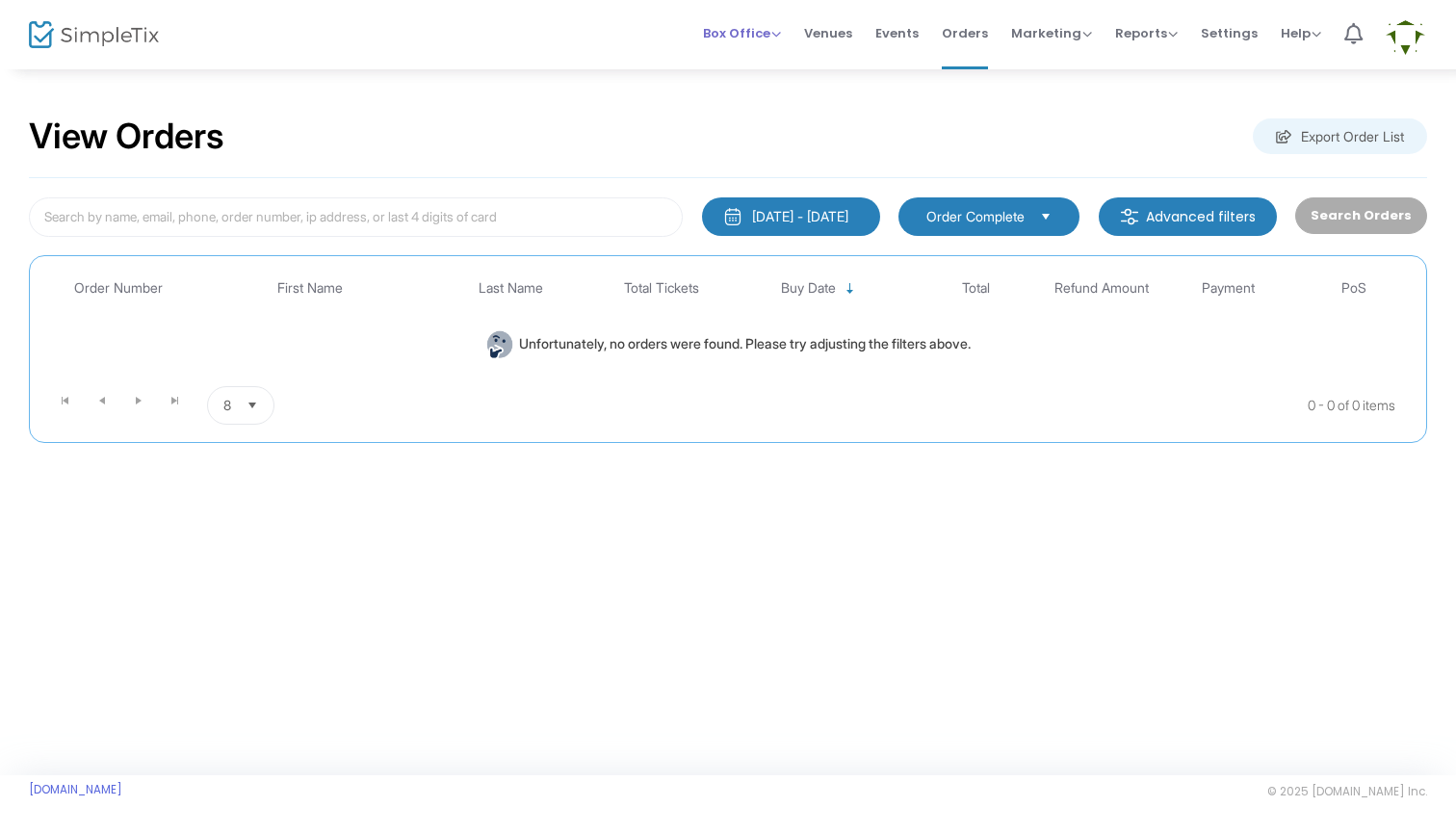 click on "Box Office" at bounding box center (741, 33) 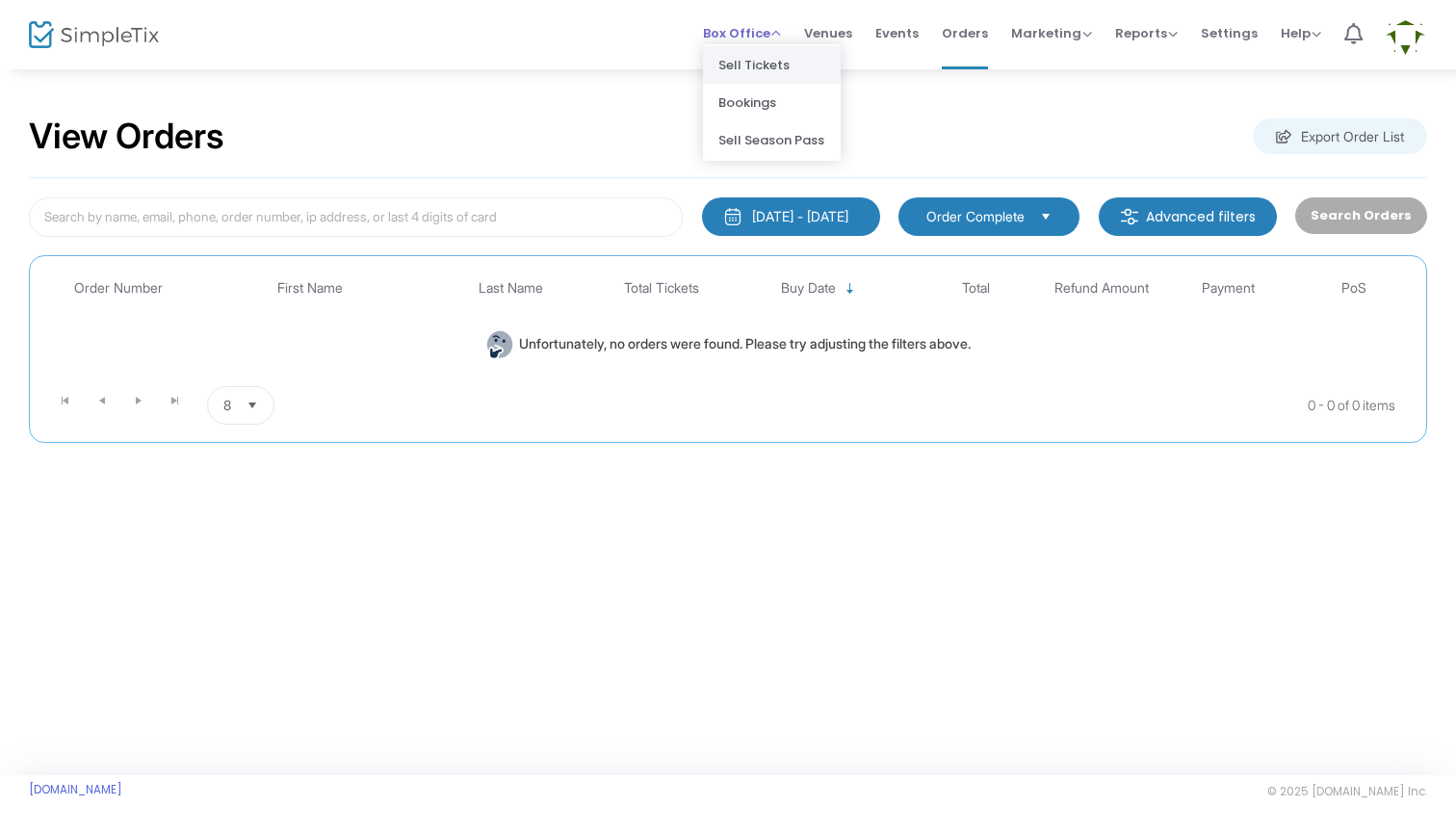 click on "Sell Tickets" at bounding box center (771, 65) 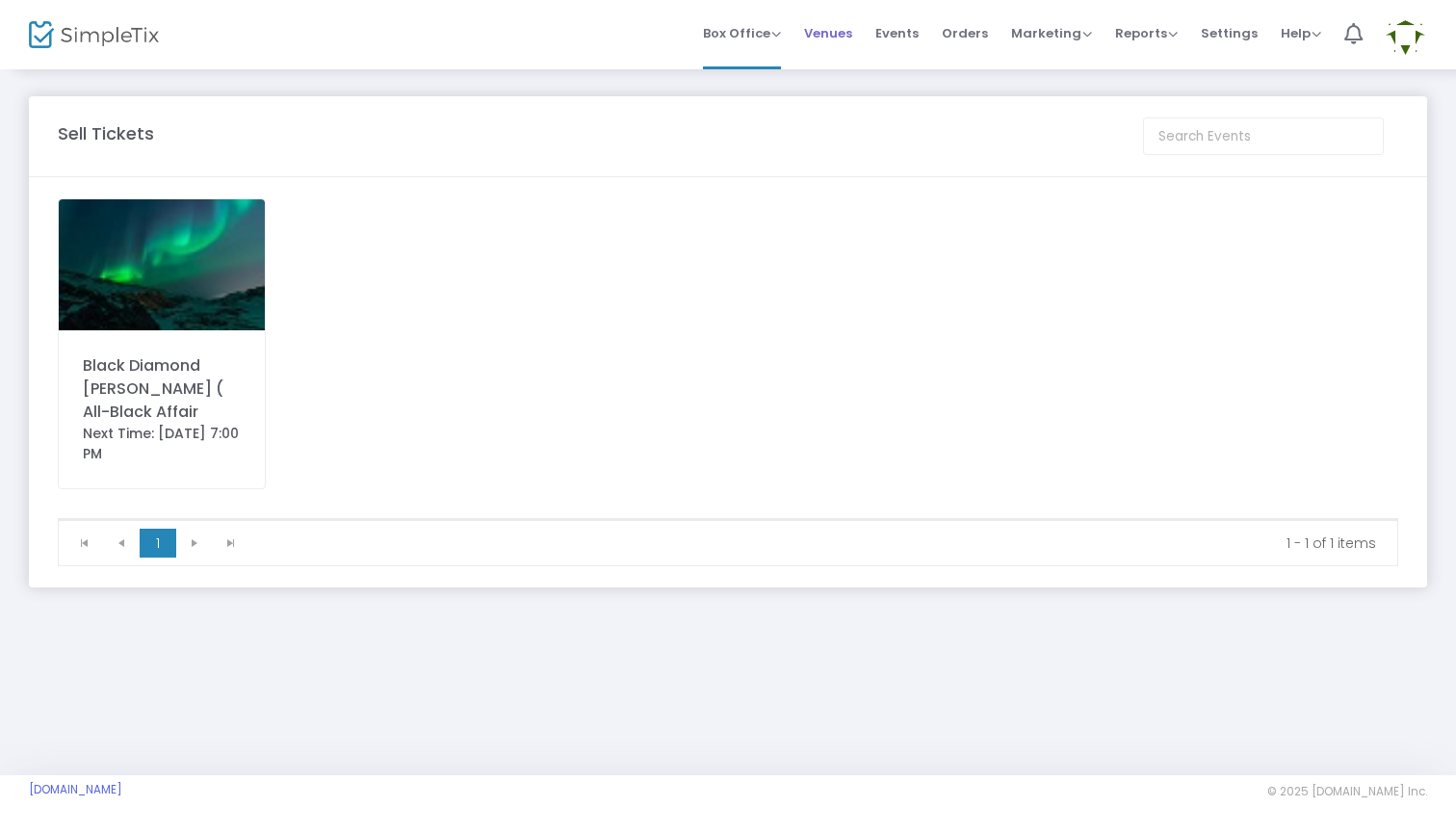 click on "Venues" at bounding box center (828, 33) 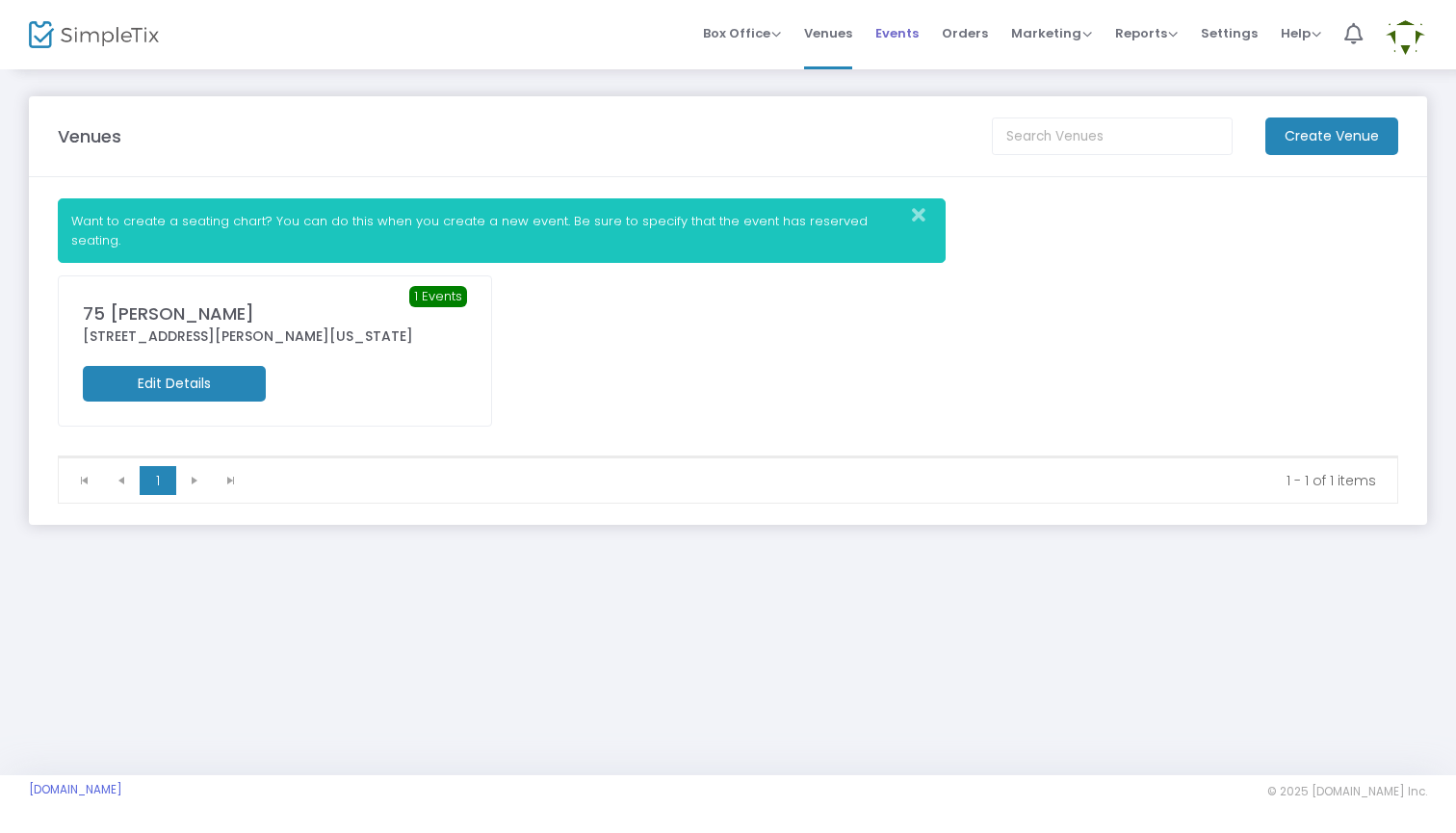 click on "Events" at bounding box center (897, 33) 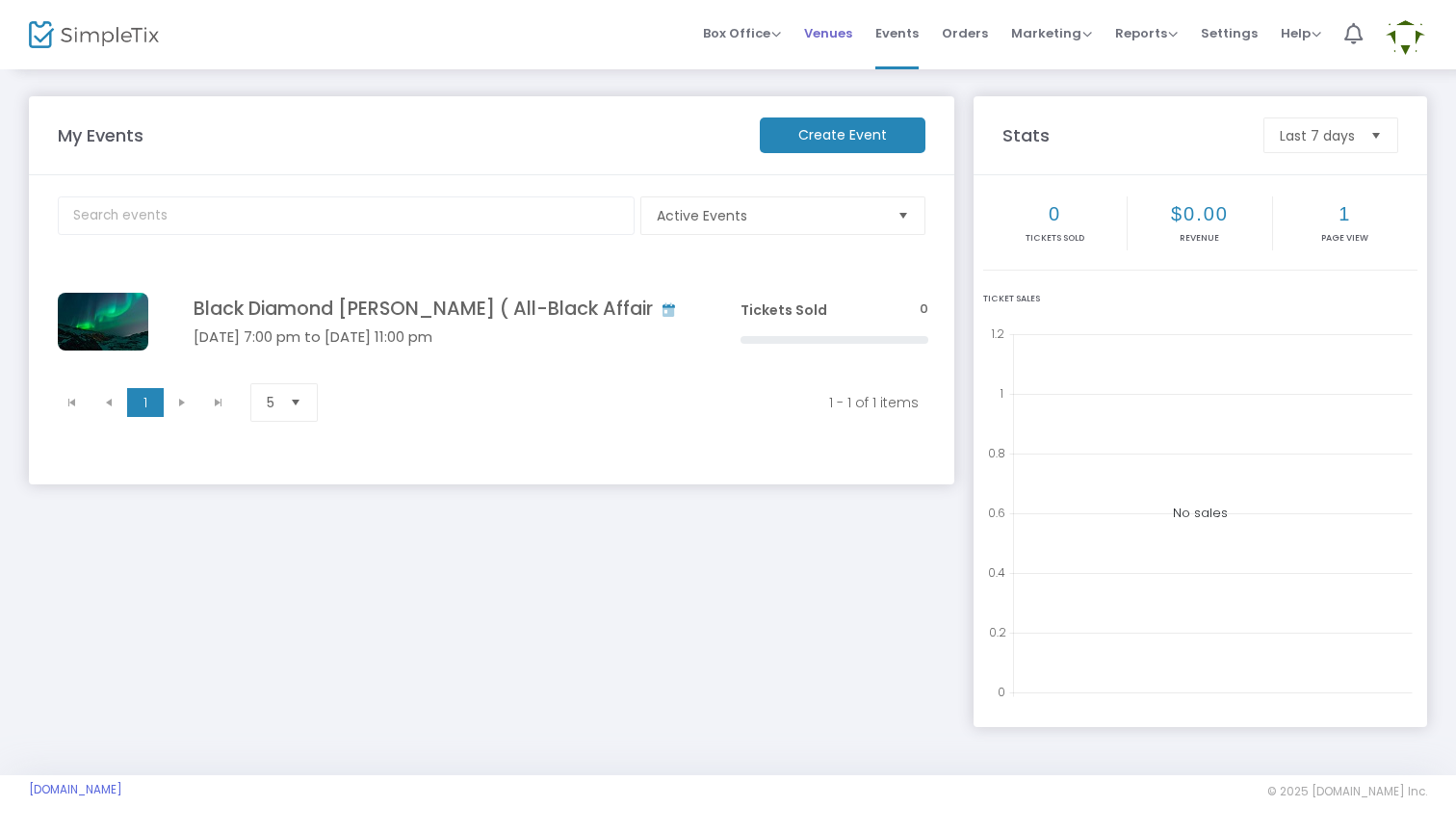 click on "Venues" at bounding box center [828, 33] 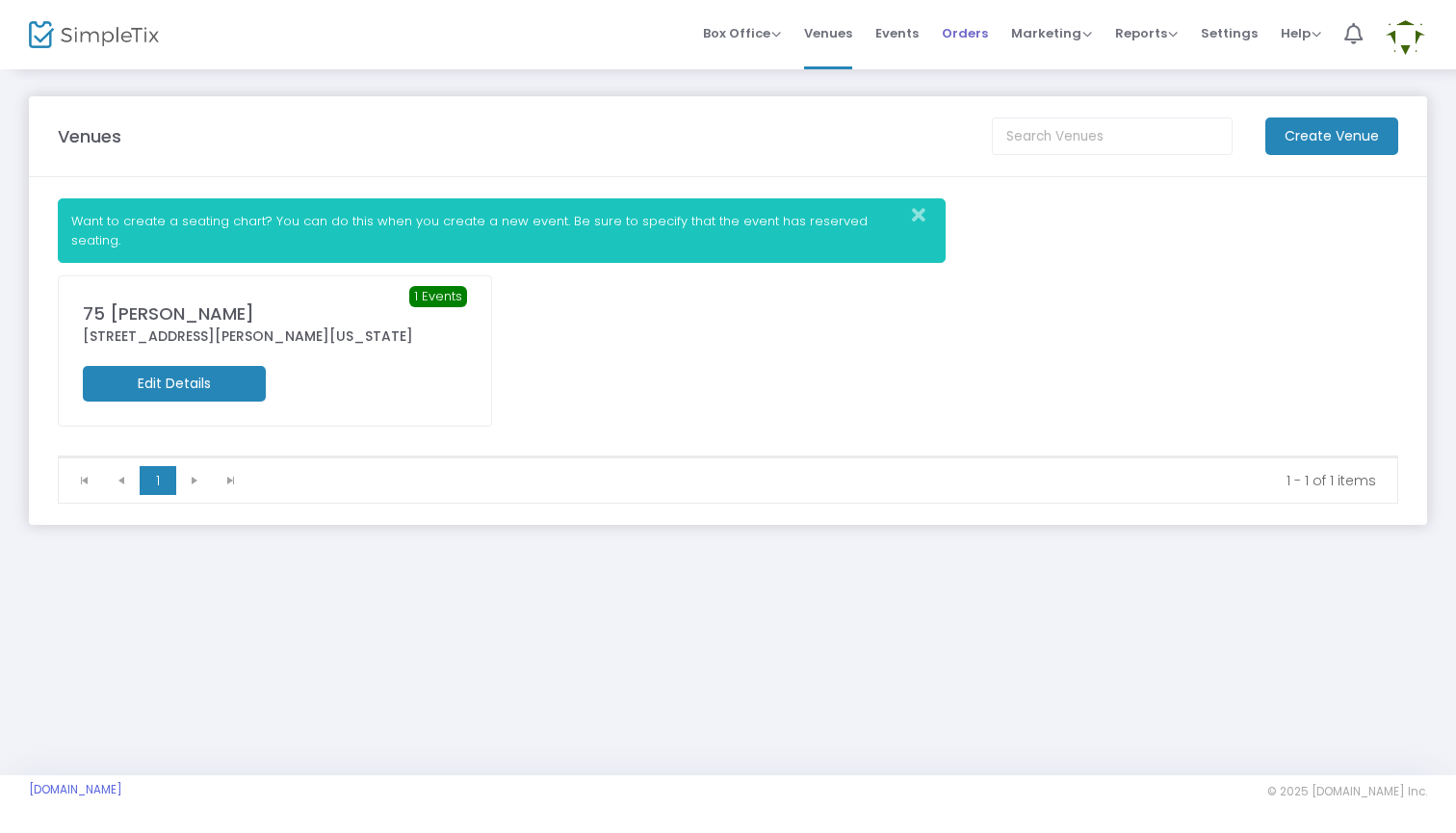 click on "Orders" at bounding box center [965, 33] 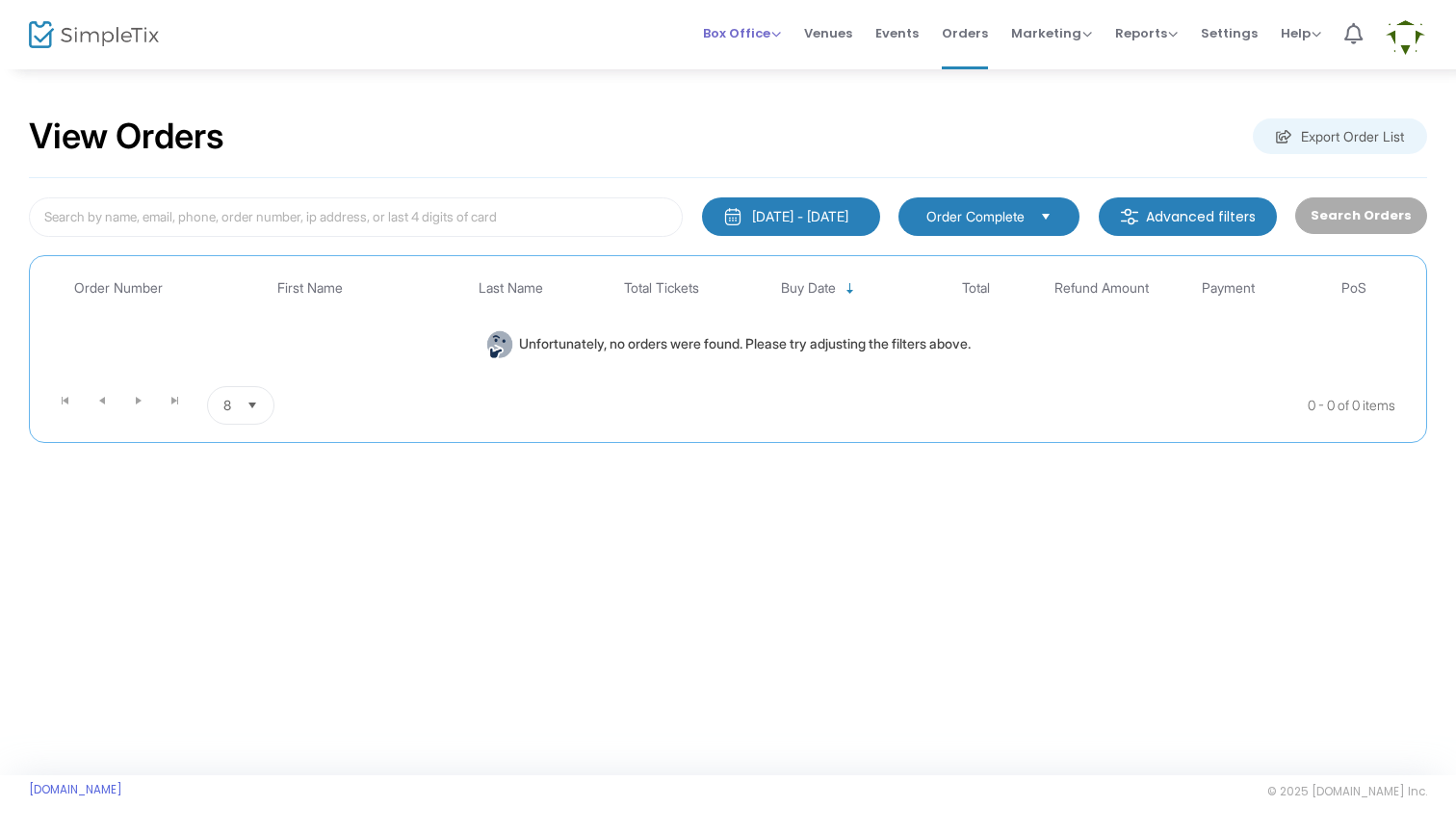 click on "Box Office   Sell Tickets   Bookings   Sell Season Pass" at bounding box center [741, 33] 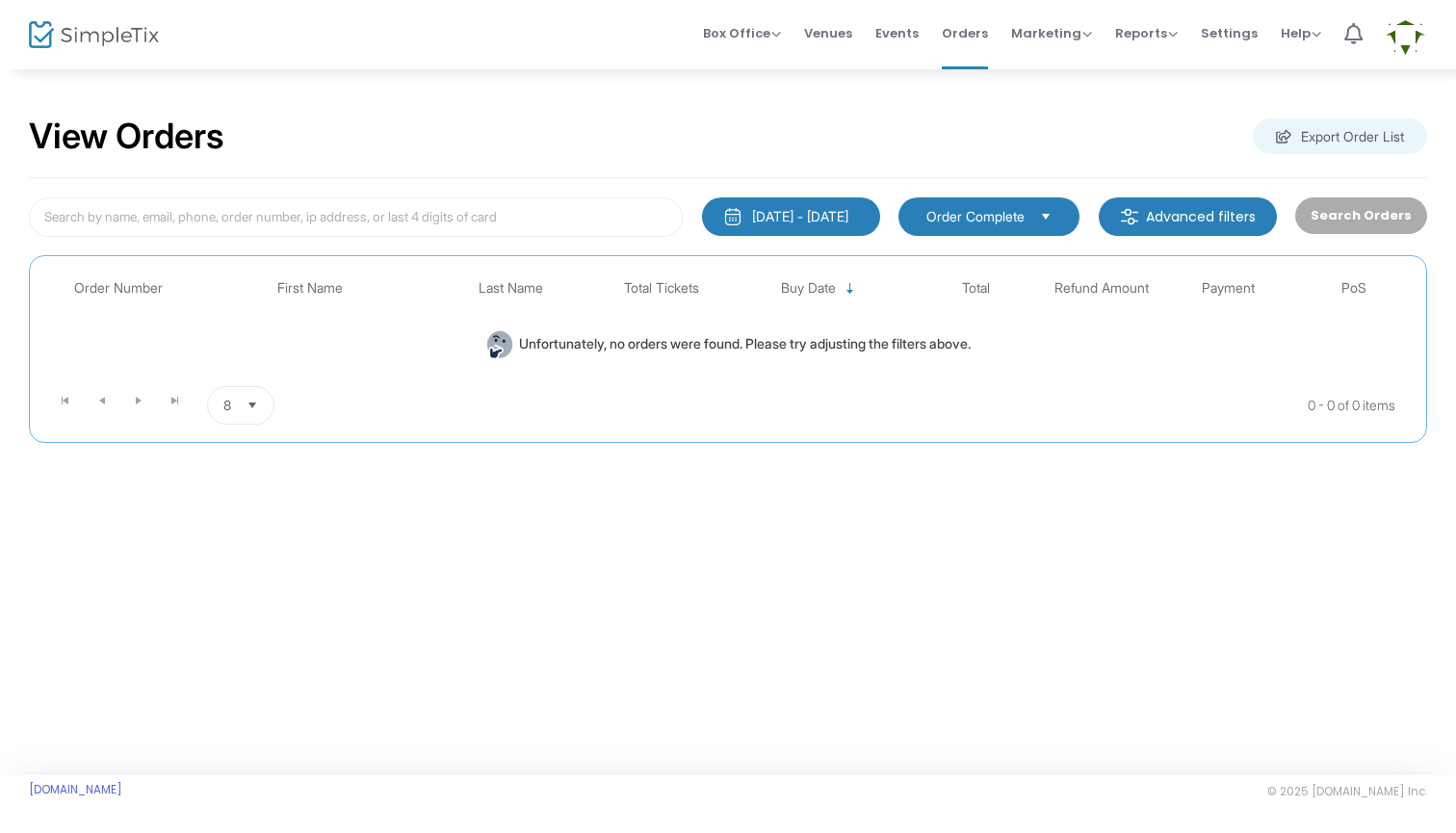 click on "View Orders  Export Order List" 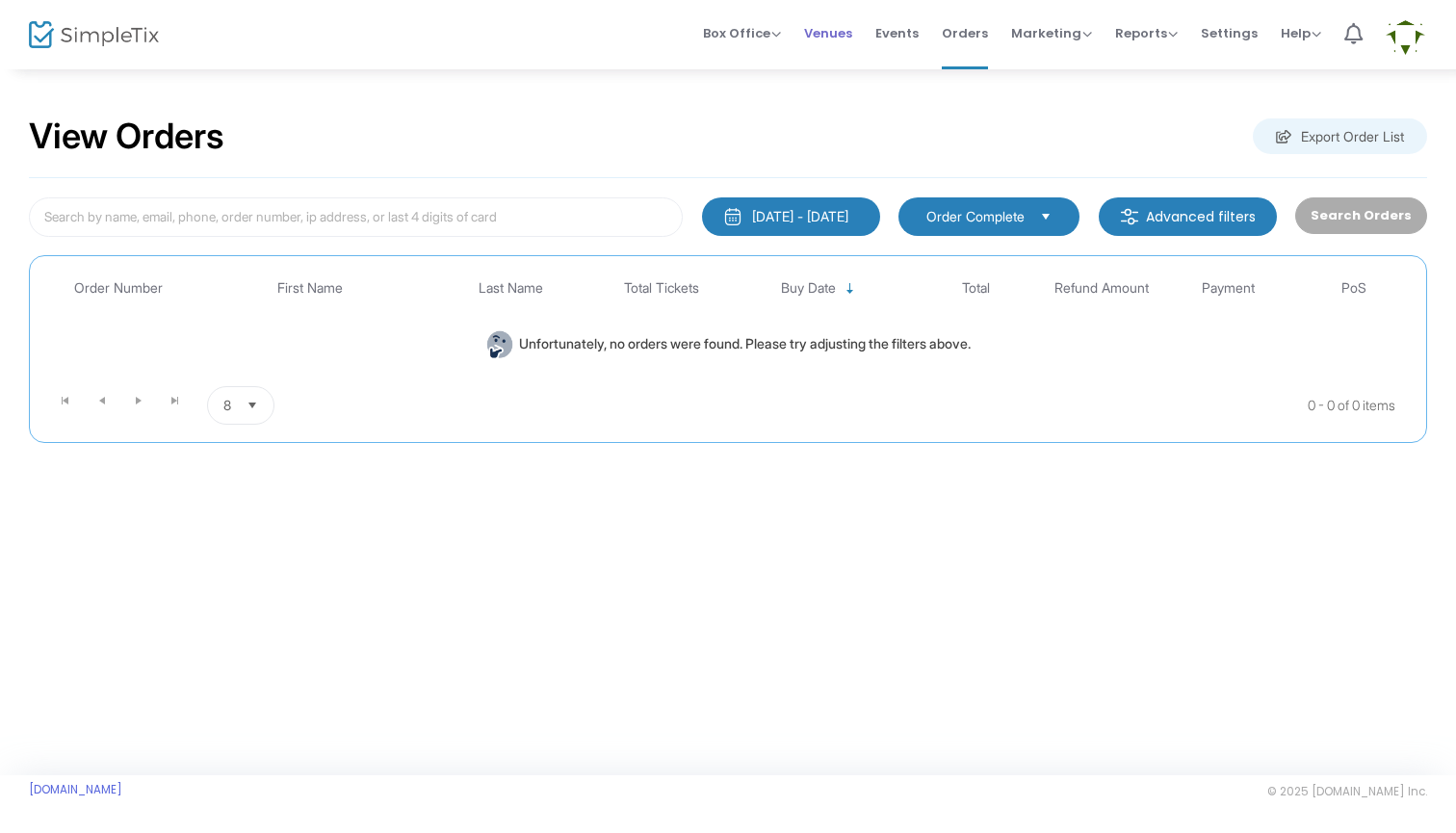 click on "Venues" at bounding box center [828, 33] 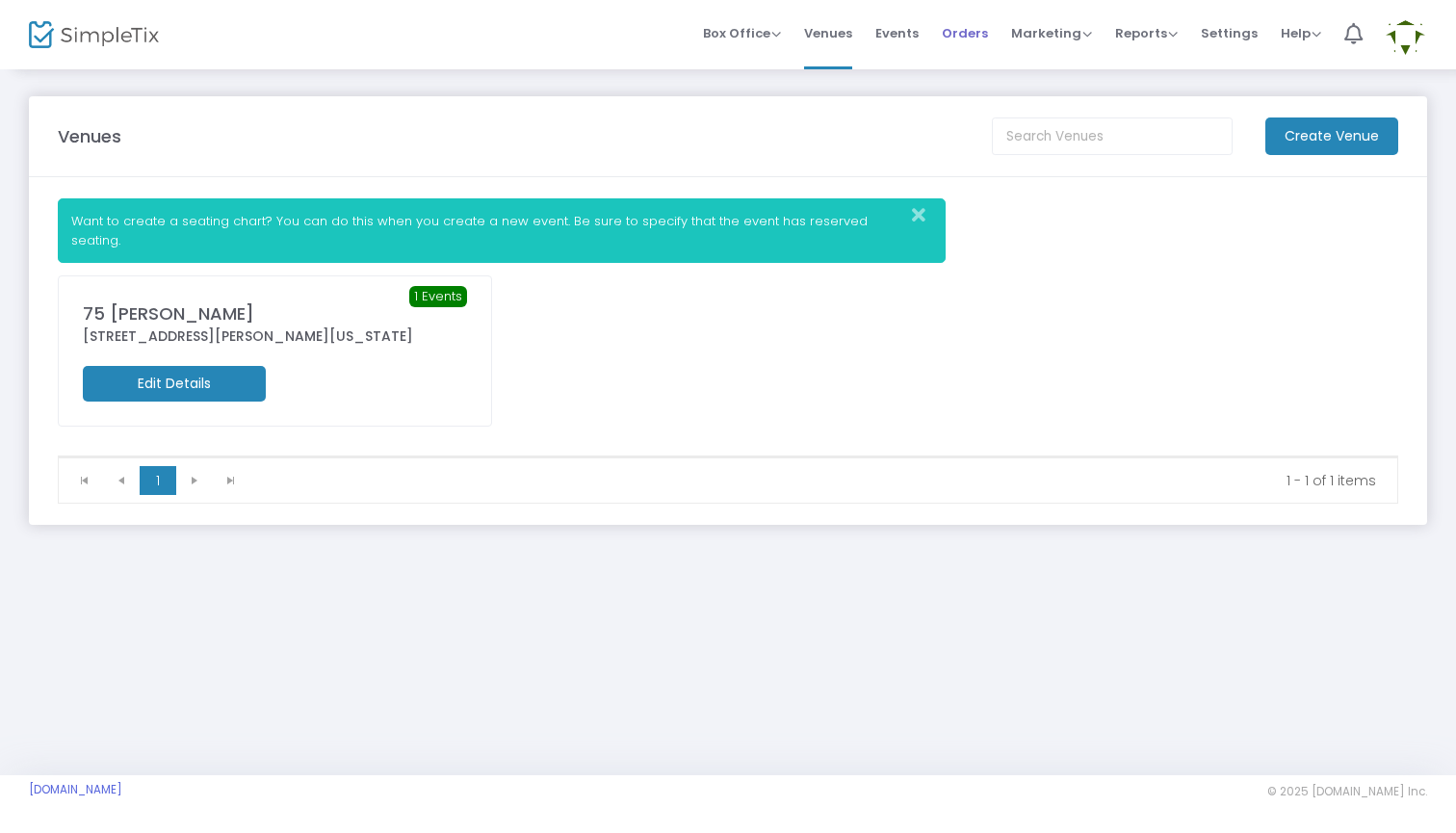 click on "Orders" at bounding box center [965, 33] 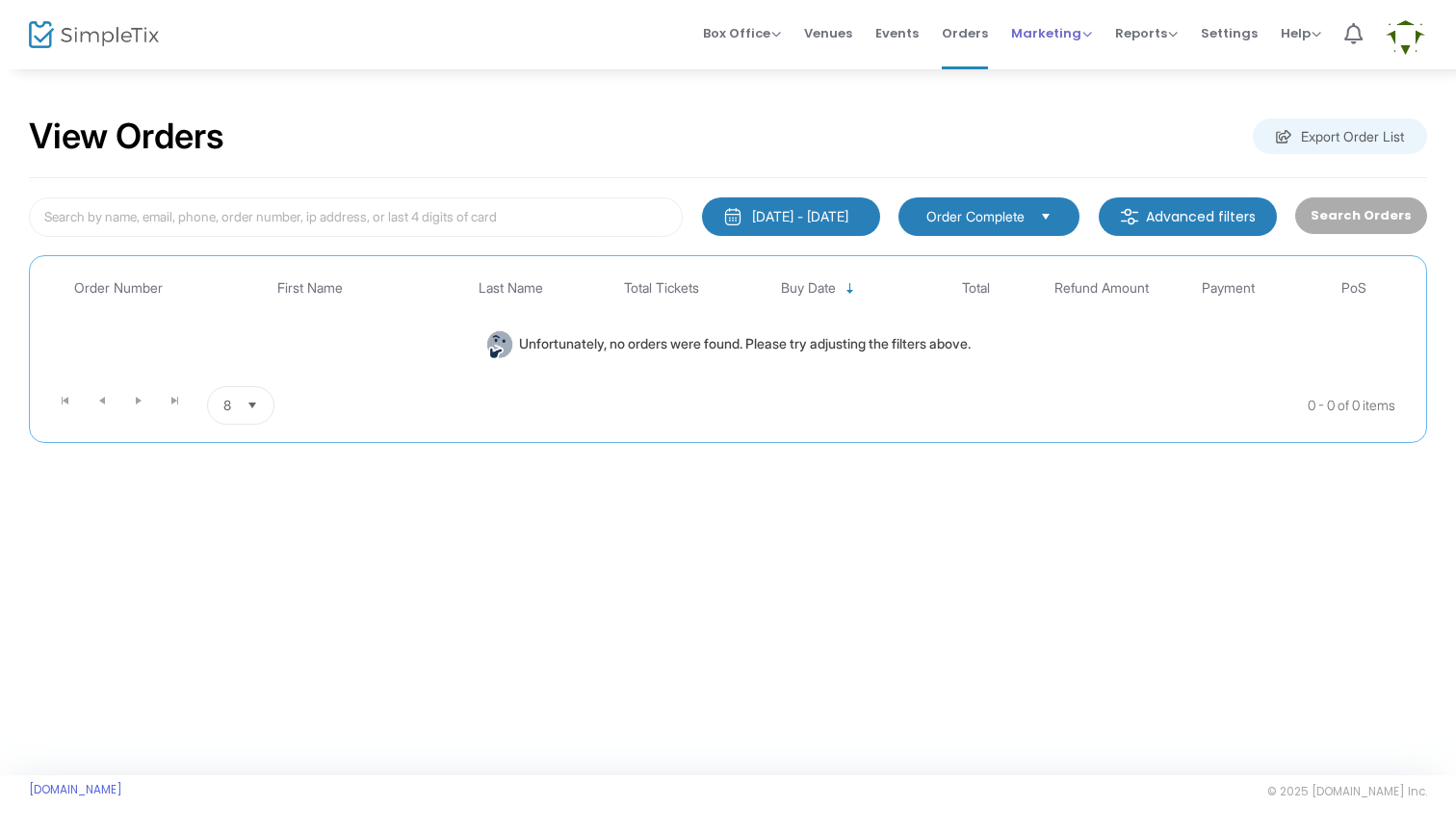 click on "Marketing" at bounding box center [1052, 33] 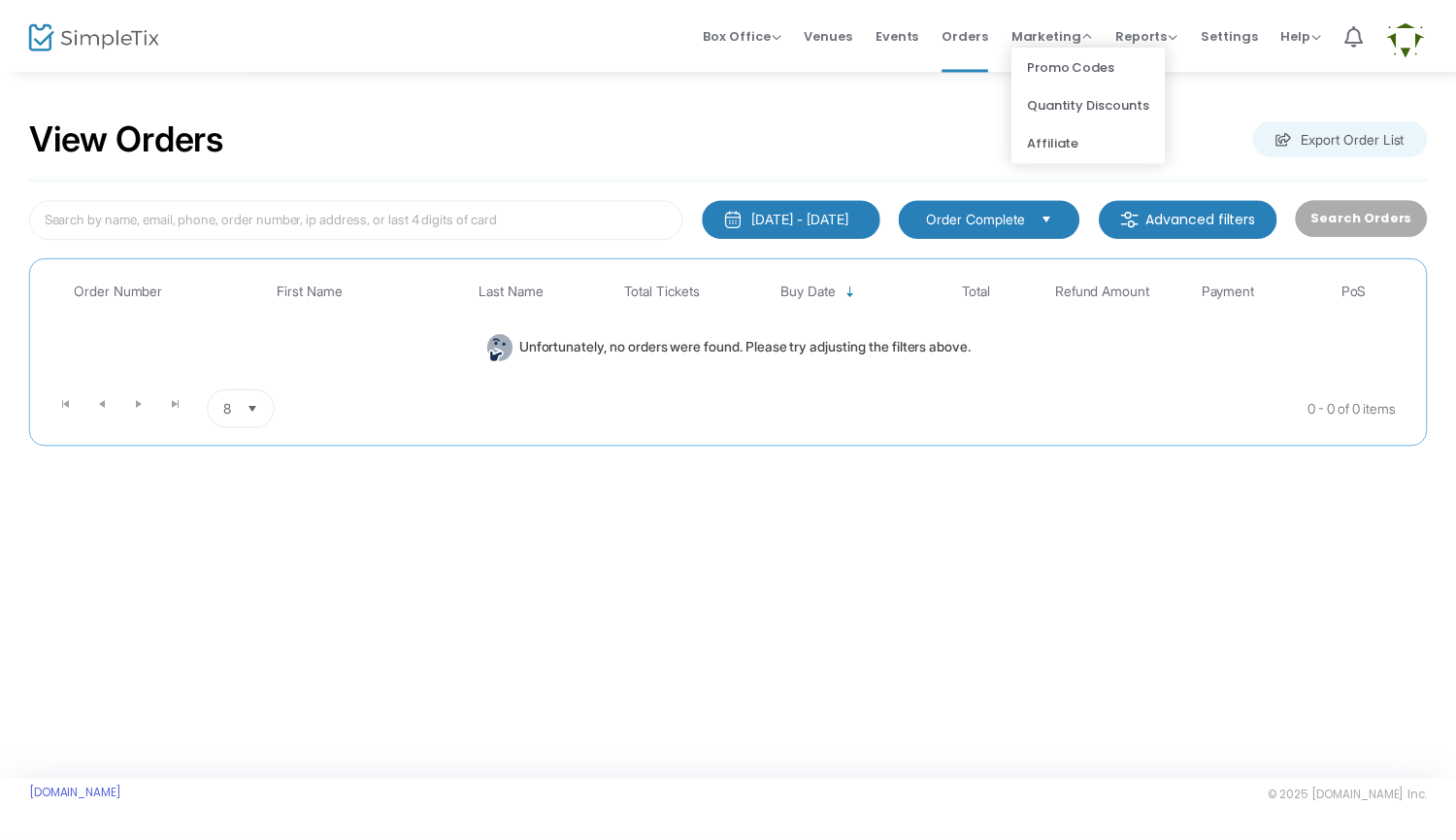 scroll, scrollTop: 0, scrollLeft: 0, axis: both 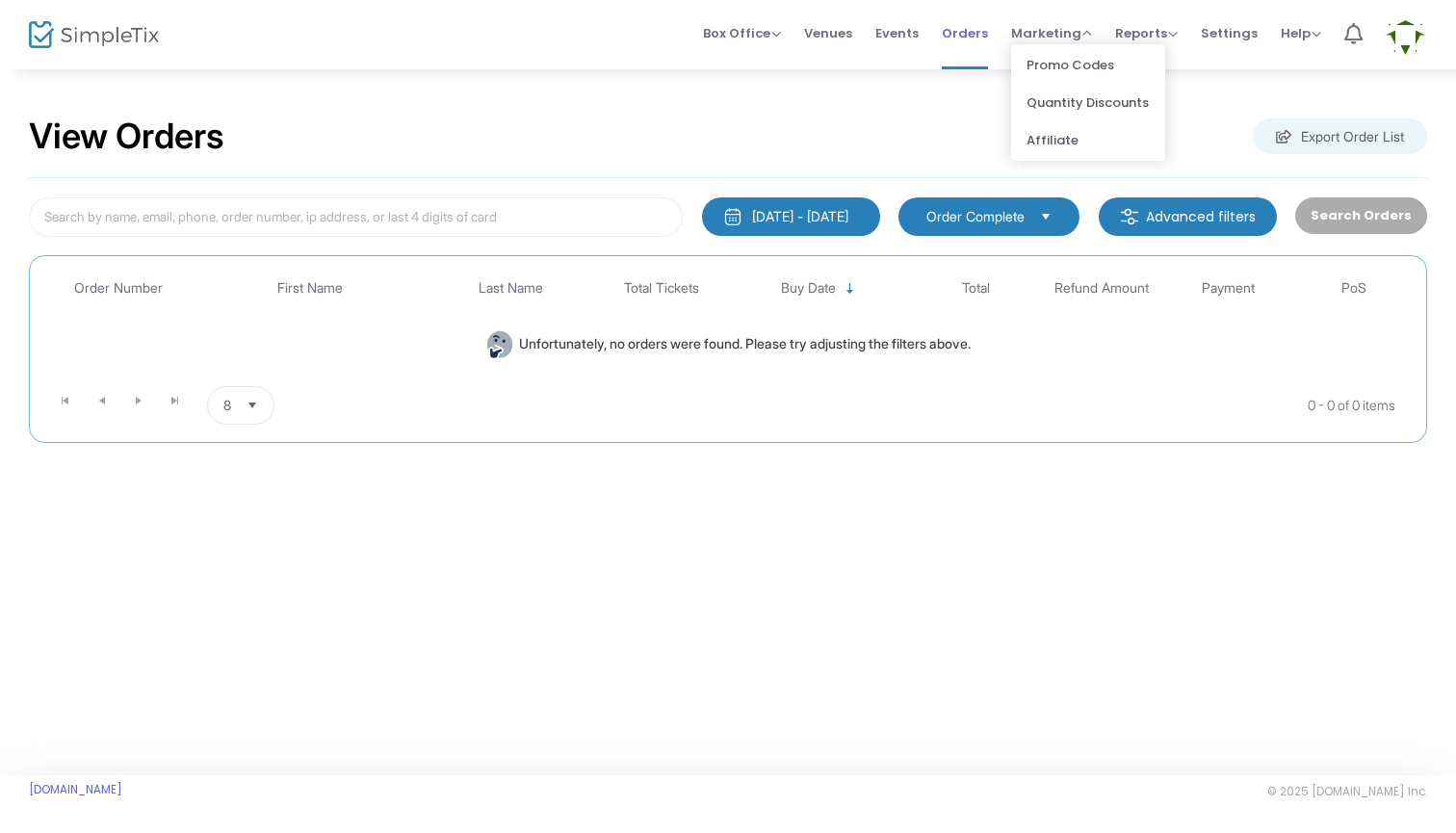 click on "Orders" at bounding box center (965, 33) 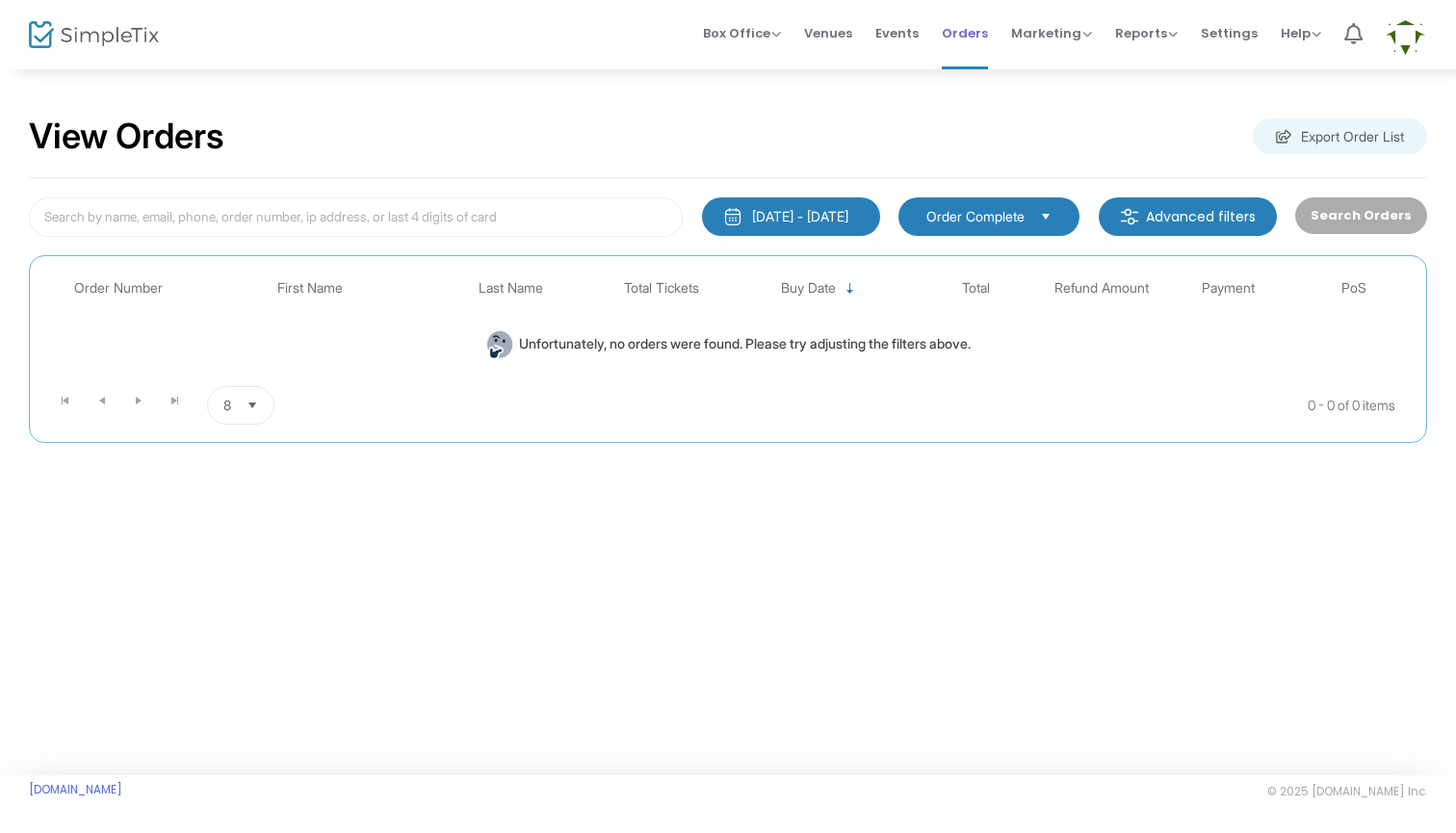 click on "Orders" at bounding box center [965, 33] 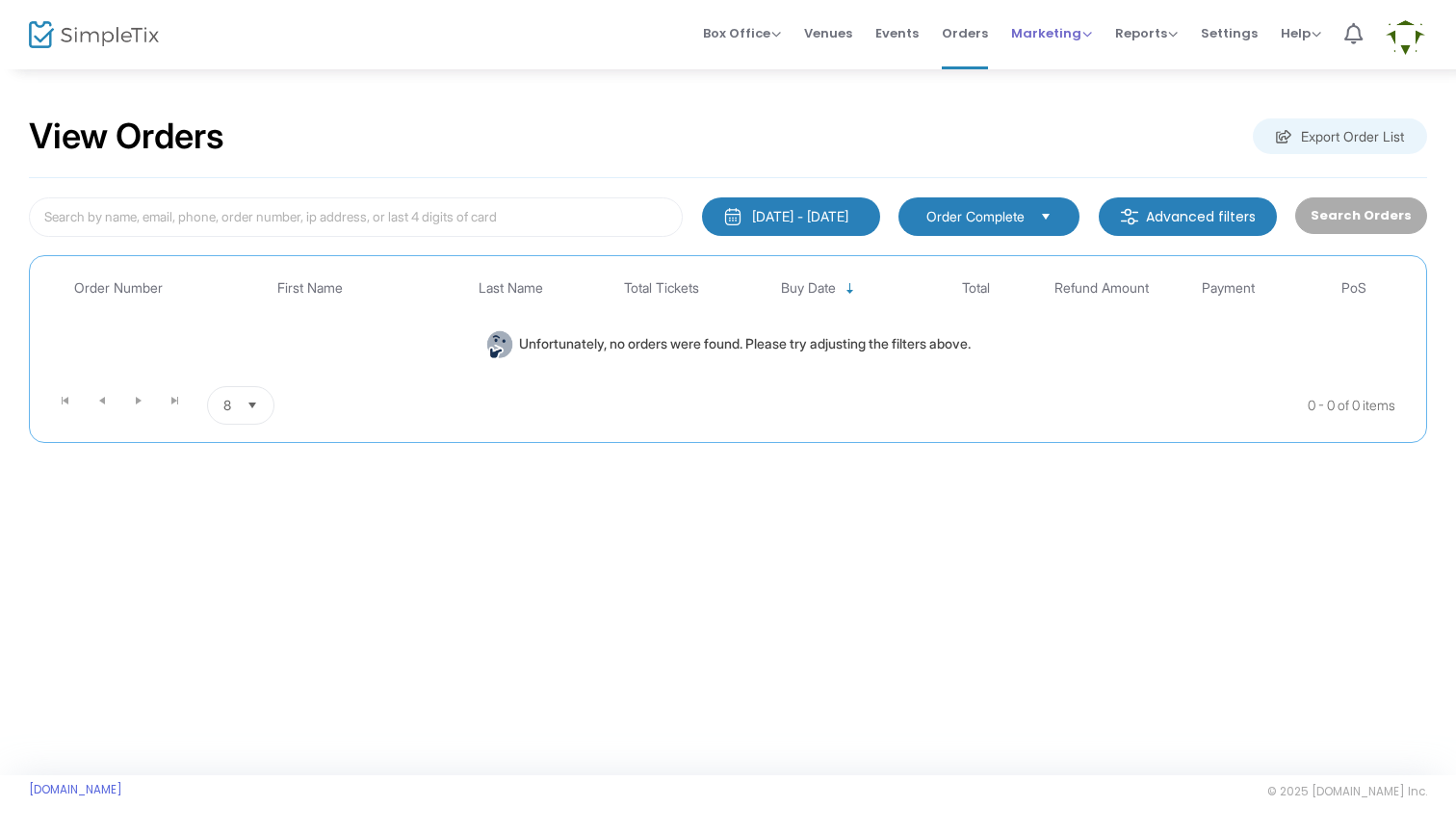 click on "Marketing" at bounding box center [1052, 33] 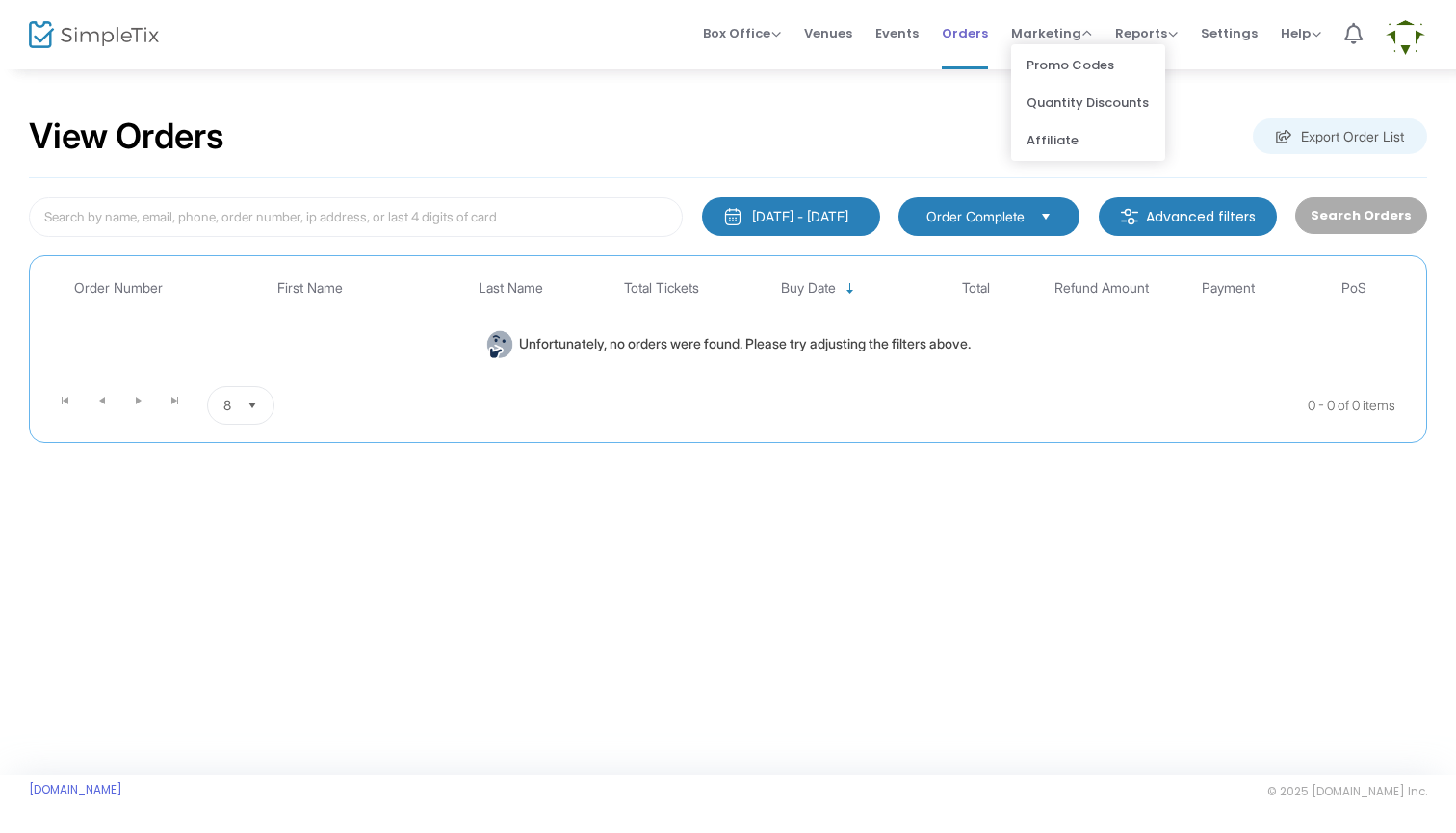 click on "Orders" at bounding box center [965, 33] 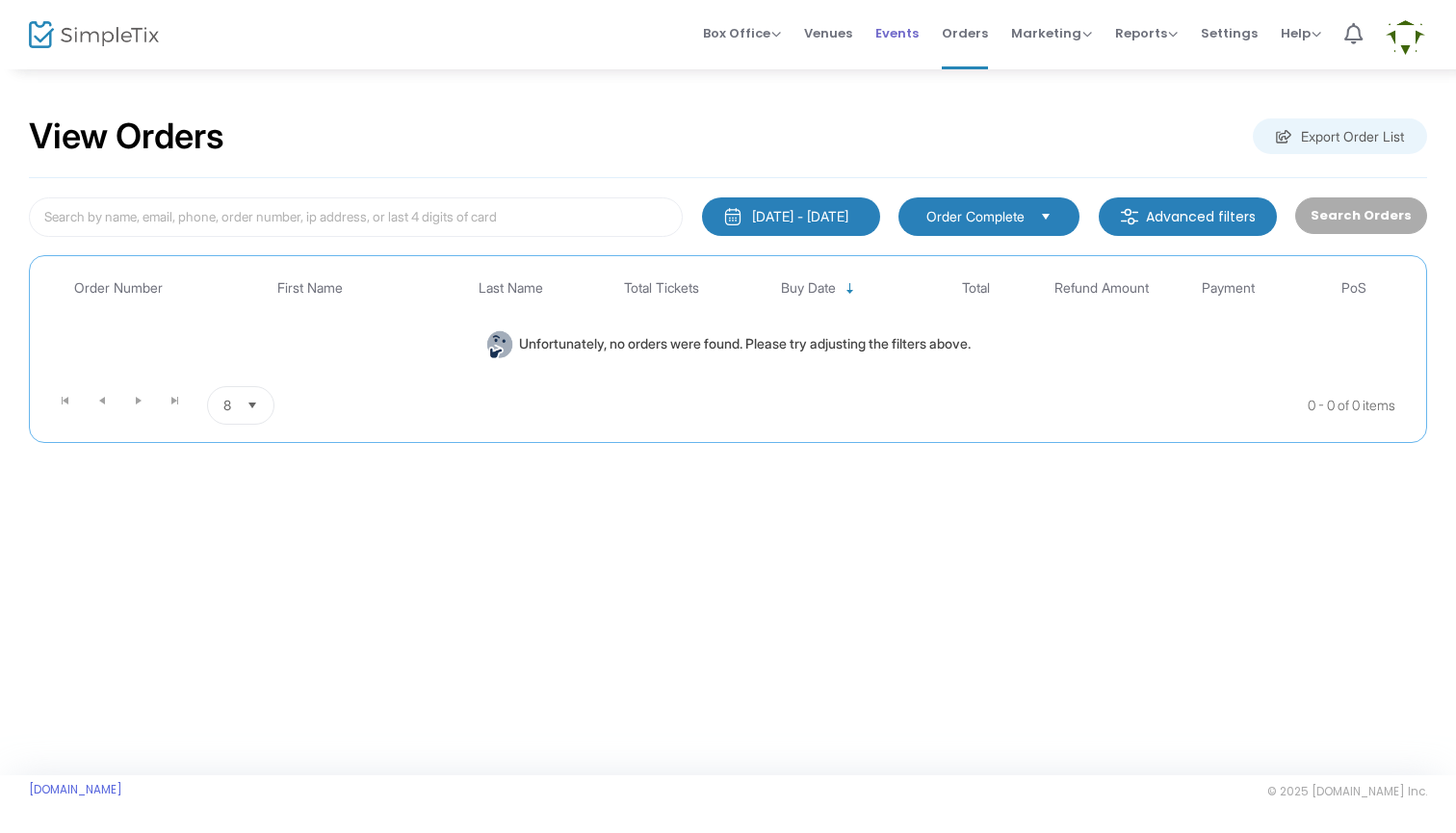 click on "Events" at bounding box center [897, 33] 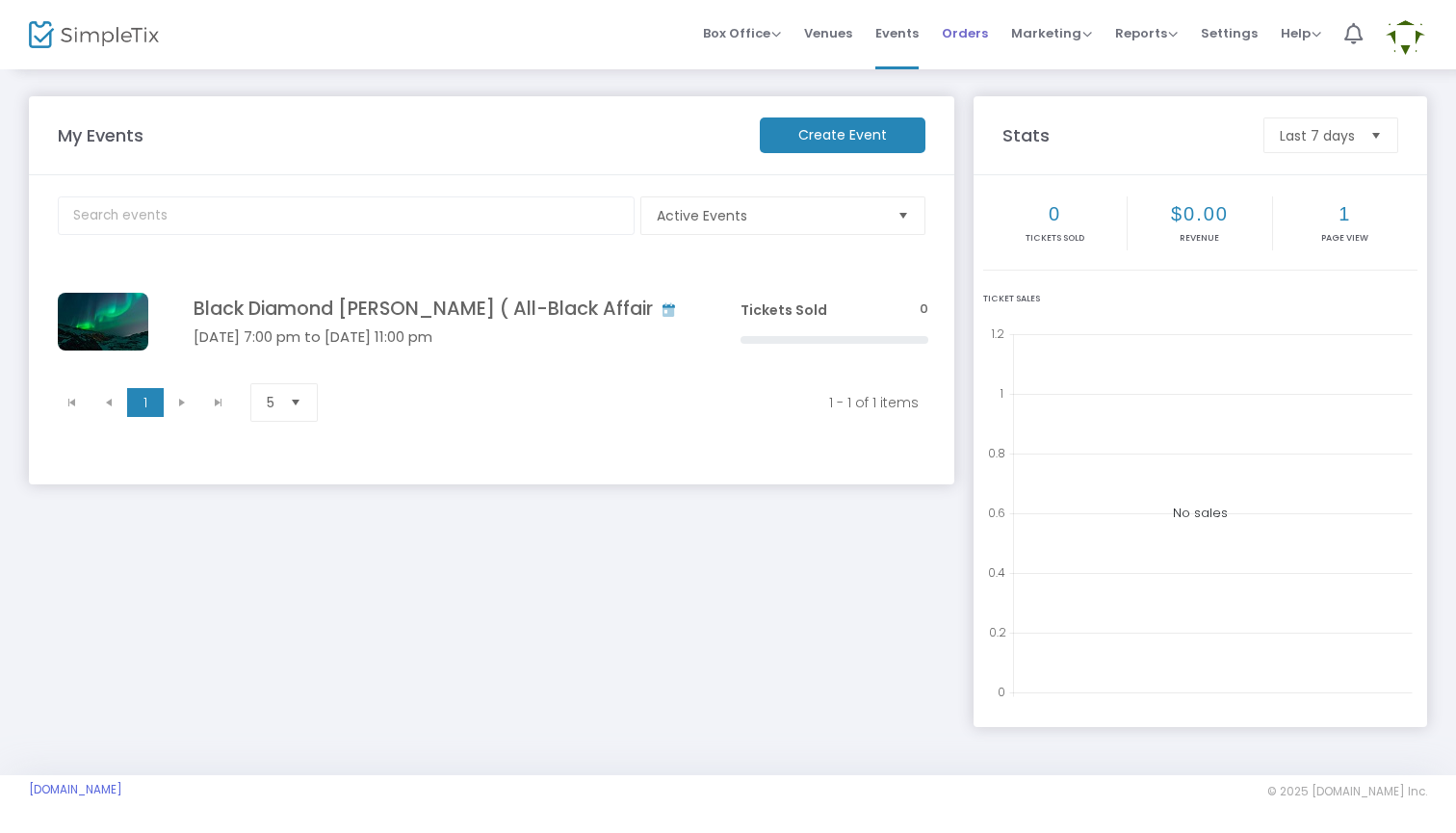 click on "Orders" at bounding box center (965, 33) 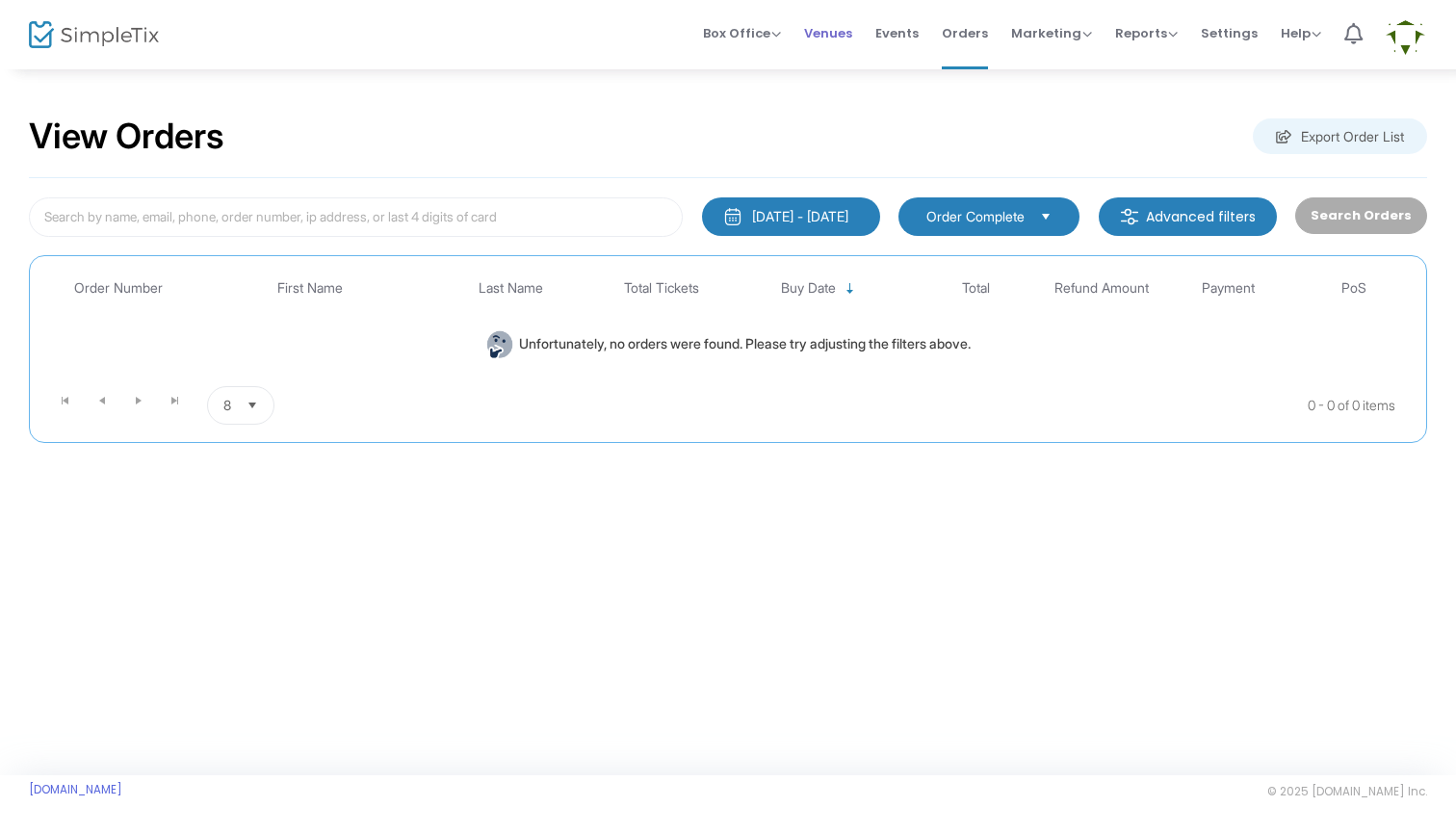 click on "Venues" at bounding box center (828, 33) 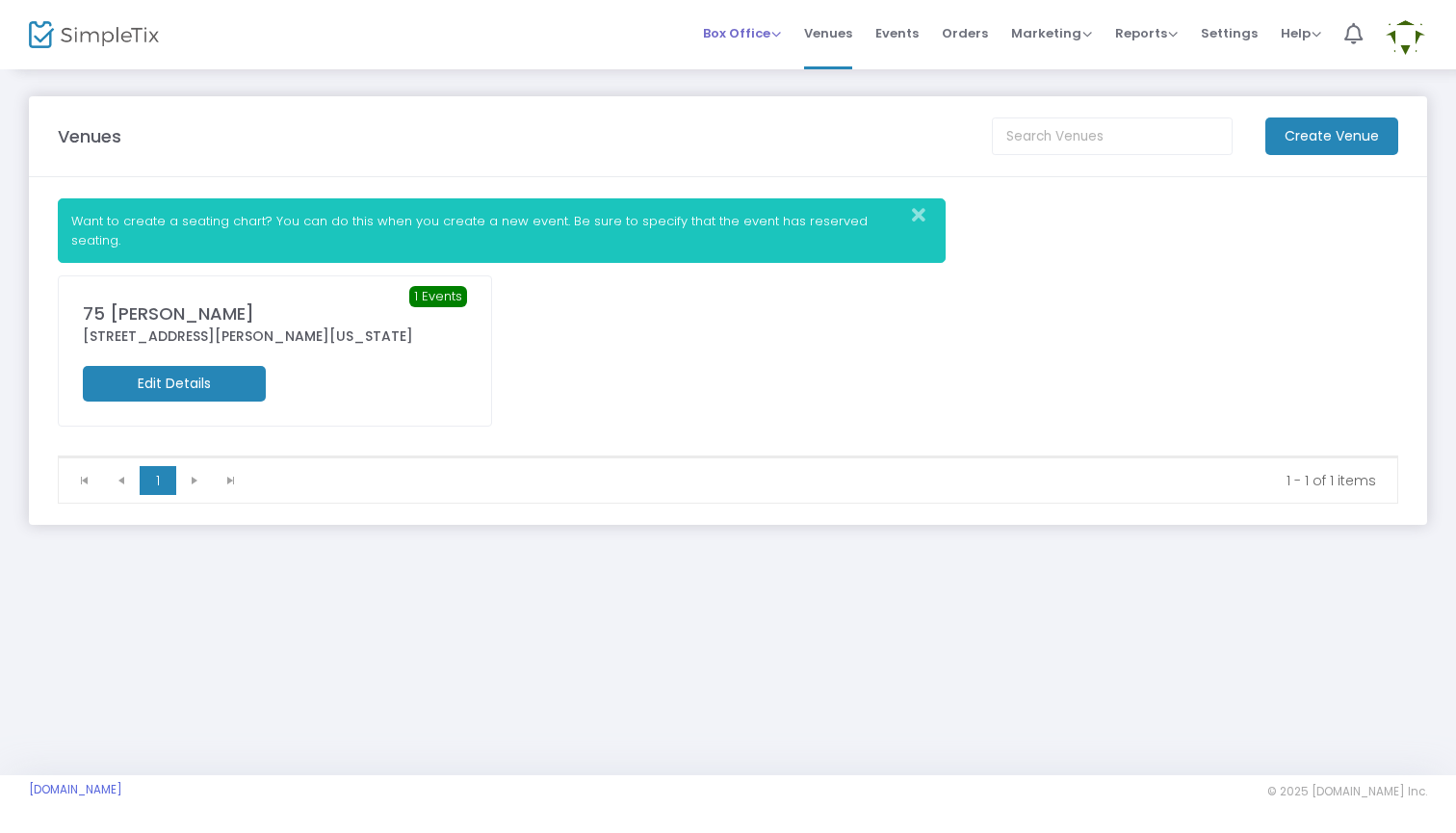 click on "Box Office   Sell Tickets   Bookings   Sell Season Pass" at bounding box center (741, 33) 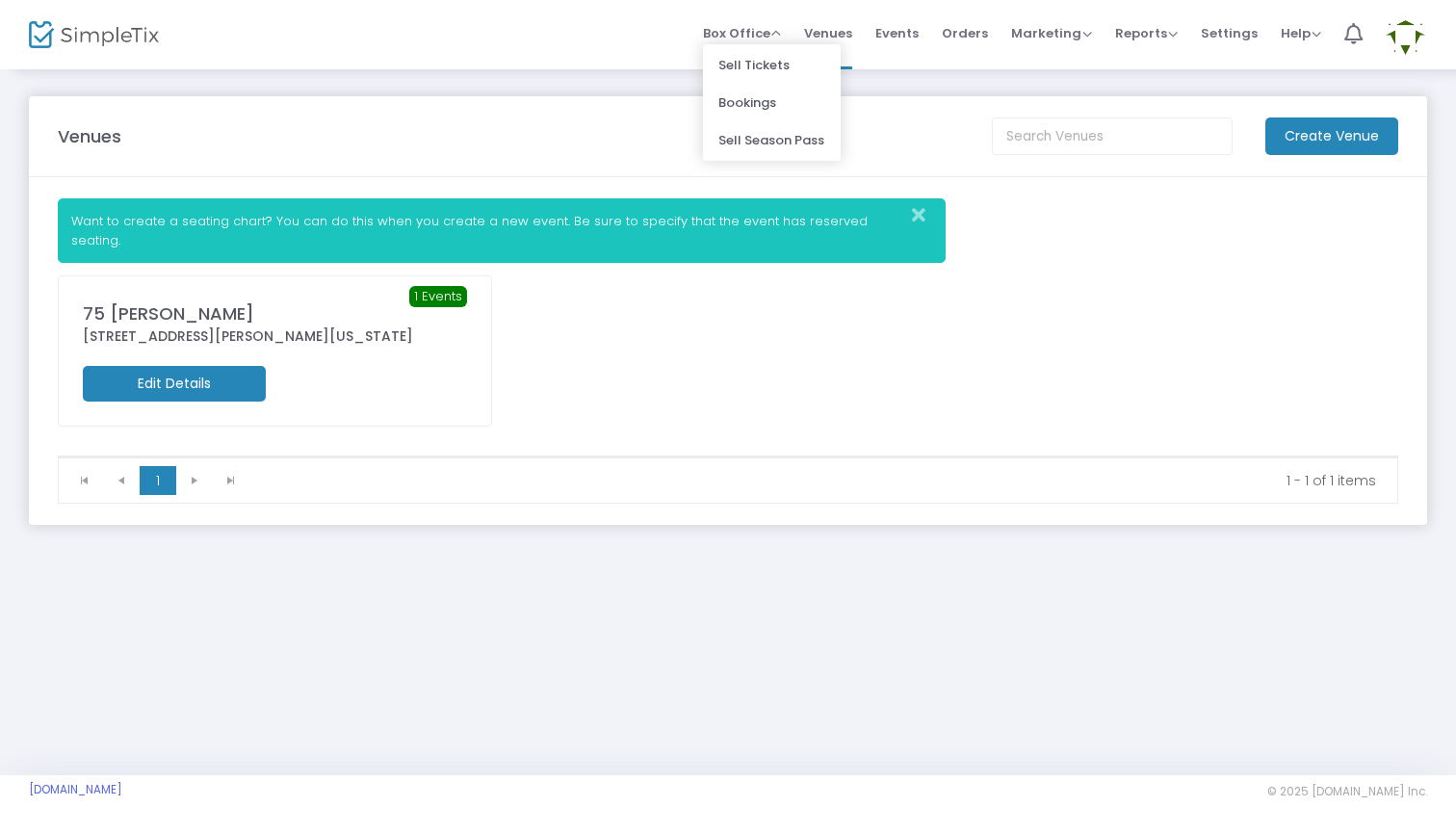 click on "[STREET_ADDRESS][PERSON_NAME][US_STATE]" 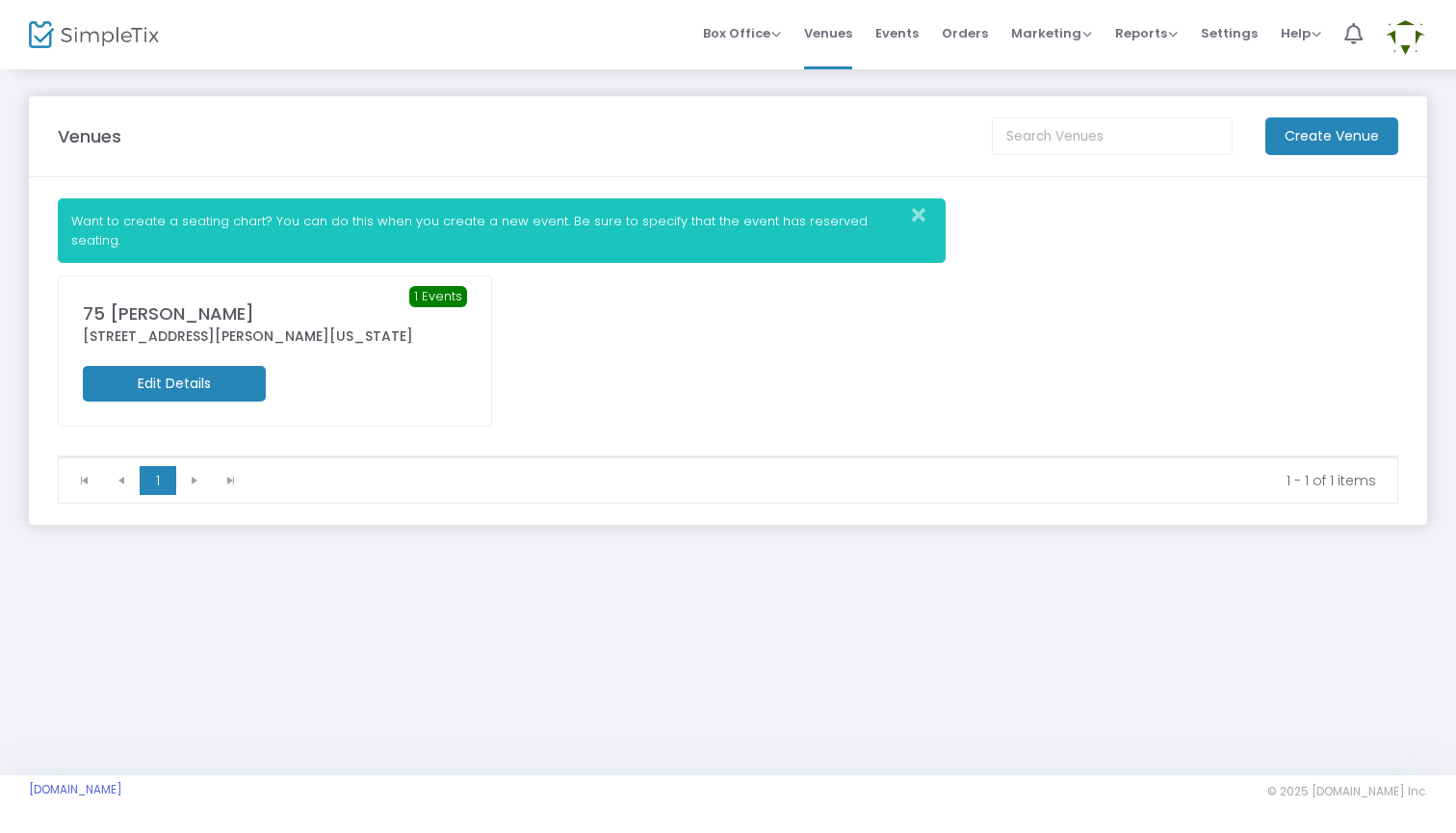 click on "Edit Details" 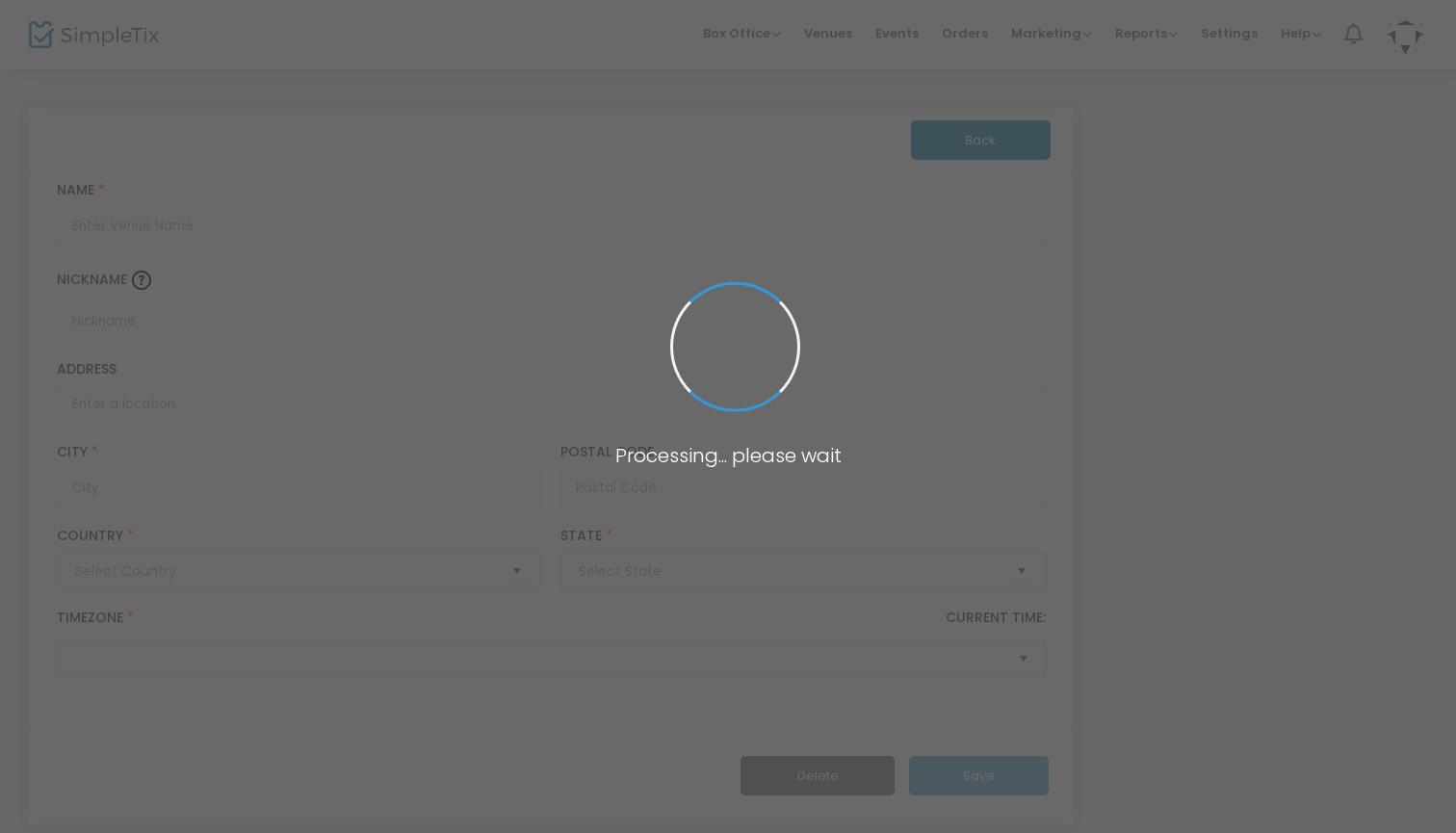 type on "[GEOGRAPHIC_DATA]" 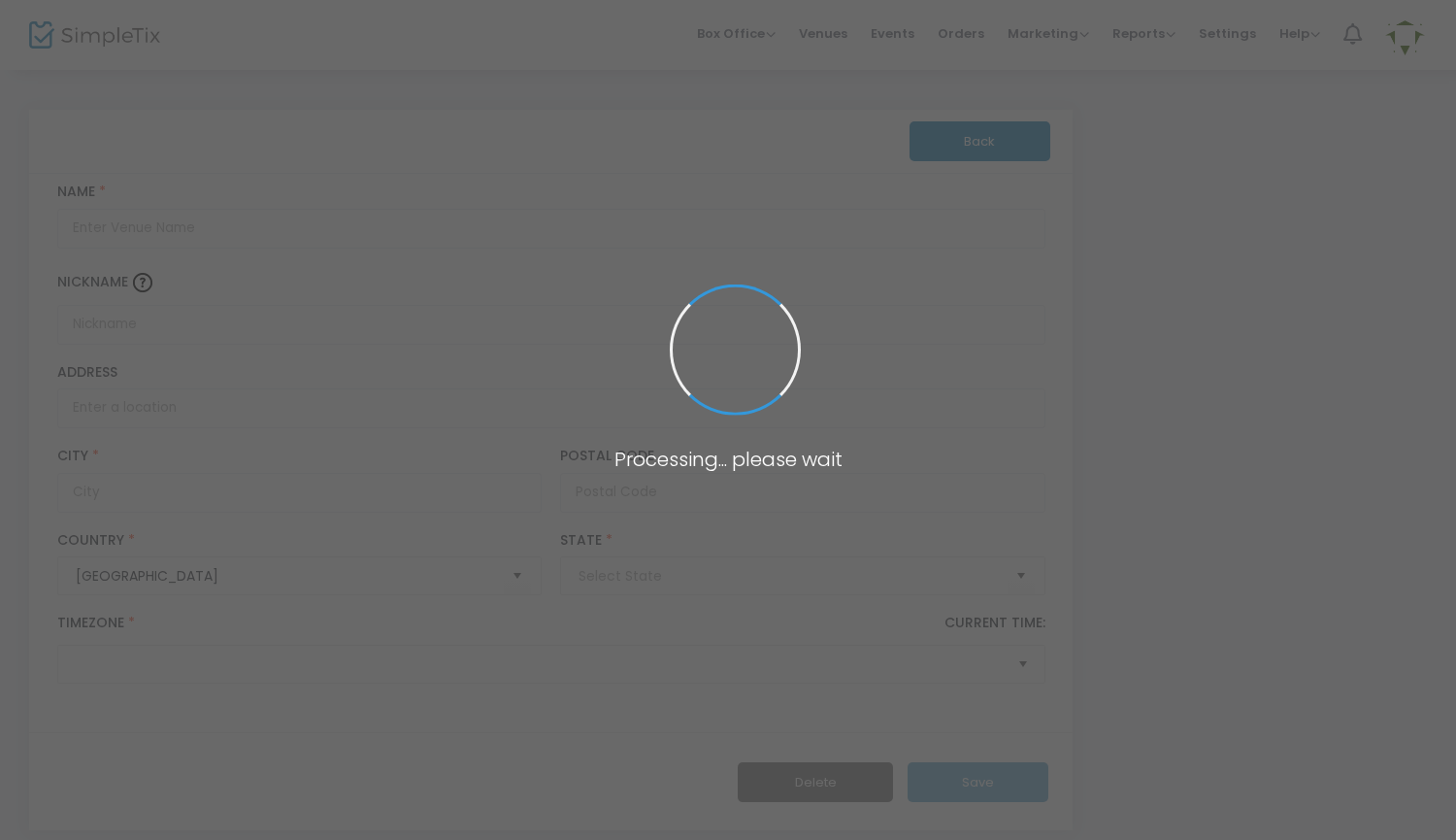 type on "75 [PERSON_NAME]" 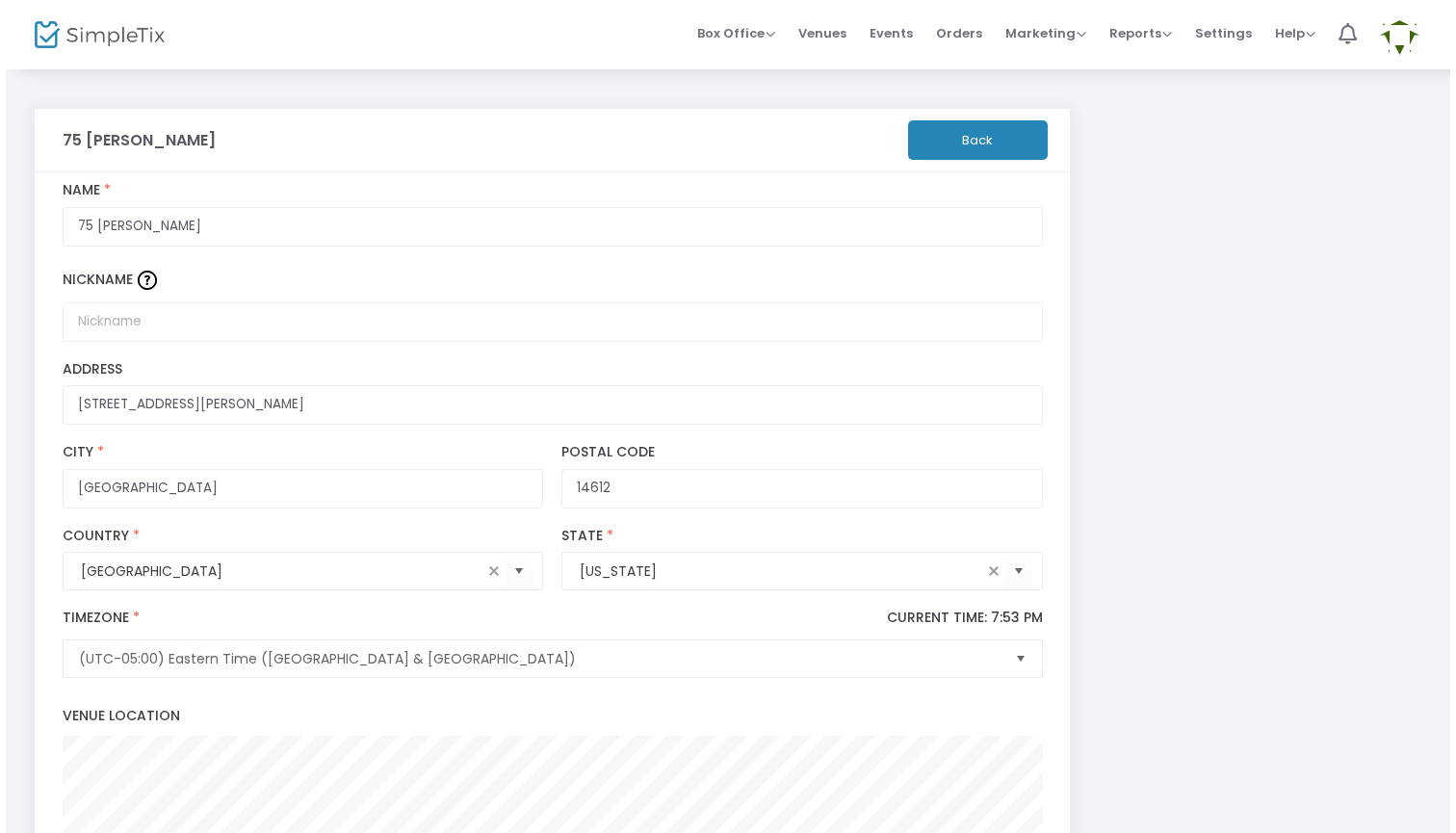 scroll, scrollTop: 0, scrollLeft: 0, axis: both 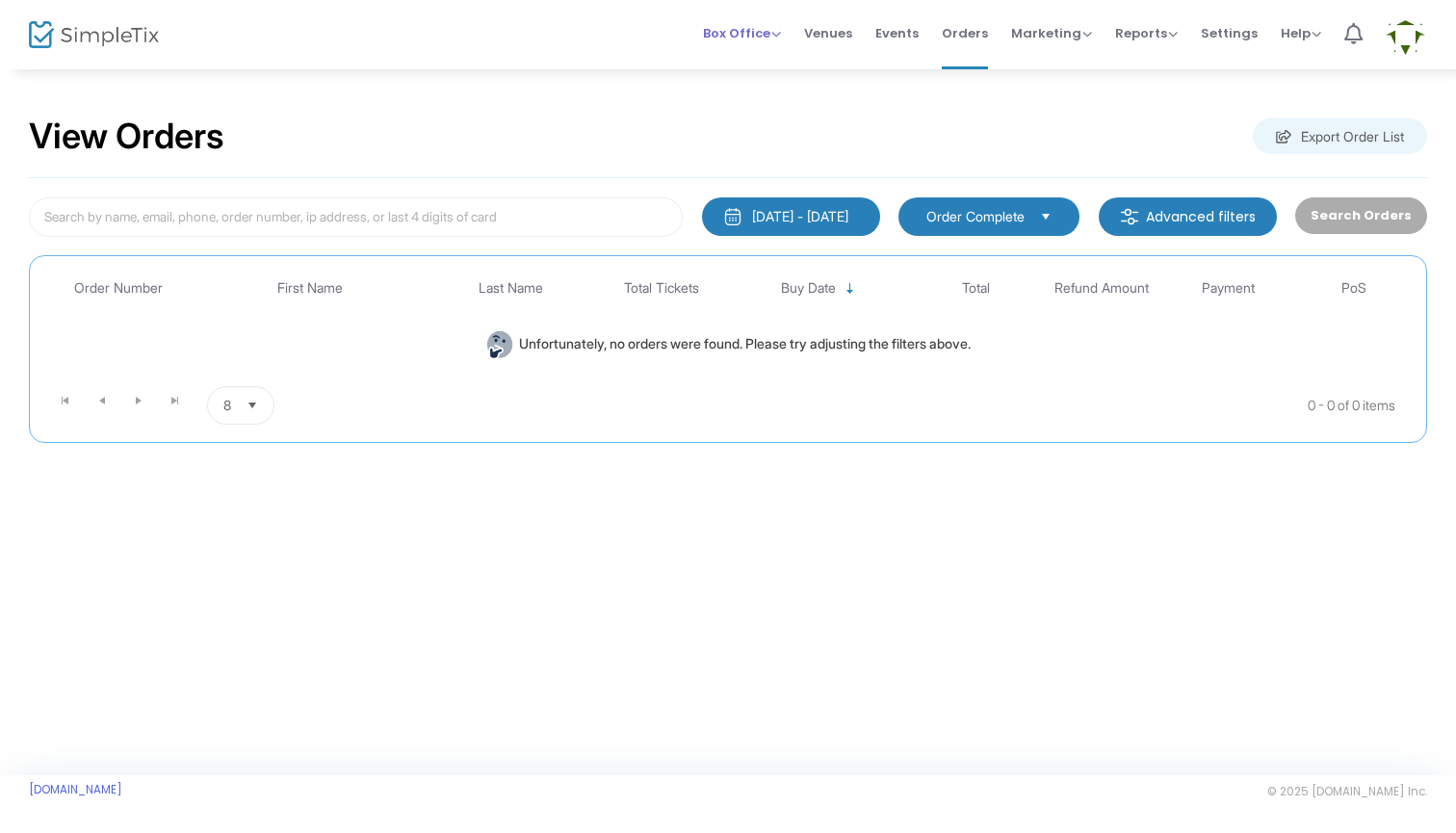 click on "Box Office" at bounding box center [741, 33] 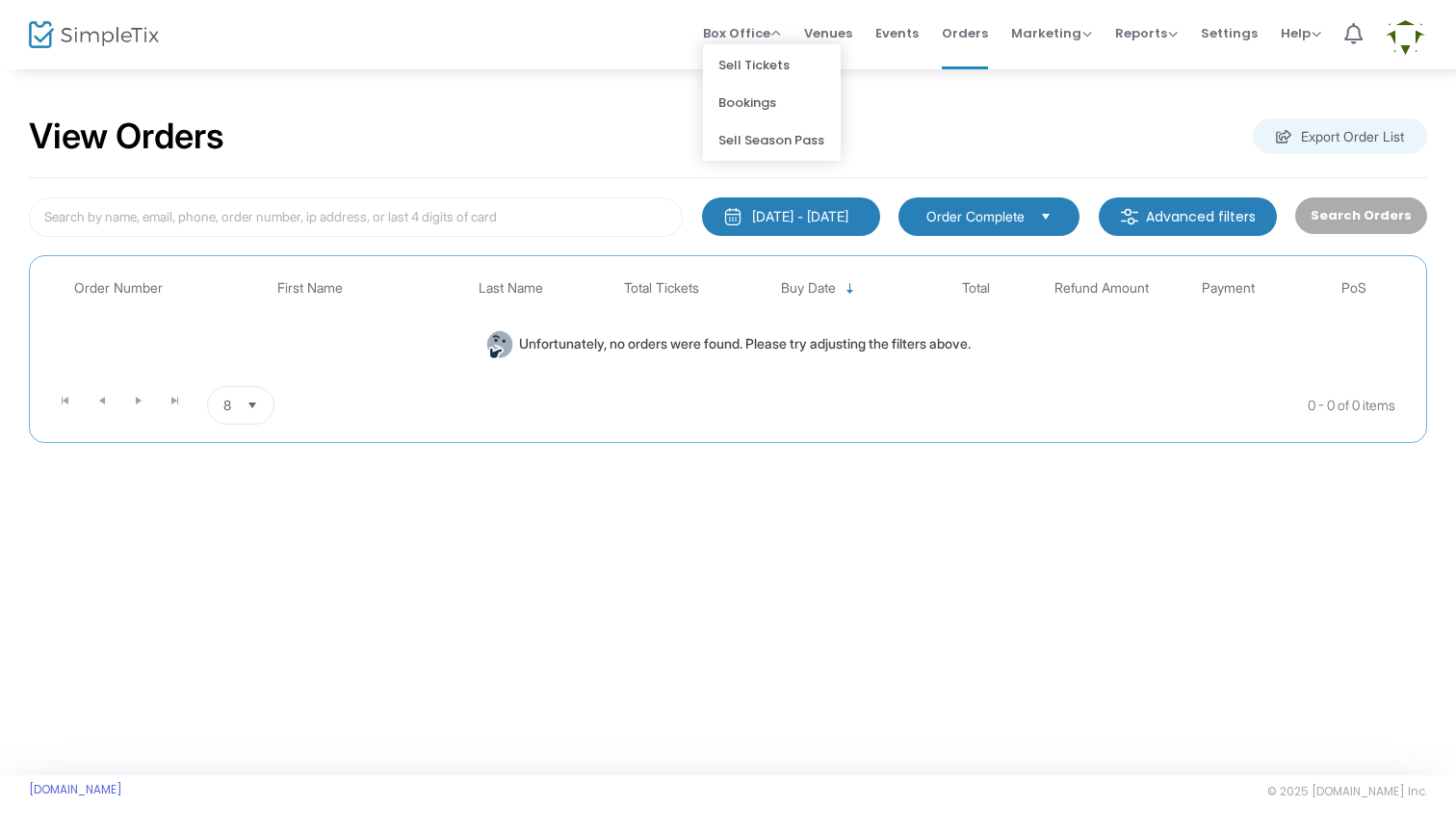 click on "Unfortunately, no orders were found. Please try adjusting the filters above." 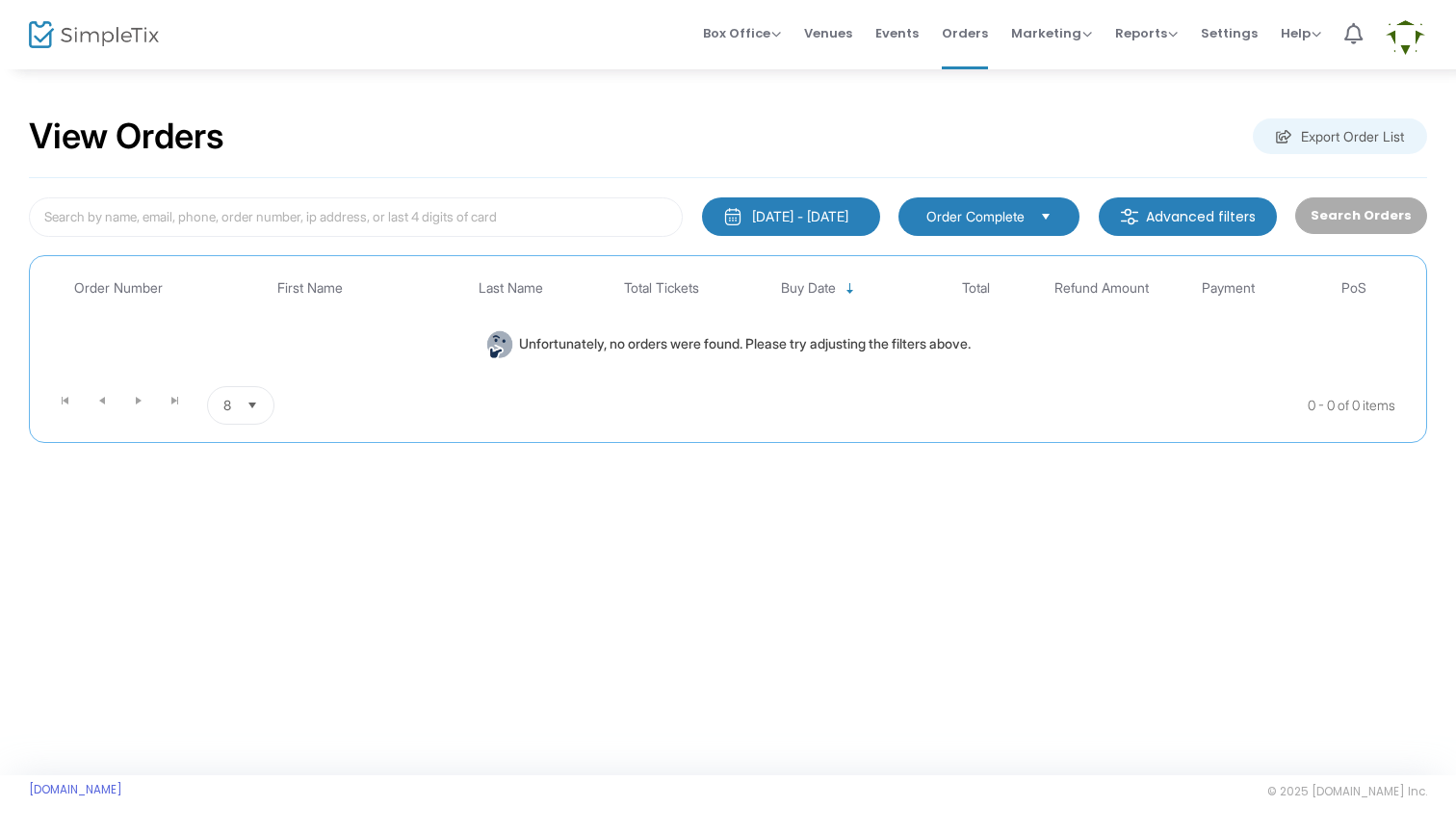 click on "View Orders  Export Order List" 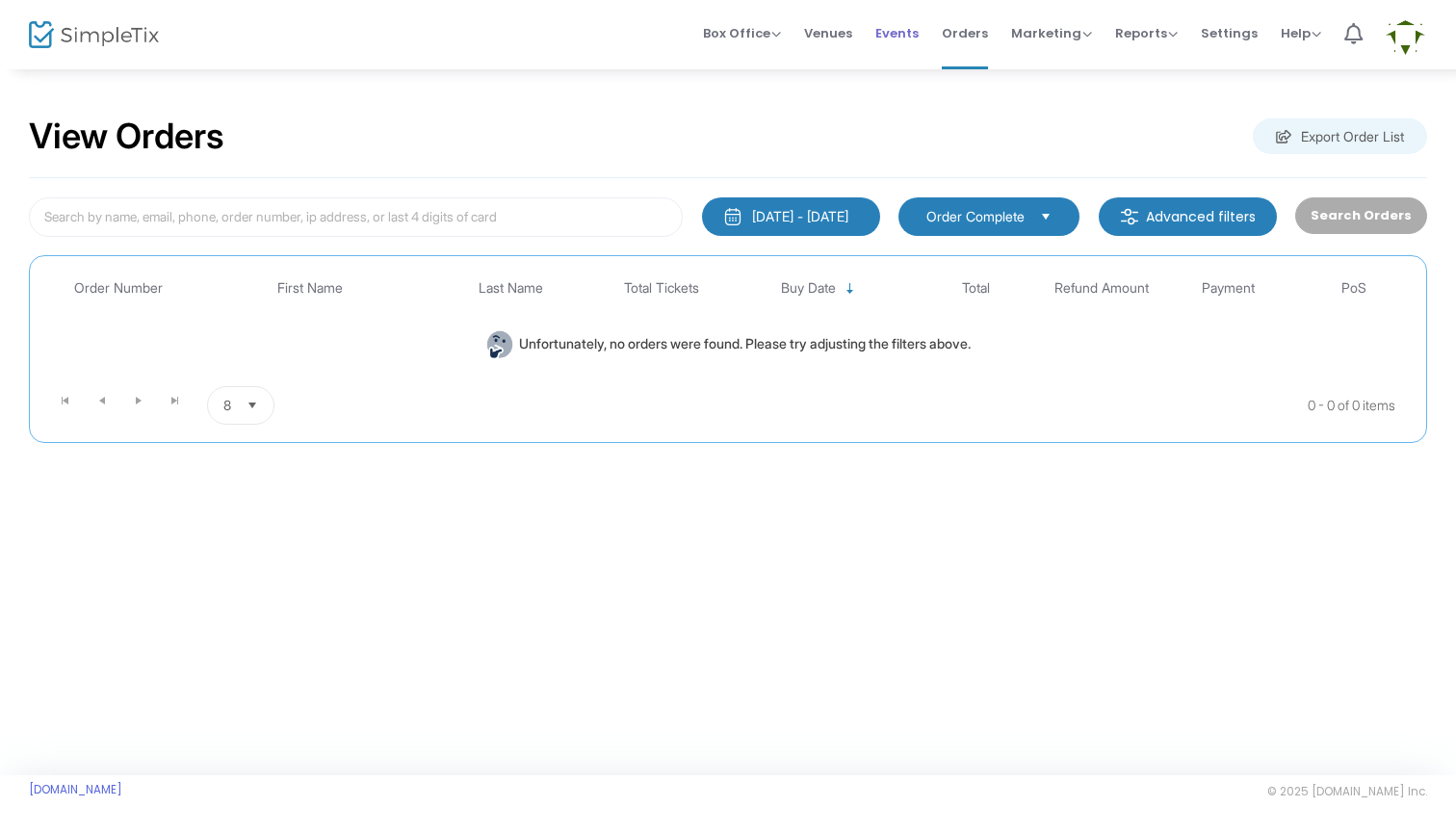 click on "Events" at bounding box center (897, 33) 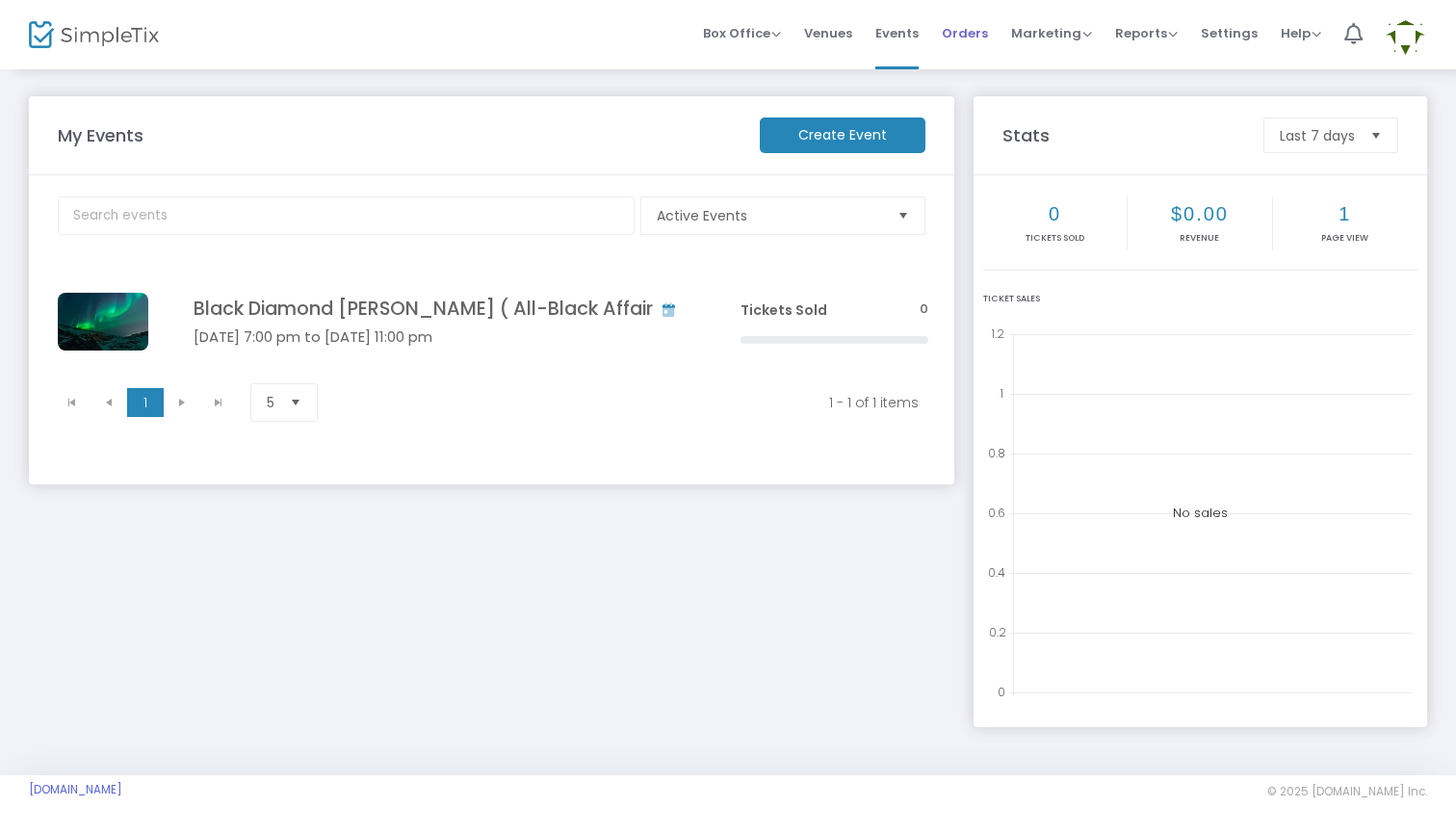 click on "Orders" at bounding box center (965, 33) 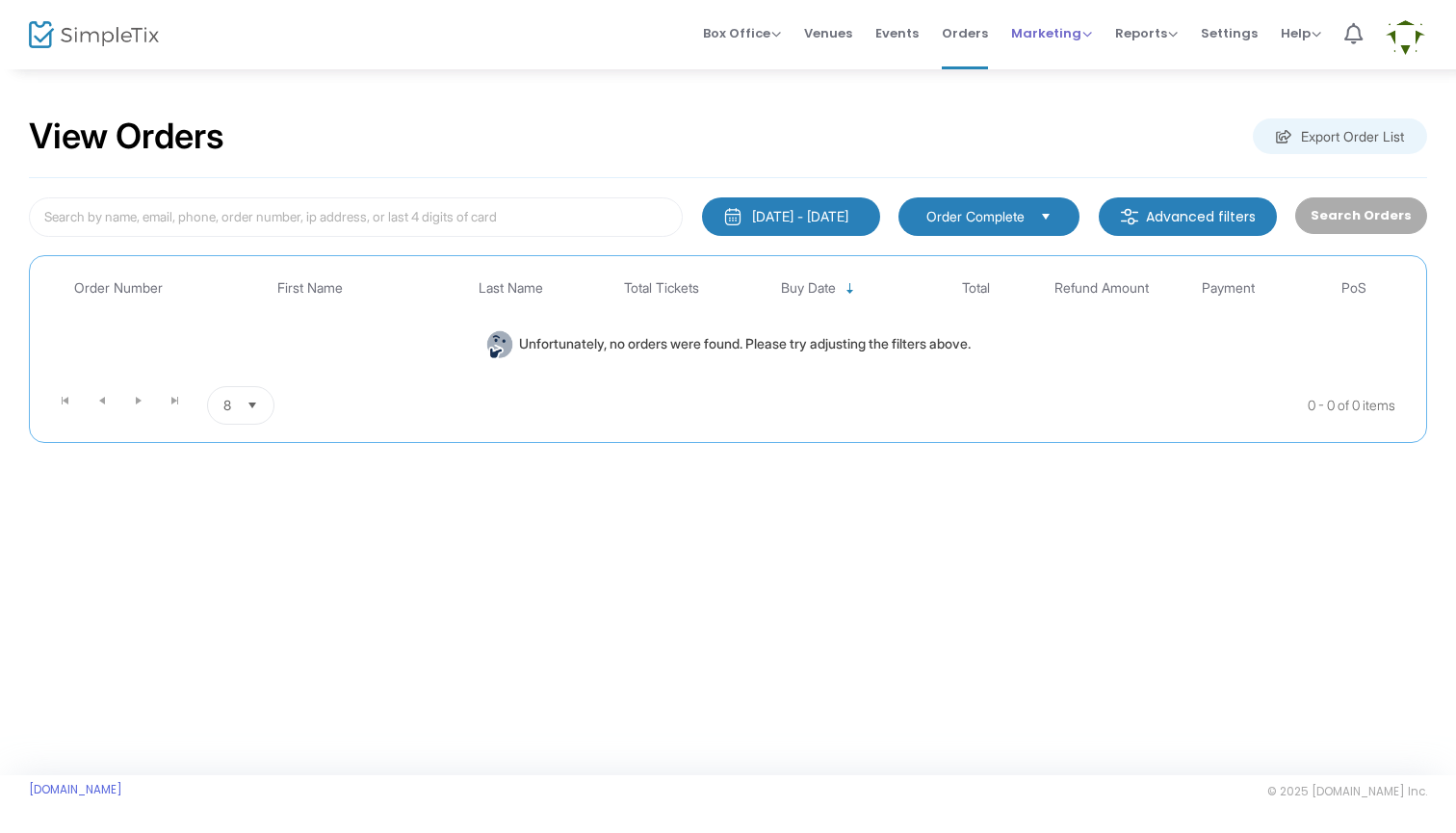 click on "Marketing" at bounding box center (1052, 33) 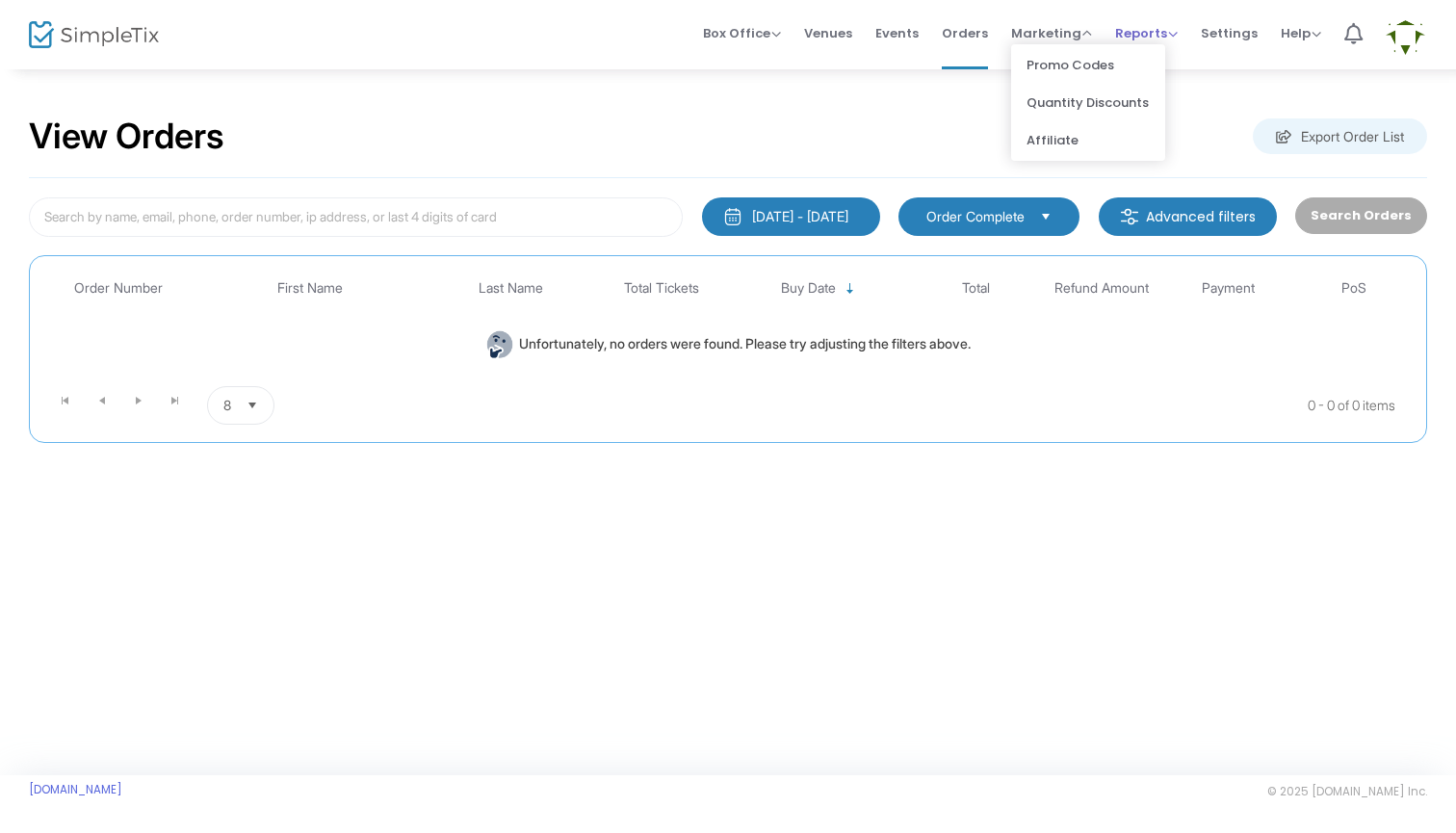 click on "Reports" at bounding box center (1146, 33) 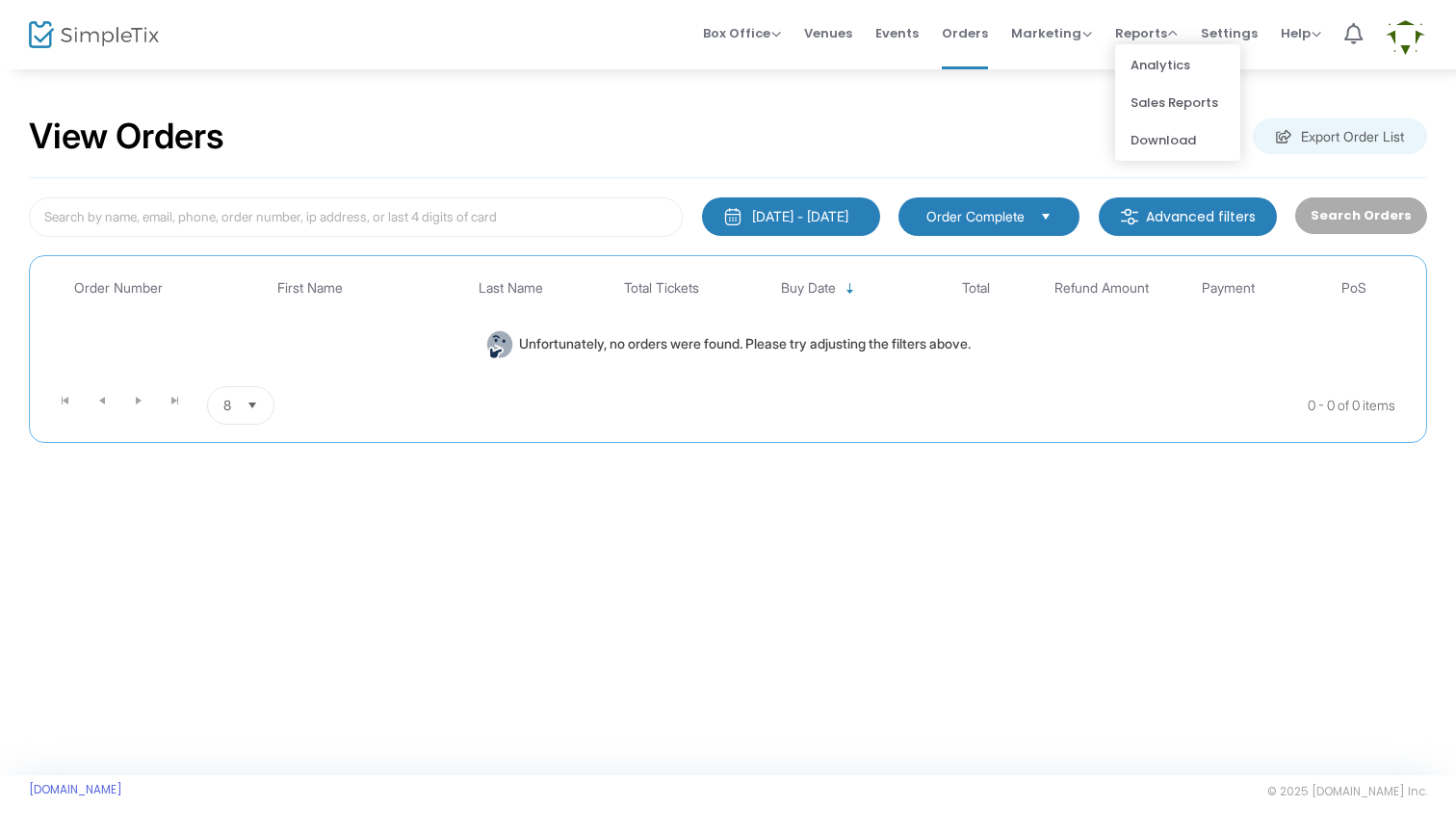 click on "View Orders  Export Order List   [DATE] - [DATE]  Last 30 Days [DATE] [DATE] This week This Month Last Month Past 3 Months Past 12 Months Past 2 Years This Year All Time Custom Range Cancel Apply   Order Complete  Advanced filters   Search Orders  Promo code category Promo code Payment Type Point of Sale (PoS) Order Number First Name Last Name Total Tickets Buy Date Total Refund Amount Payment PoS  Unfortunately, no orders were found. Please try adjusting the filters above.  0 - 0 of 0 items 8  items per page     Event Cancellation   More Reports   Export Sales Report   Export Order List   Refund Report  Order Complete  Advanced filters   Search Orders  Promo code category Promo code Order Number First Name Last Name Total Tickets Buy Date Total Payment PoS  Unfortunately, no orders were found. Please try adjusting the filters above.  0 - 0 of 0 items 8  items per page" 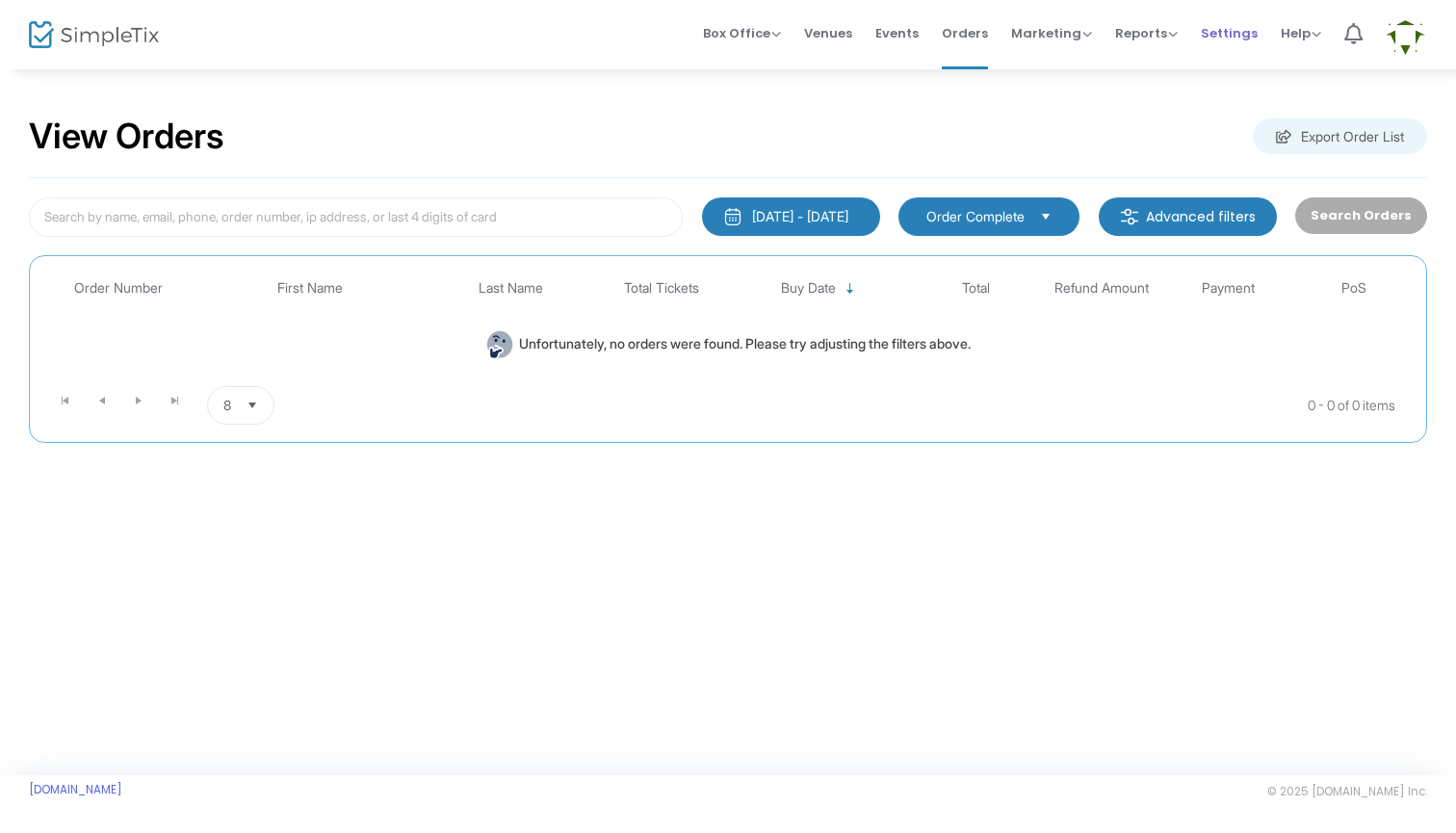 click on "Settings" at bounding box center [1229, 33] 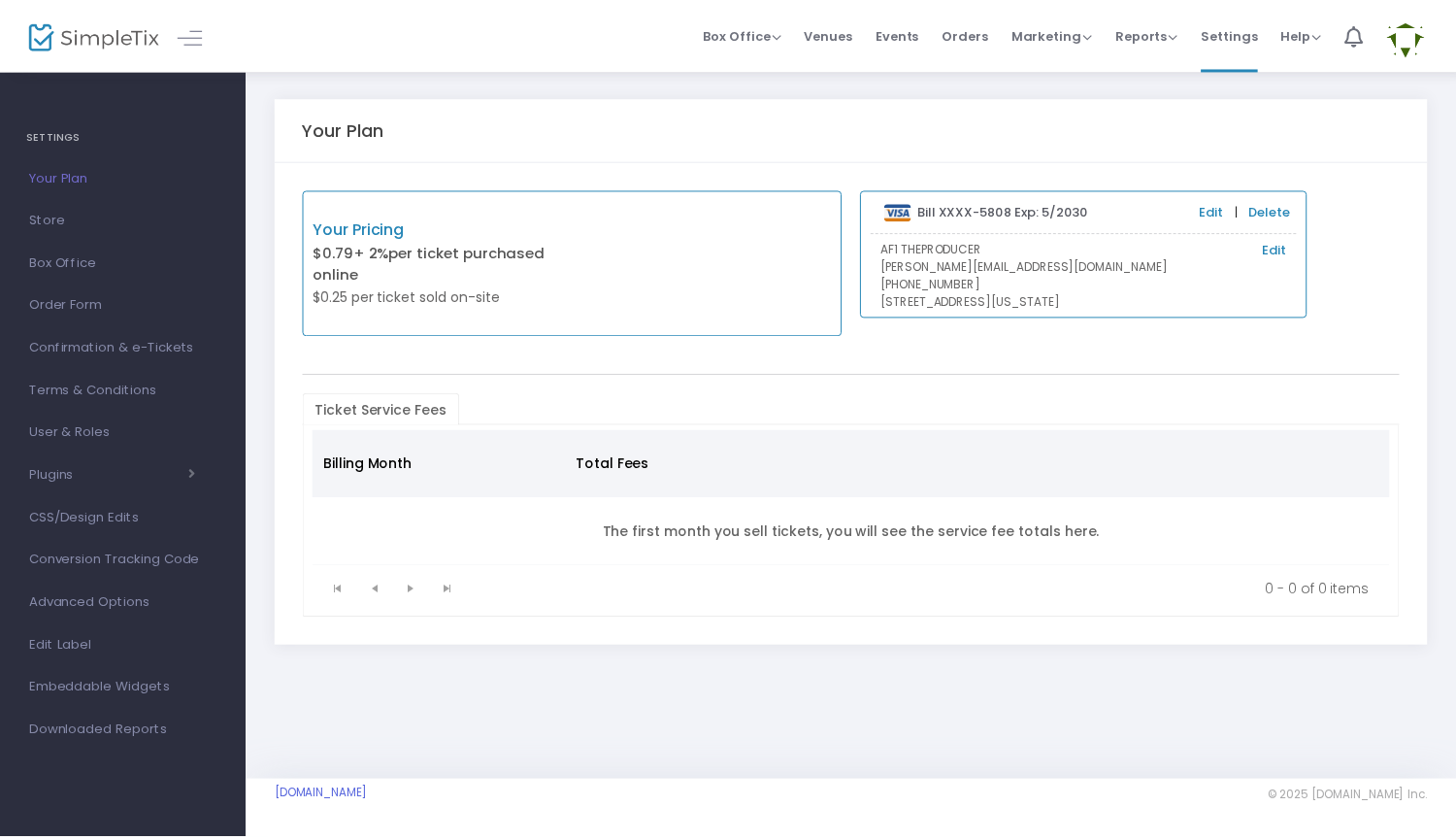 scroll, scrollTop: 0, scrollLeft: 0, axis: both 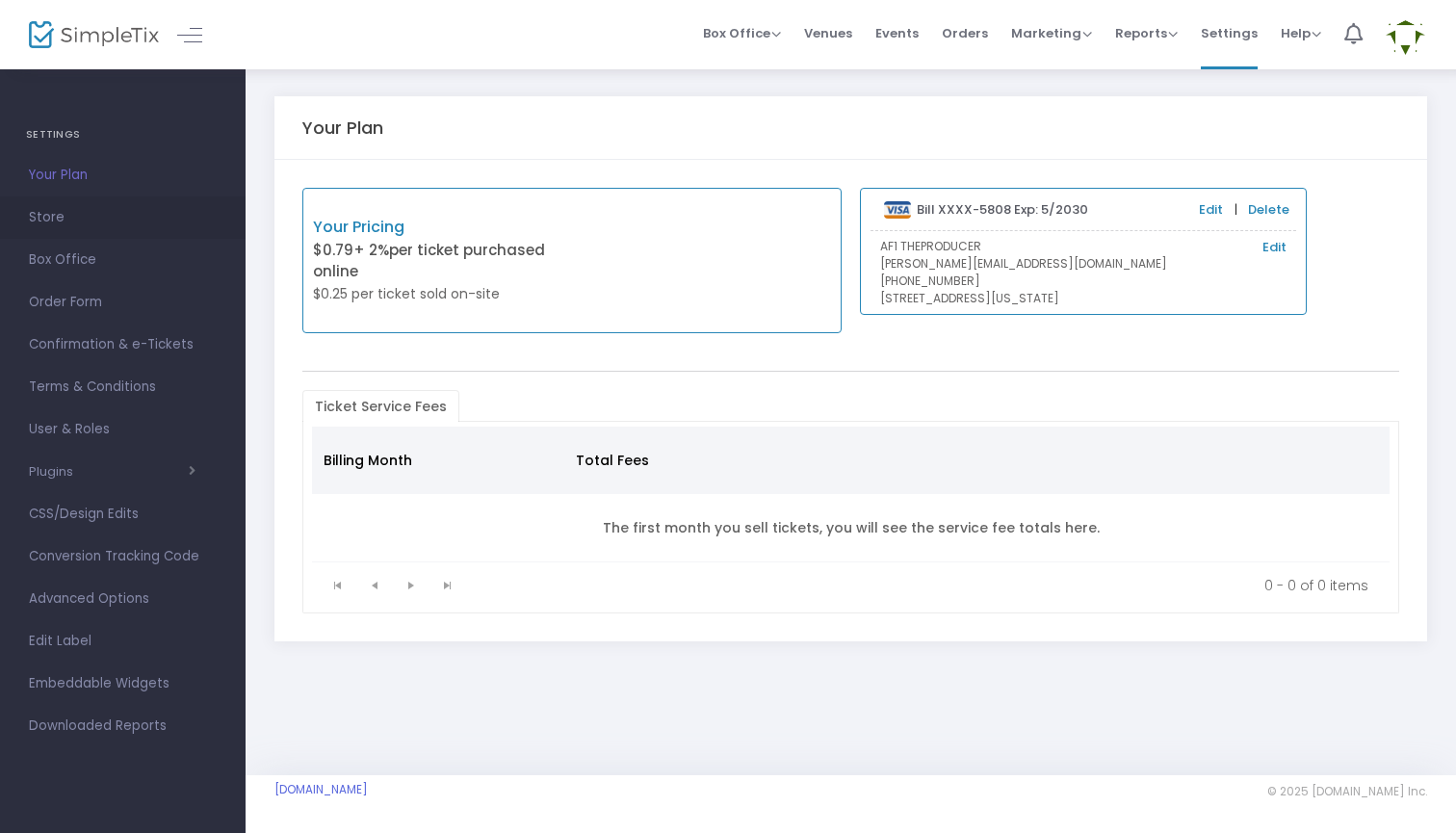 click on "Store" at bounding box center [122, 218] 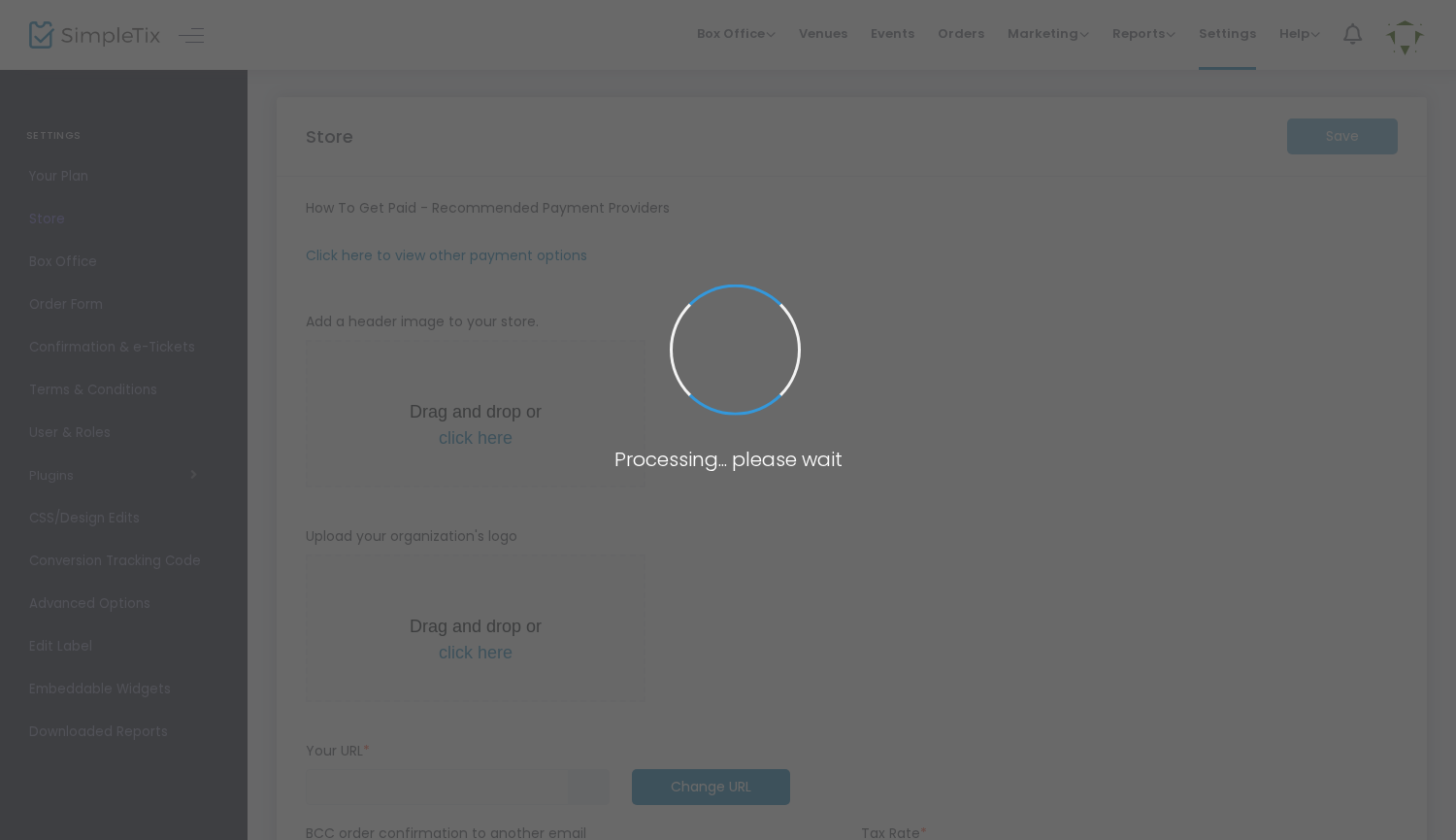 type on "[URL]" 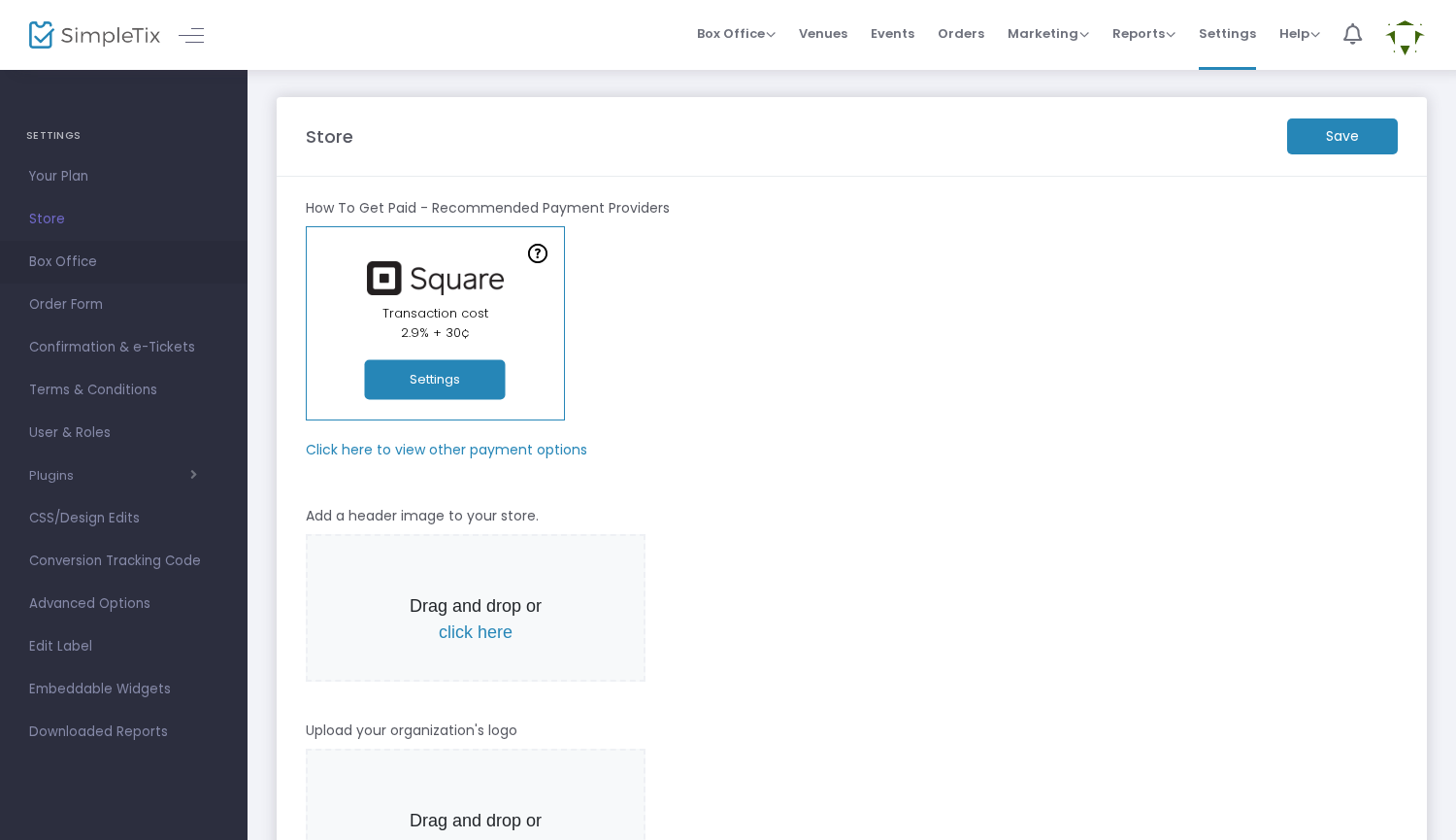 click on "Box Office" at bounding box center [123, 262] 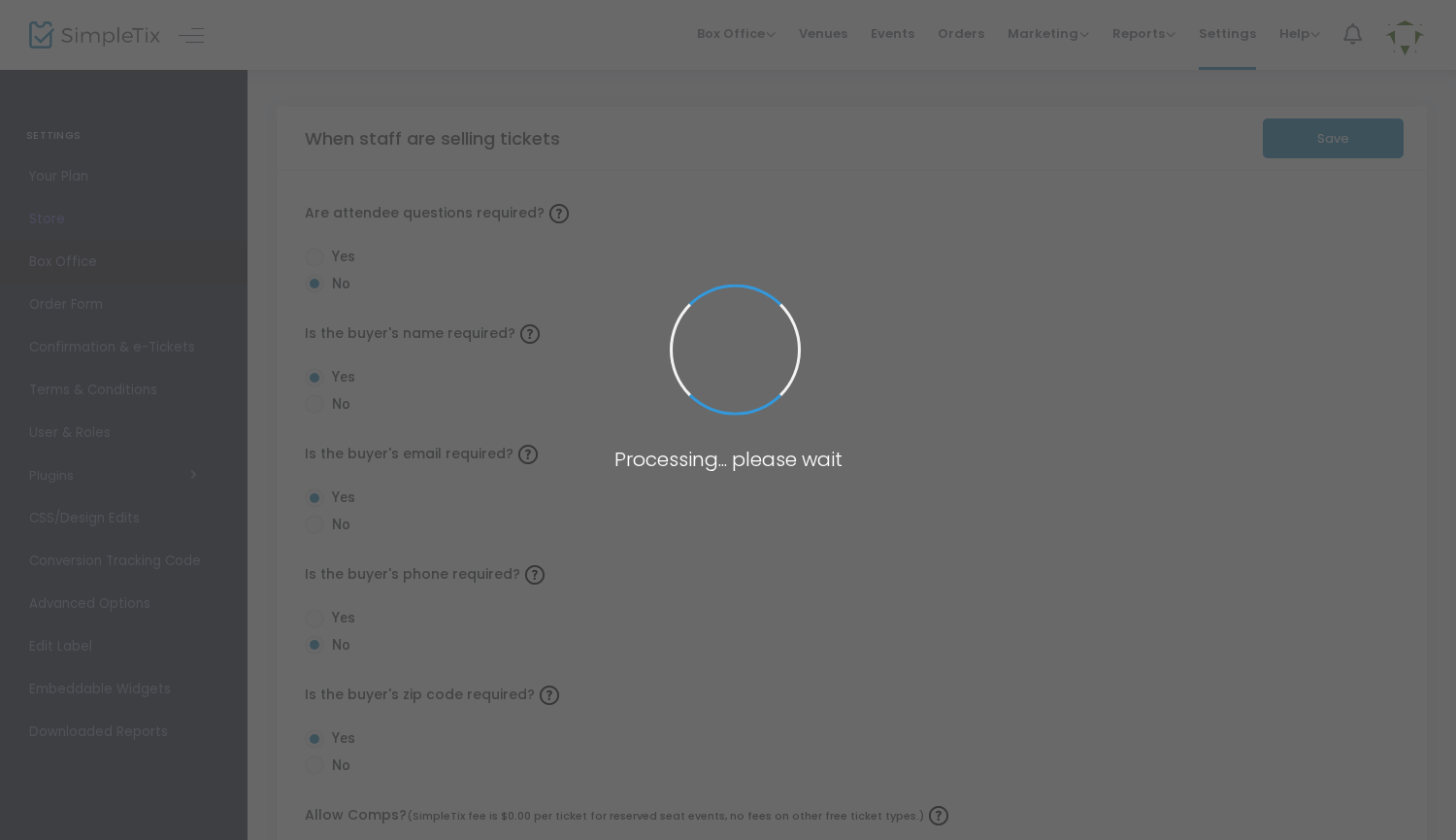 radio on "false" 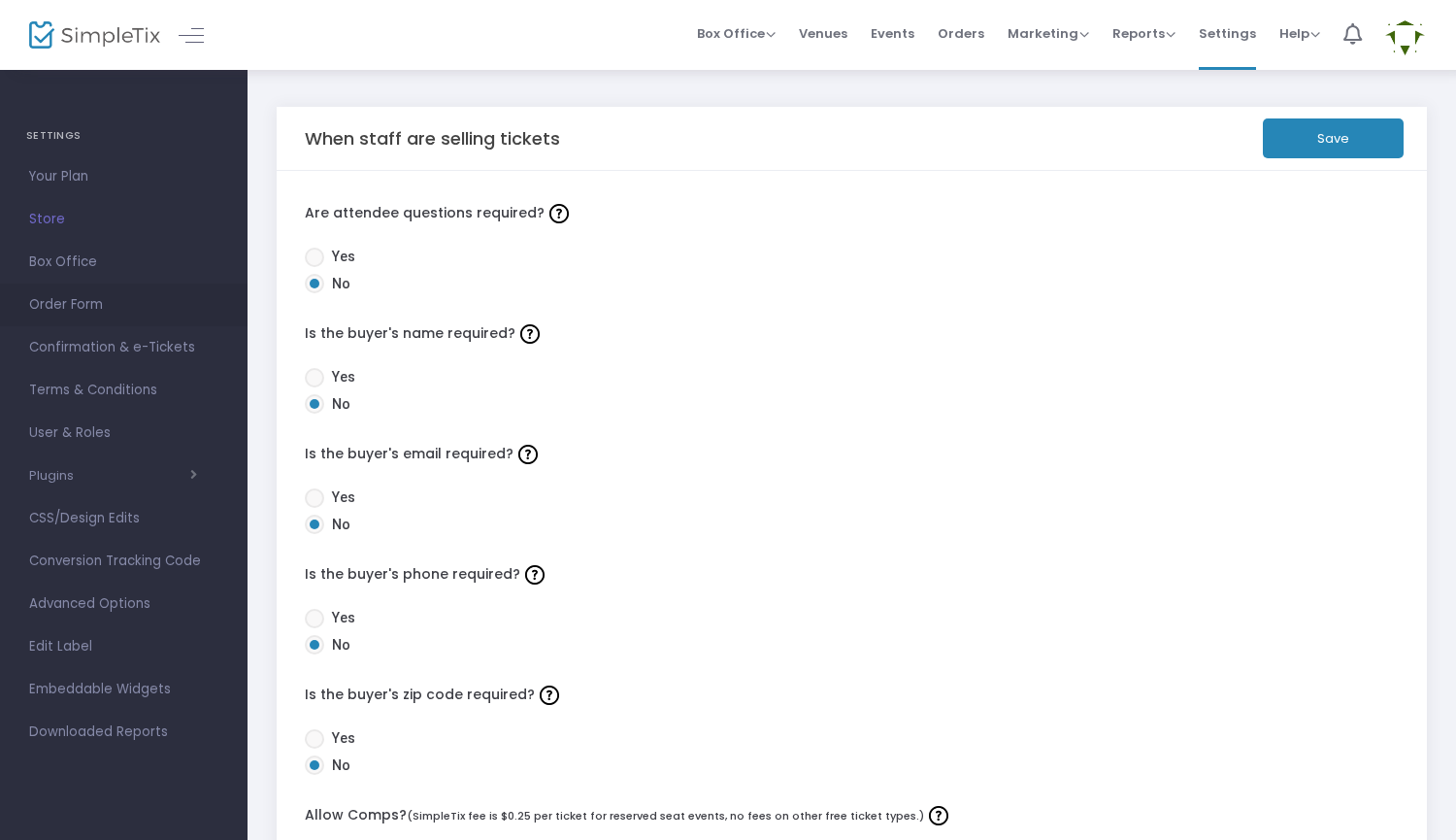 click on "Order Form" at bounding box center [123, 305] 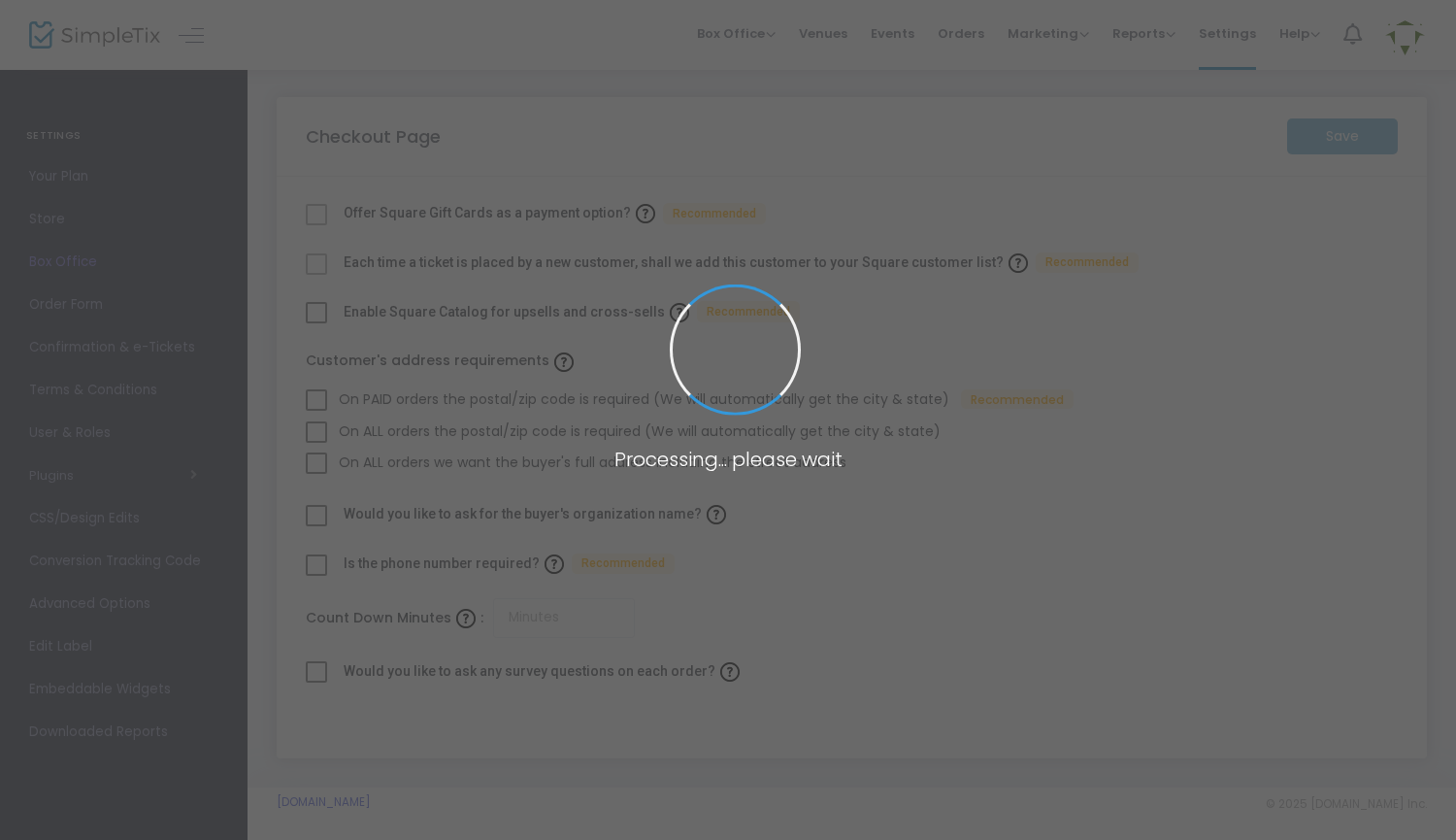 checkbox on "true" 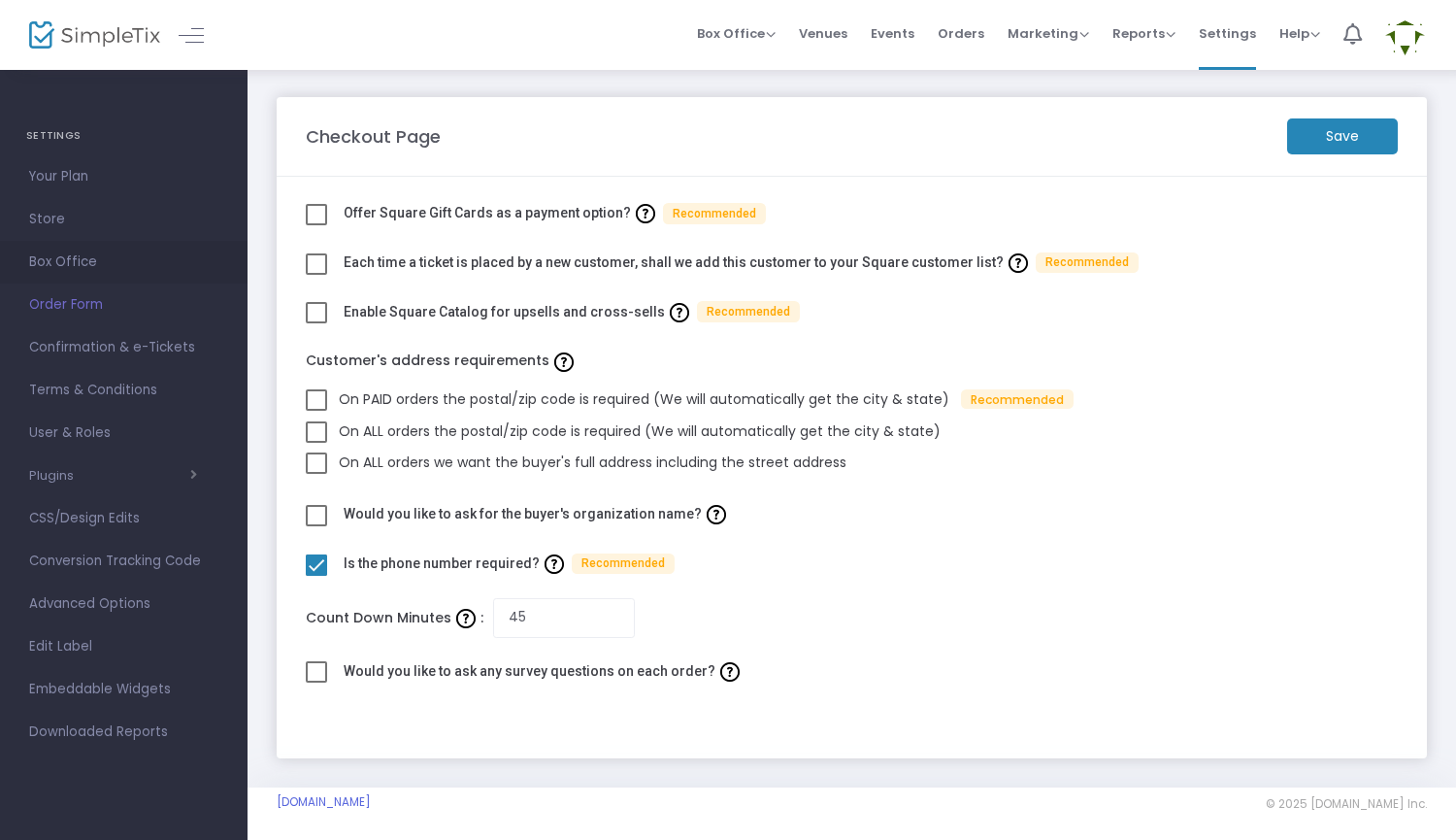 click on "Box Office" at bounding box center (123, 262) 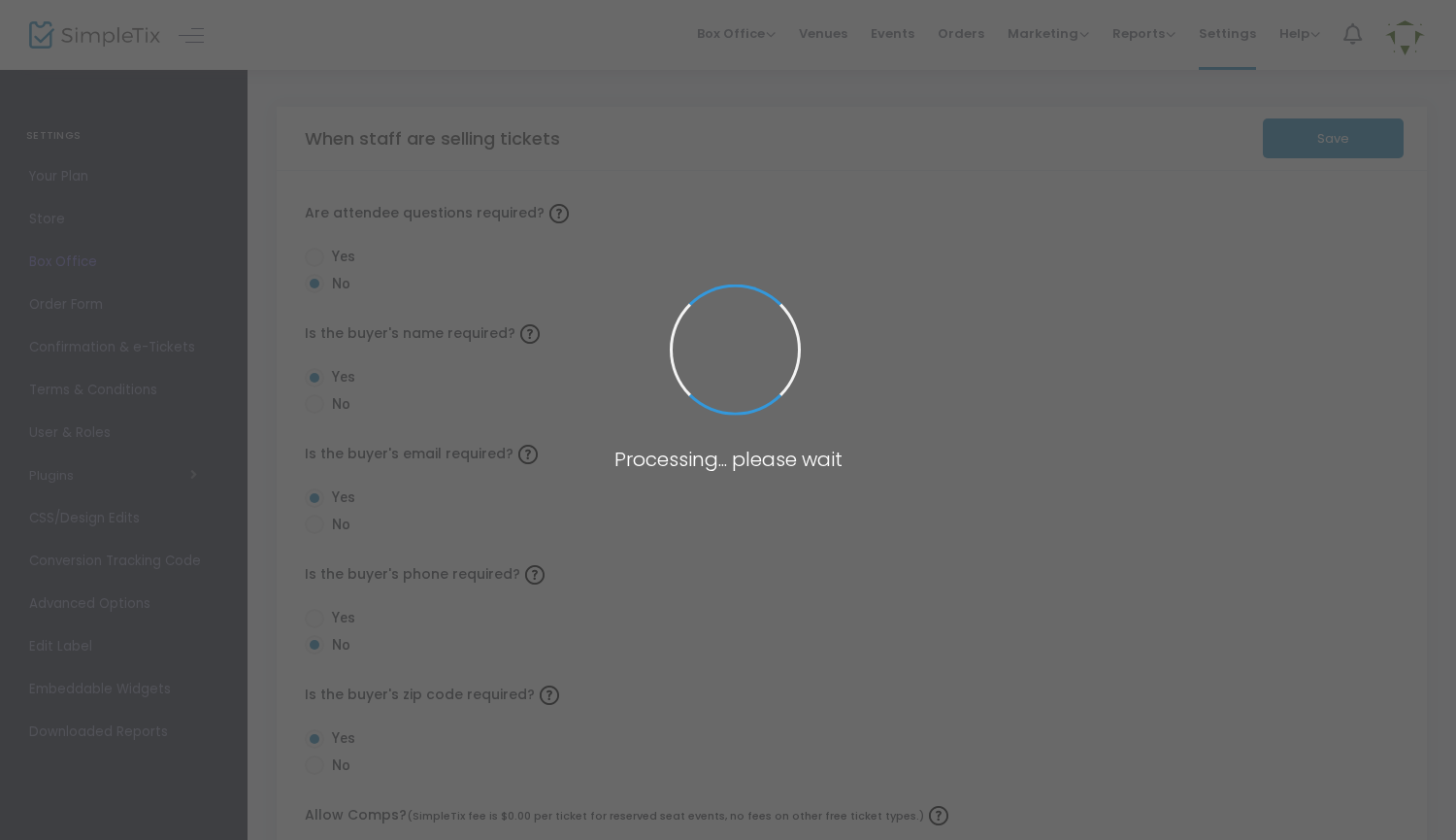 radio on "false" 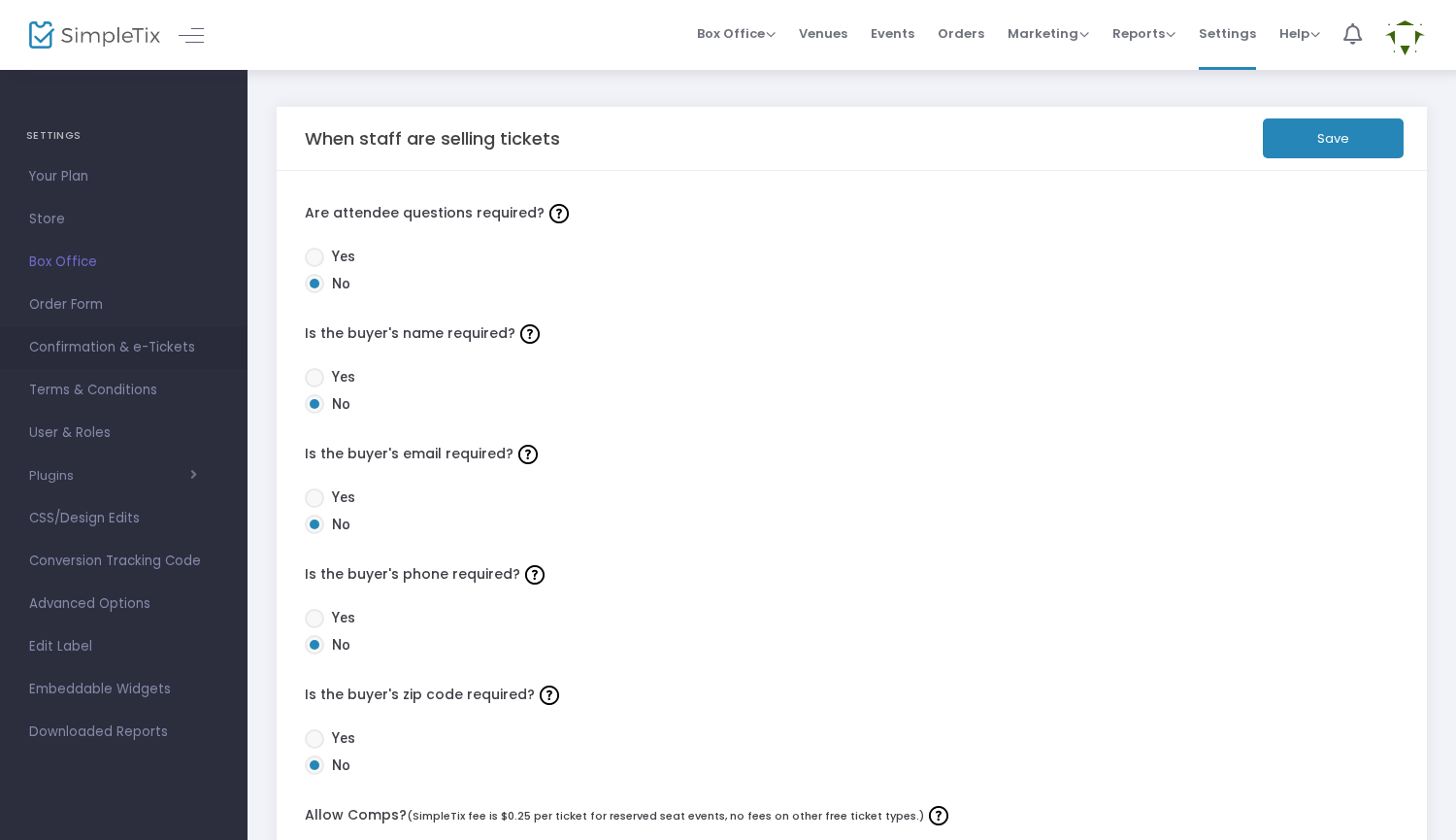 click on "Confirmation & e-Tickets" at bounding box center (123, 348) 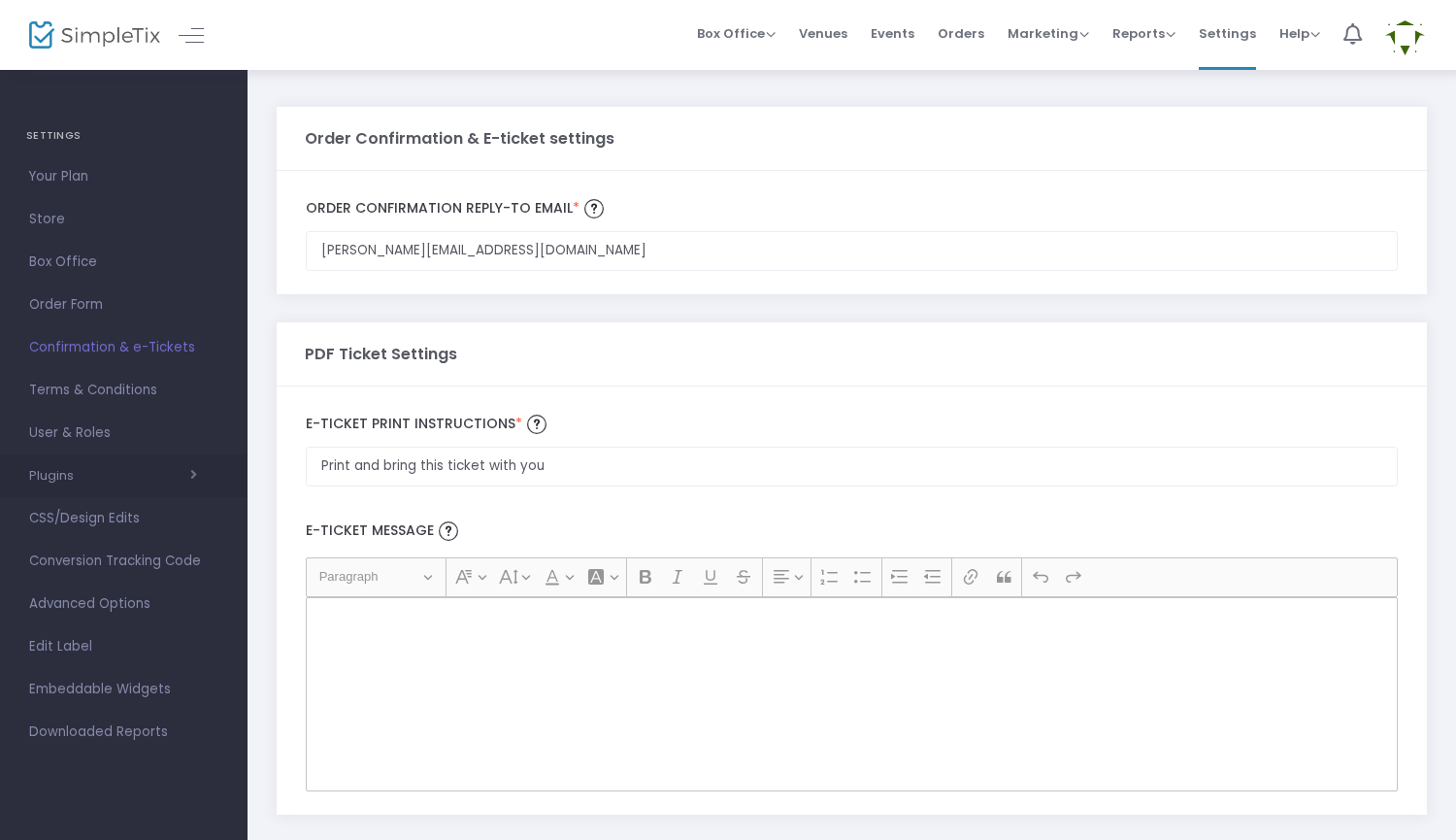 click at bounding box center (135, 475) 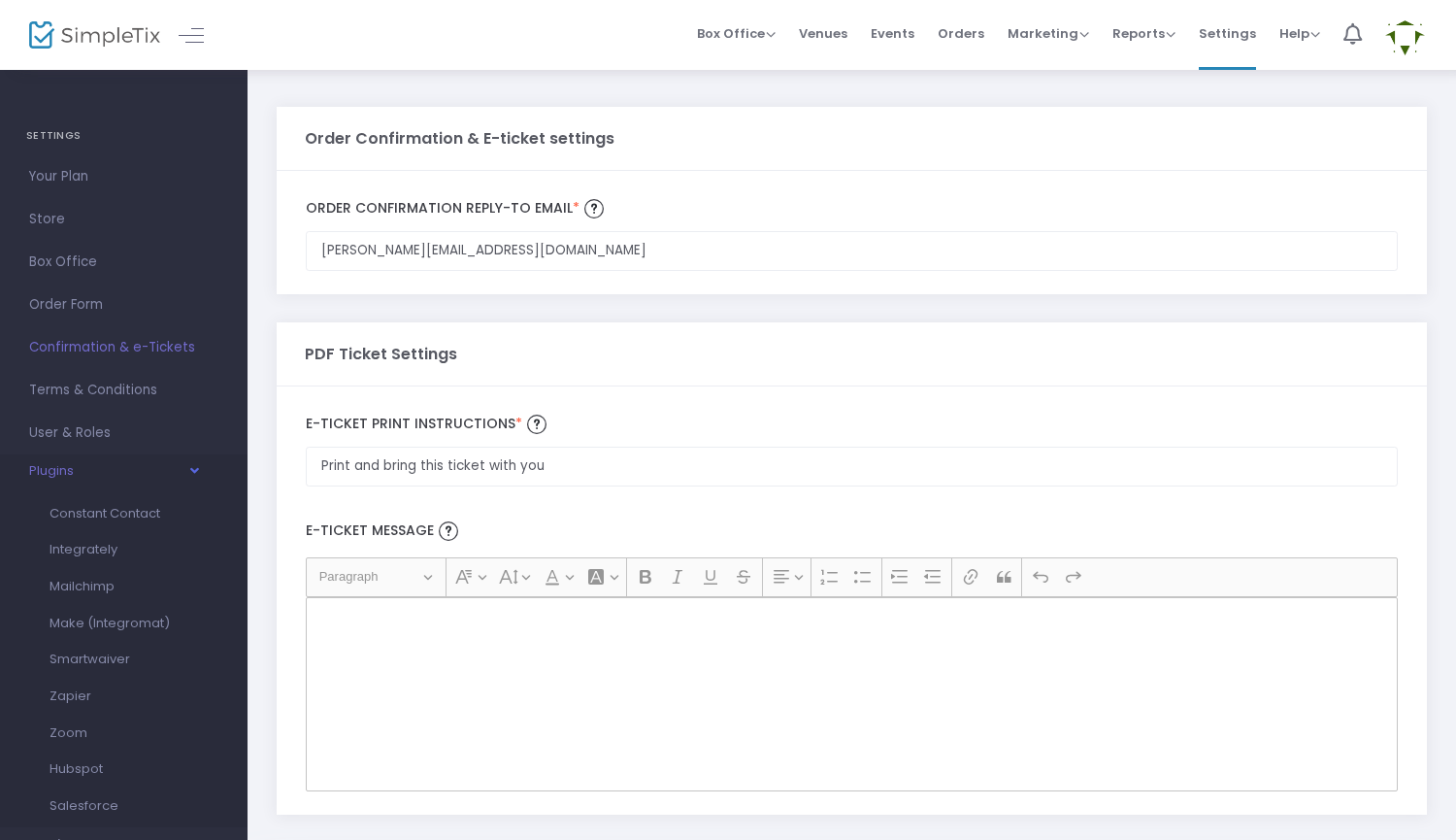 click at bounding box center (135, 470) 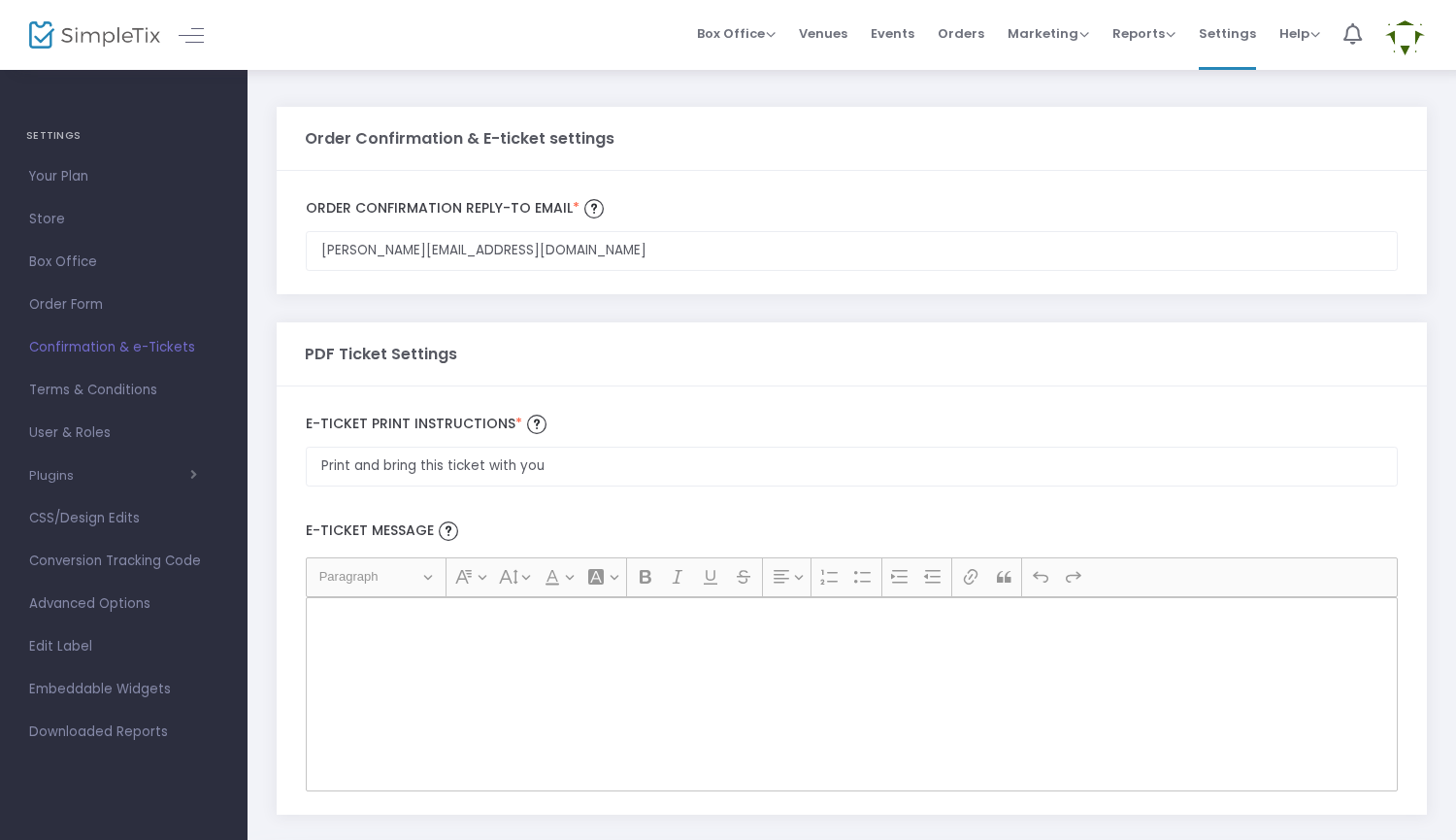 scroll, scrollTop: 0, scrollLeft: 0, axis: both 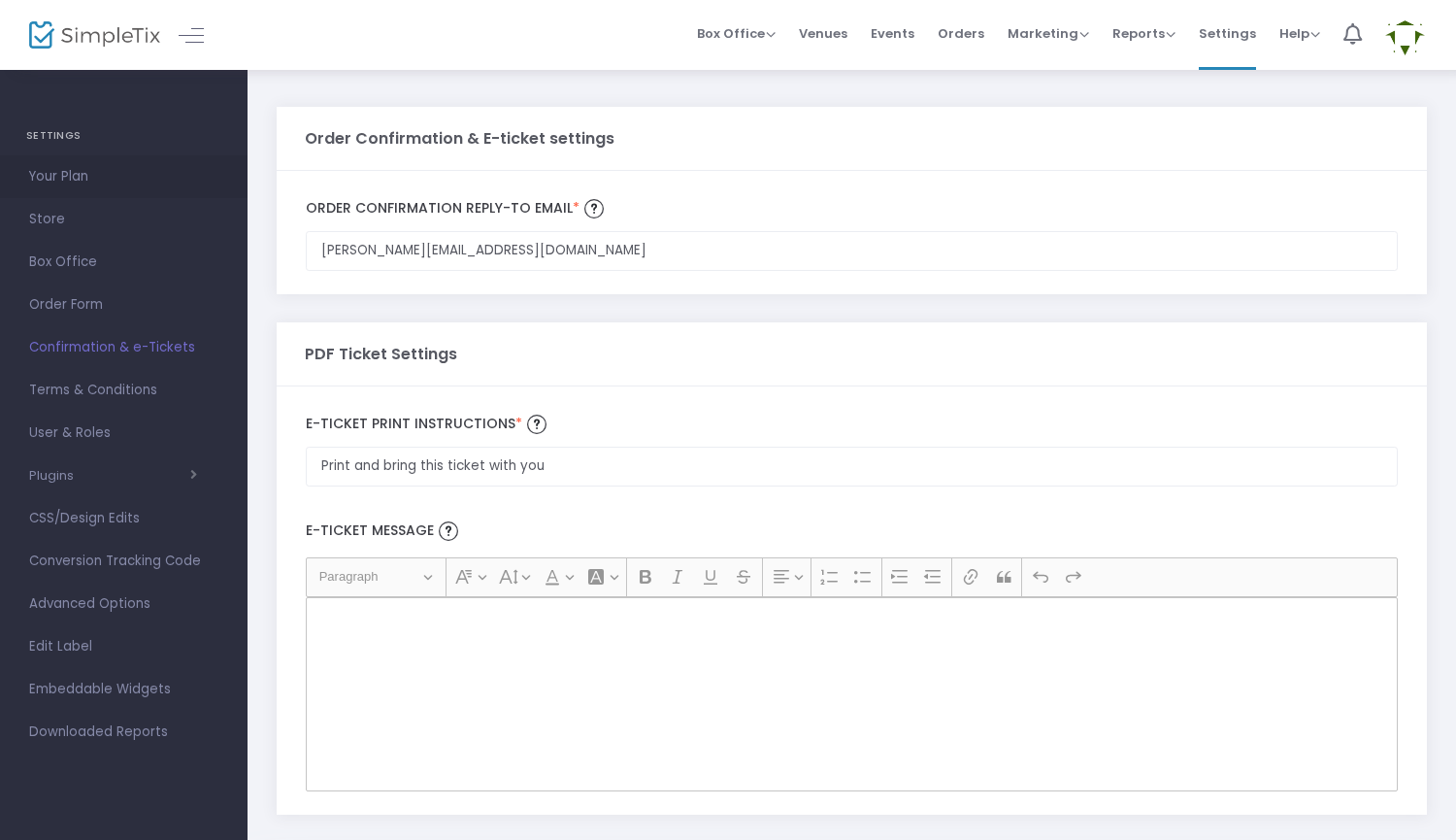 click on "Your Plan" at bounding box center [123, 177] 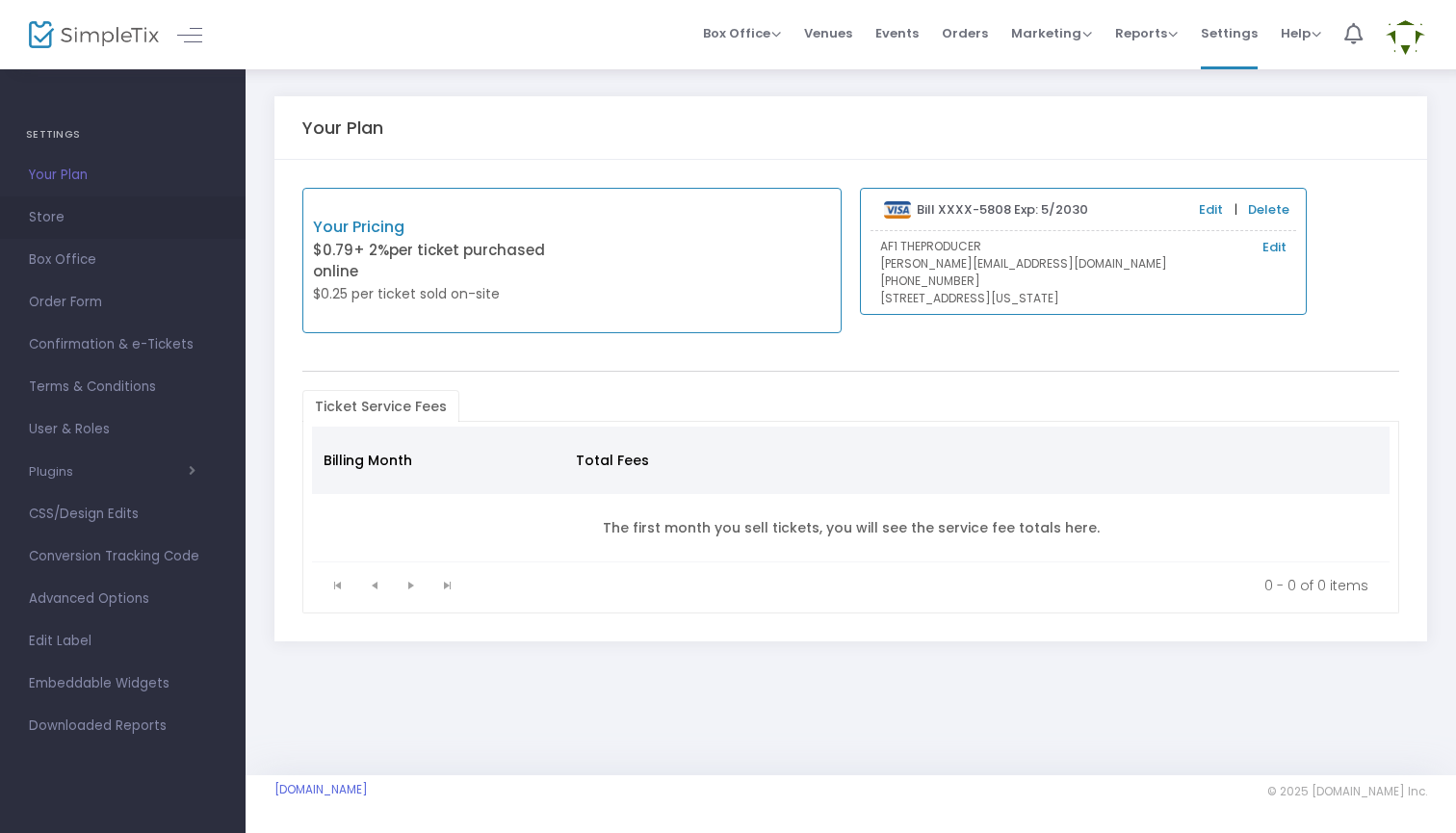 click on "Store" at bounding box center [122, 218] 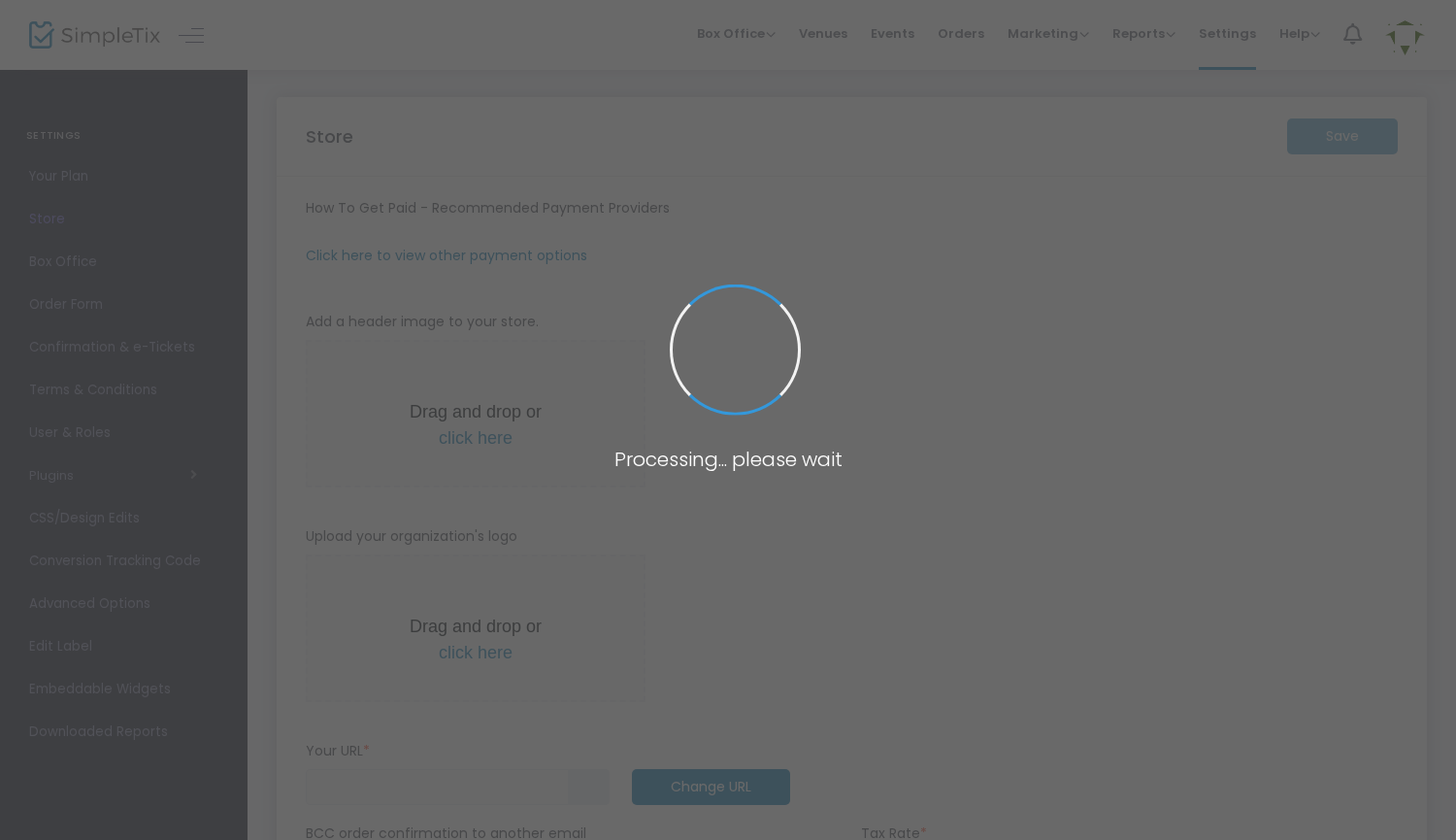type on "[URL]" 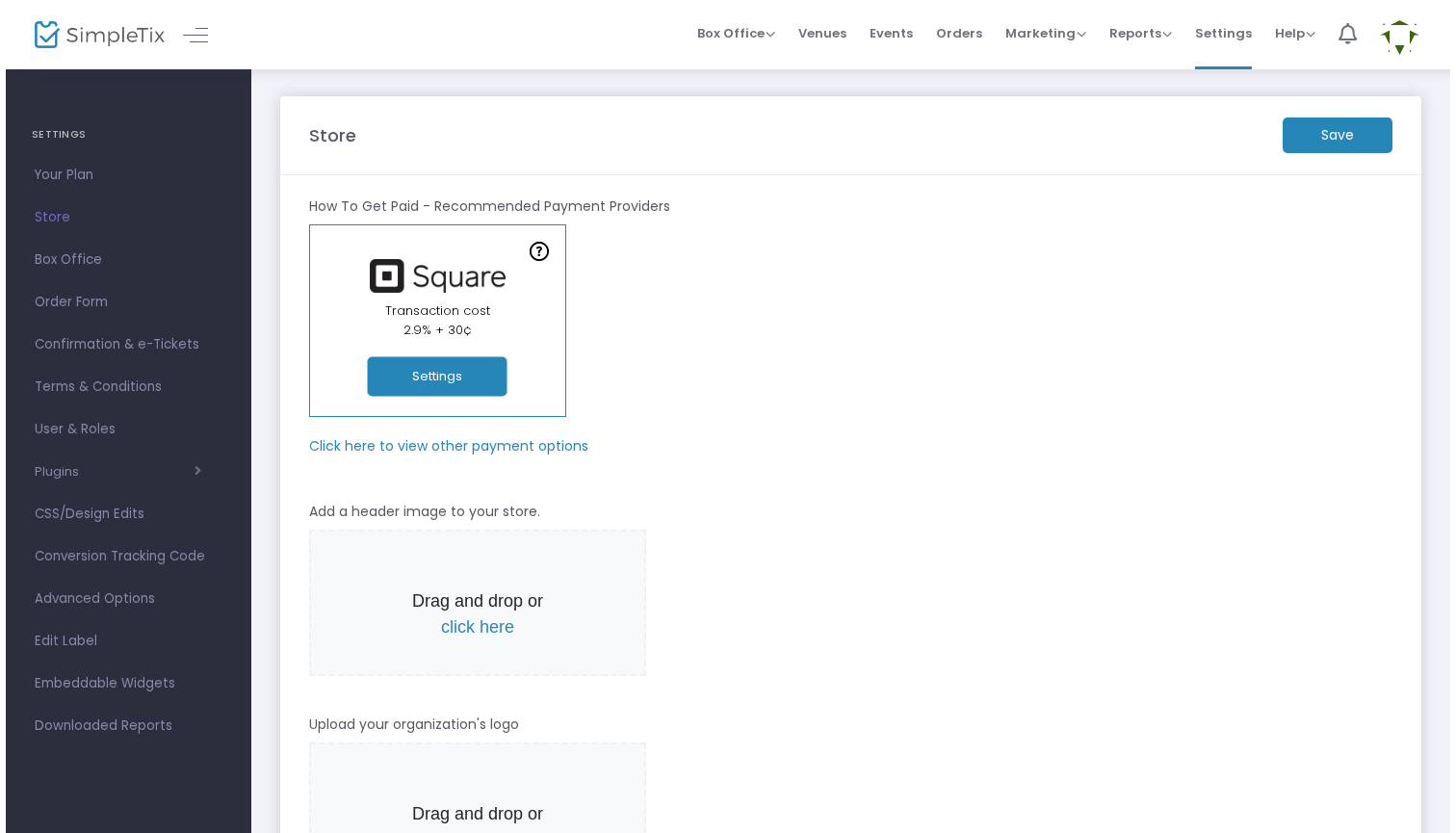 scroll, scrollTop: 0, scrollLeft: 0, axis: both 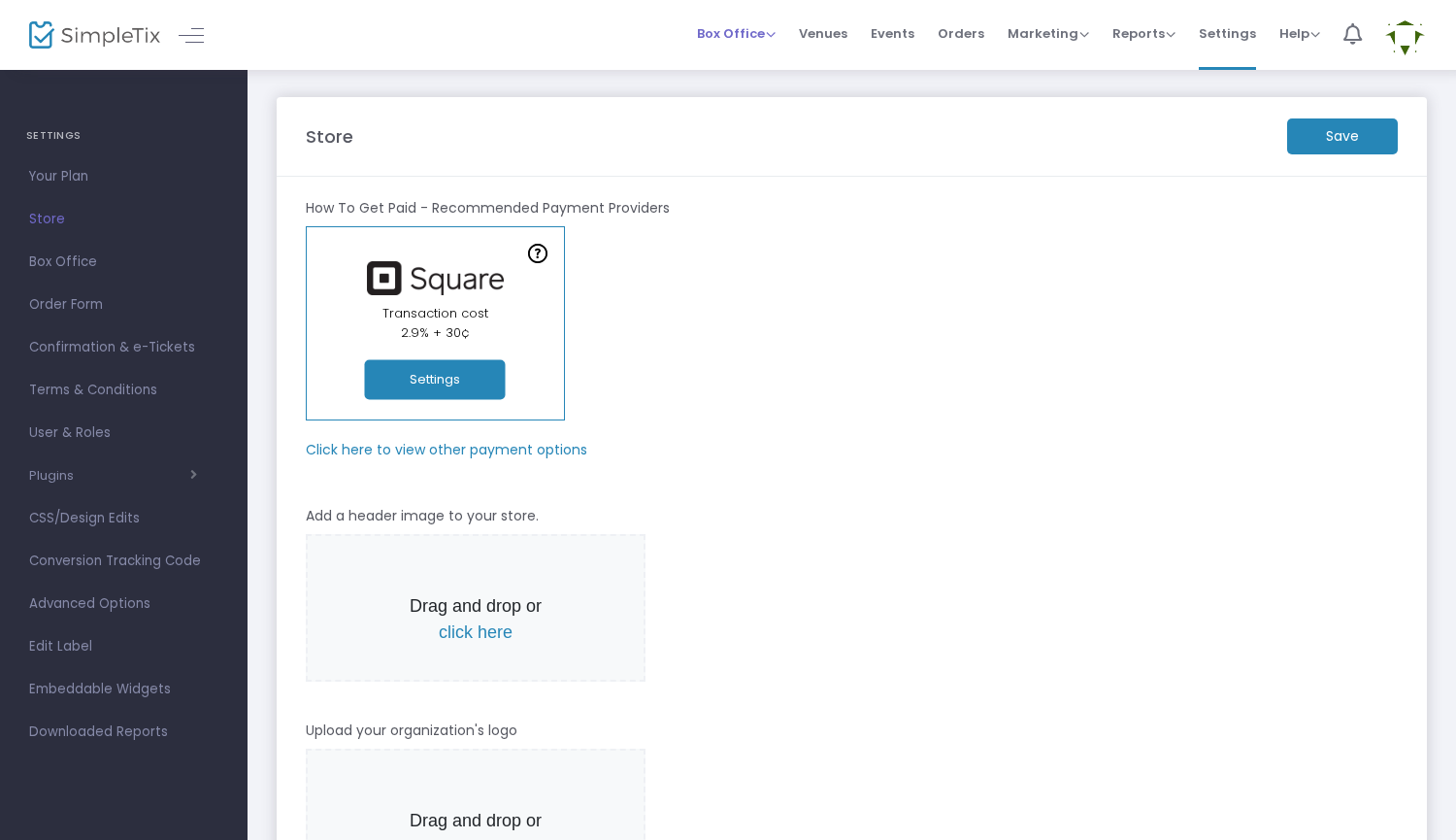 click on "Box Office" at bounding box center (736, 33) 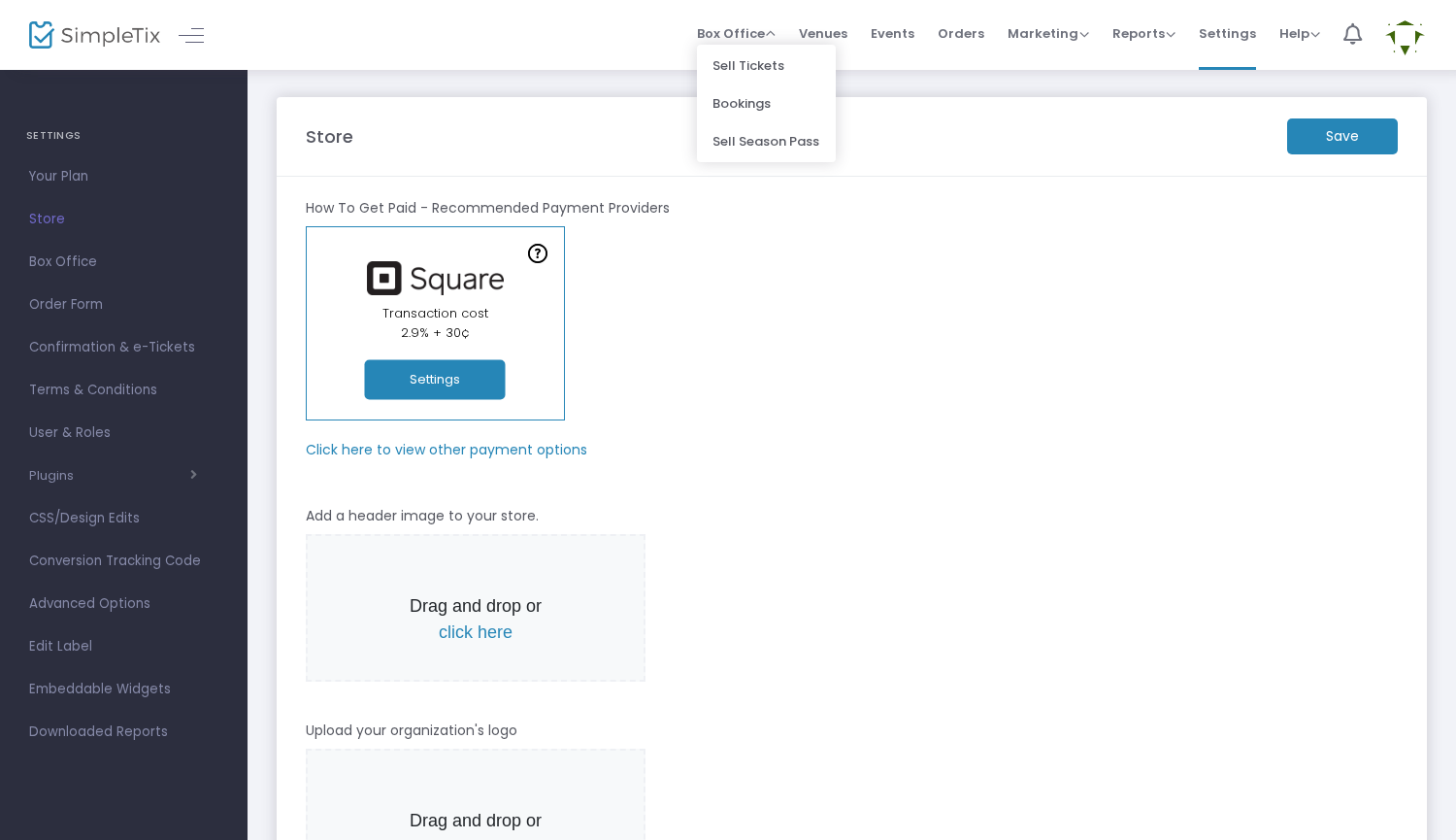 click on "Box Office   Sell Tickets   Bookings   Sell Season Pass   Venues   Memberships   Events   Orders   Marketing   Promo Codes   Quantity Discounts   Affiliate   Reports   Analytics   Sales Reports   Download   Settings   Help   View Docs   Contact Support  1  AF1 THEPRODUCER   [PERSON_NAME][EMAIL_ADDRESS][DOMAIN_NAME]   Role: OWNER   Section   Your Profile   Create a site for a new organization  Logout" at bounding box center (1056, 35) 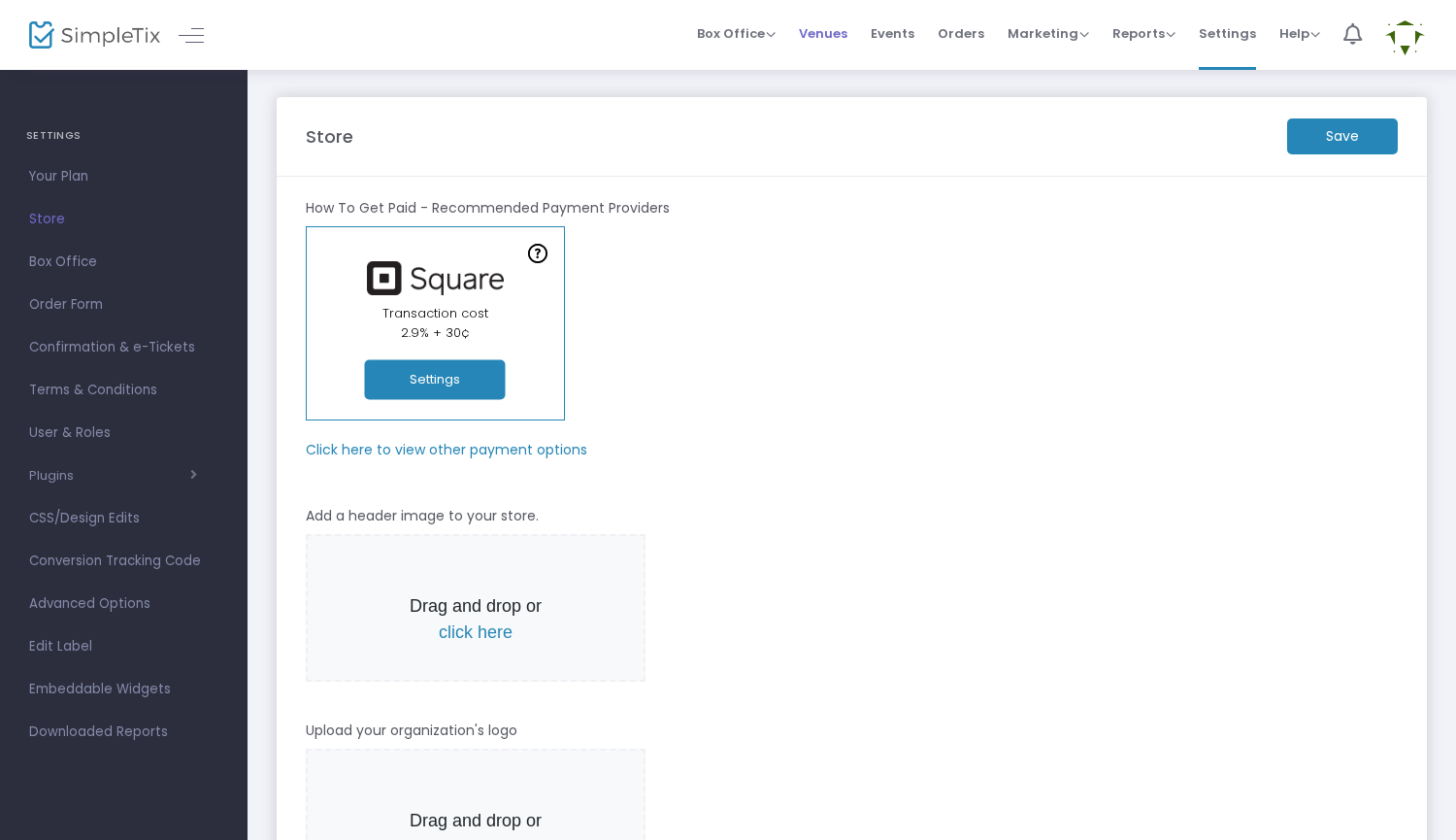 click on "Venues" at bounding box center [823, 33] 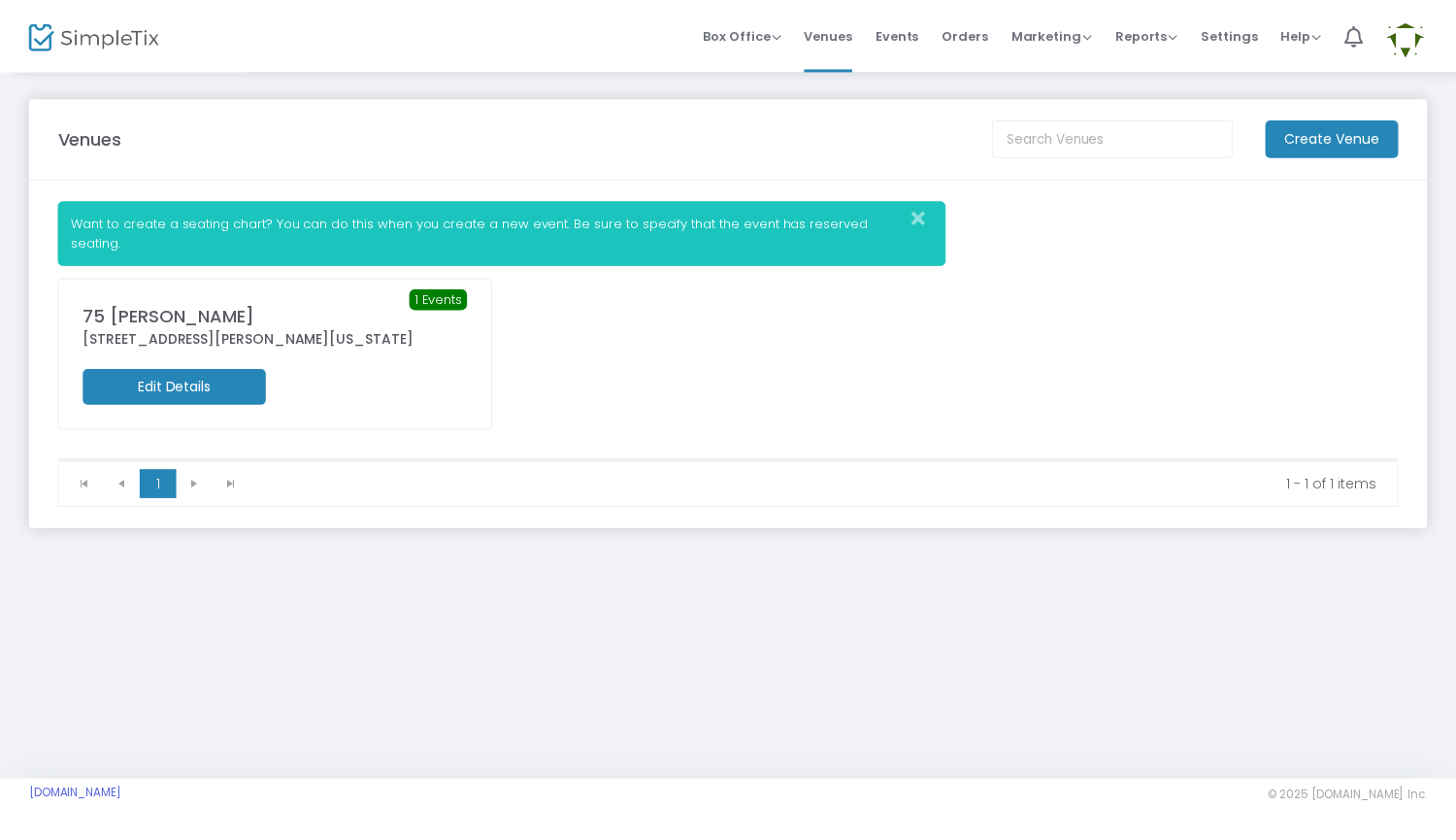 scroll, scrollTop: 0, scrollLeft: 0, axis: both 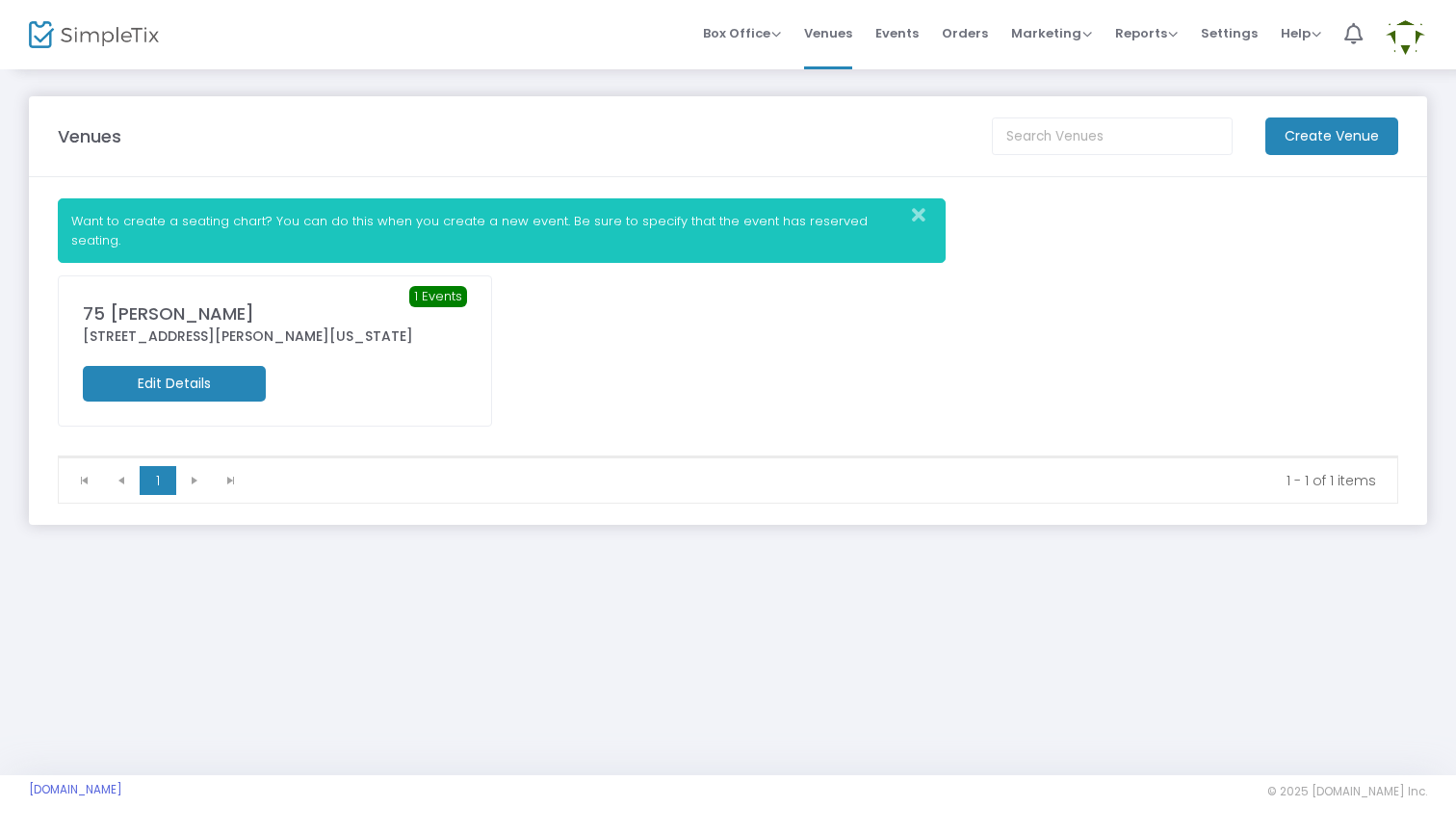 click on "Venues Create Venue" 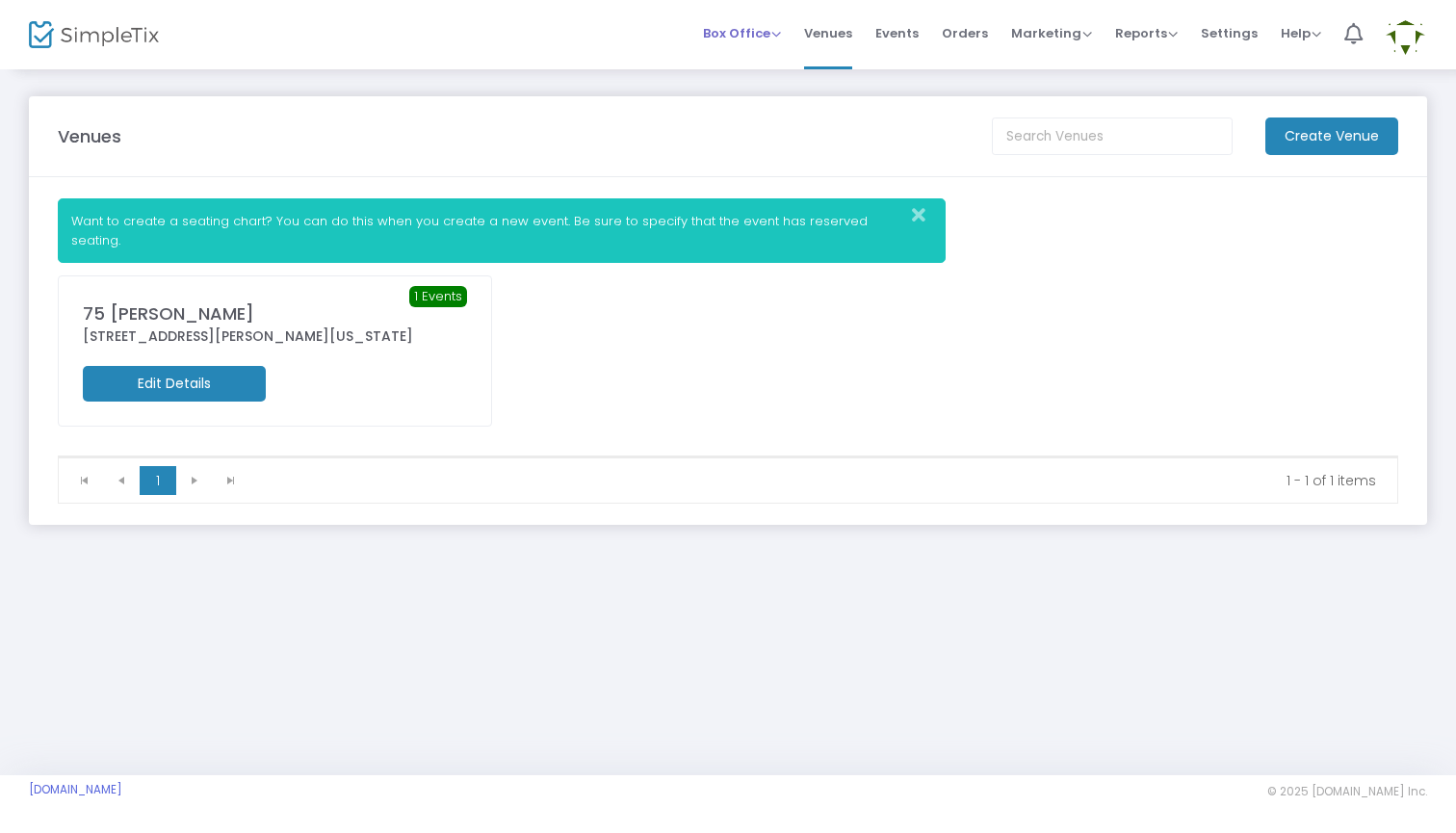 click on "Box Office" at bounding box center (741, 33) 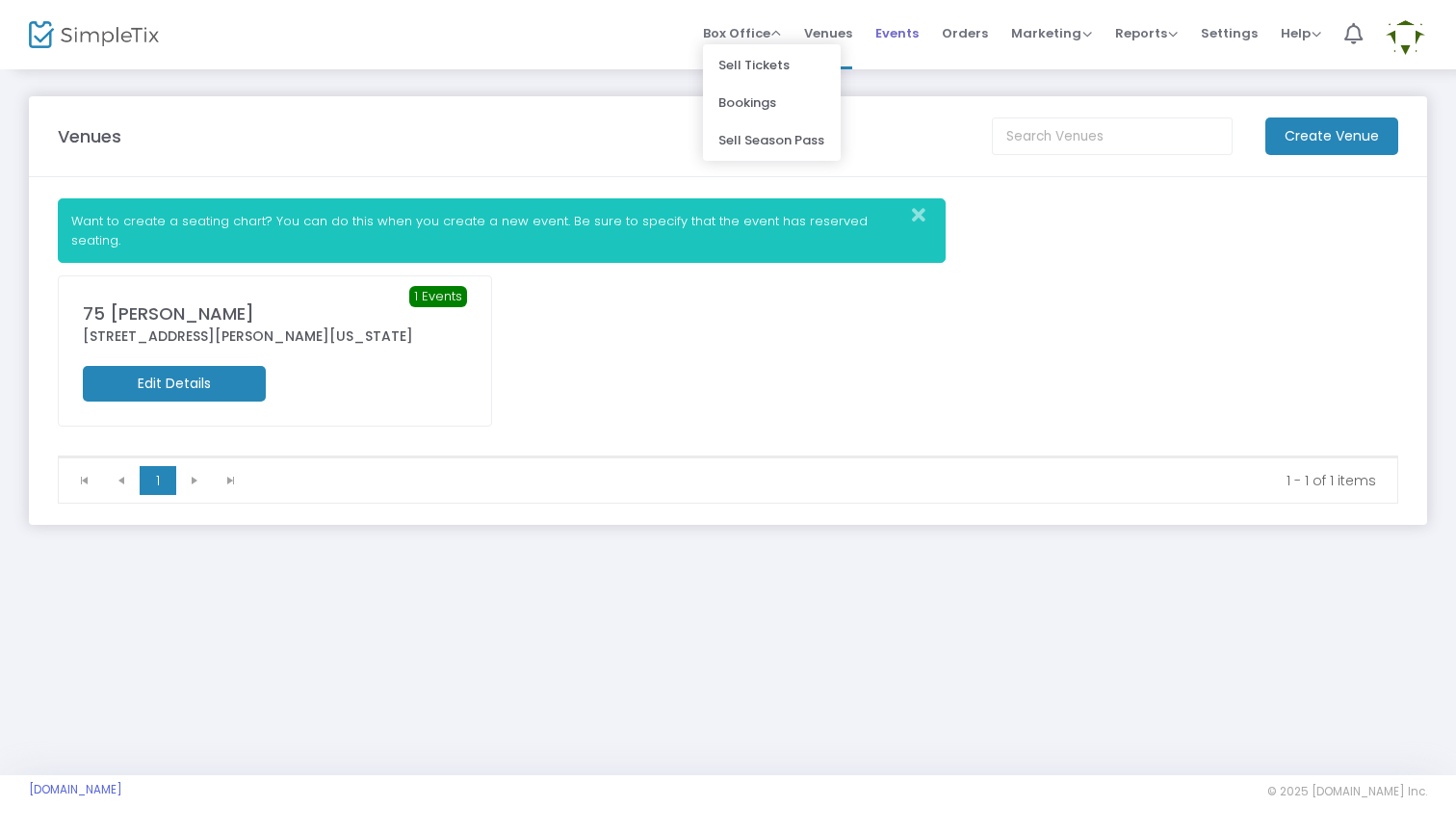 click on "Events" at bounding box center (897, 33) 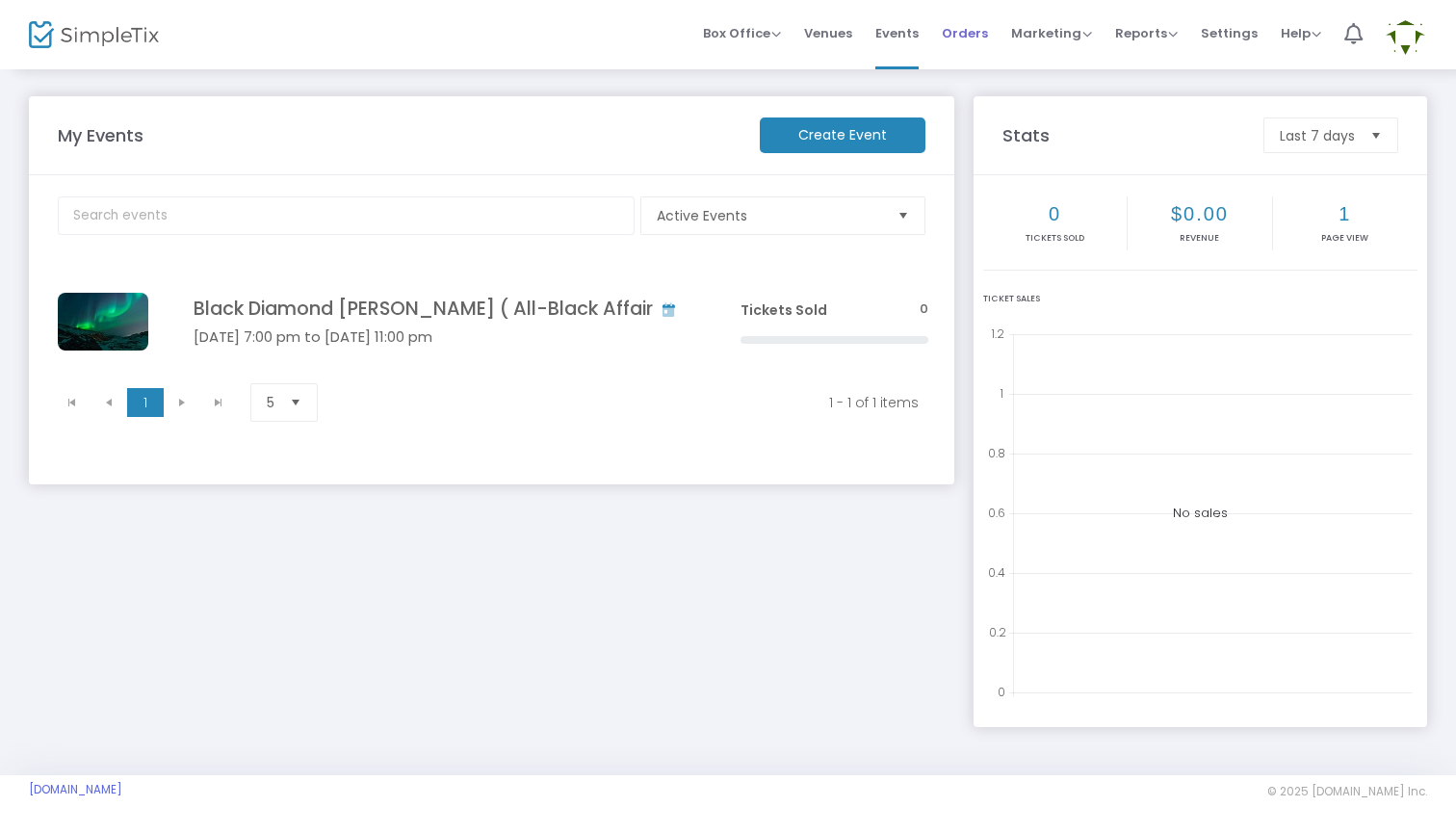 click on "Orders" at bounding box center (965, 33) 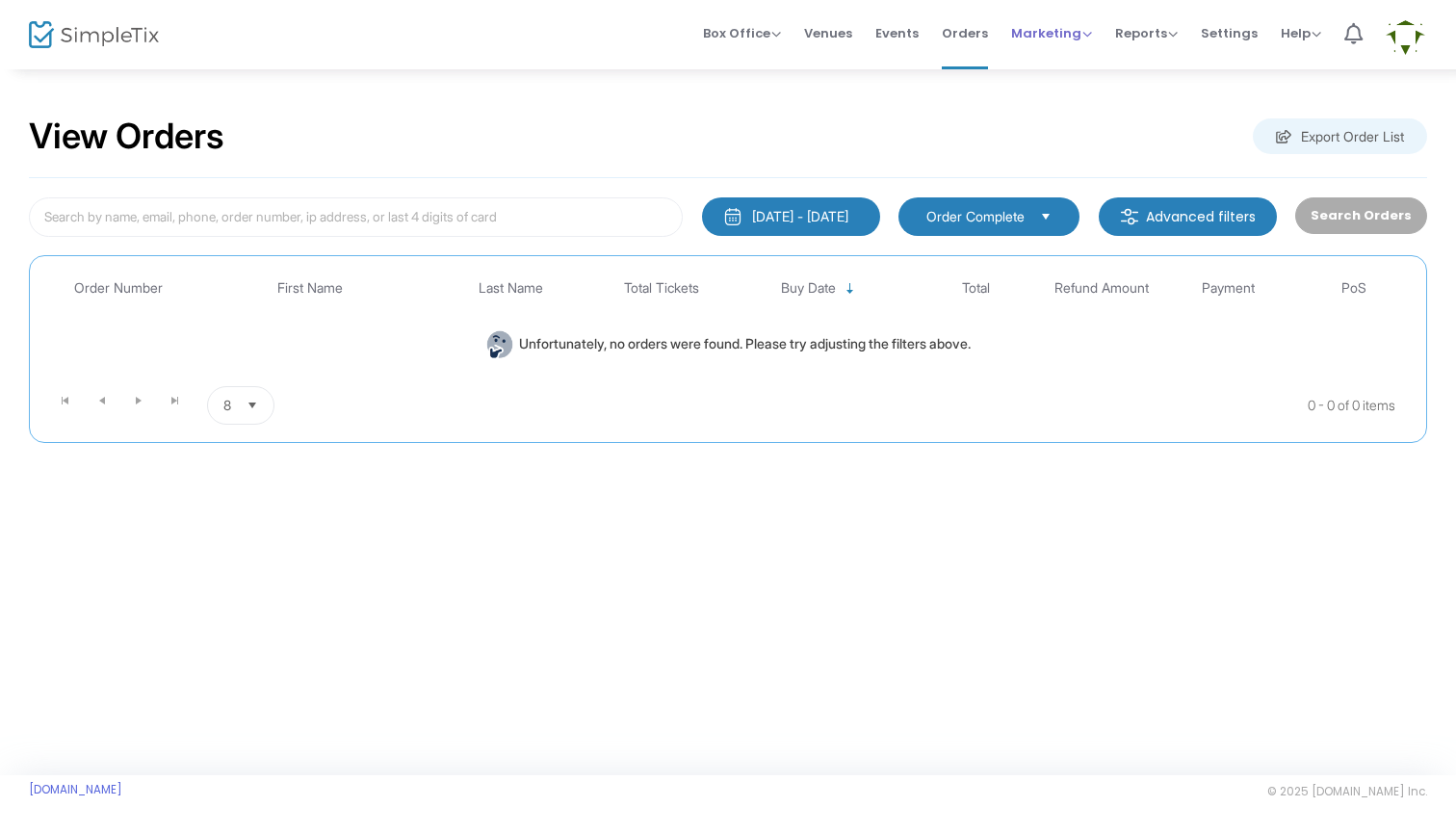click on "Marketing" at bounding box center (1052, 33) 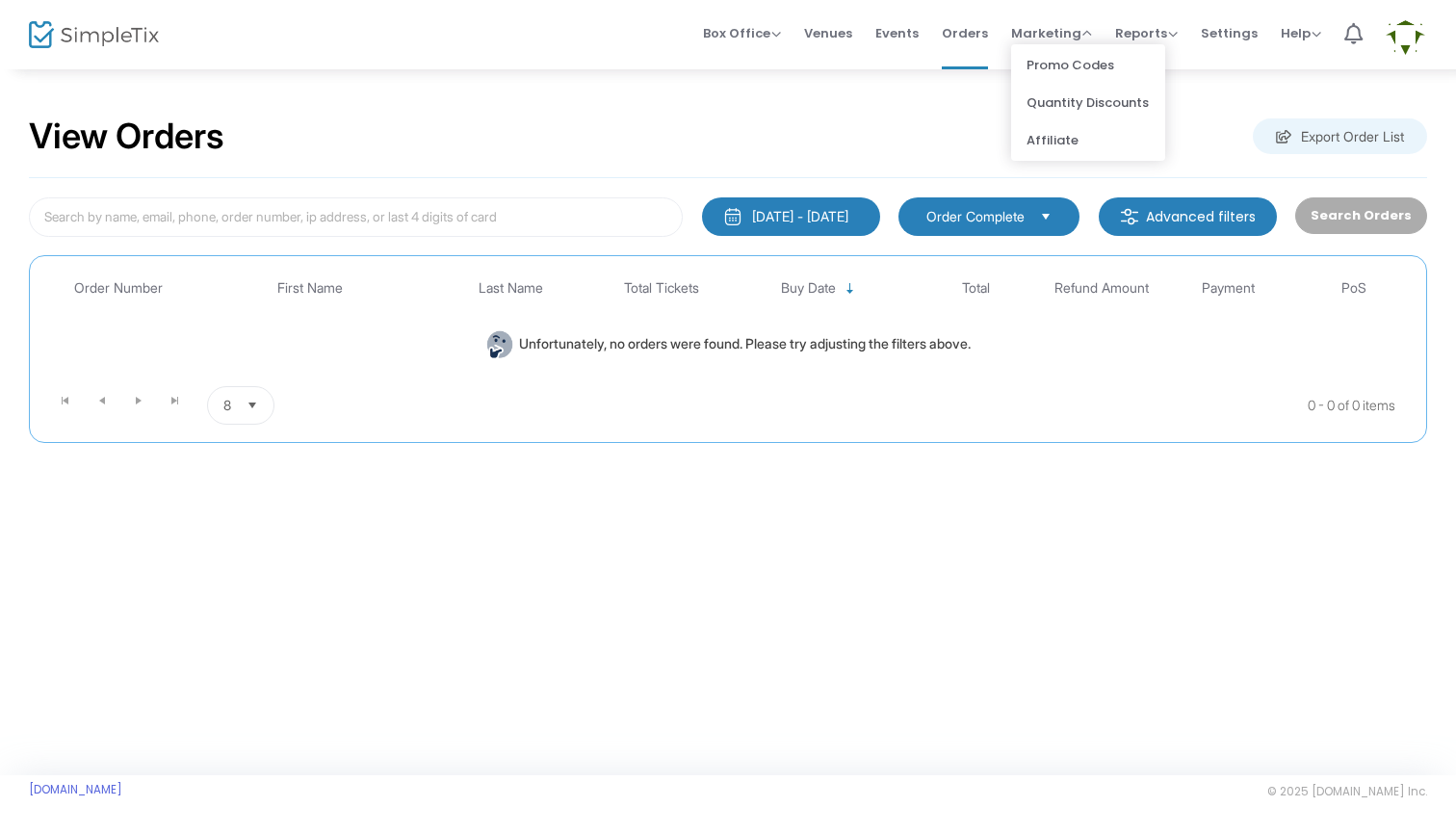 click on "View Orders  Export Order List   [DATE] - [DATE]  Last 30 Days [DATE] [DATE] This week This Month Last Month Past 3 Months Past 12 Months Past 2 Years This Year All Time Custom Range Cancel Apply   Order Complete  Advanced filters   Search Orders  Promo code category Promo code Payment Type Point of Sale (PoS) Order Number First Name Last Name Total Tickets Buy Date Total Refund Amount Payment PoS  Unfortunately, no orders were found. Please try adjusting the filters above.  0 - 0 of 0 items 8  items per page     Event Cancellation   More Reports   Export Sales Report   Export Order List   Refund Report  Order Complete  Advanced filters   Search Orders  Promo code category Promo code Order Number First Name Last Name Total Tickets Buy Date Total Payment PoS  Unfortunately, no orders were found. Please try adjusting the filters above.  0 - 0 of 0 items 8  items per page" 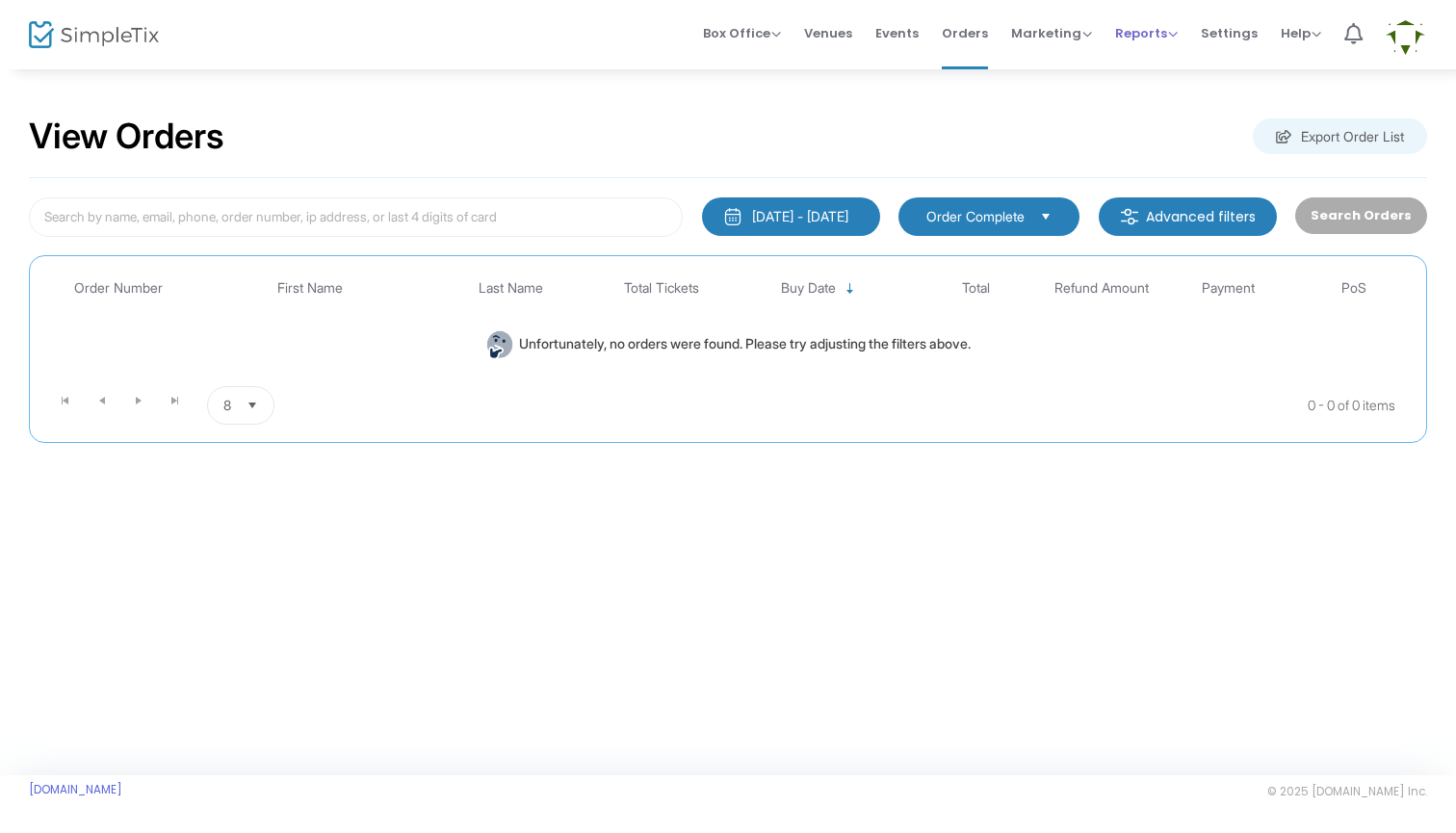 click on "Reports" at bounding box center (1146, 33) 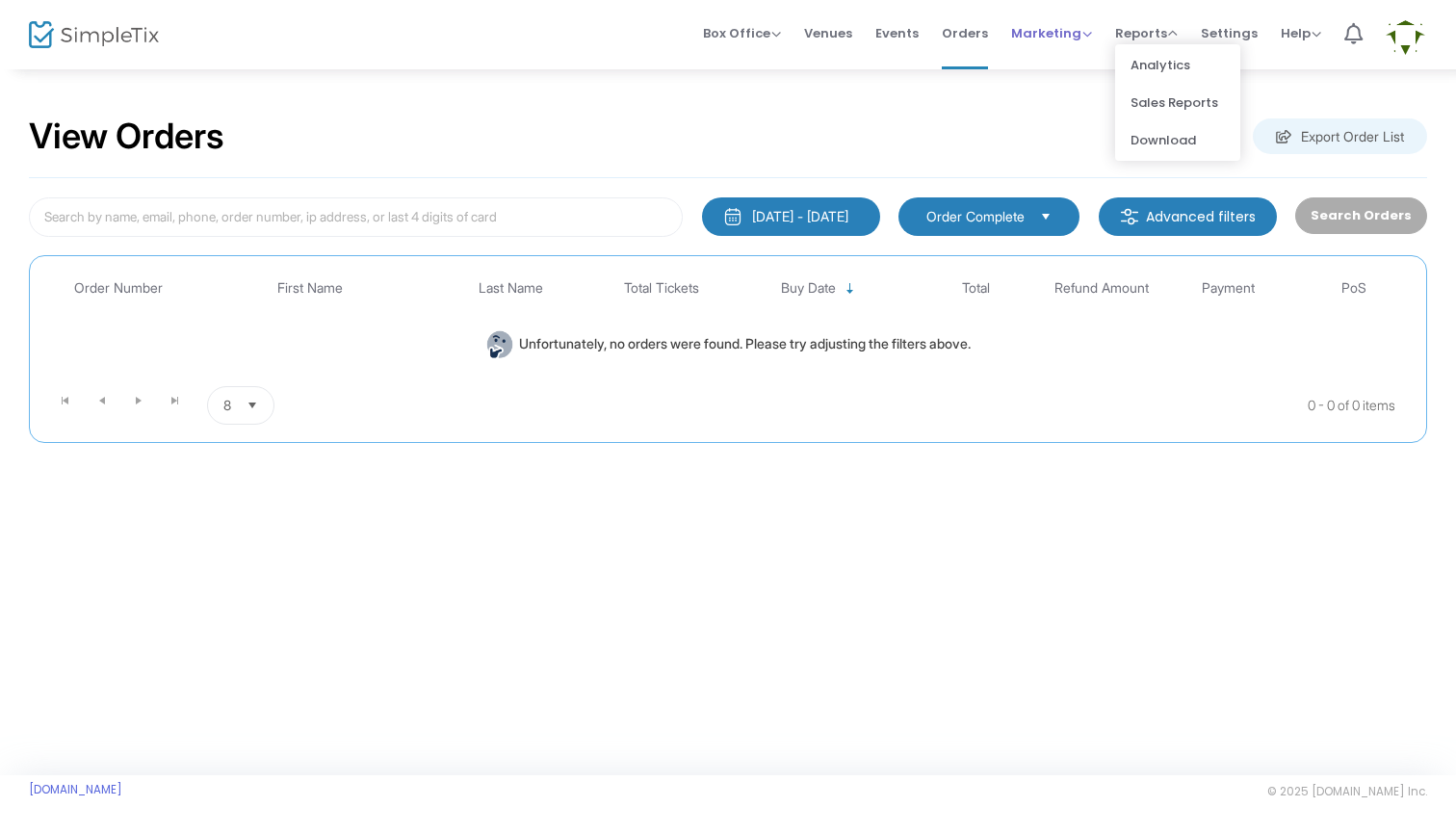 click on "Marketing   Promo Codes   Quantity Discounts   Affiliate" at bounding box center [1052, 33] 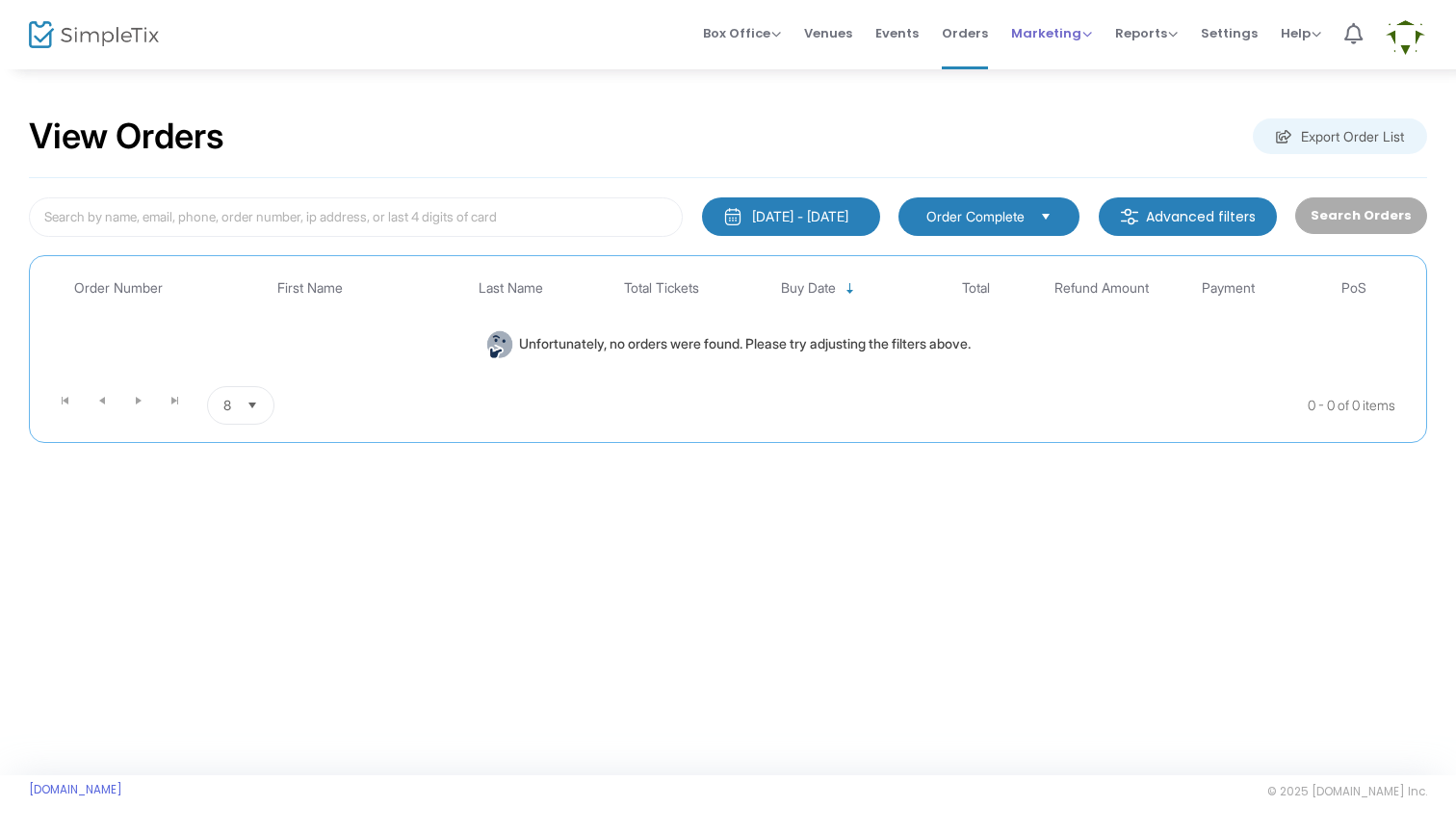 click on "Marketing   Promo Codes   Quantity Discounts   Affiliate" at bounding box center (1052, 33) 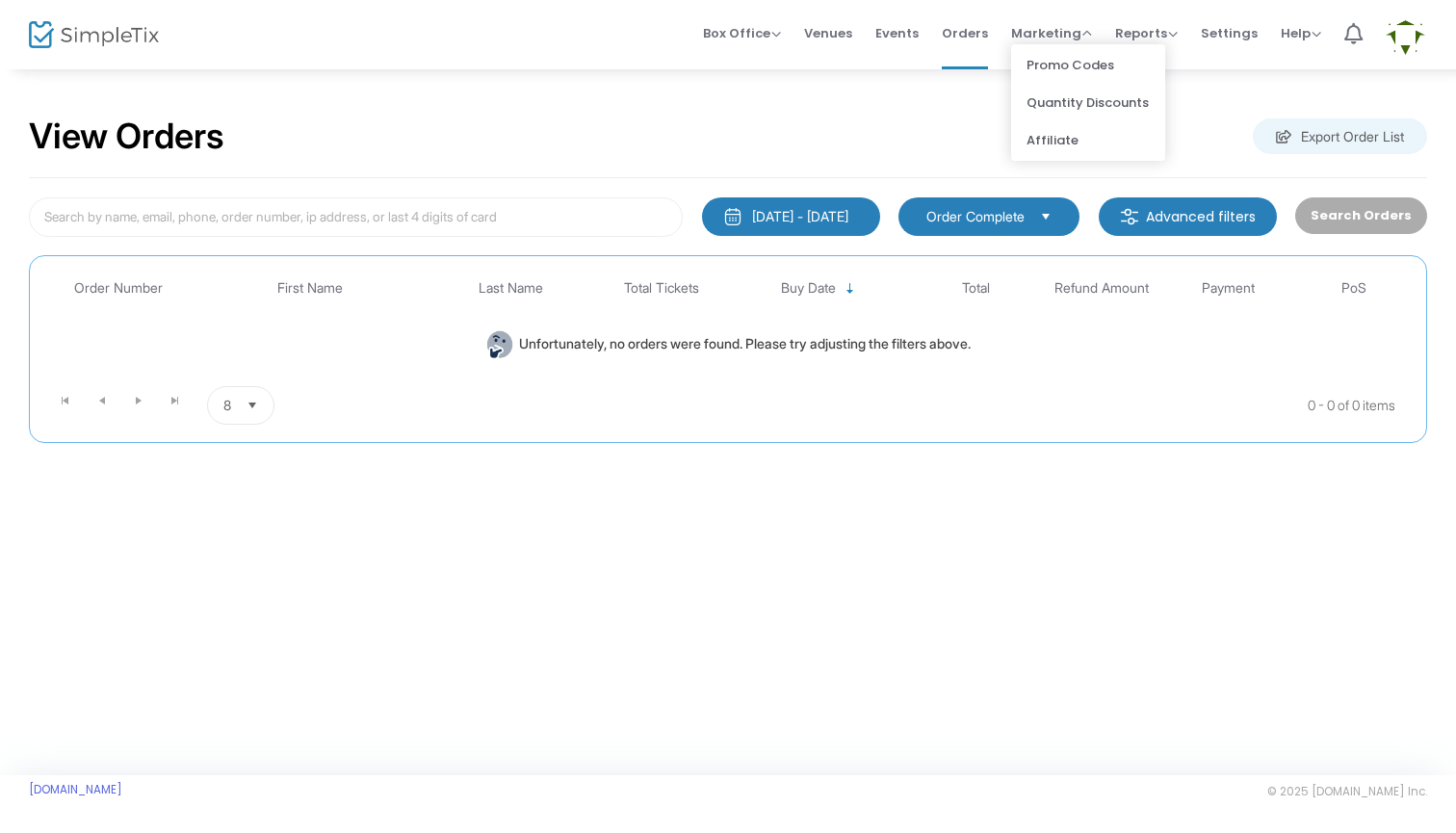 click on "View Orders  Export Order List   [DATE] - [DATE]  Last 30 Days [DATE] [DATE] This week This Month Last Month Past 3 Months Past 12 Months Past 2 Years This Year All Time Custom Range Cancel Apply   Order Complete  Advanced filters   Search Orders  Promo code category Promo code Payment Type Point of Sale (PoS) Order Number First Name Last Name Total Tickets Buy Date Total Refund Amount Payment PoS  Unfortunately, no orders were found. Please try adjusting the filters above.  0 - 0 of 0 items 8  items per page     Event Cancellation   More Reports   Export Sales Report   Export Order List   Refund Report  Order Complete  Advanced filters   Search Orders  Promo code category Promo code Order Number First Name Last Name Total Tickets Buy Date Total Payment PoS  Unfortunately, no orders were found. Please try adjusting the filters above.  0 - 0 of 0 items 8  items per page" 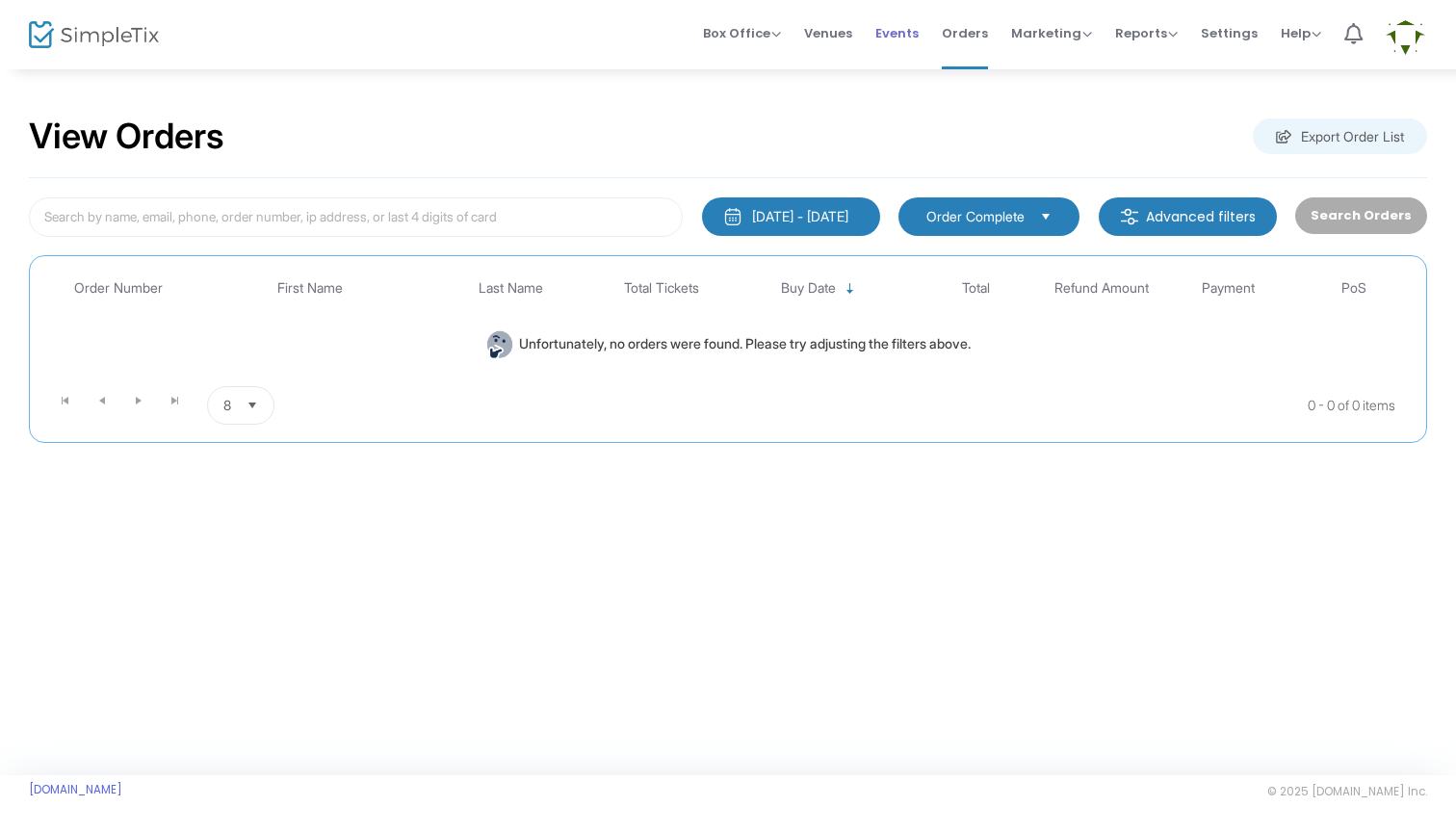 click on "Events" at bounding box center (897, 33) 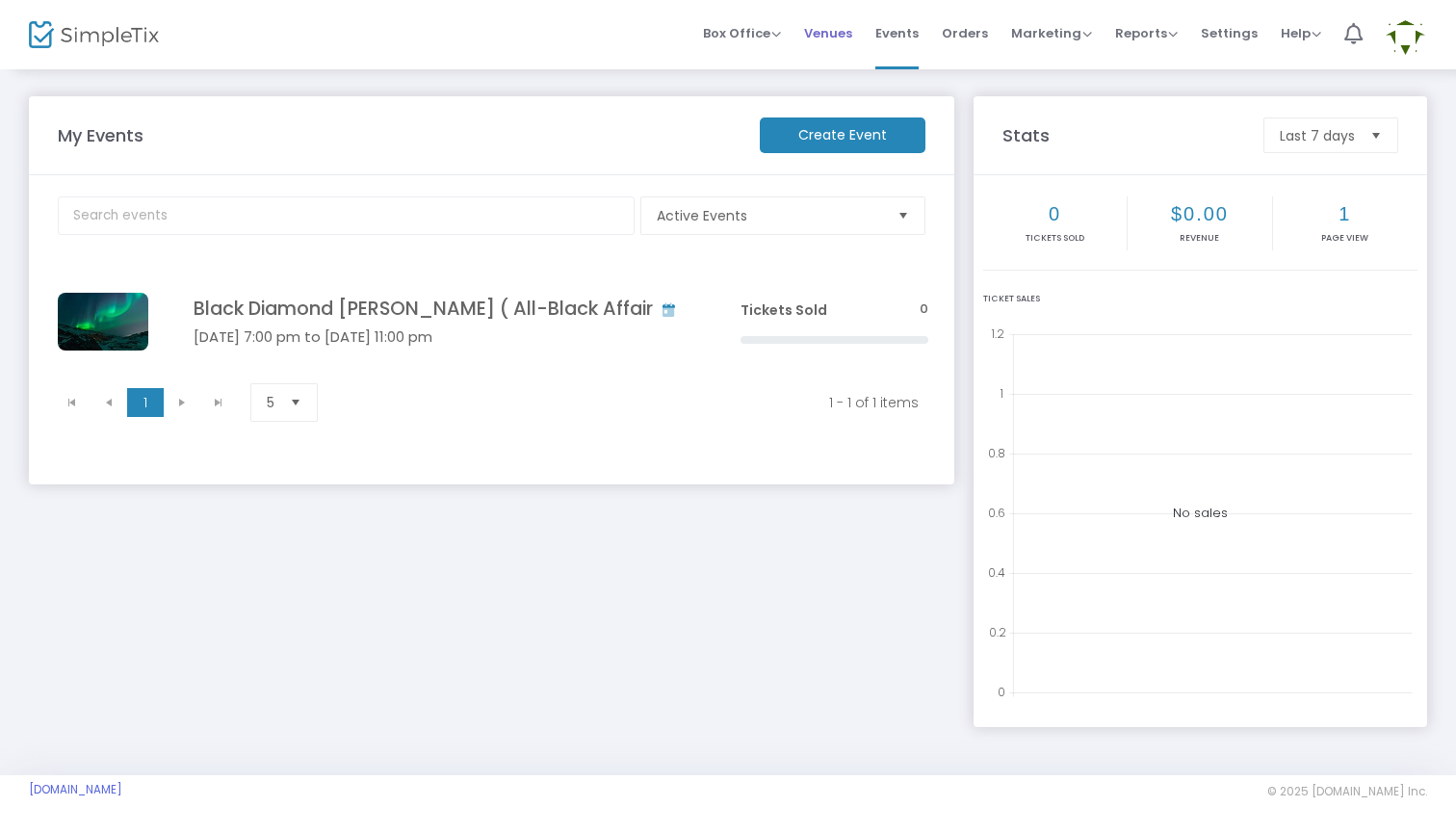 click on "Venues" at bounding box center [828, 33] 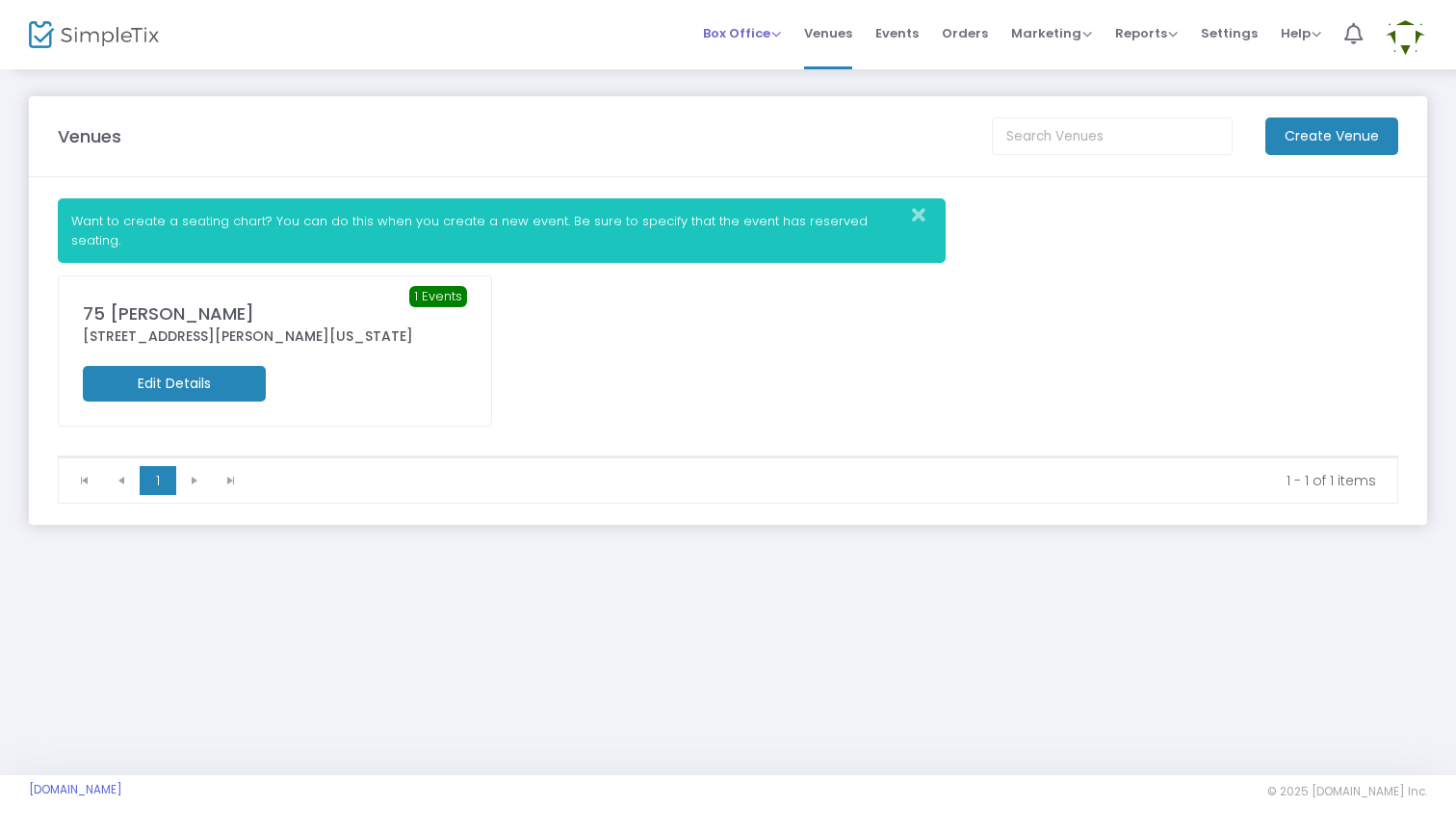 click on "Box Office" at bounding box center [741, 33] 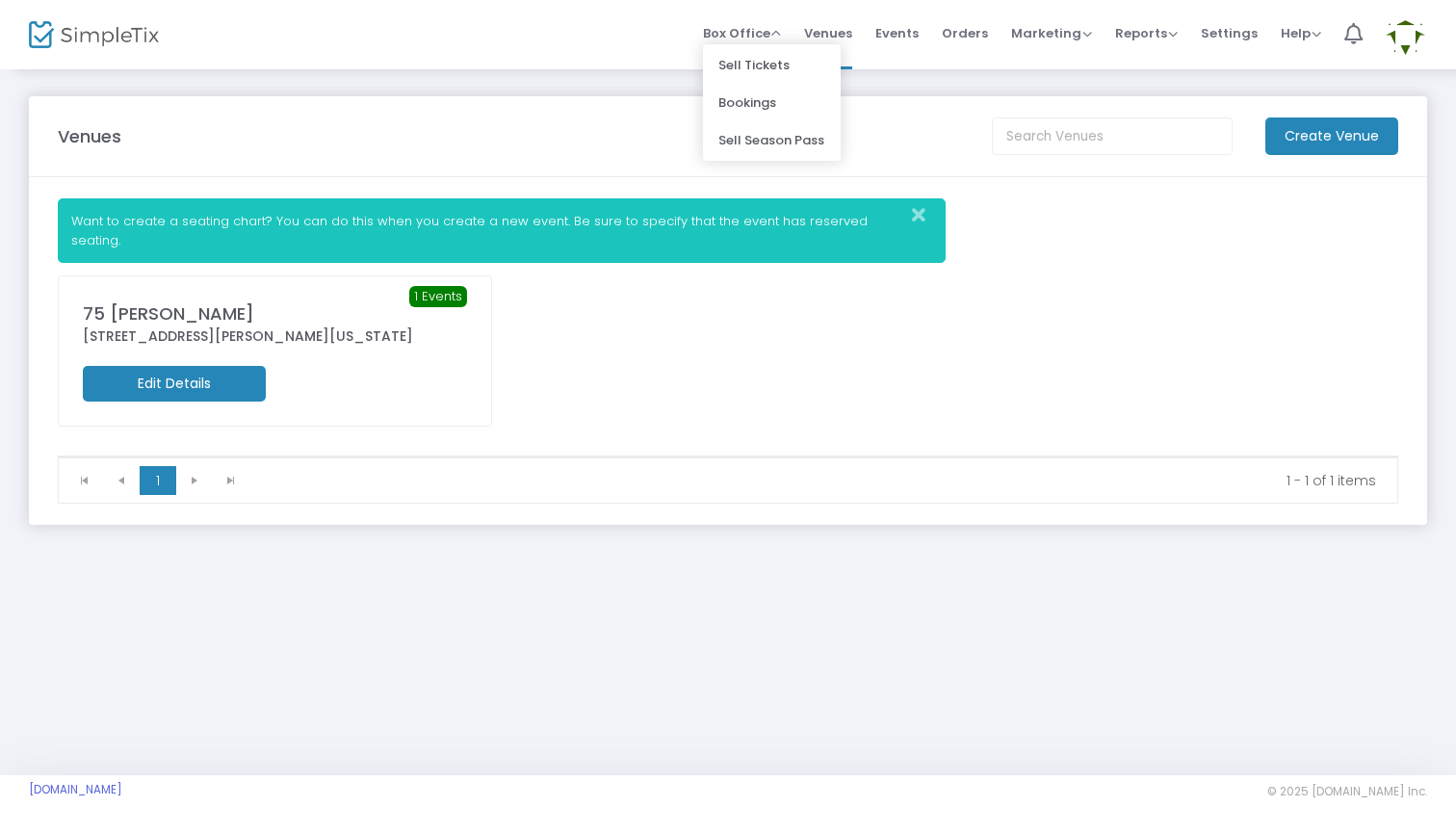 click on "Box Office   Sell Tickets   Bookings   Sell Season Pass   Venues   Memberships   Events   Orders   Marketing   Promo Codes   Quantity Discounts   Affiliate   Reports   Analytics   Sales Reports   Download   Settings   Help   View Docs   Contact Support  1  AF1 THEPRODUCER   [PERSON_NAME][EMAIL_ADDRESS][DOMAIN_NAME]   Role: OWNER   Section   Your Profile   Create a site for a new organization  Logout" at bounding box center (850, 35) 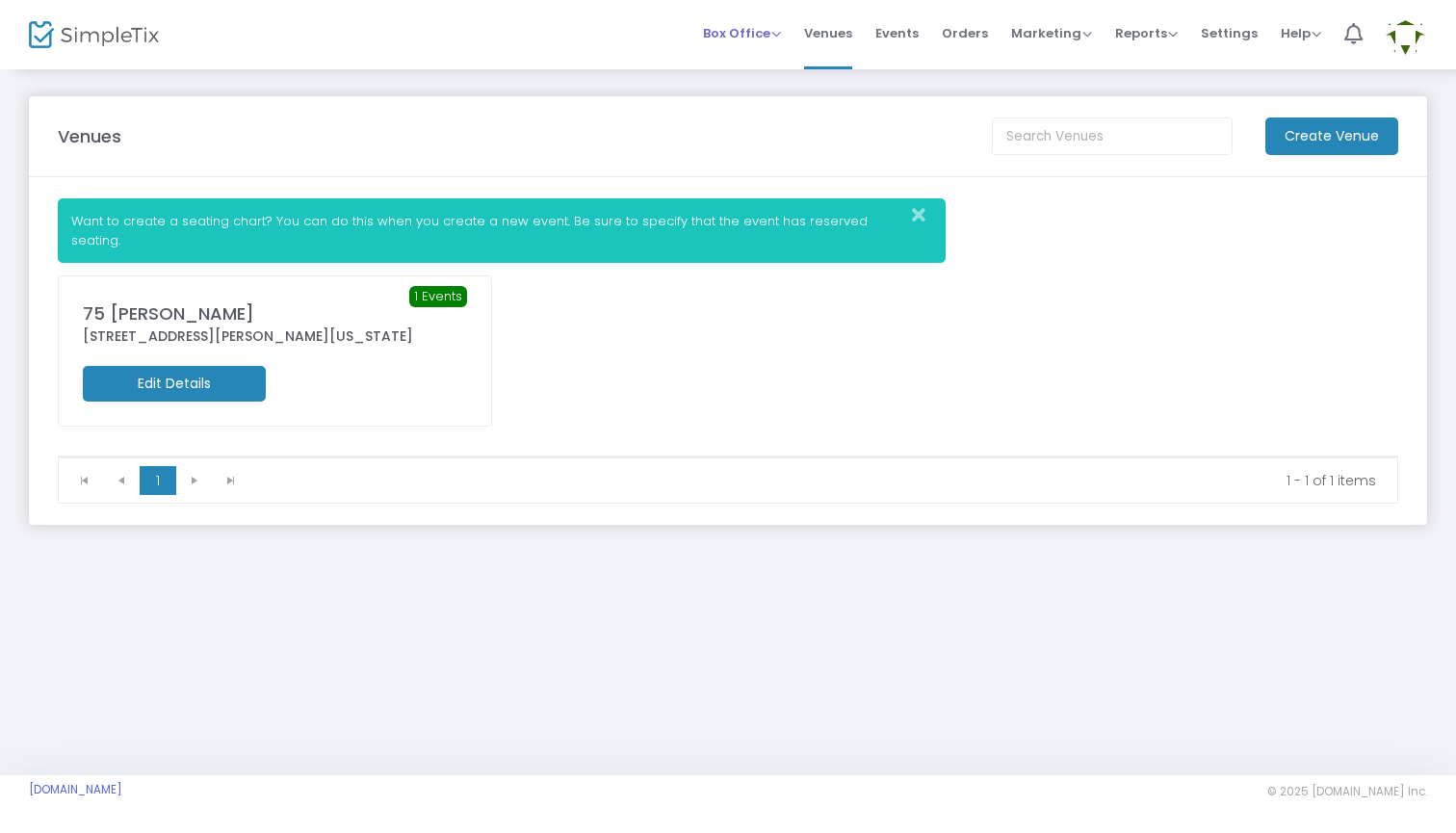 click on "Box Office" at bounding box center [741, 33] 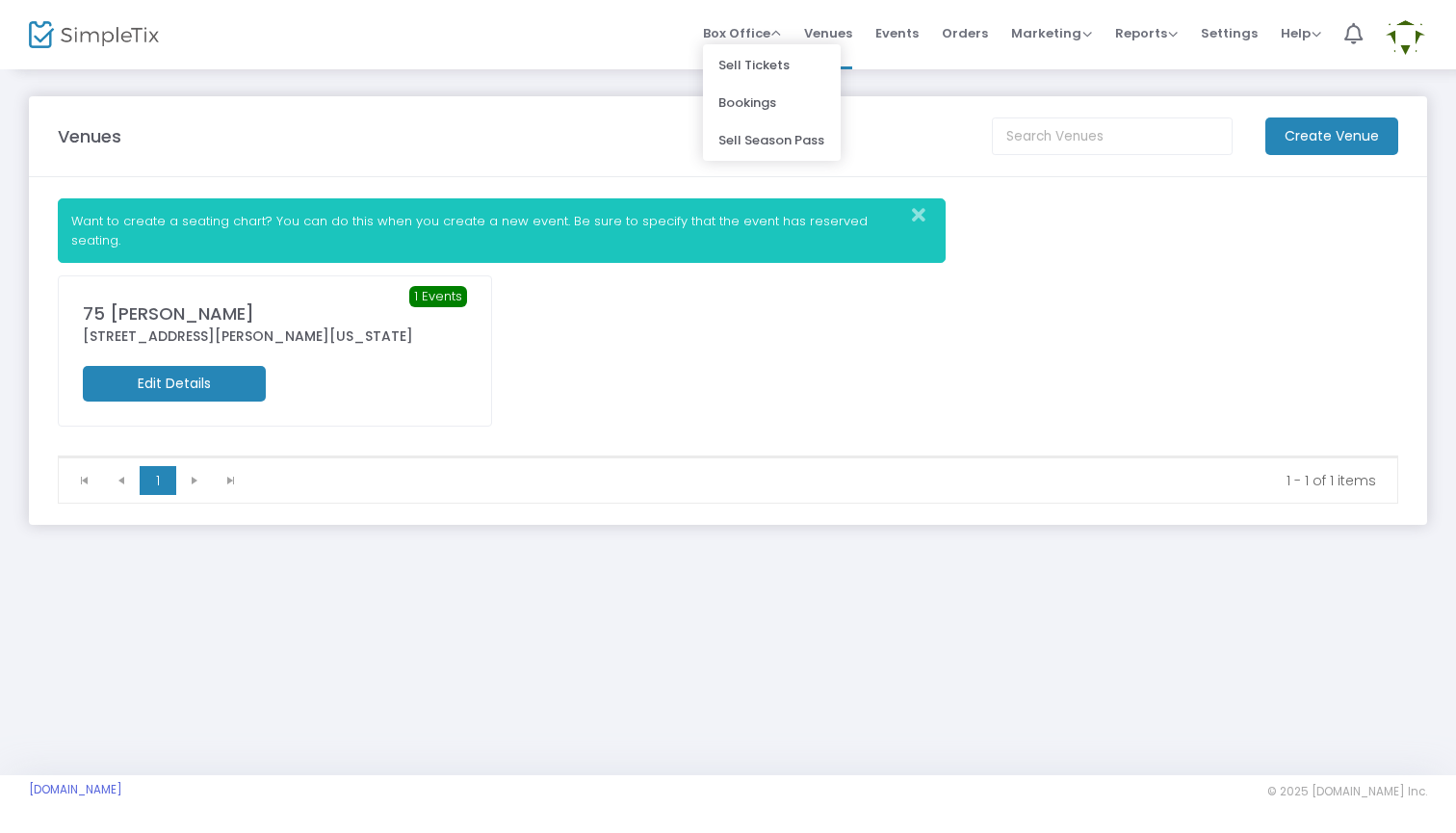 click on "Box Office   Sell Tickets   Bookings   Sell Season Pass   Venues   Memberships   Events   Orders   Marketing   Promo Codes   Quantity Discounts   Affiliate   Reports   Analytics   Sales Reports   Download   Settings   Help   View Docs   Contact Support  1  AF1 THEPRODUCER   [PERSON_NAME][EMAIL_ADDRESS][DOMAIN_NAME]   Role: OWNER   Section   Your Profile   Create a site for a new organization  Logout" at bounding box center [850, 35] 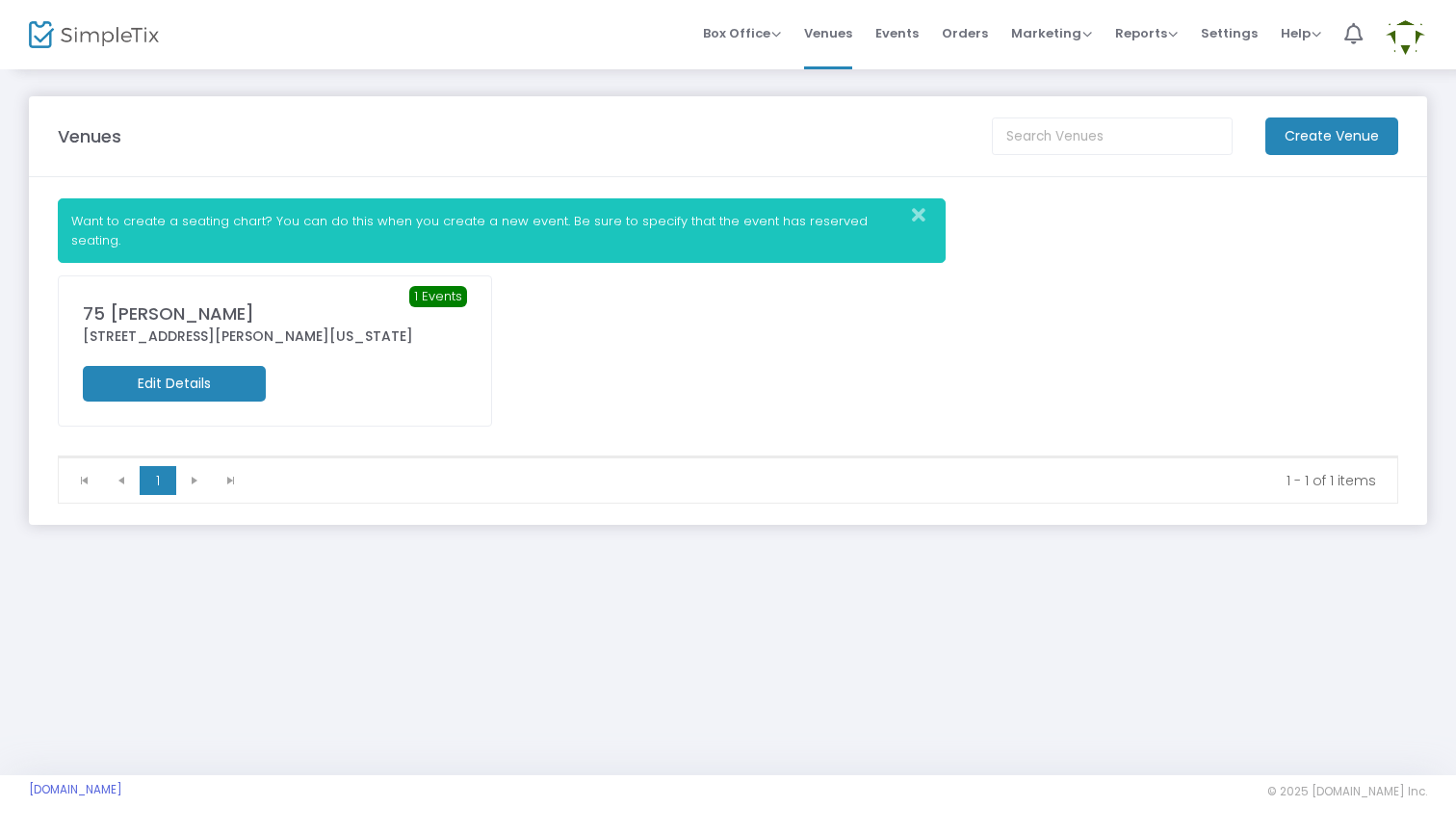click 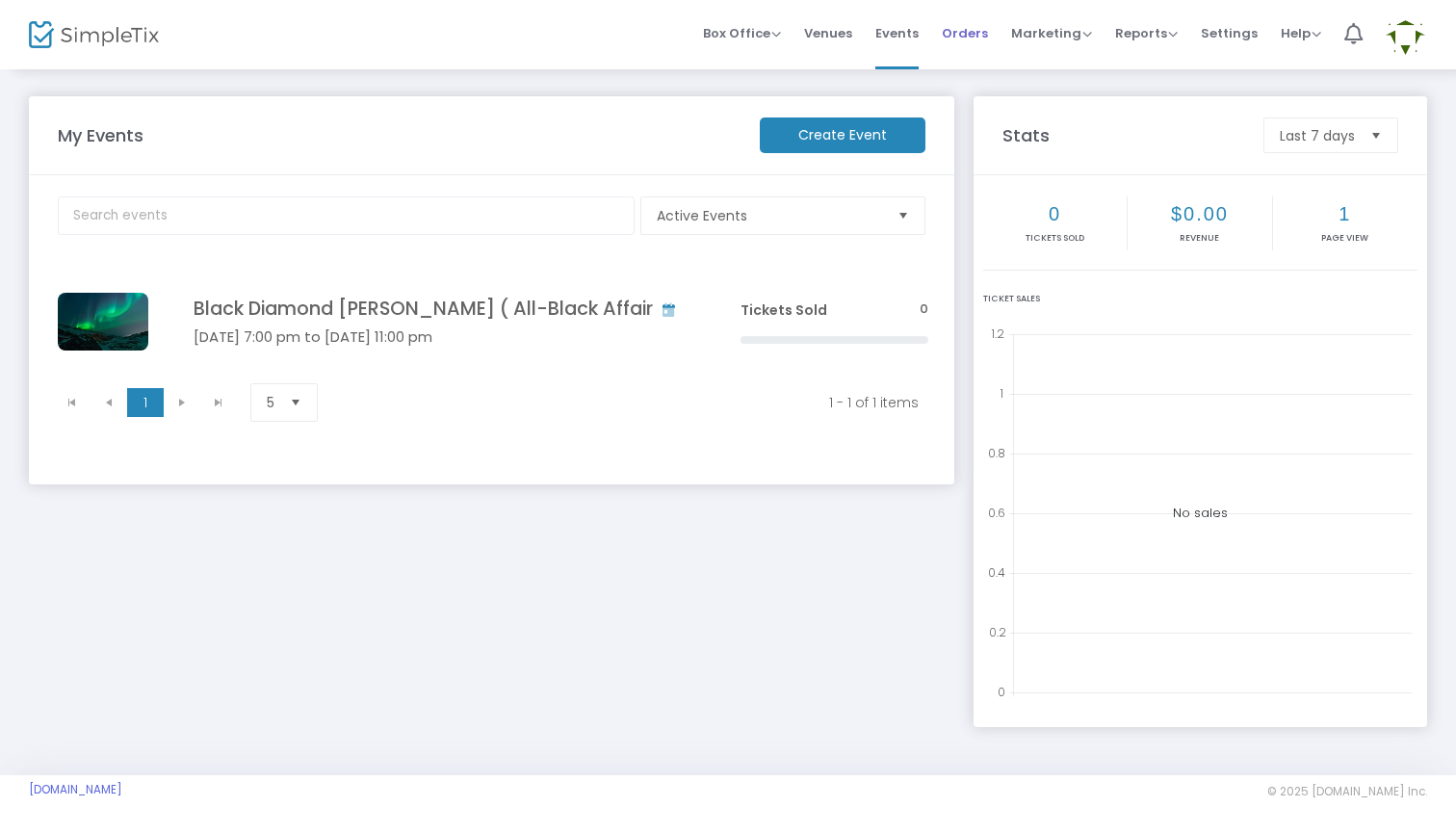 click on "Orders" at bounding box center [965, 33] 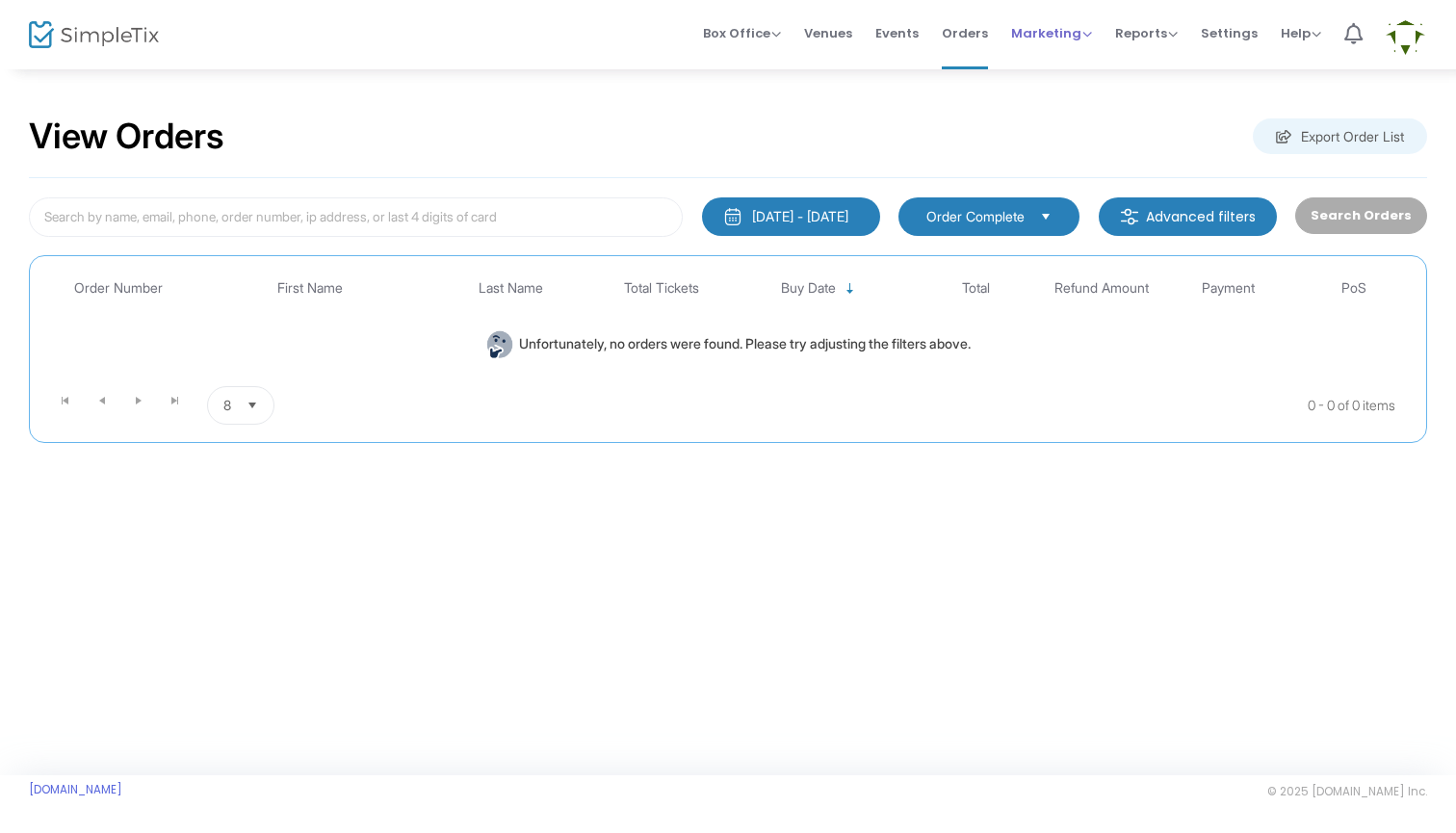 click on "Marketing" at bounding box center [1052, 33] 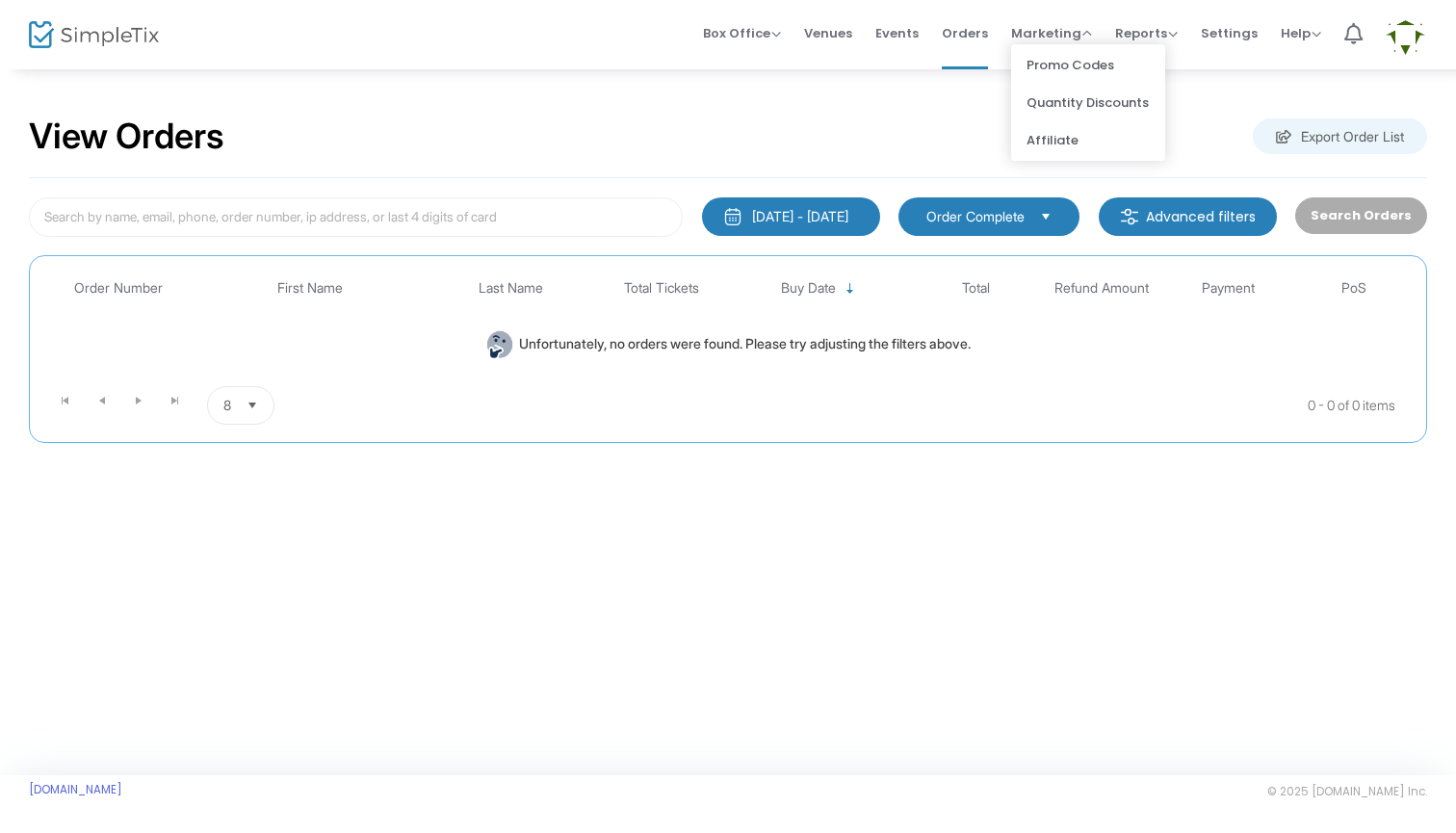 click on "View Orders  Export Order List   [DATE] - [DATE]  Last 30 Days [DATE] [DATE] This week This Month Last Month Past 3 Months Past 12 Months Past 2 Years This Year All Time Custom Range Cancel Apply   Order Complete  Advanced filters   Search Orders  Promo code category Promo code Payment Type Point of Sale (PoS) Order Number First Name Last Name Total Tickets Buy Date Total Refund Amount Payment PoS  Unfortunately, no orders were found. Please try adjusting the filters above.  0 - 0 of 0 items 8  items per page     Event Cancellation   More Reports   Export Sales Report   Export Order List   Refund Report  Order Complete  Advanced filters   Search Orders  Promo code category Promo code Order Number First Name Last Name Total Tickets Buy Date Total Payment PoS  Unfortunately, no orders were found. Please try adjusting the filters above.  0 - 0 of 0 items 8  items per page" 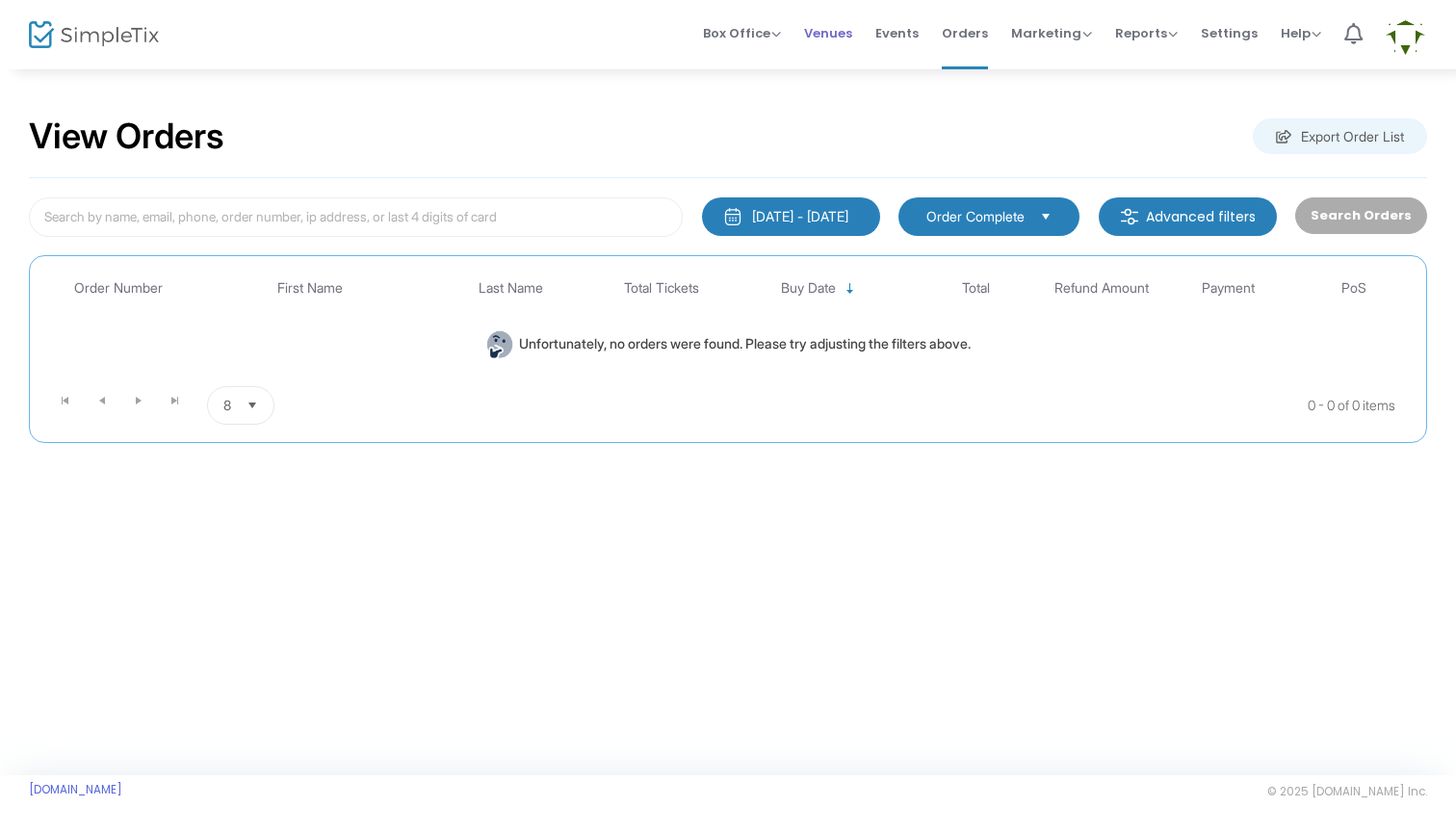 click on "Venues" at bounding box center [828, 33] 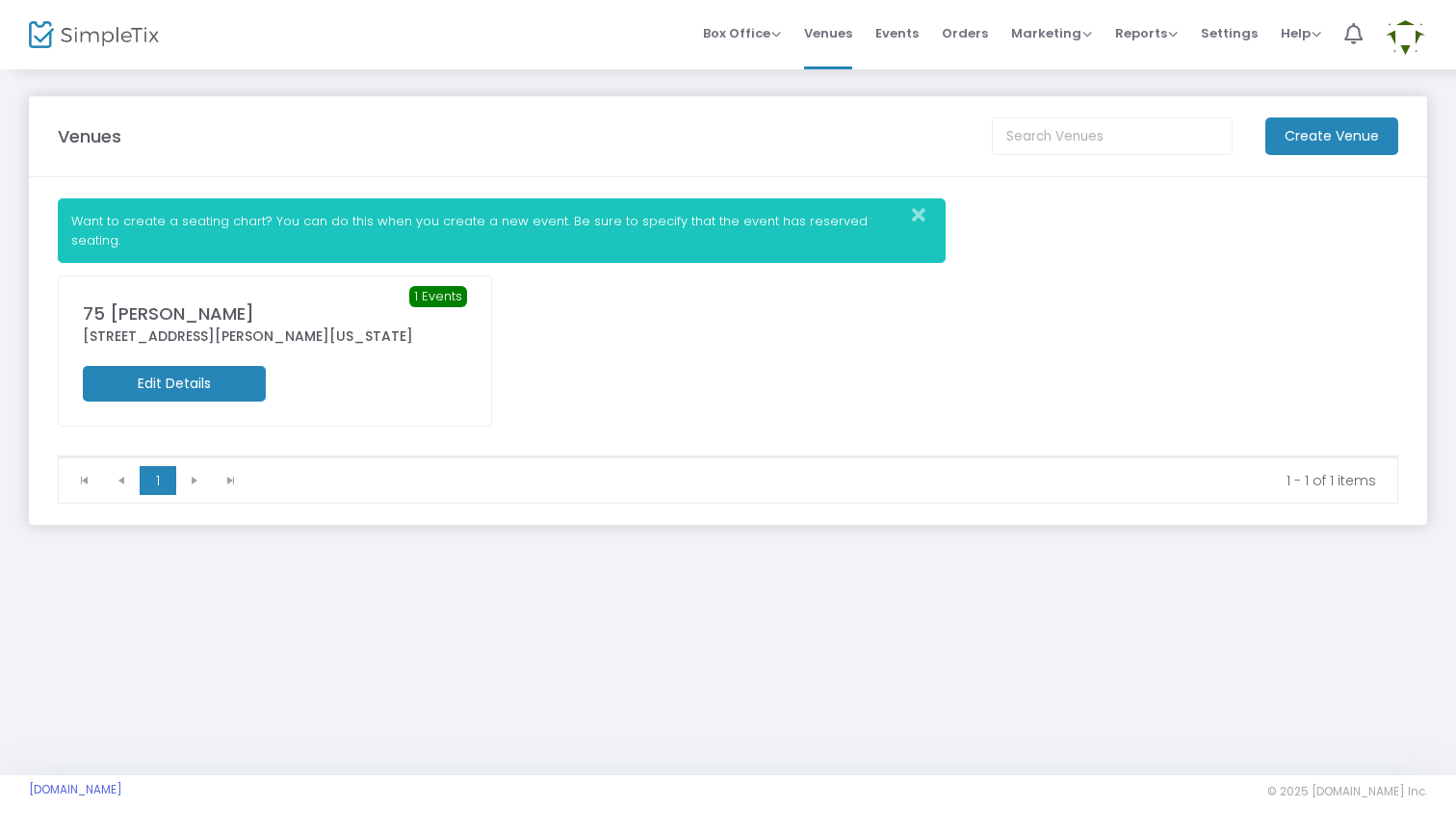 click on "Edit Details" 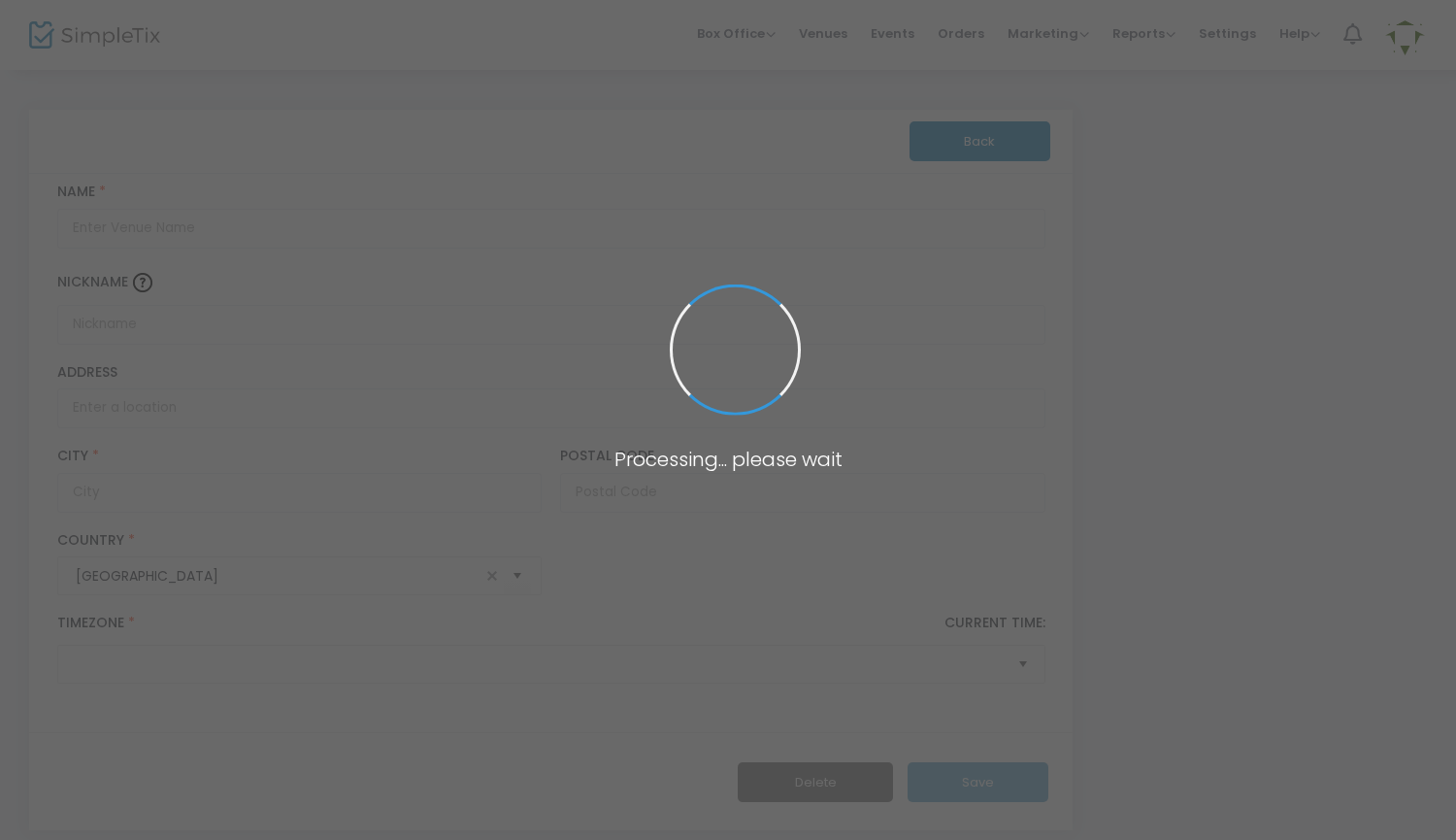type on "75 [PERSON_NAME]" 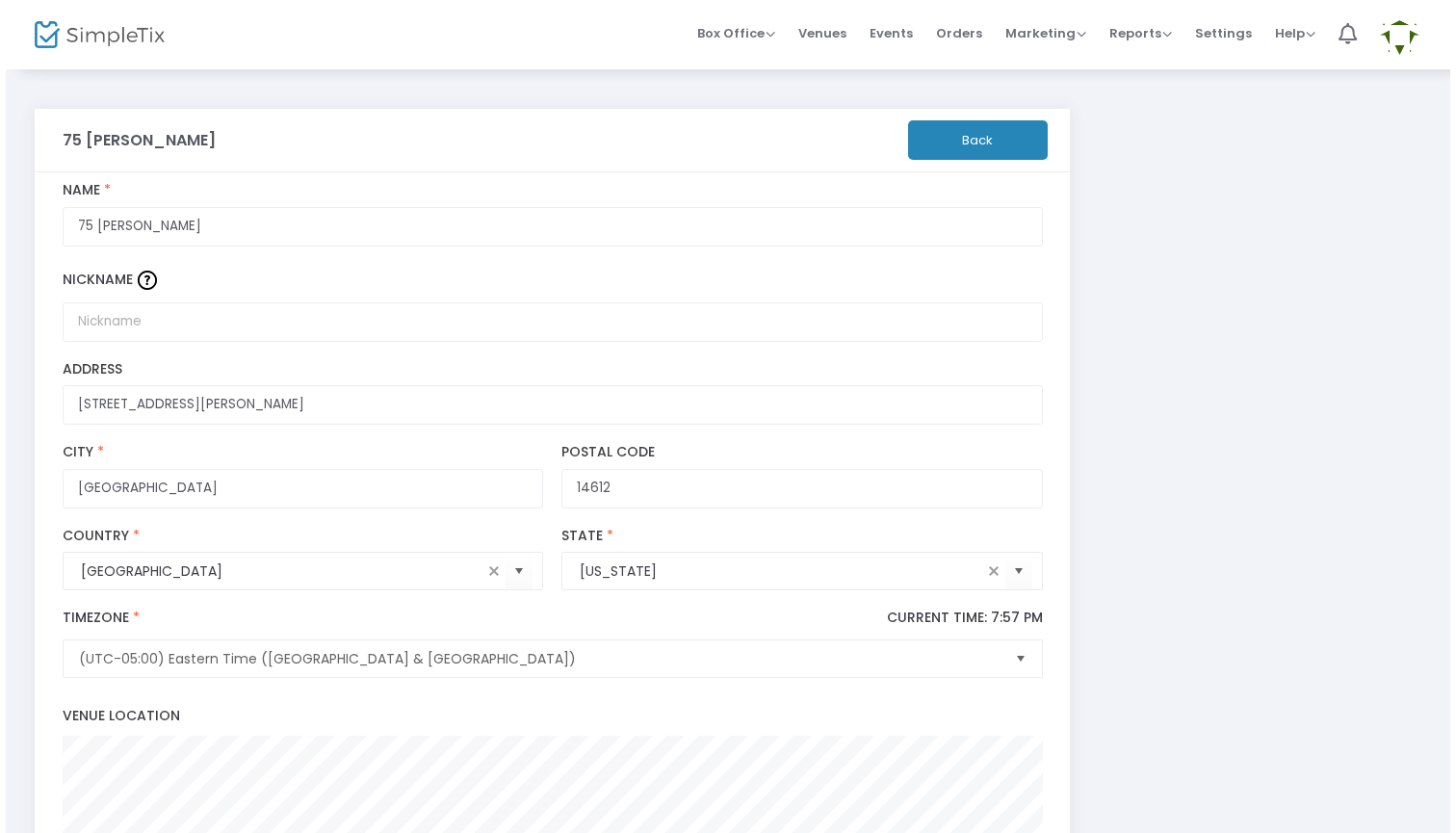 scroll, scrollTop: 0, scrollLeft: 0, axis: both 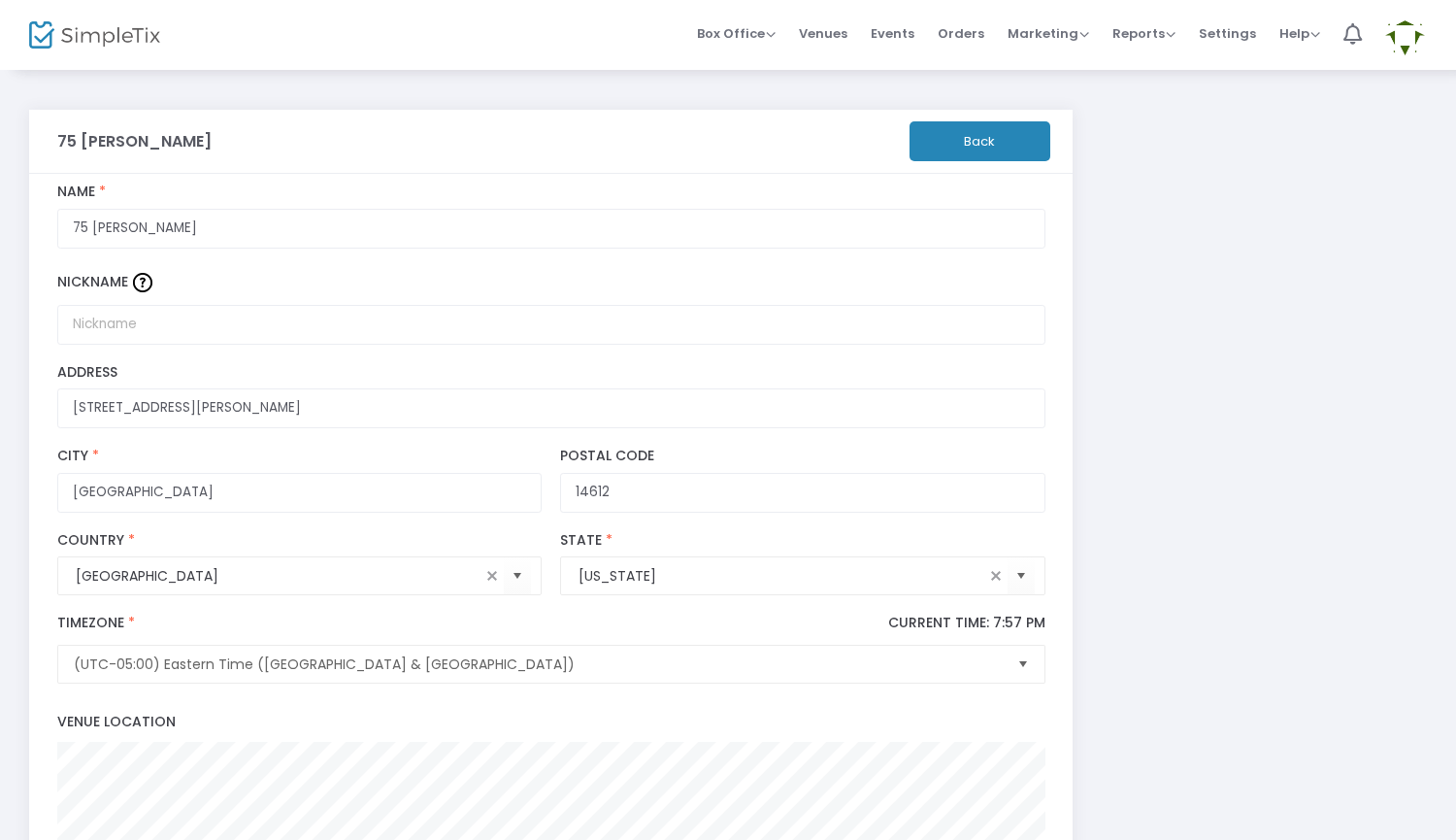 click on "Back" 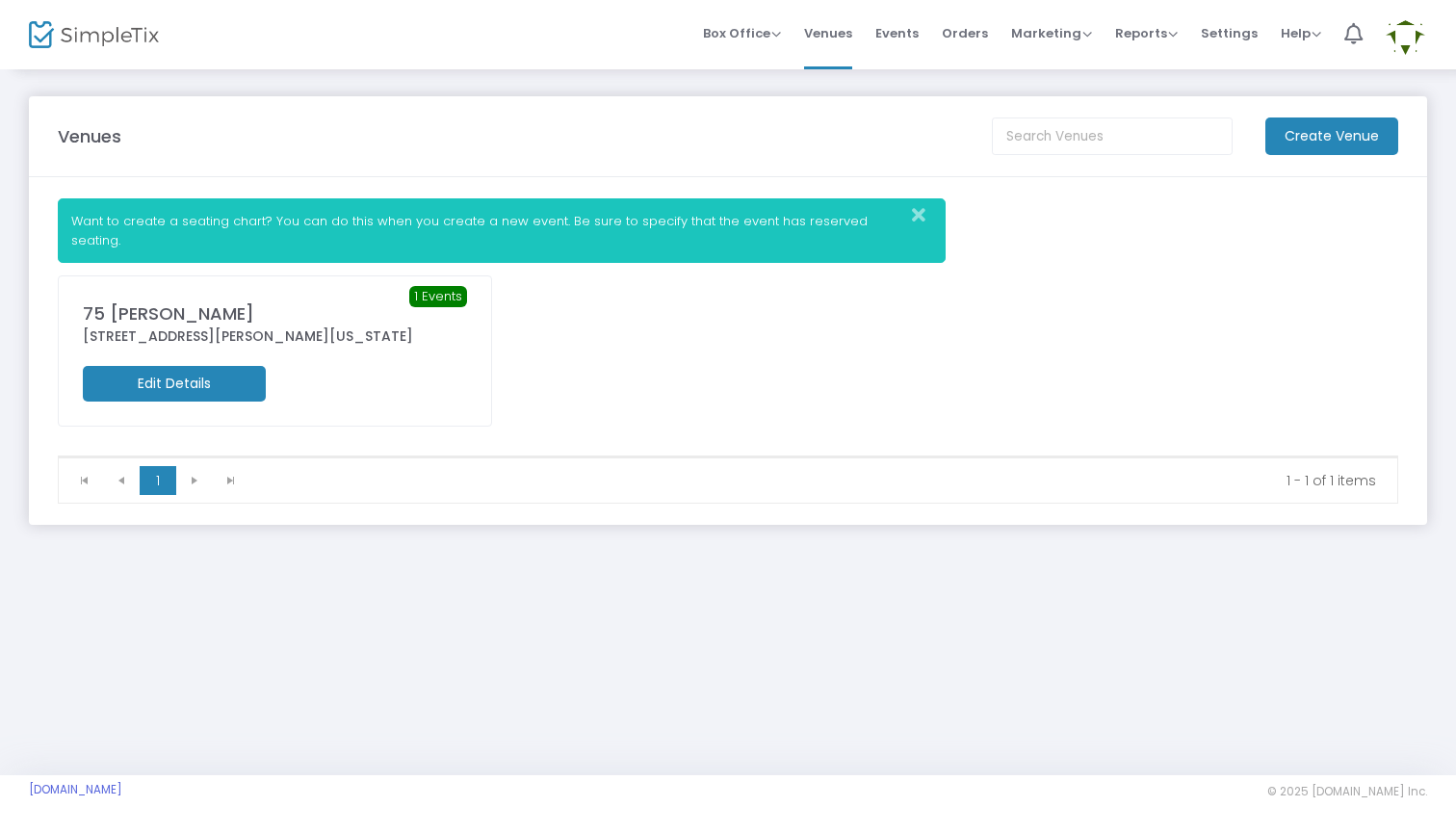 scroll, scrollTop: 0, scrollLeft: 0, axis: both 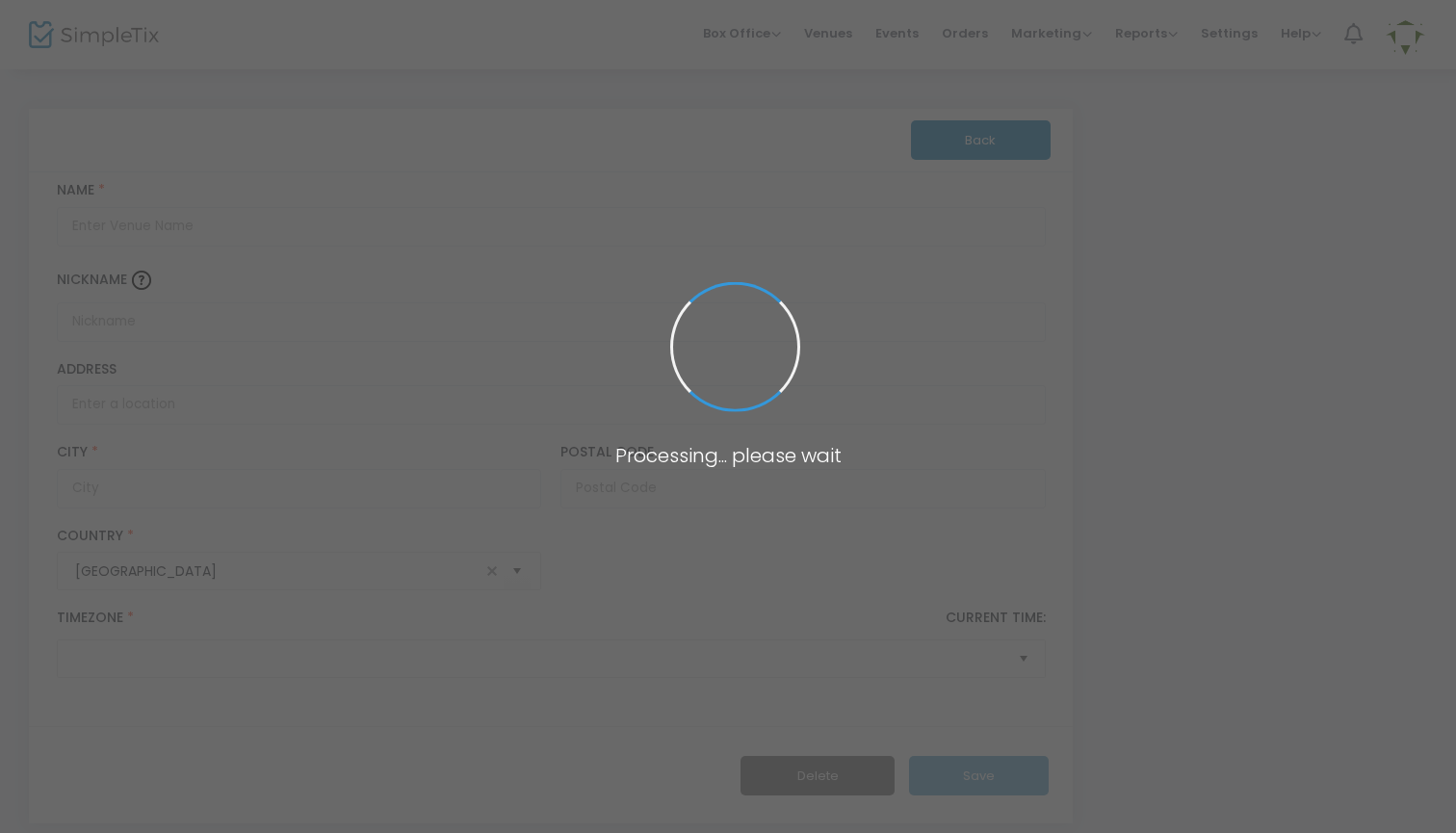type on "75 [PERSON_NAME]" 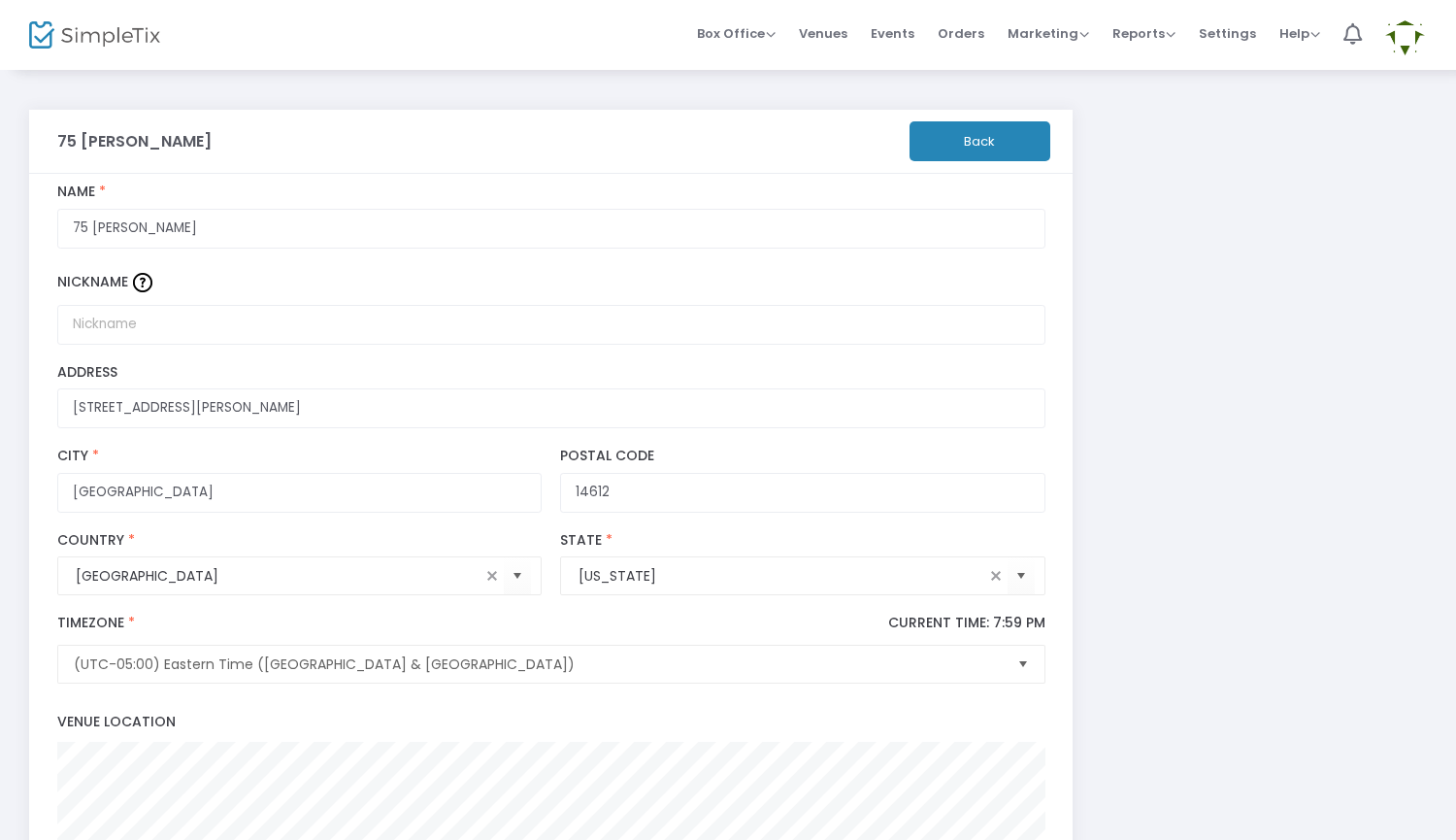 click 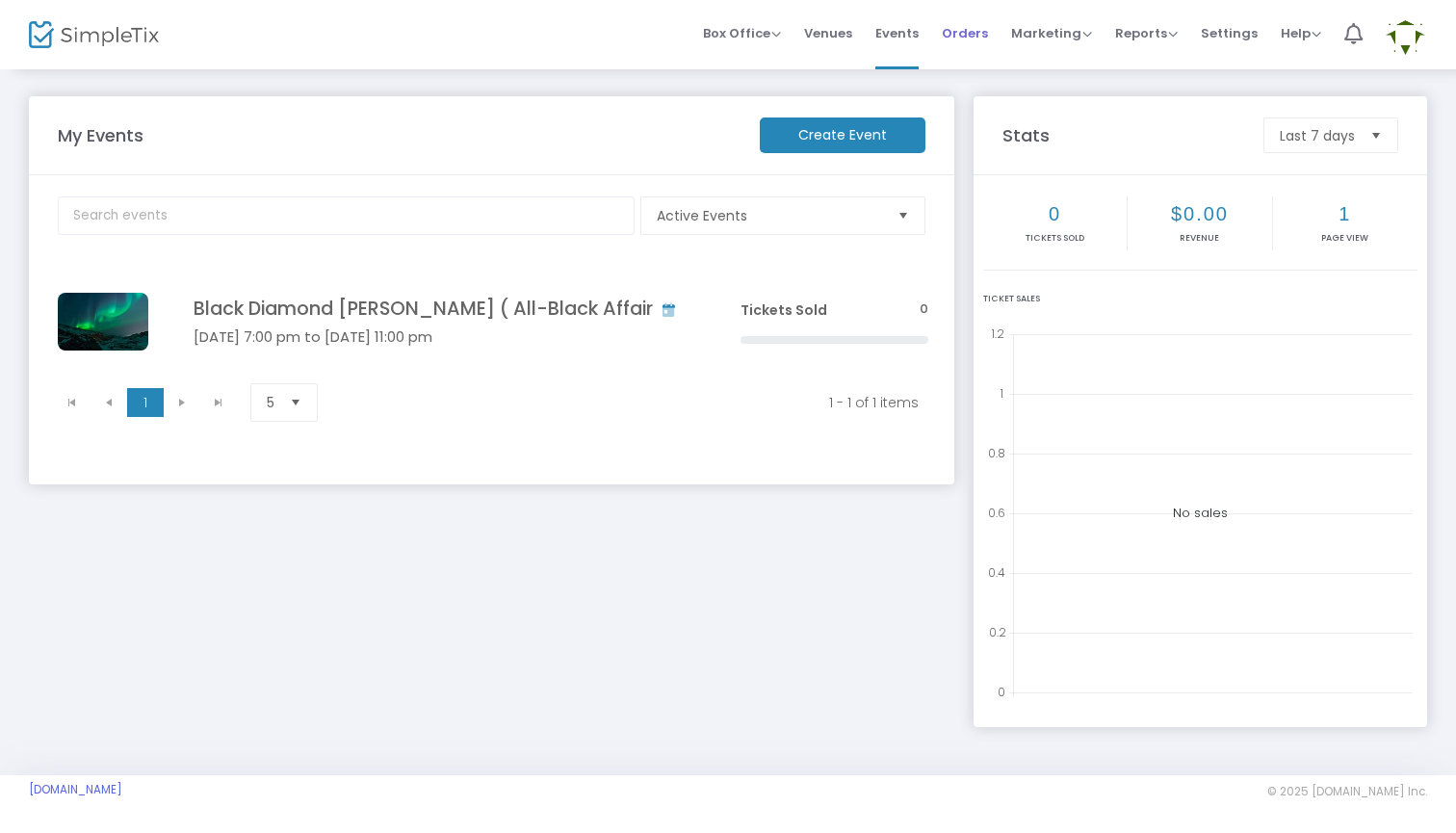 click on "Orders" at bounding box center (965, 33) 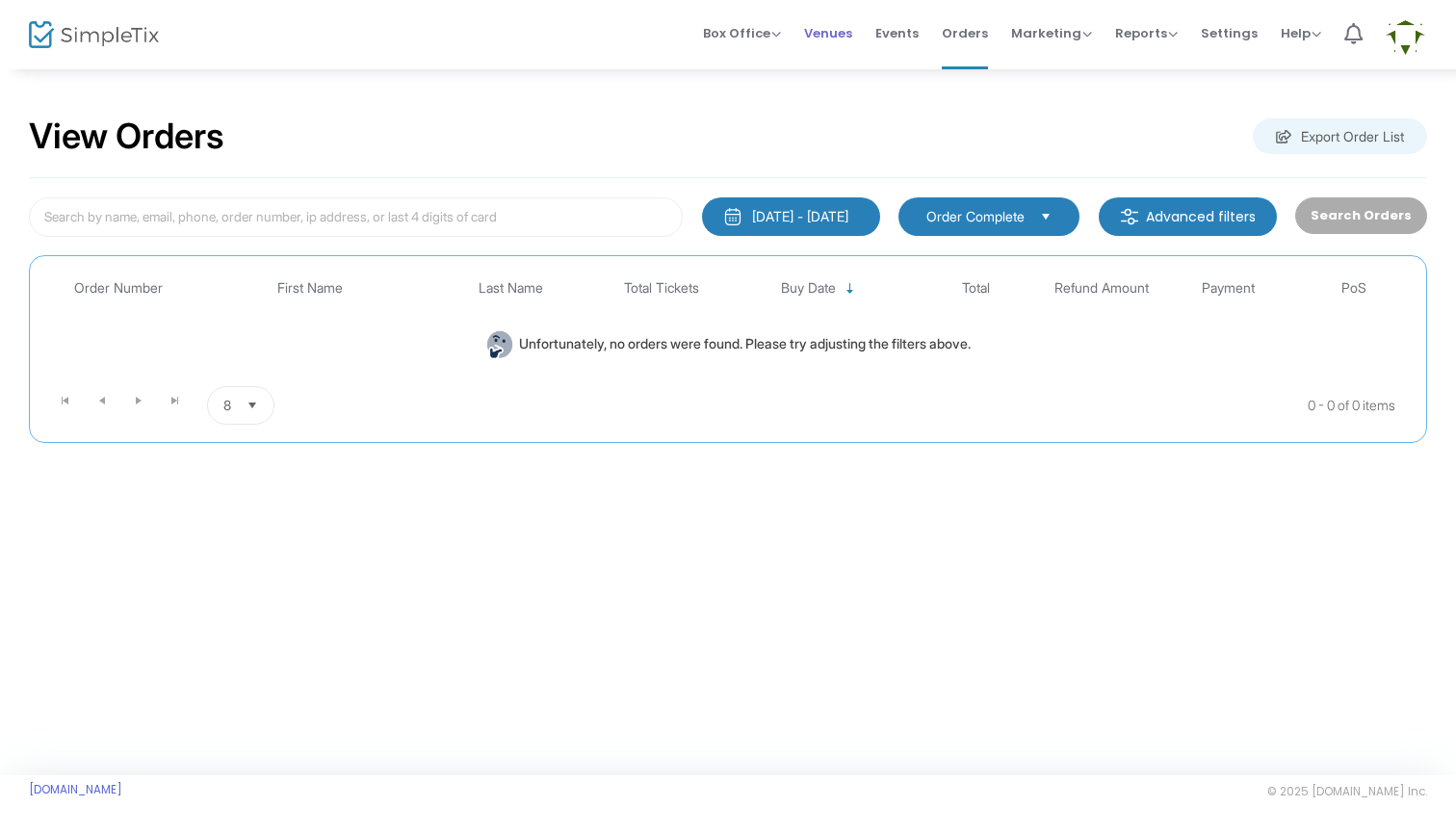 click on "Venues" at bounding box center [828, 33] 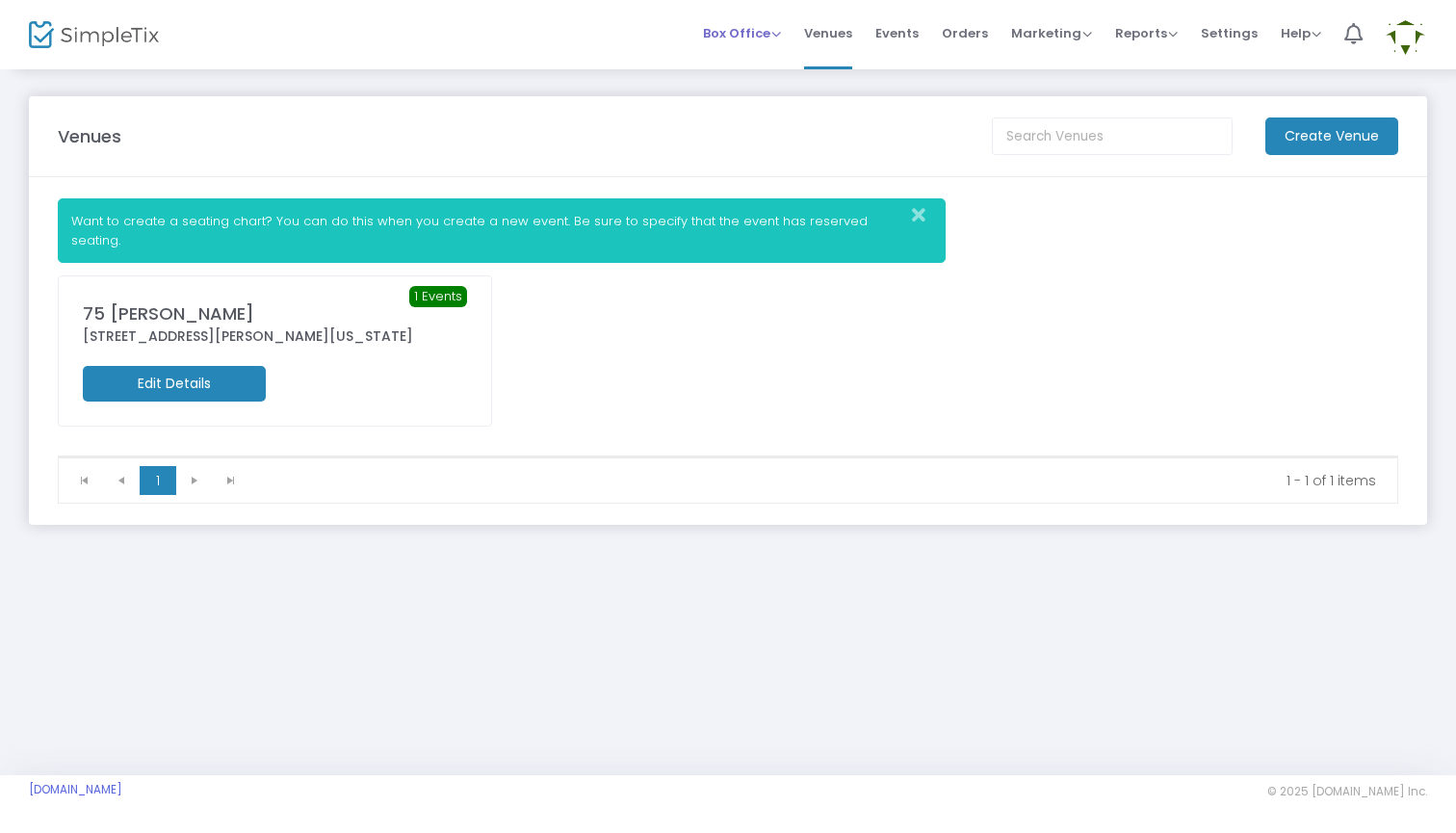 click on "Box Office   Sell Tickets   Bookings   Sell Season Pass" at bounding box center [741, 33] 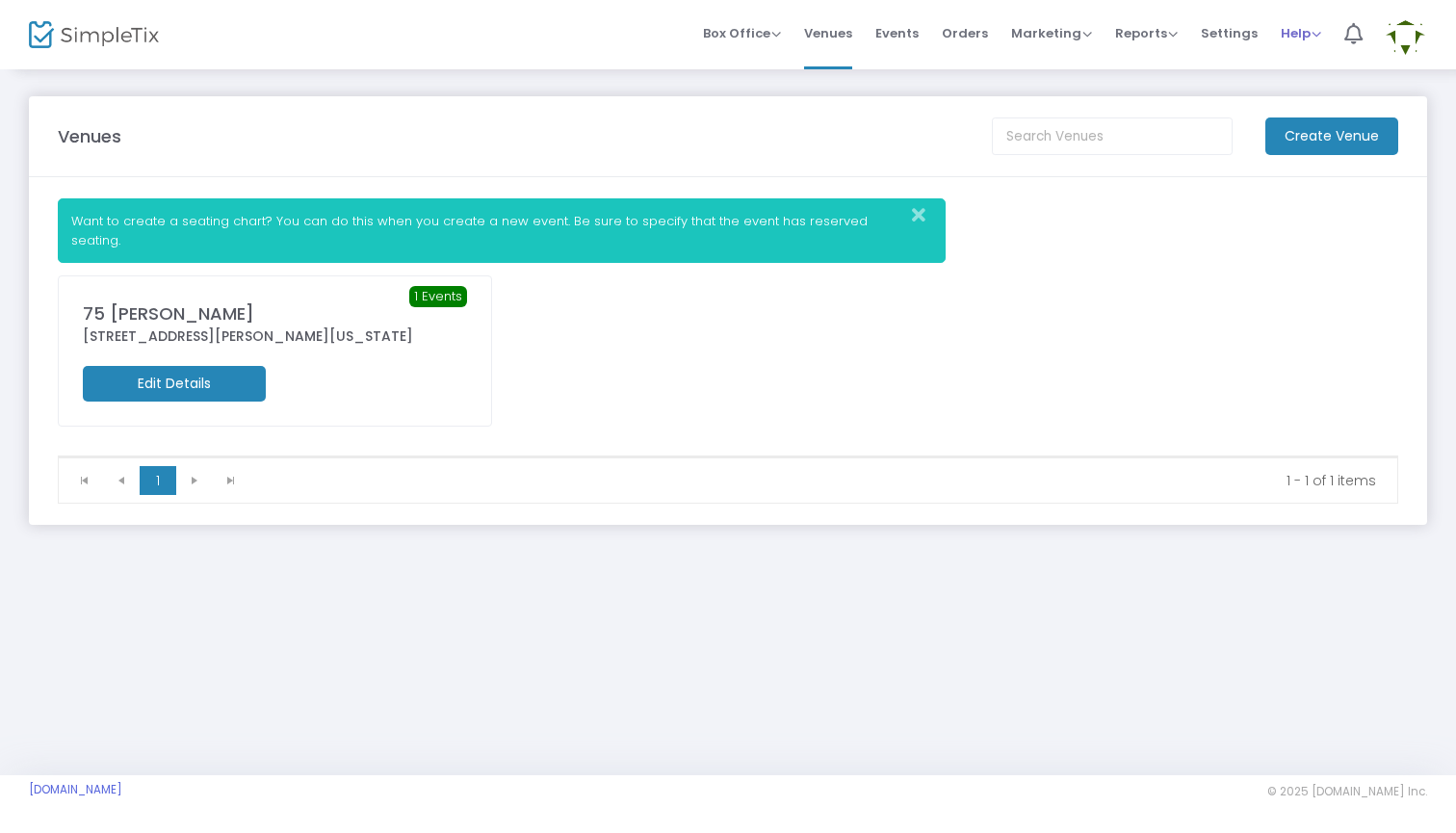 click on "Help" at bounding box center [1301, 33] 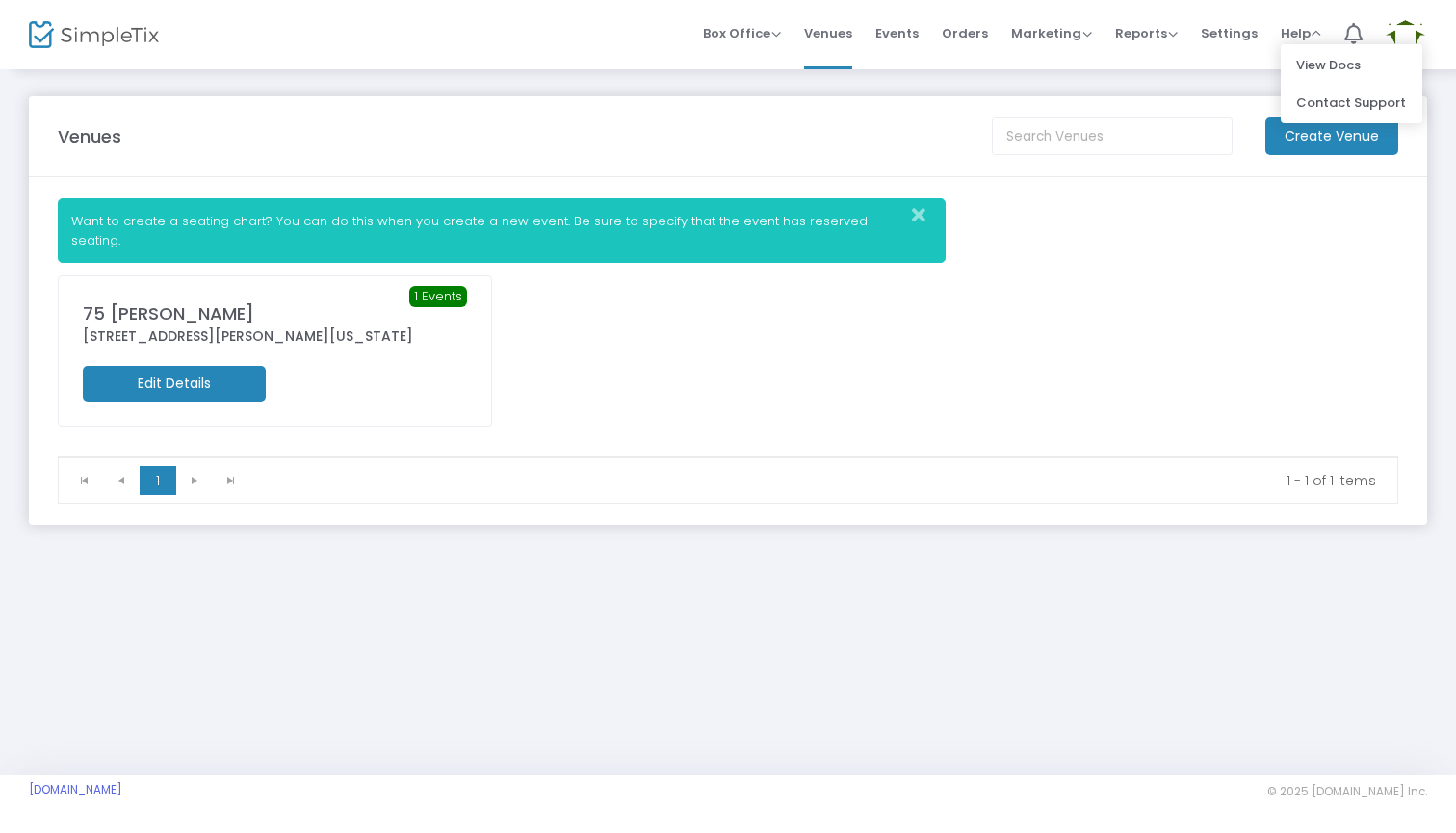 click on "Venues Create Venue  Want to create a seating chart? You can do this when you create a new event. Be sure to specify that the event has reserved seating.  1 Events  [GEOGRAPHIC_DATA][PERSON_NAME][STREET_ADDRESS][PERSON_NAME][US_STATE] Edit Details  1   1  1 - 1 of 1 items" 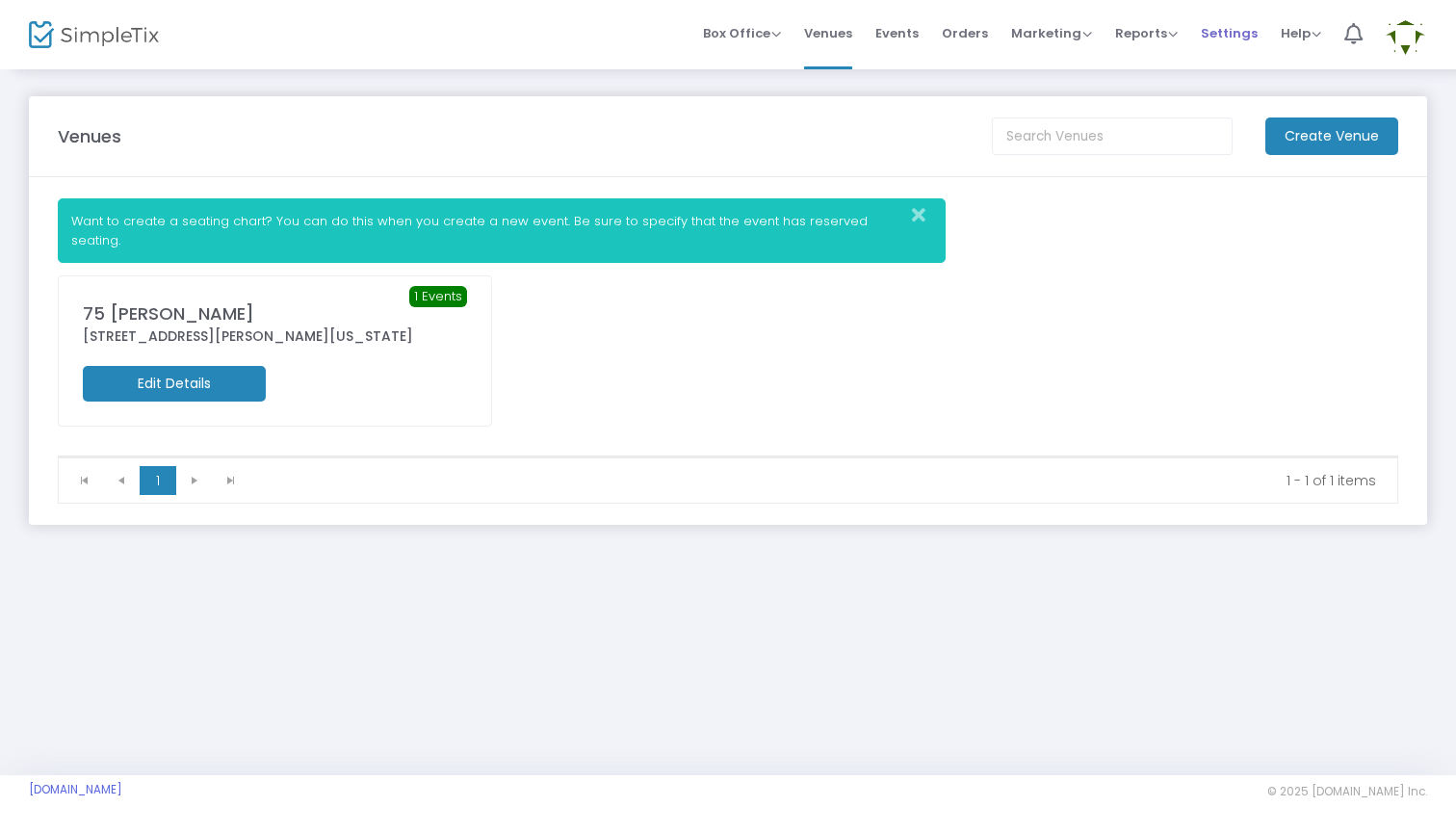 click on "Settings" at bounding box center [1229, 33] 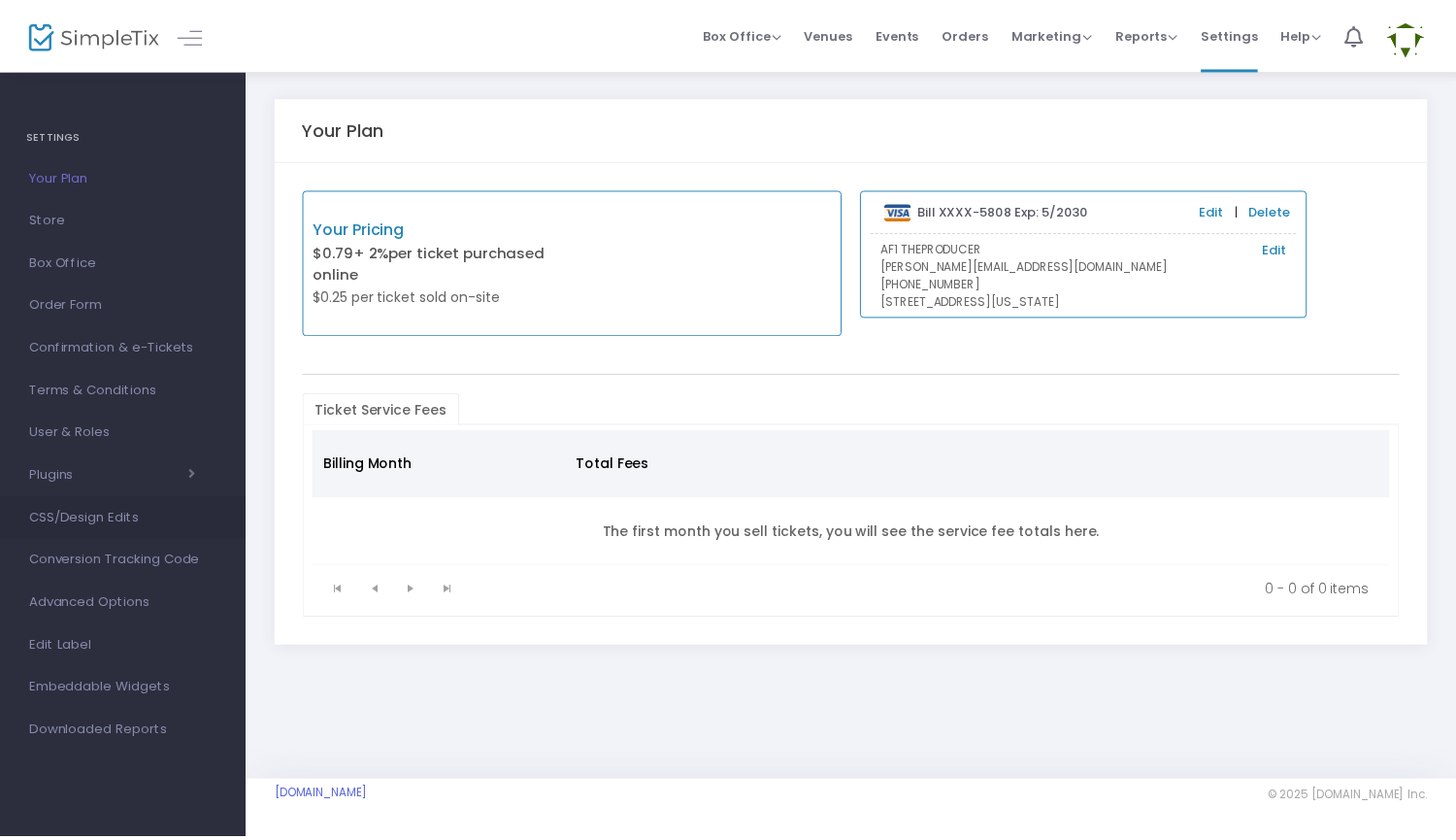 scroll, scrollTop: 0, scrollLeft: 0, axis: both 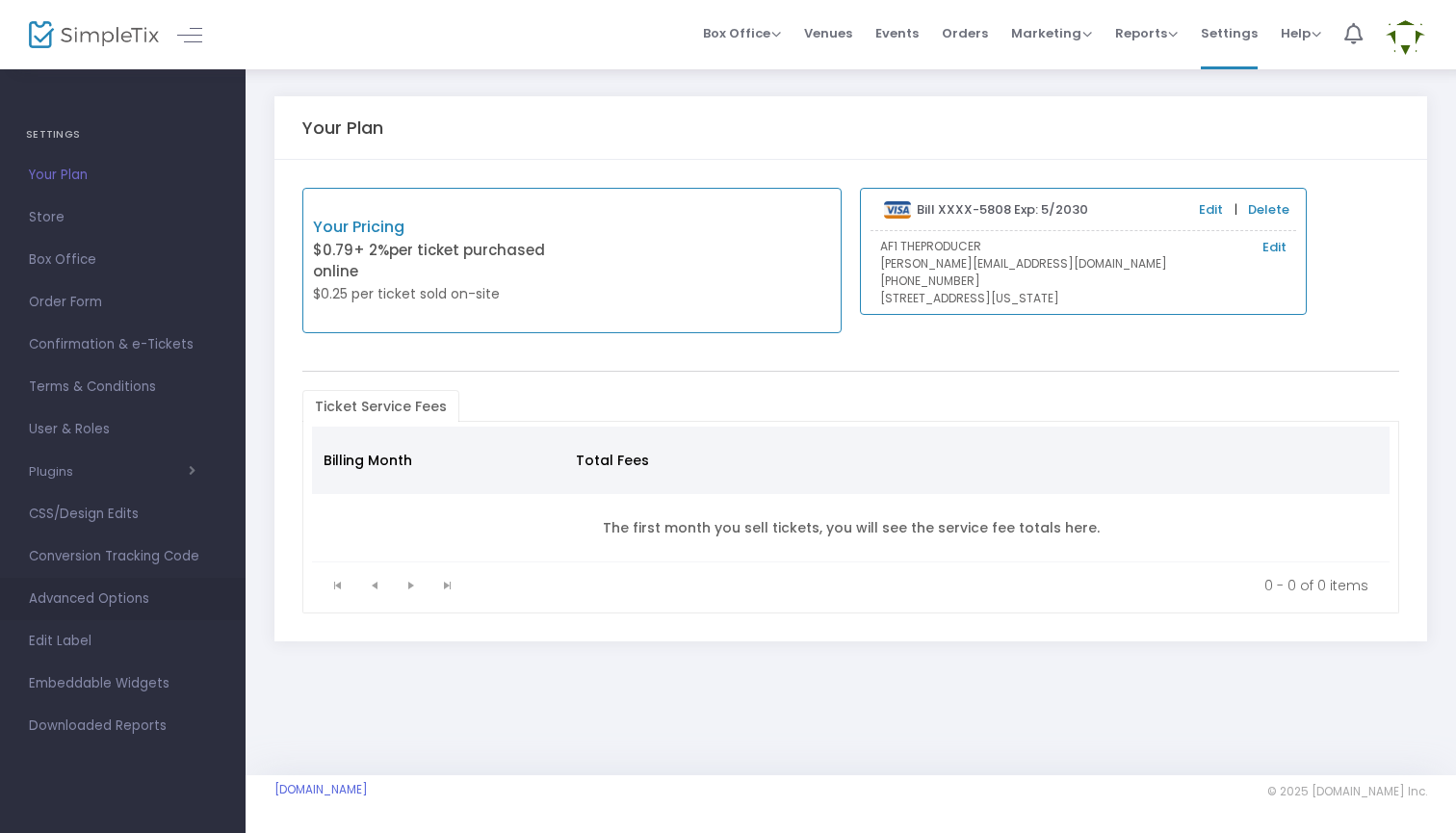 click on "Advanced Options" at bounding box center [122, 599] 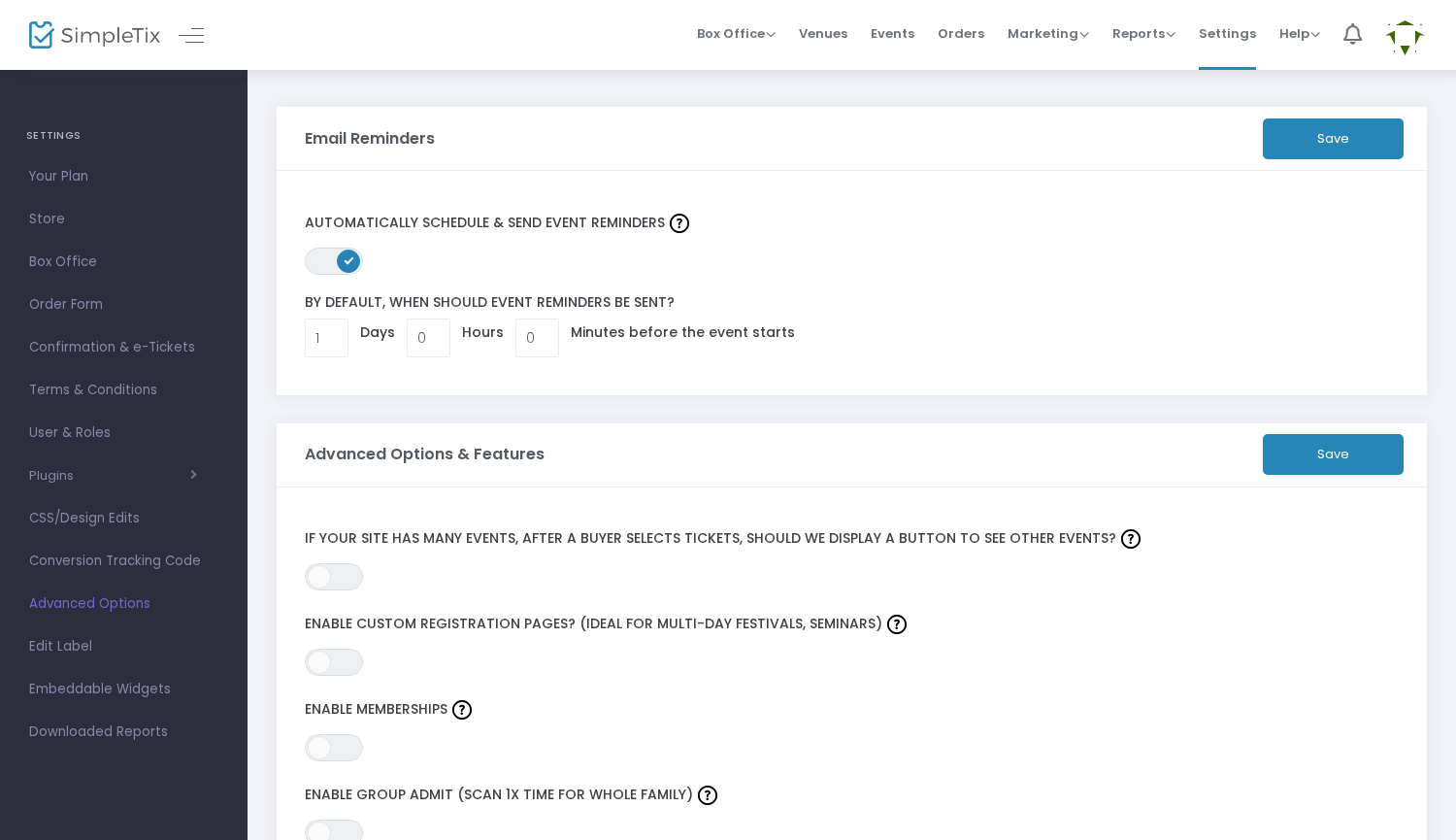 scroll, scrollTop: 0, scrollLeft: 0, axis: both 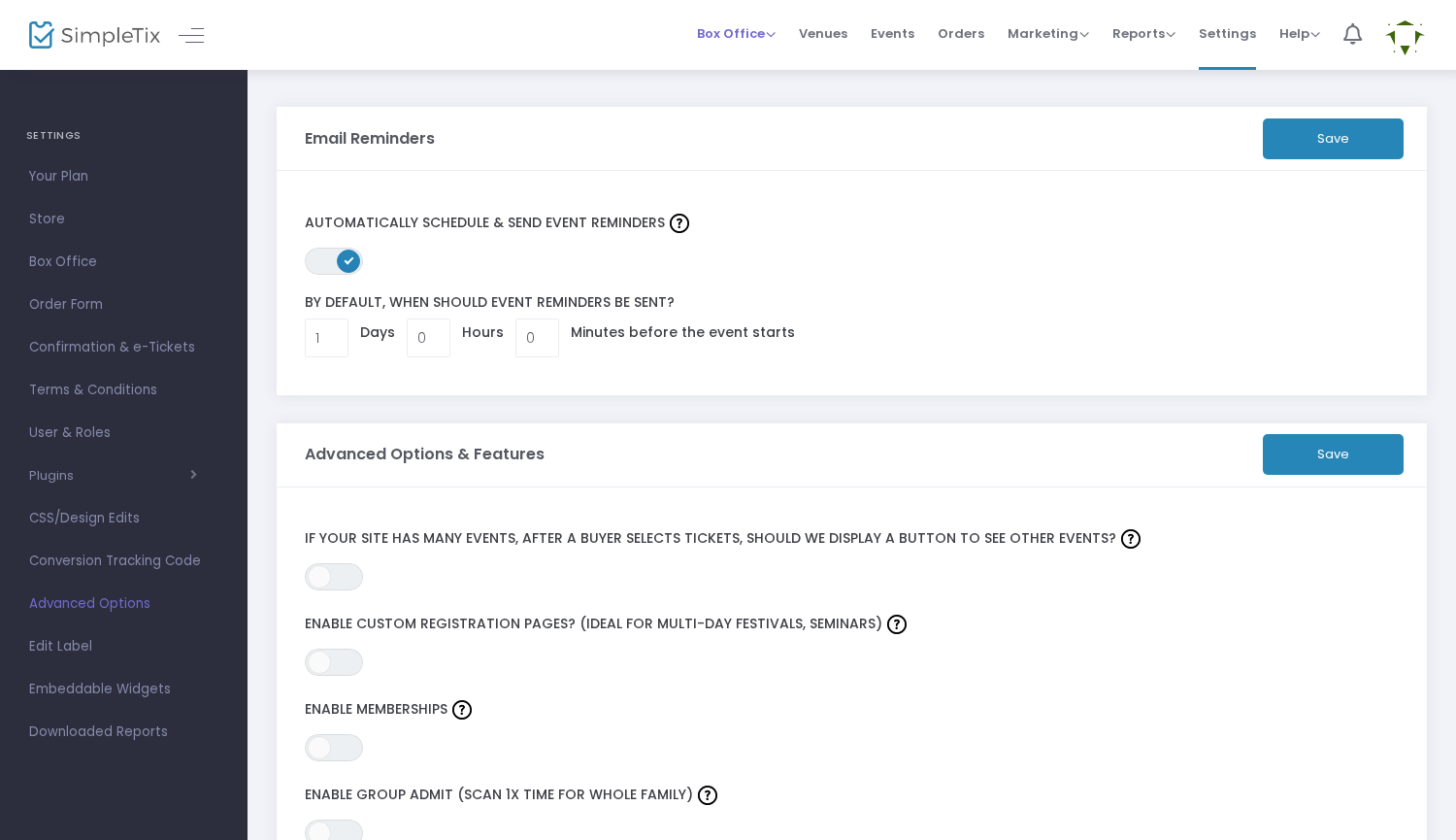 click on "Box Office" at bounding box center (736, 33) 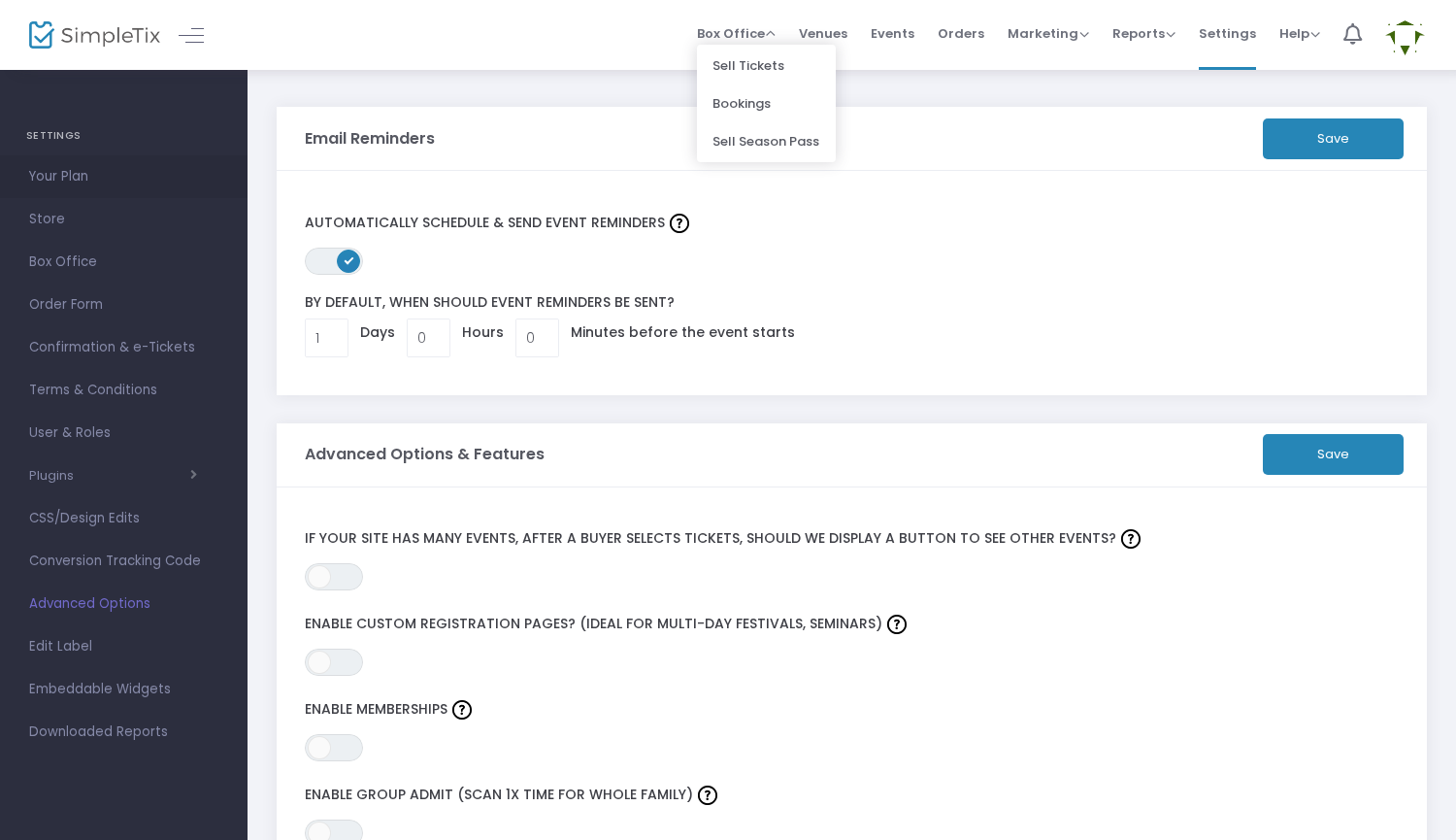 click on "Your Plan" at bounding box center (123, 177) 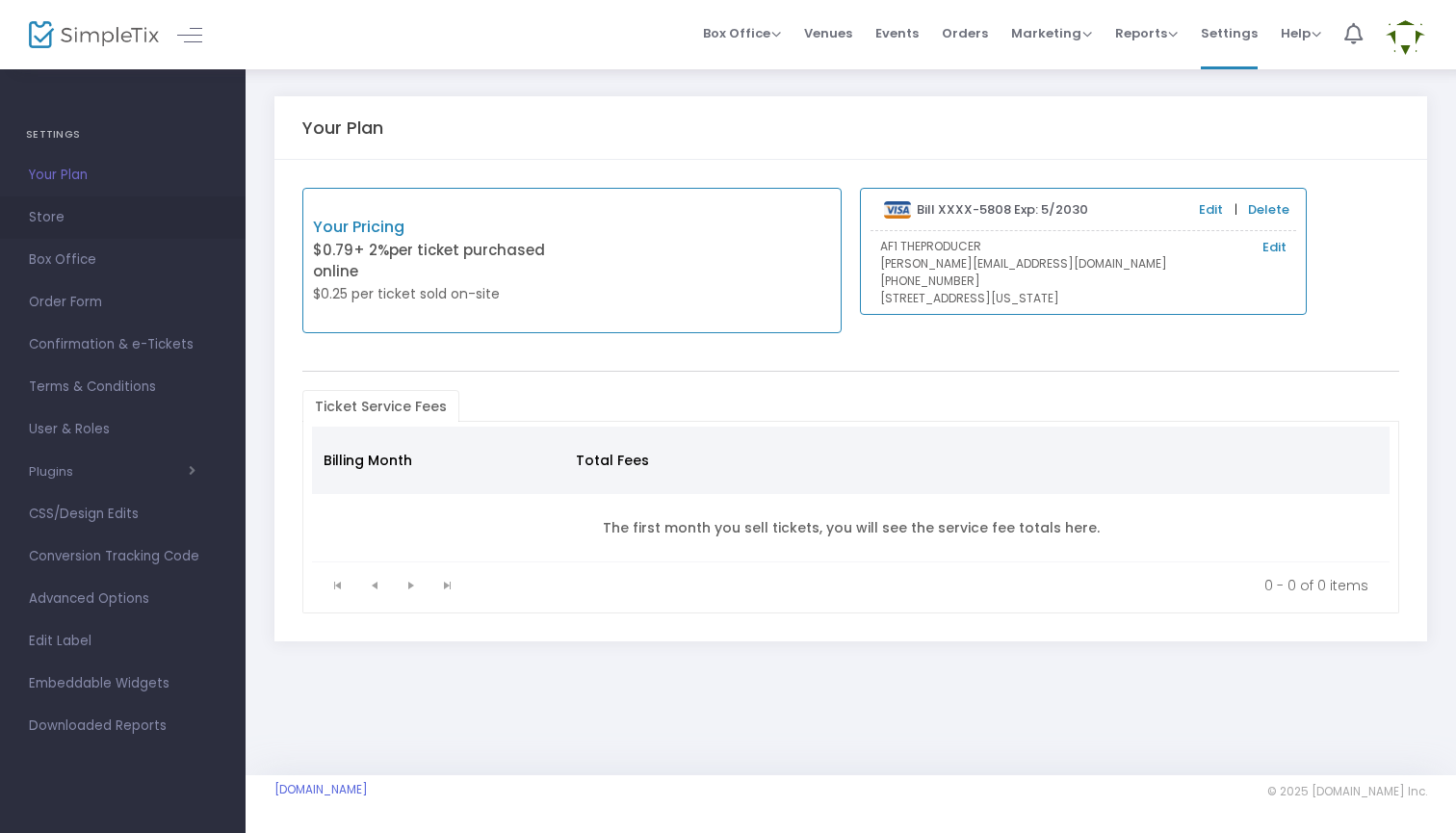 click on "Store" at bounding box center [122, 218] 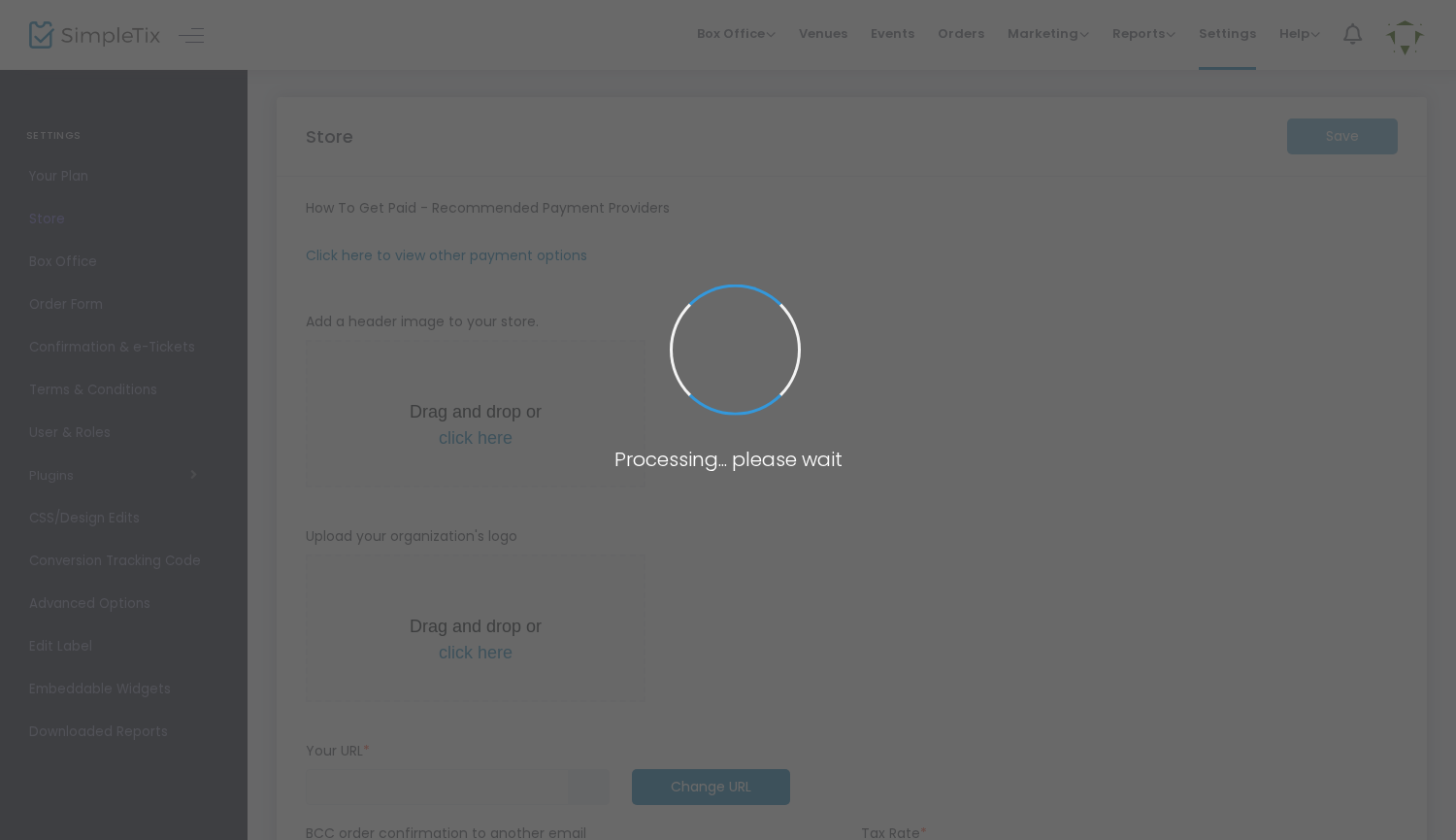 type on "[URL]" 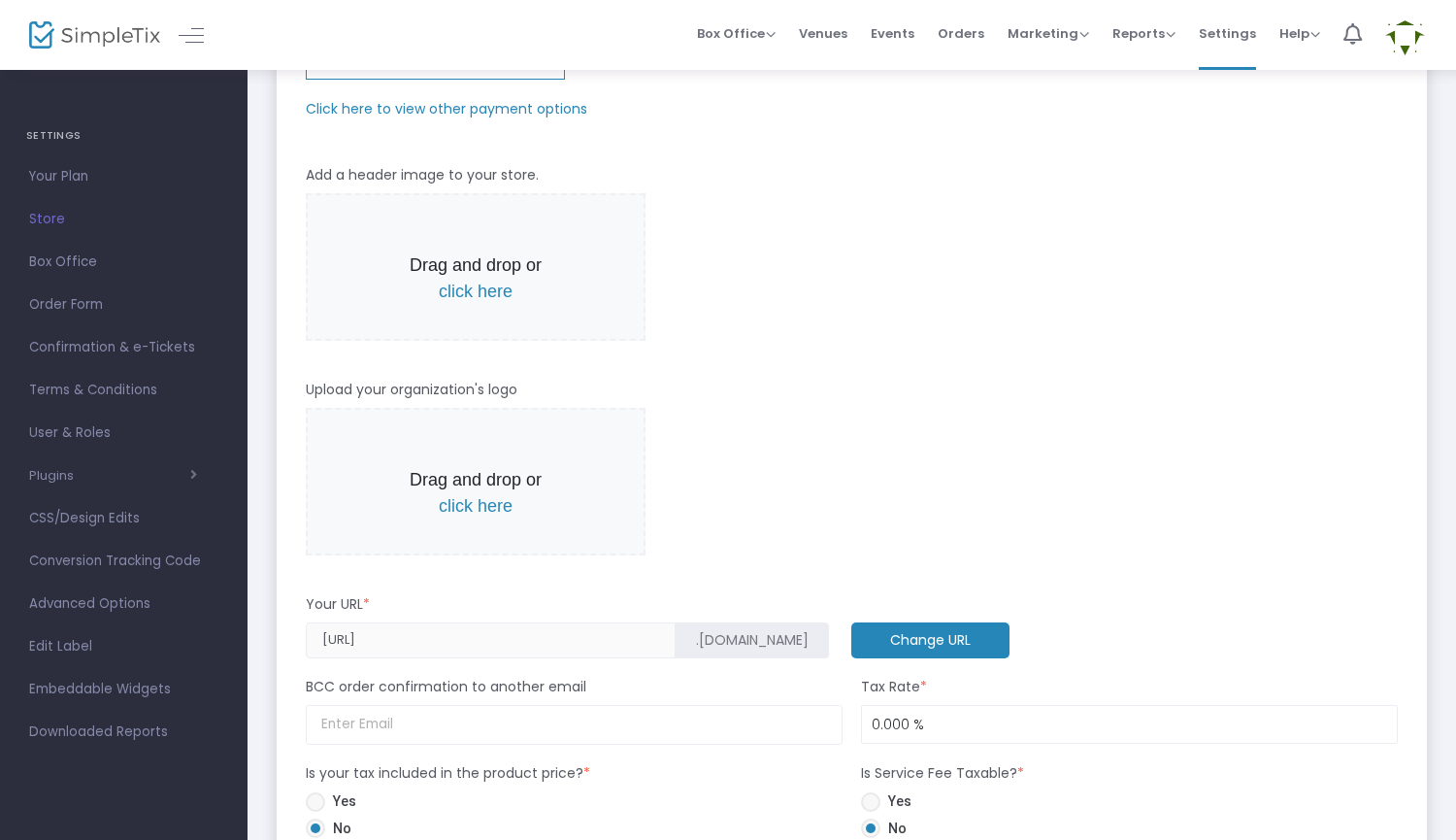 scroll, scrollTop: 338, scrollLeft: 0, axis: vertical 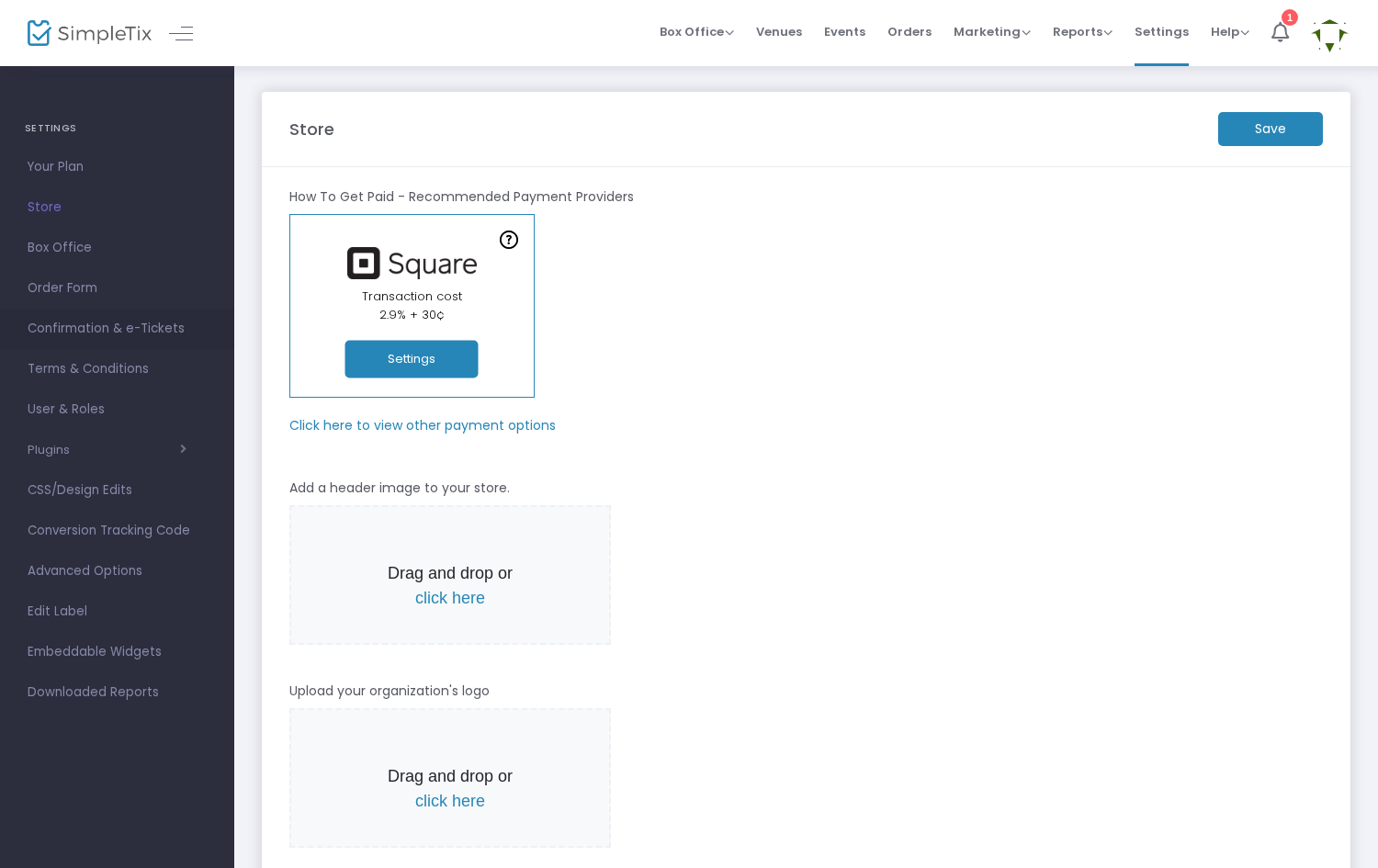 click on "Confirmation & e-Tickets" at bounding box center (117, 329) 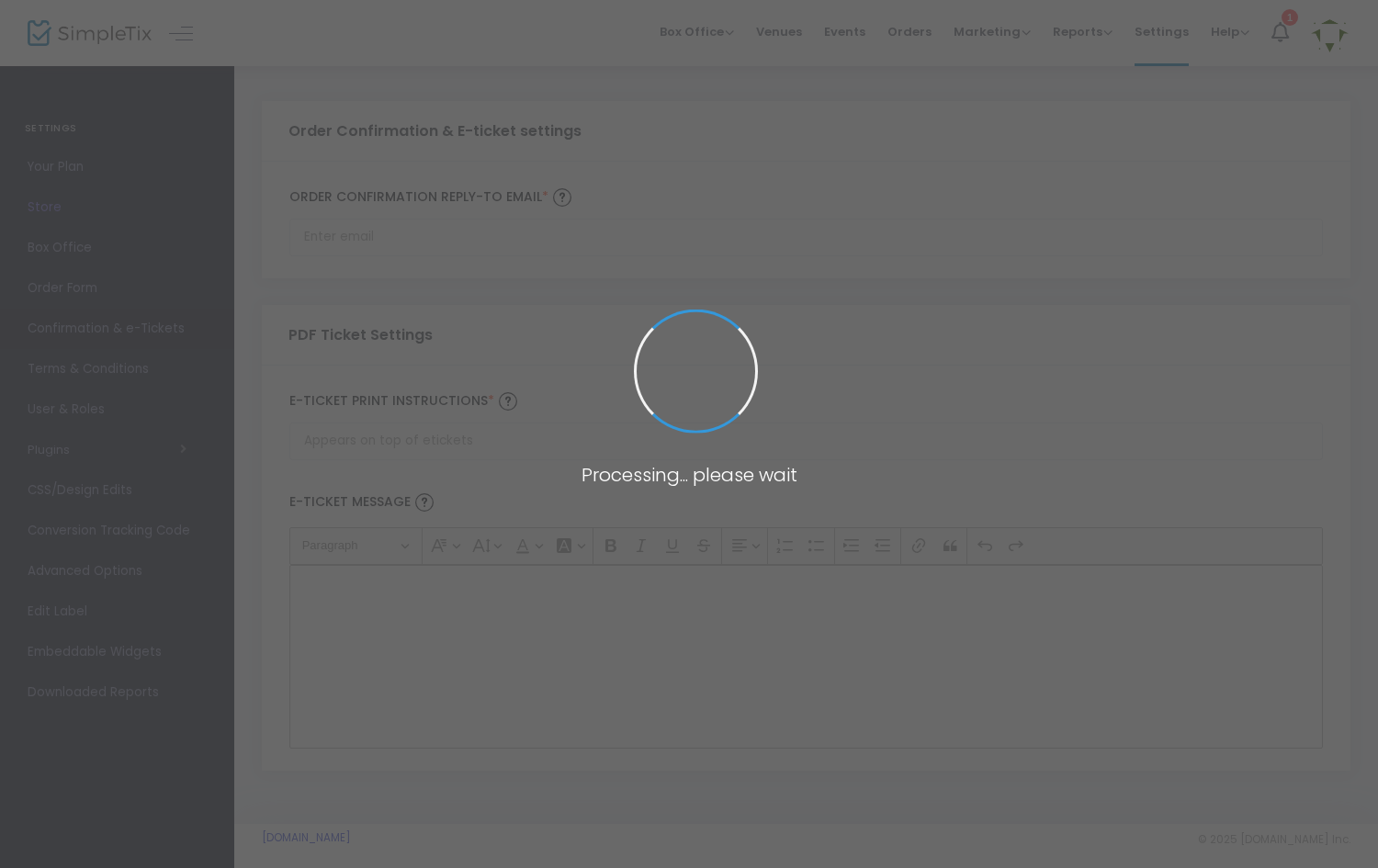 type on "[PERSON_NAME][EMAIL_ADDRESS][DOMAIN_NAME]" 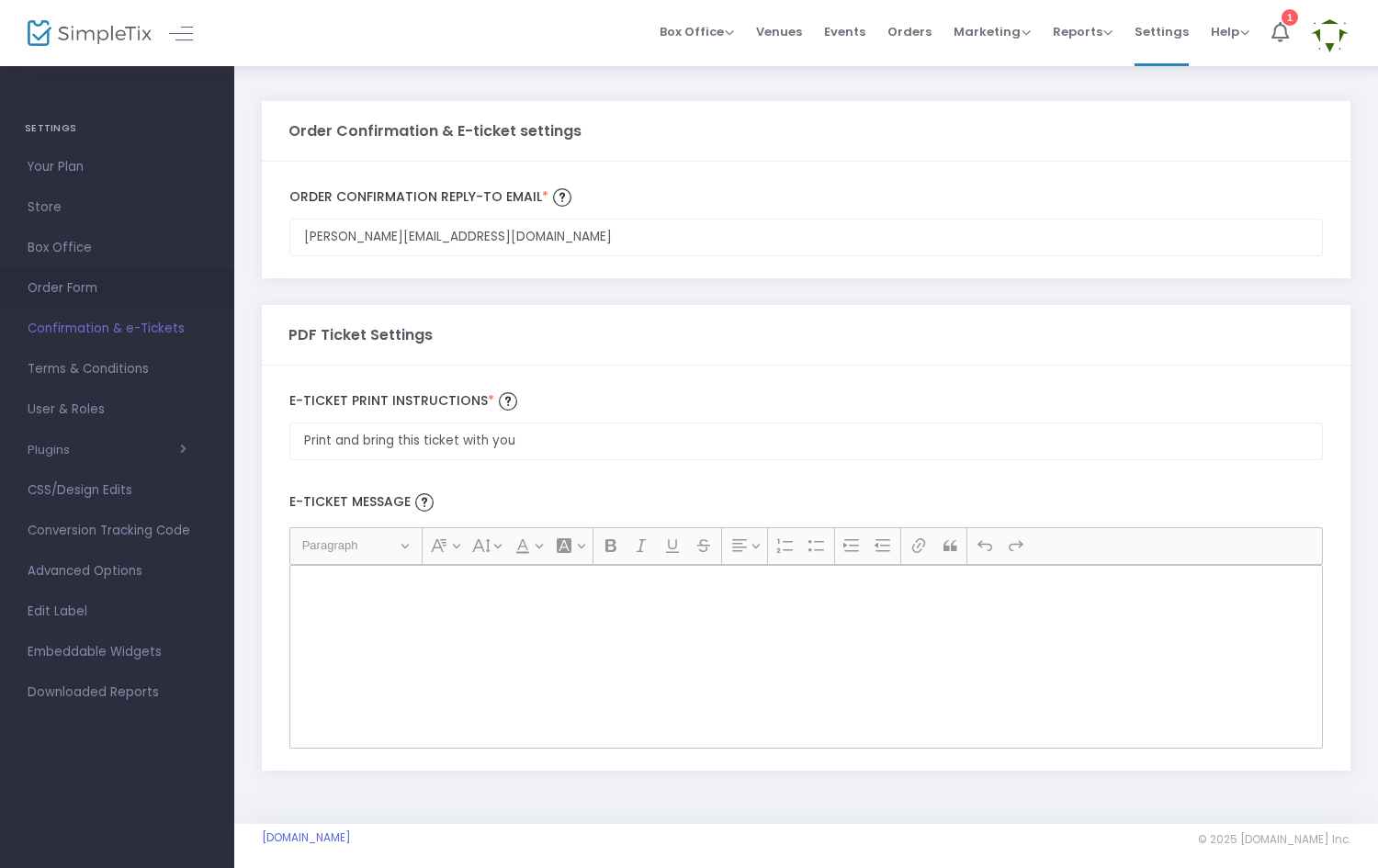 click on "Order Form" at bounding box center (117, 288) 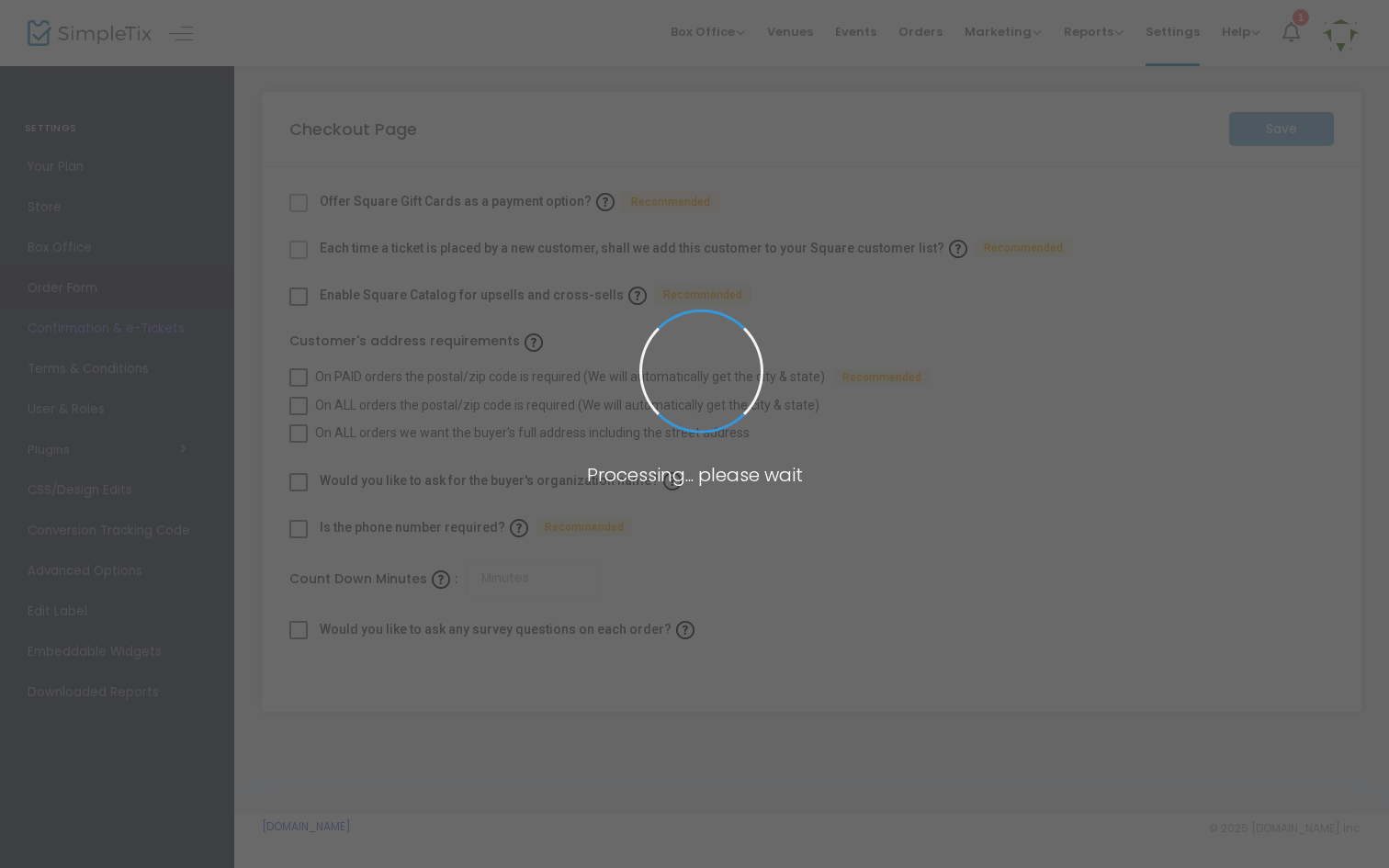 checkbox on "true" 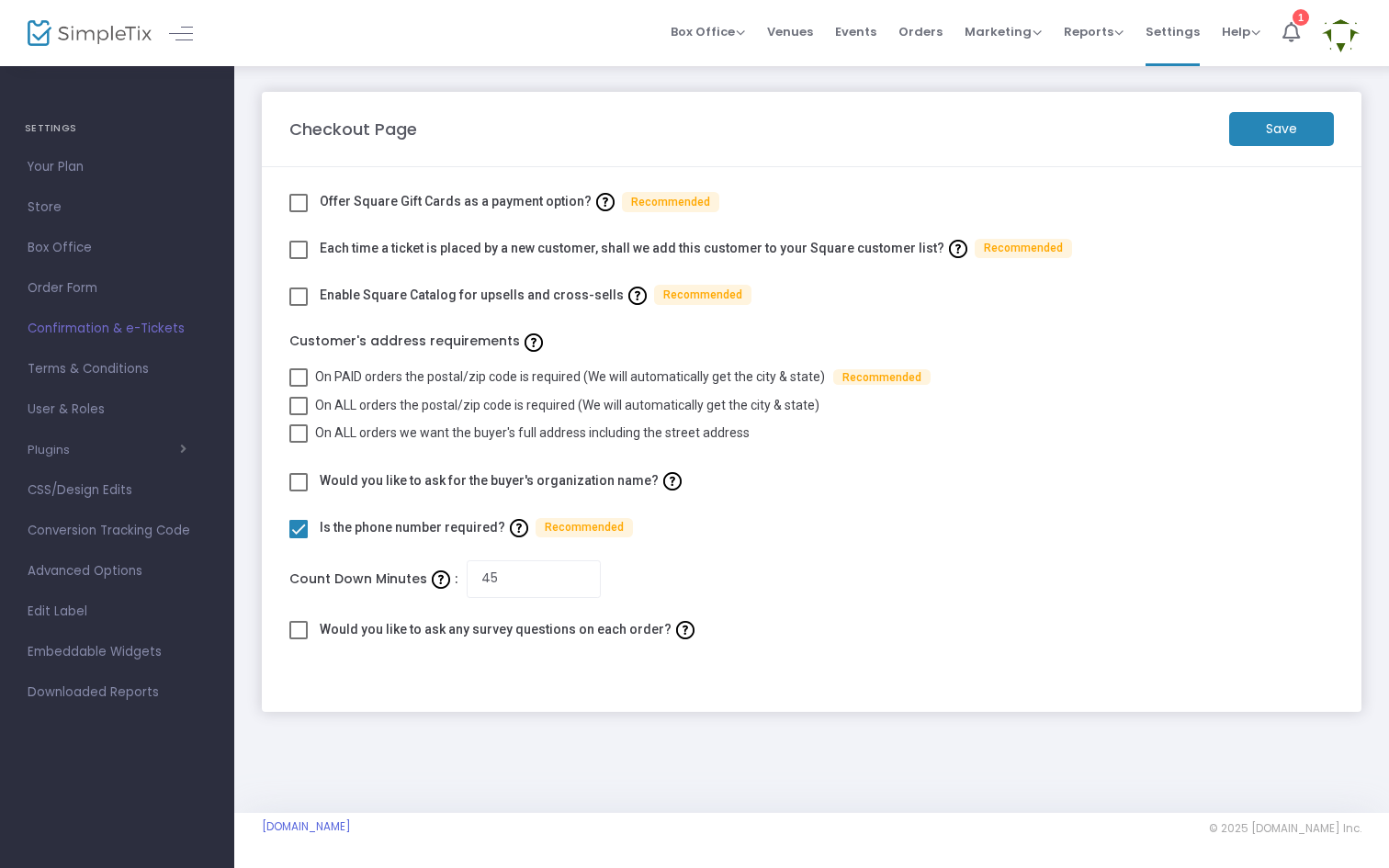 click on "Confirmation & e-Tickets" at bounding box center [117, 329] 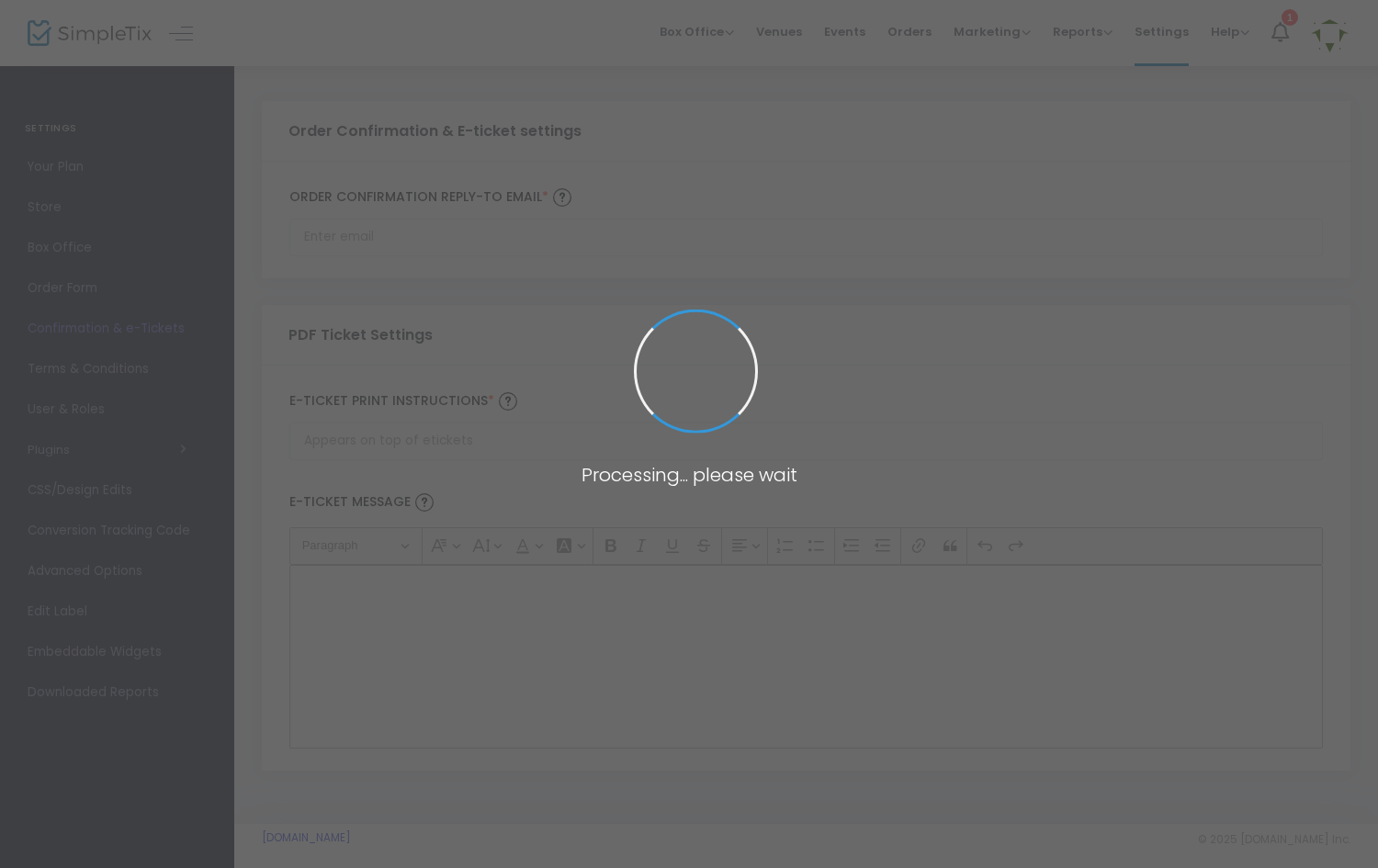type on "[PERSON_NAME][EMAIL_ADDRESS][DOMAIN_NAME]" 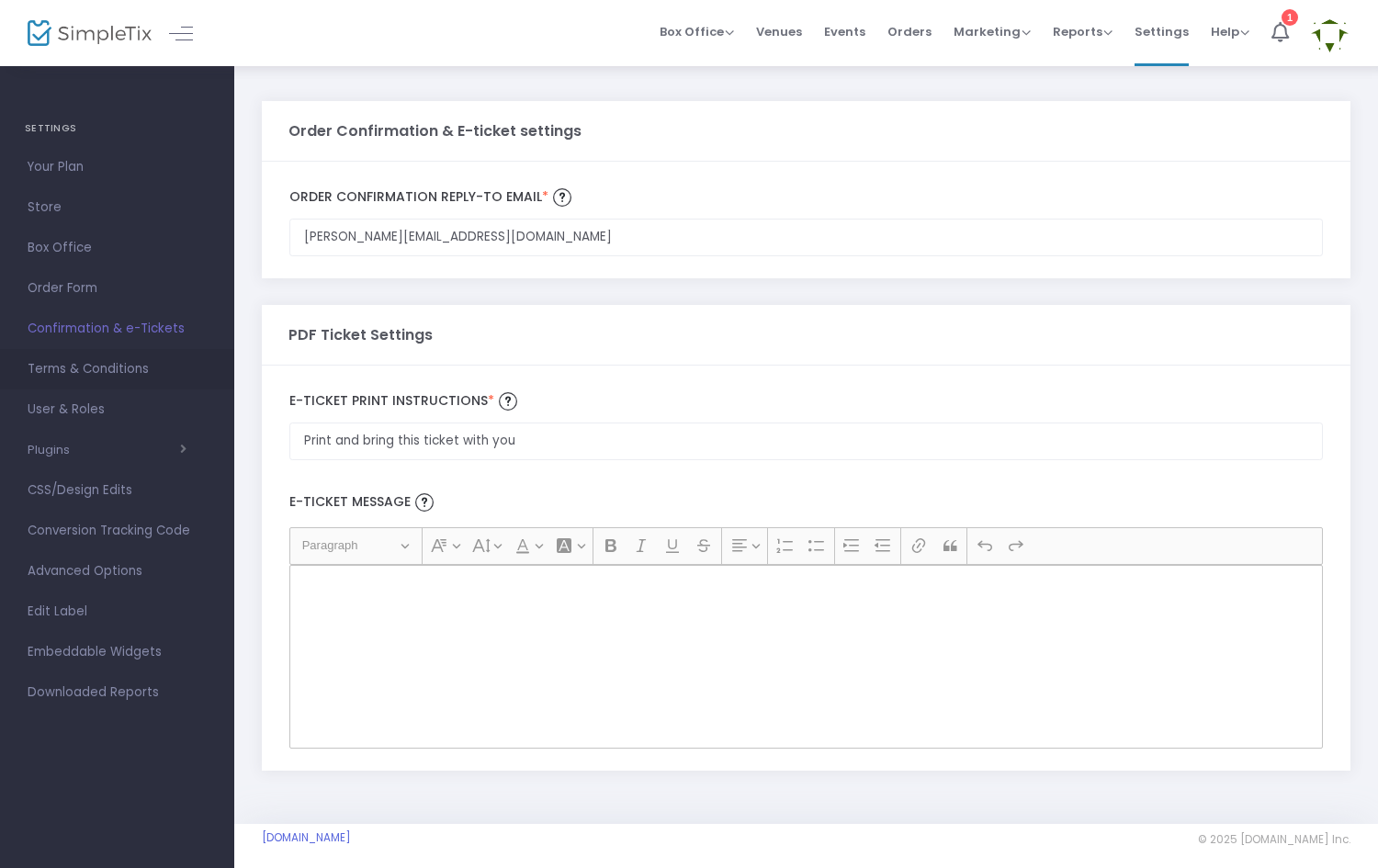 click on "Terms & Conditions" at bounding box center (117, 369) 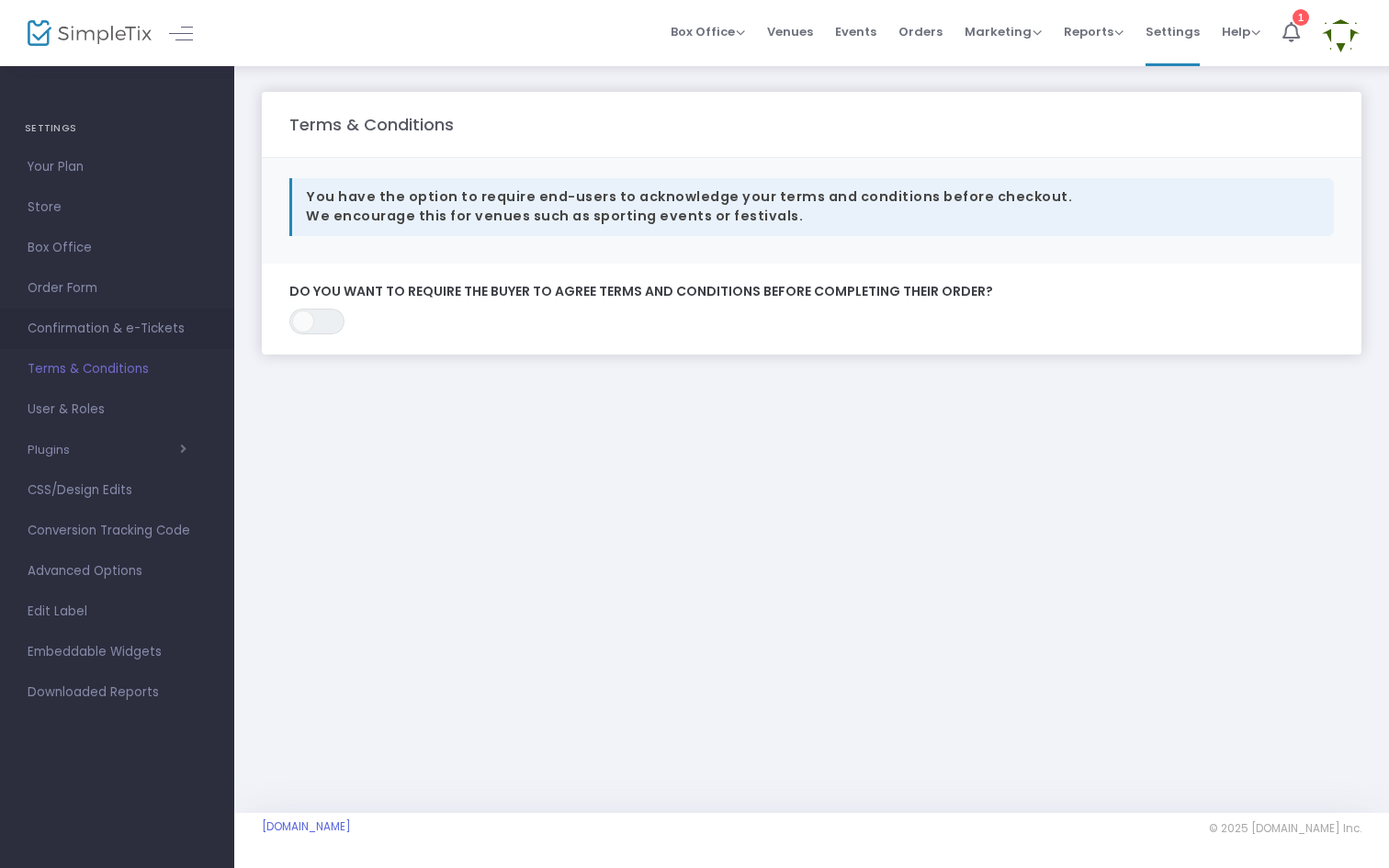 click on "Confirmation & e-Tickets" at bounding box center (117, 329) 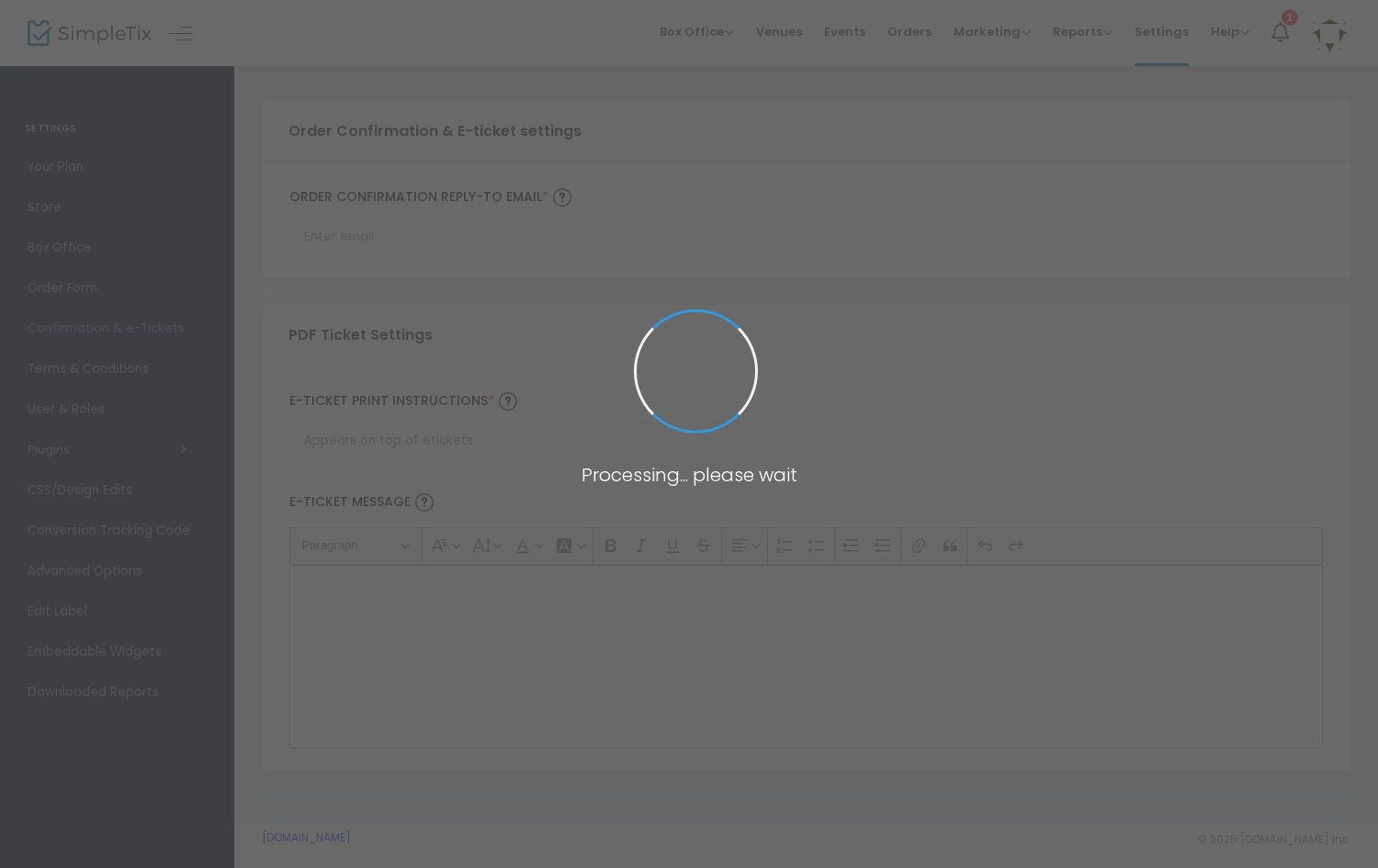 type on "[PERSON_NAME][EMAIL_ADDRESS][DOMAIN_NAME]" 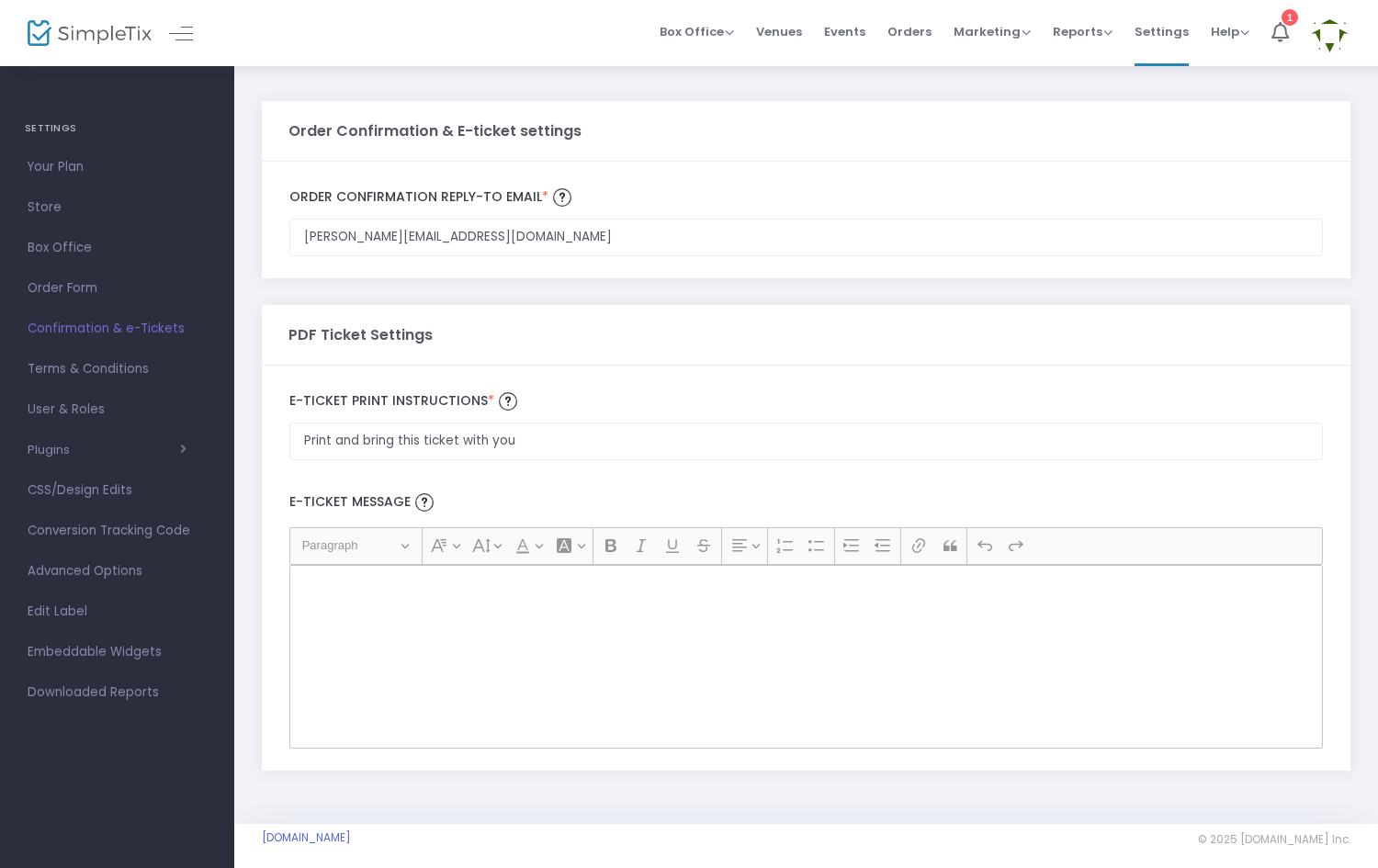 scroll, scrollTop: 0, scrollLeft: 0, axis: both 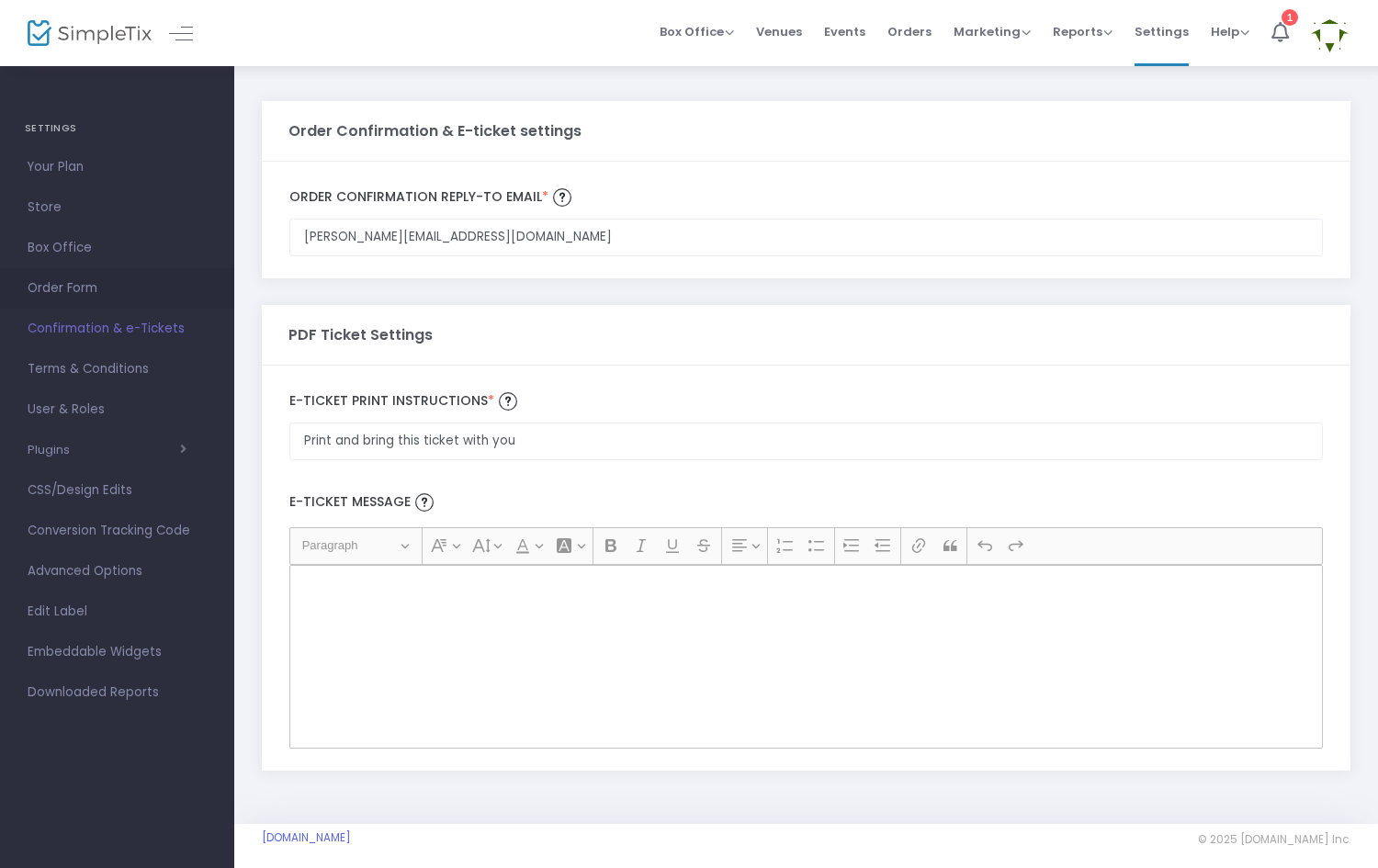 click on "Order Form" at bounding box center (117, 288) 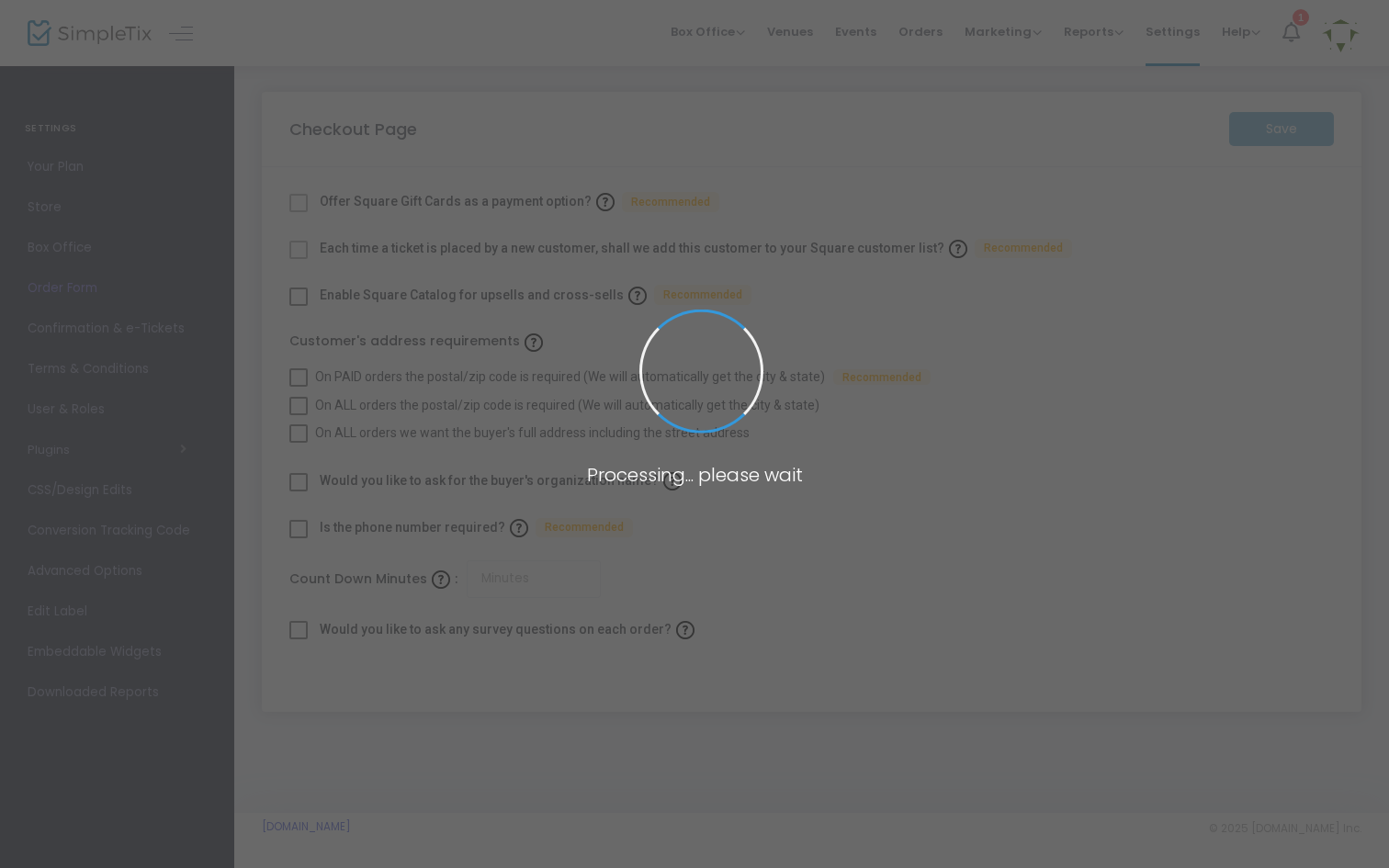 checkbox on "true" 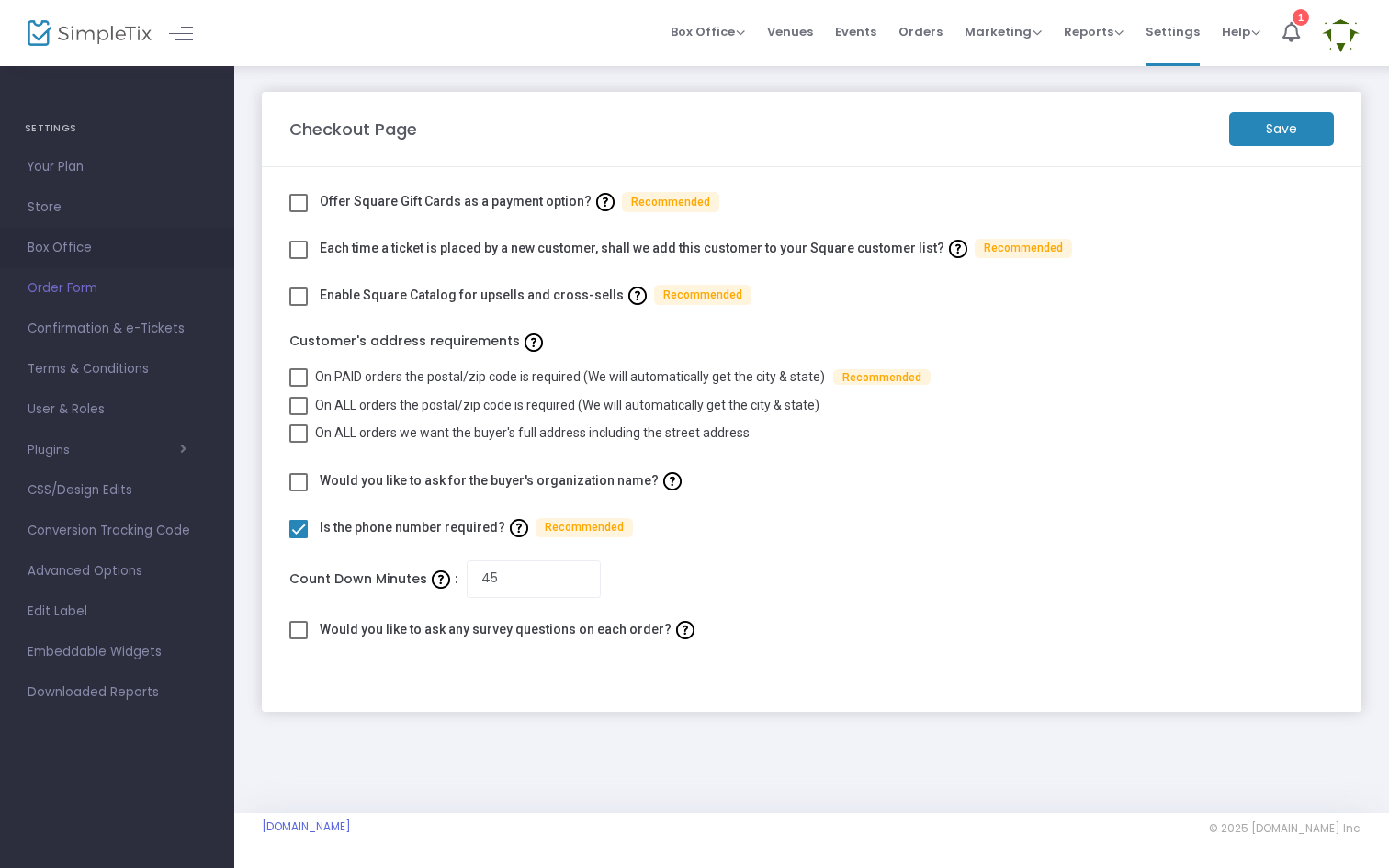 click on "Box Office" at bounding box center (117, 248) 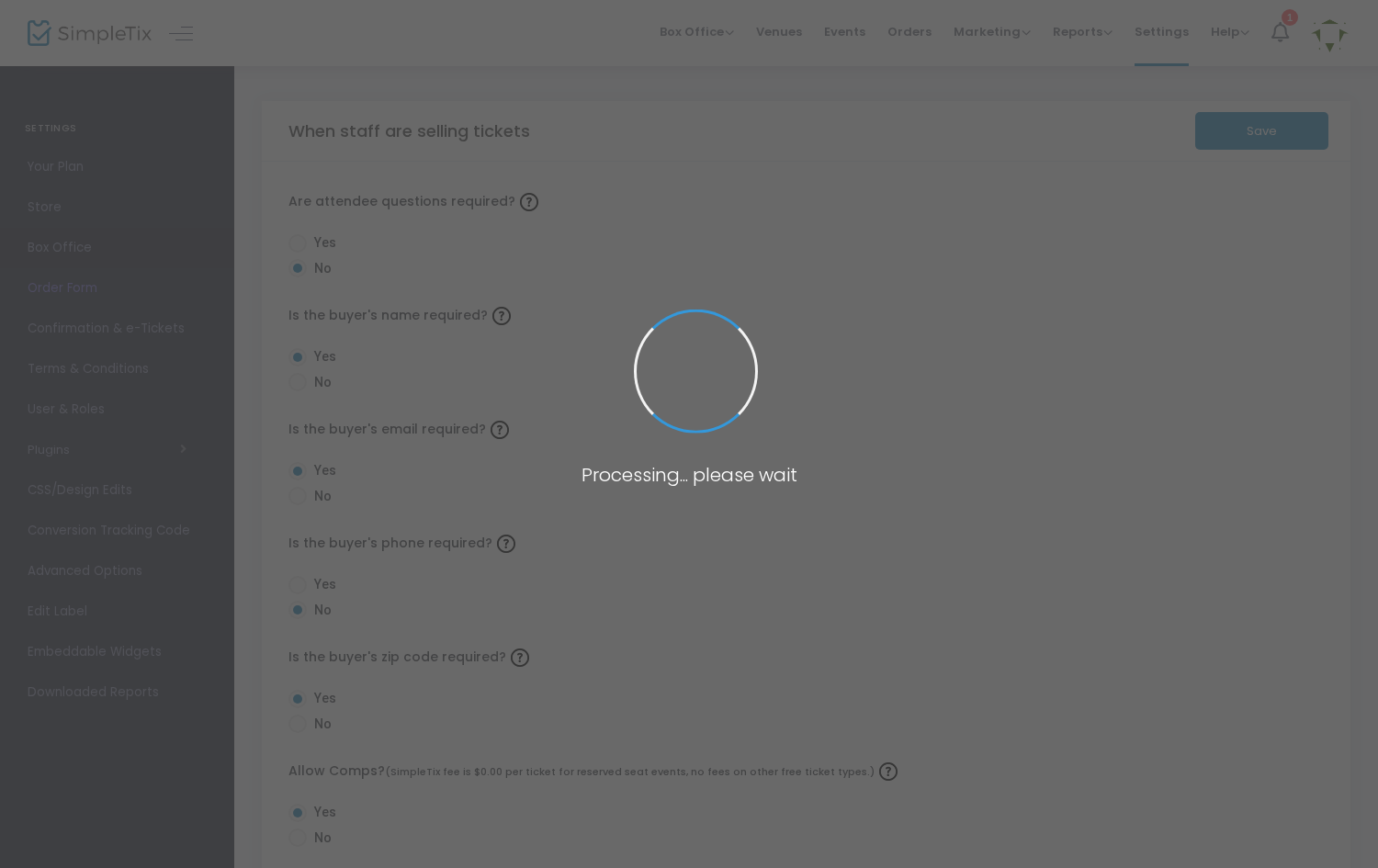 radio on "false" 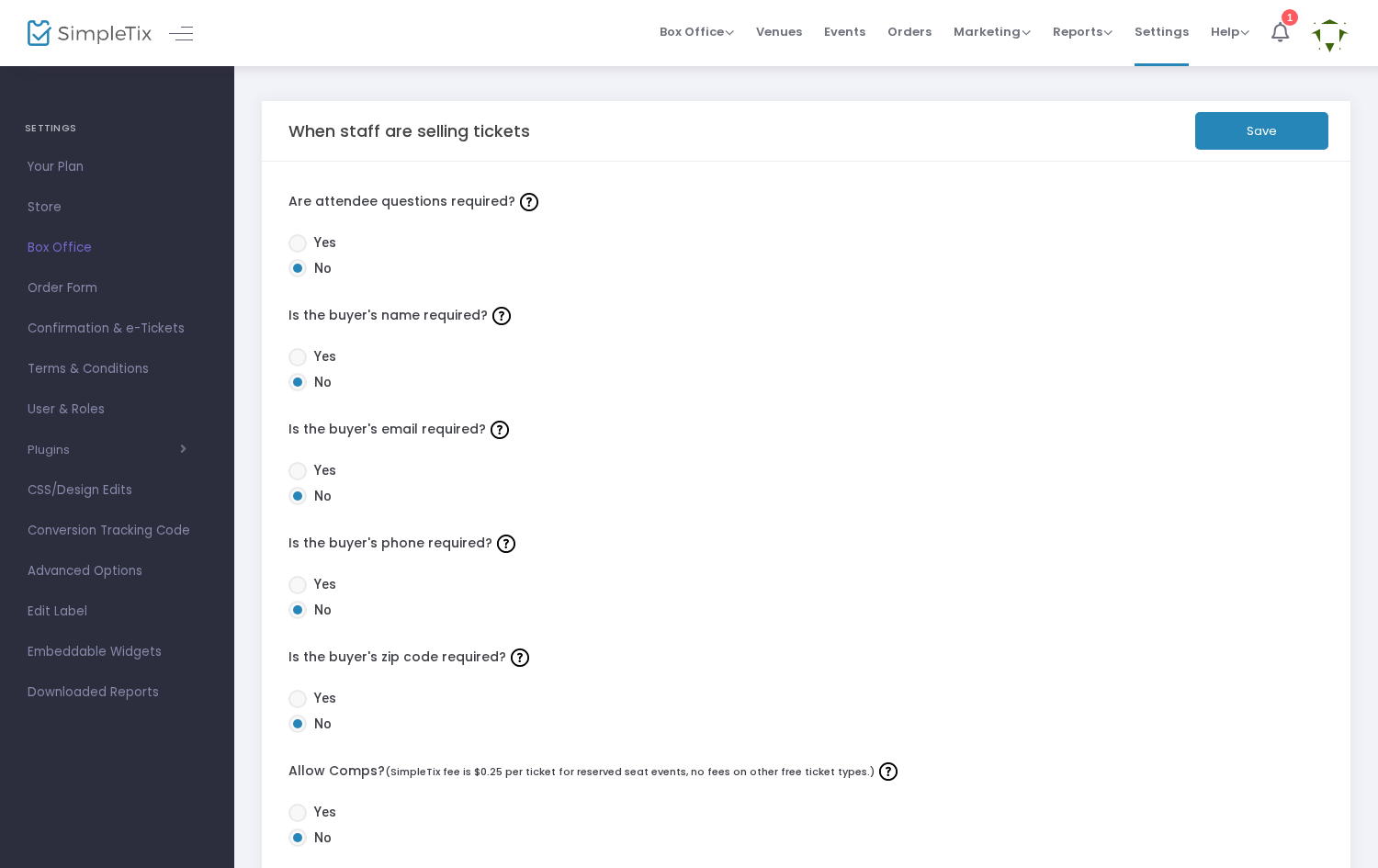scroll, scrollTop: 0, scrollLeft: 0, axis: both 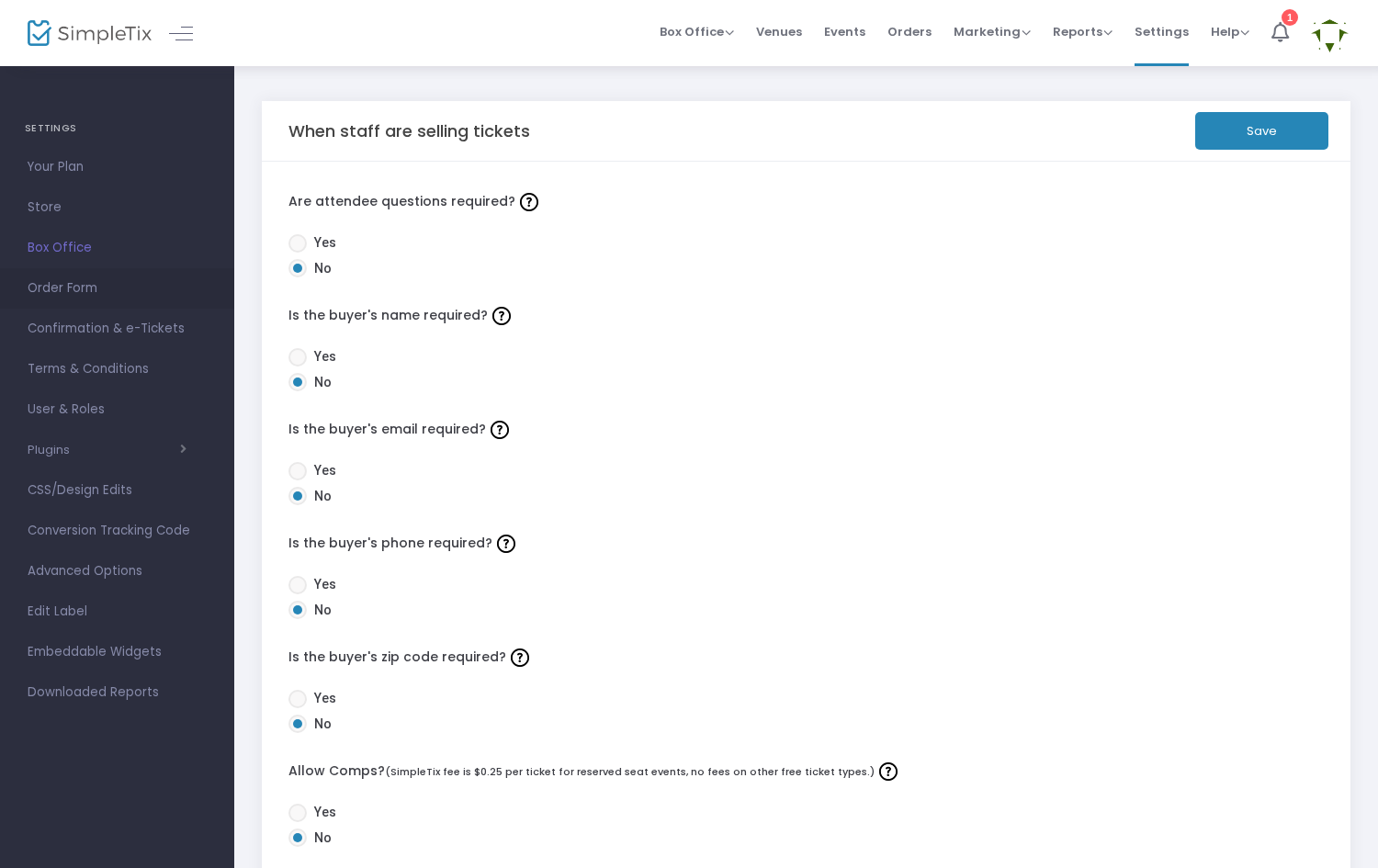 click on "Order Form" at bounding box center [117, 288] 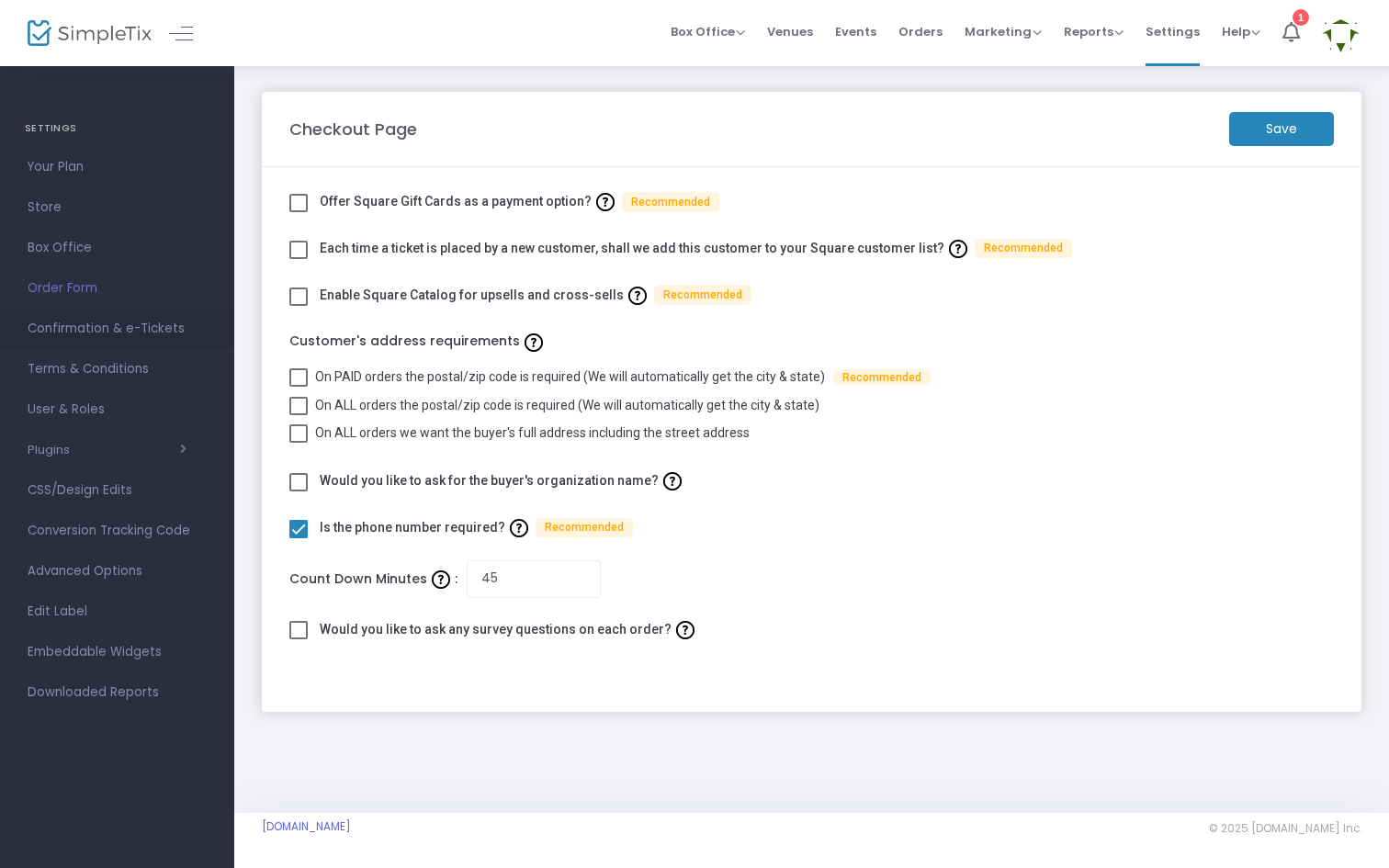 click on "Confirmation & e-Tickets" at bounding box center (117, 329) 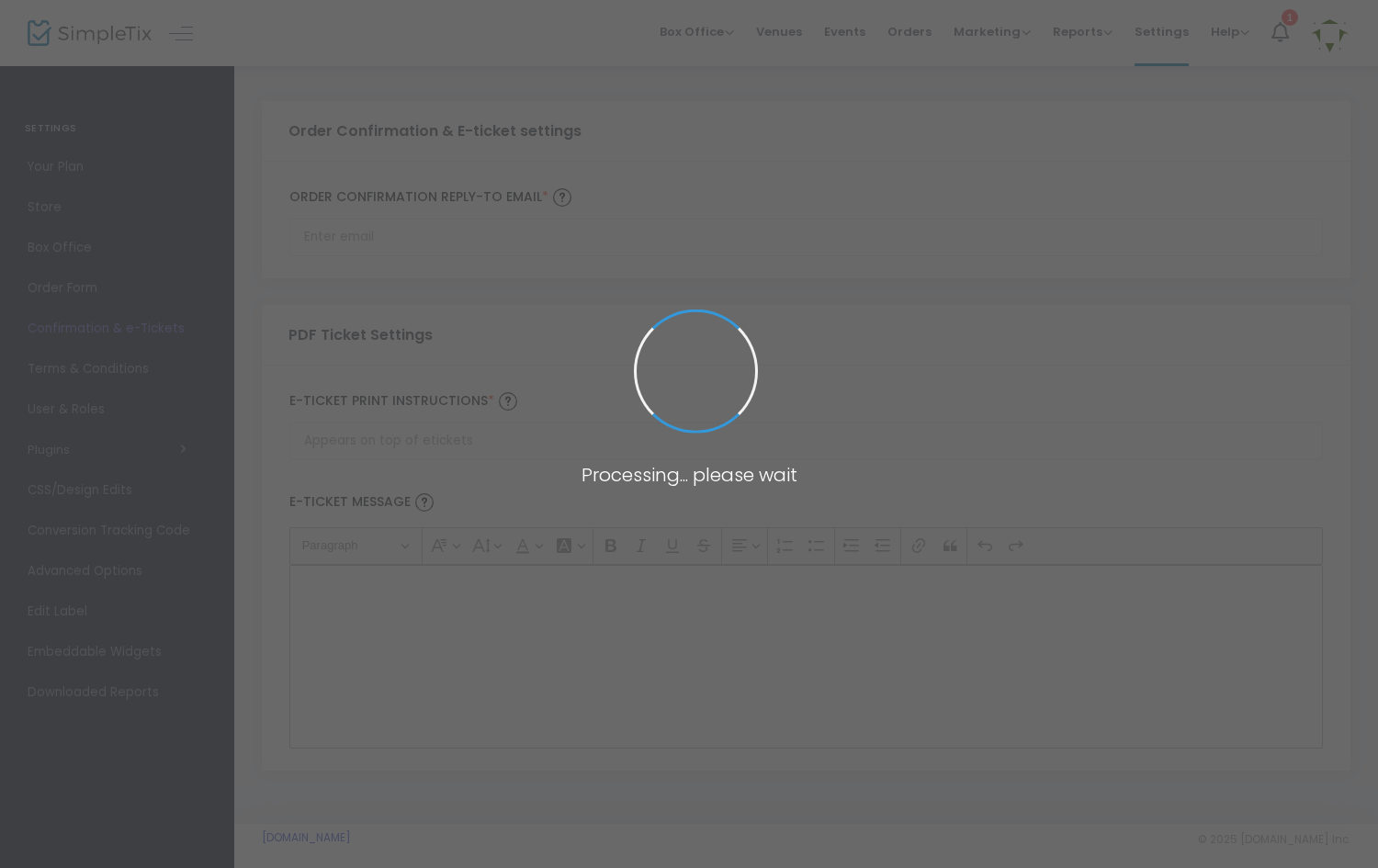 type on "[PERSON_NAME][EMAIL_ADDRESS][DOMAIN_NAME]" 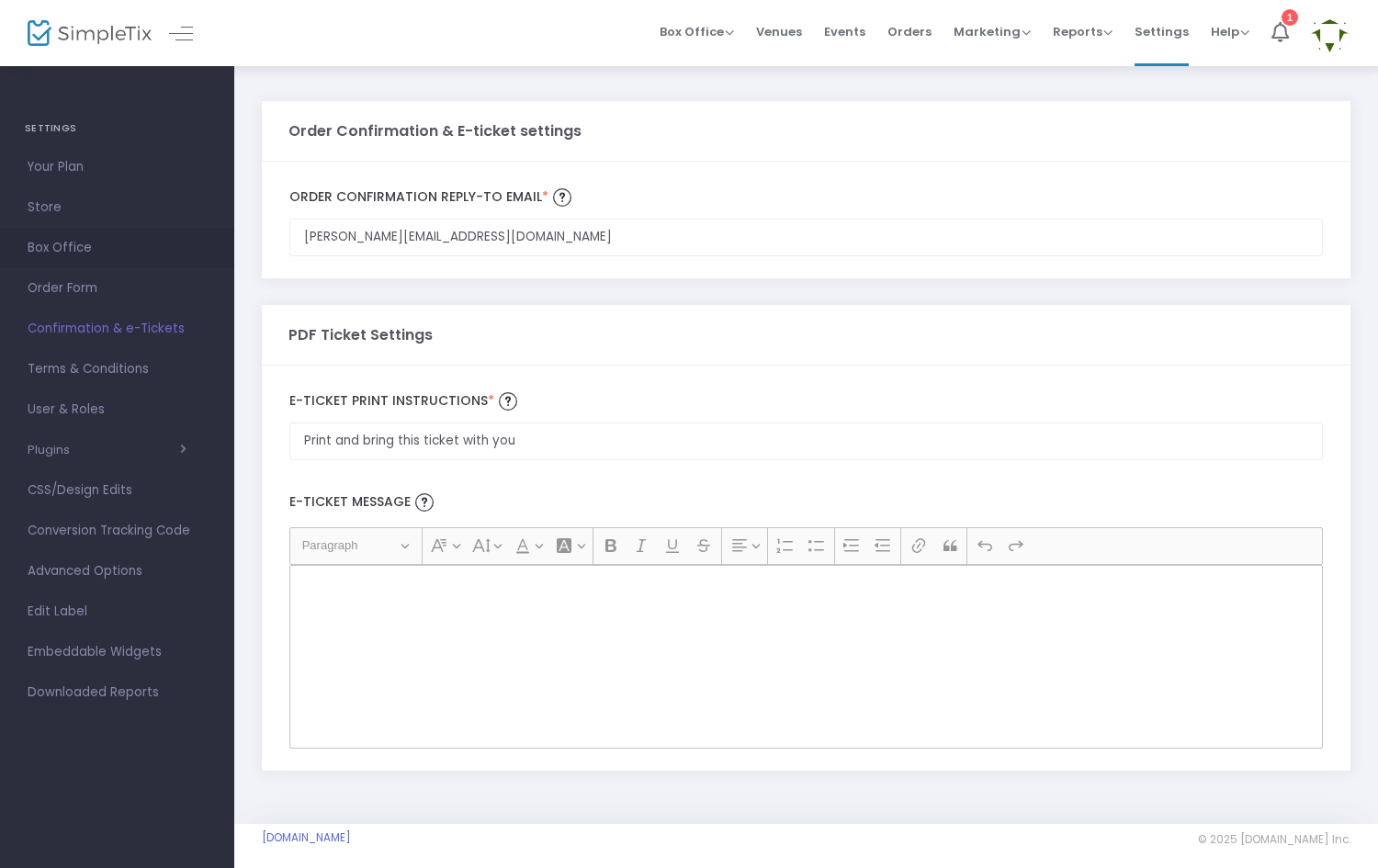click on "Box Office" at bounding box center (117, 248) 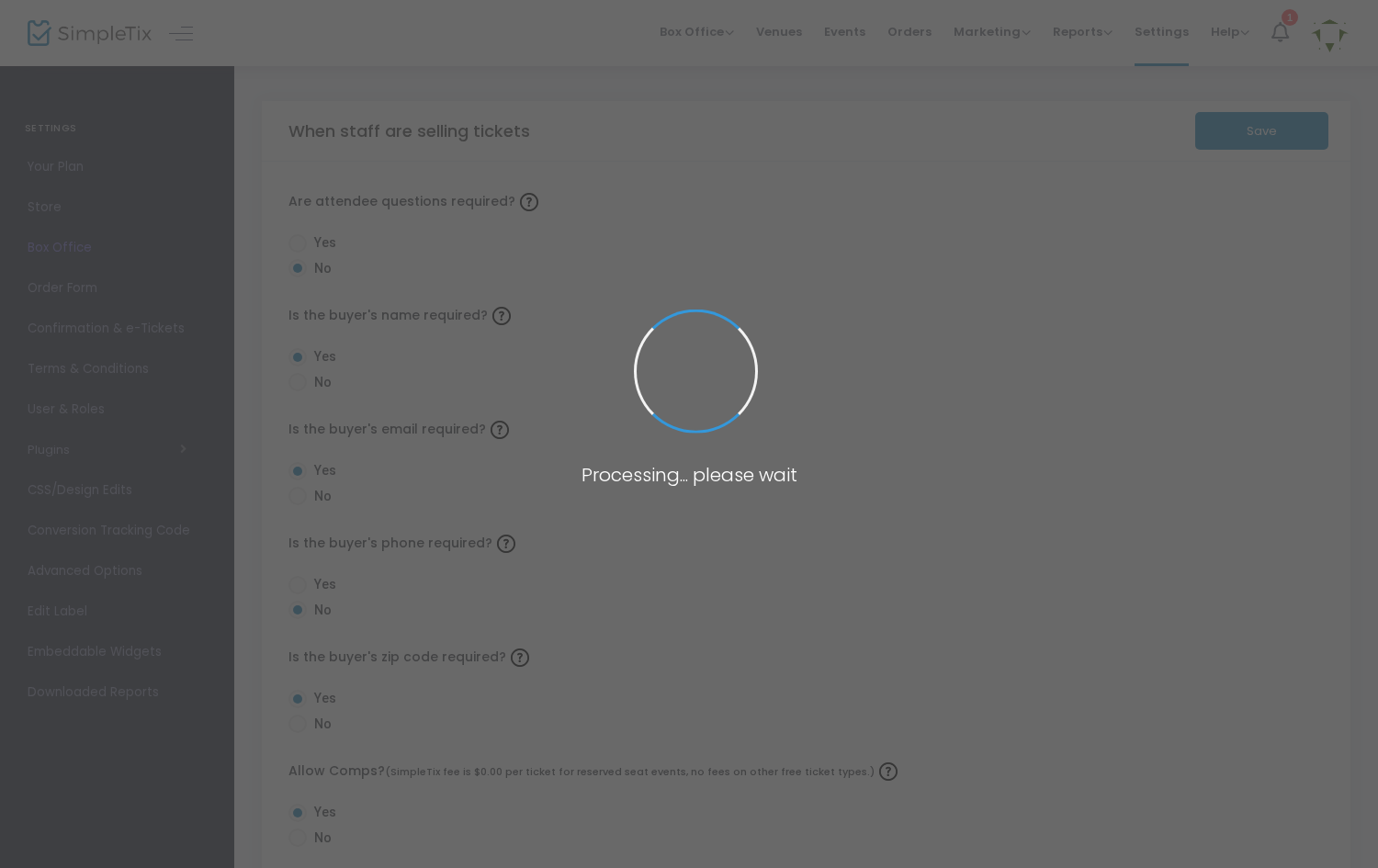 radio on "false" 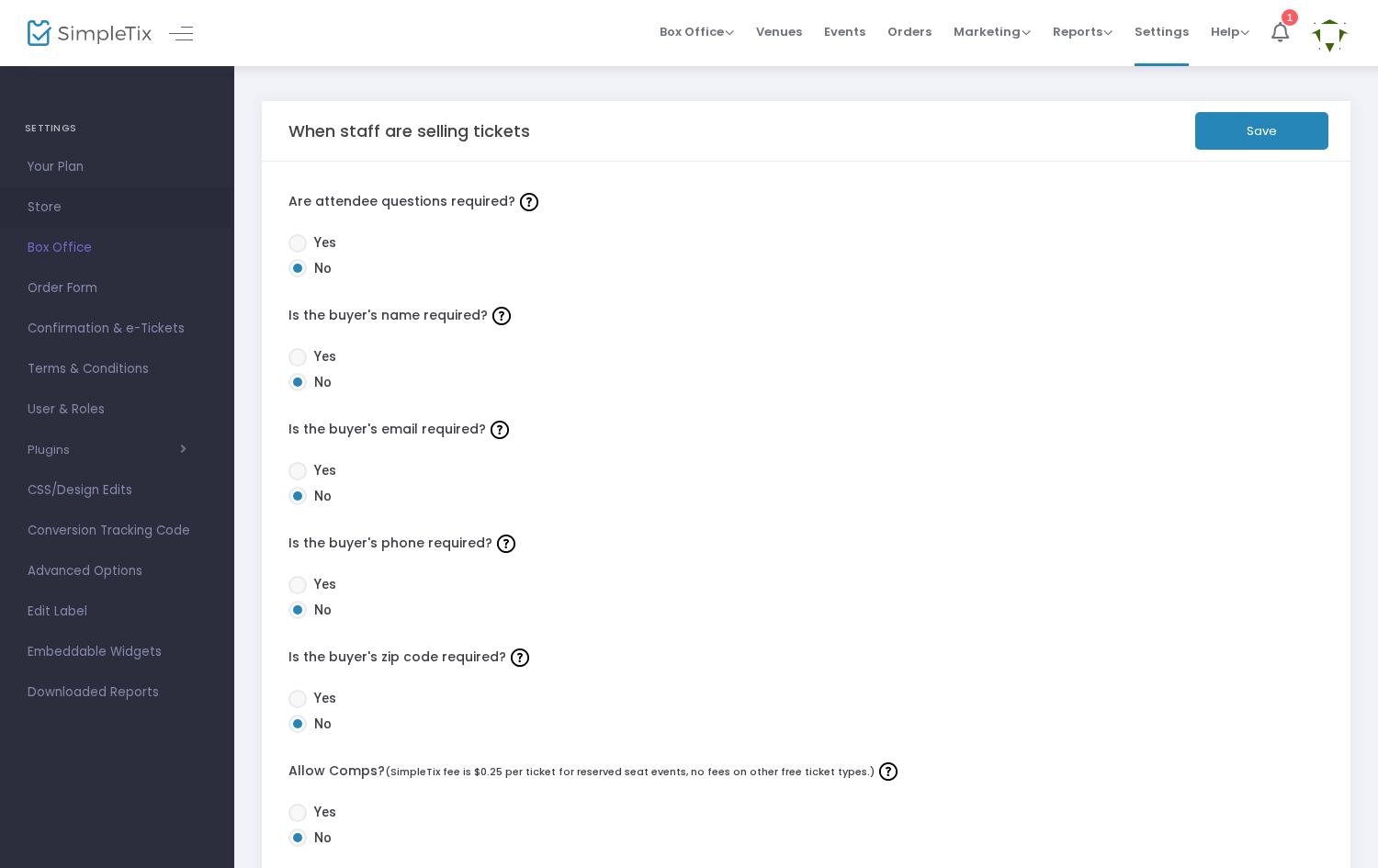 click on "Store" at bounding box center (117, 208) 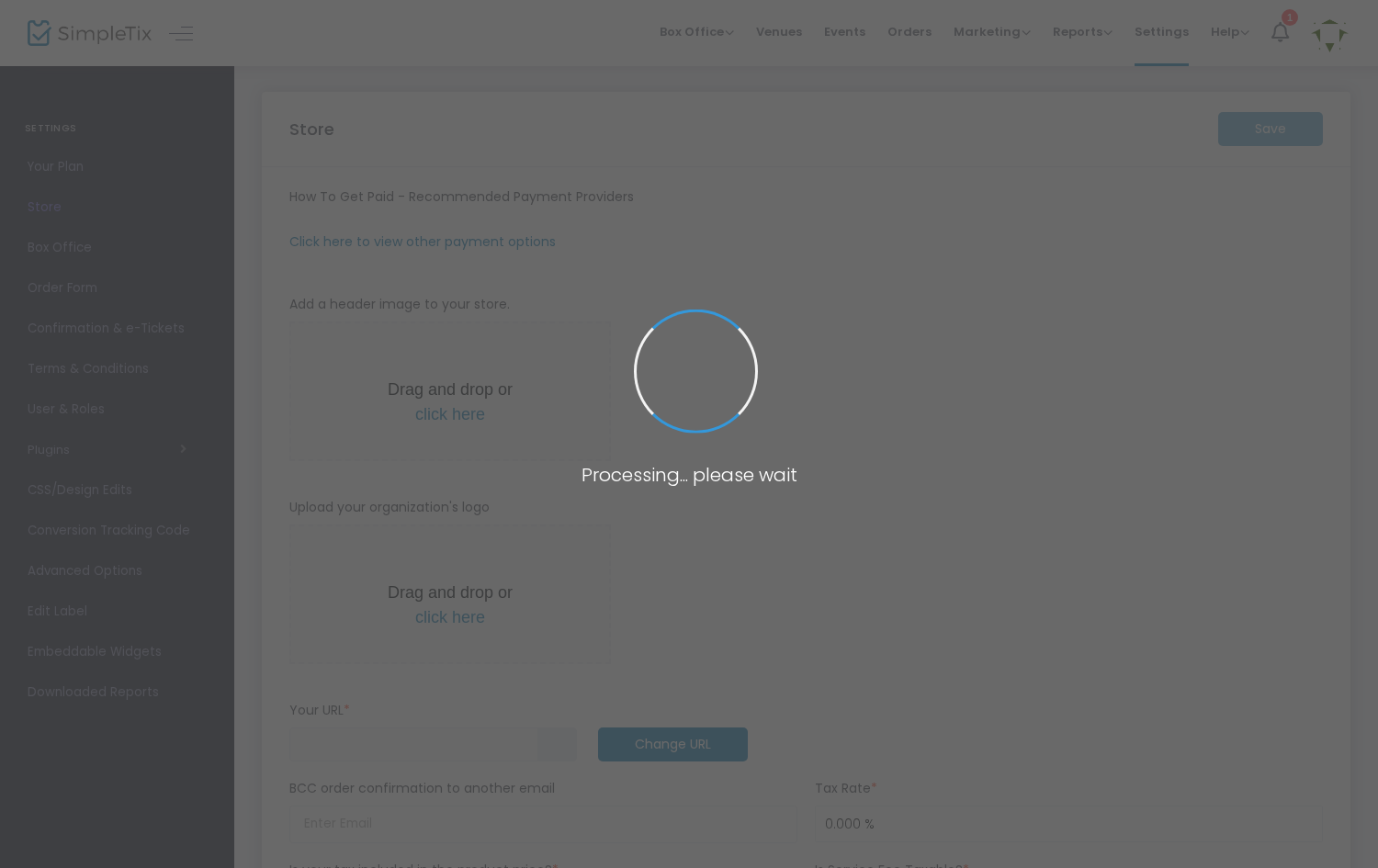type on "[URL]" 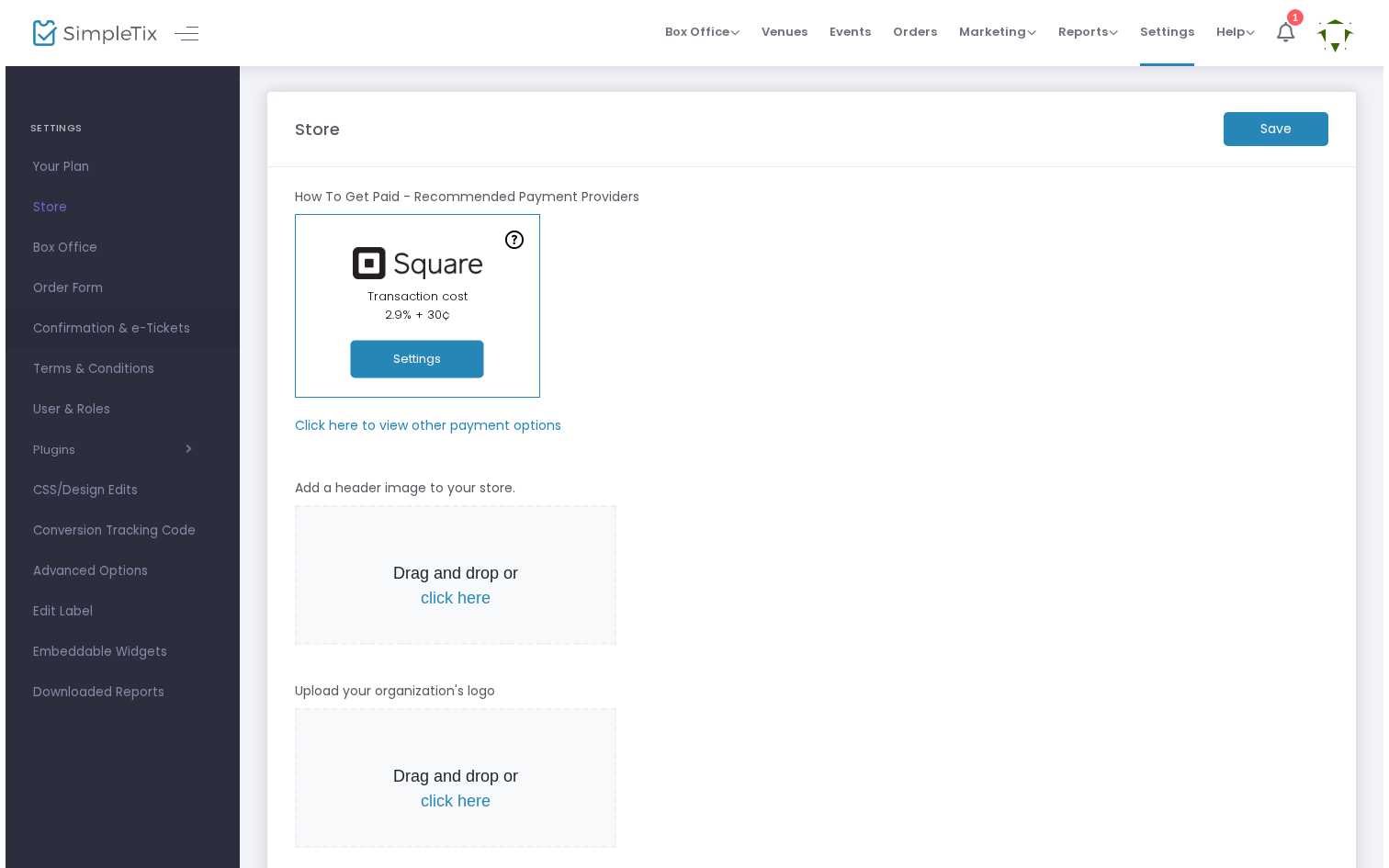 scroll, scrollTop: 0, scrollLeft: 0, axis: both 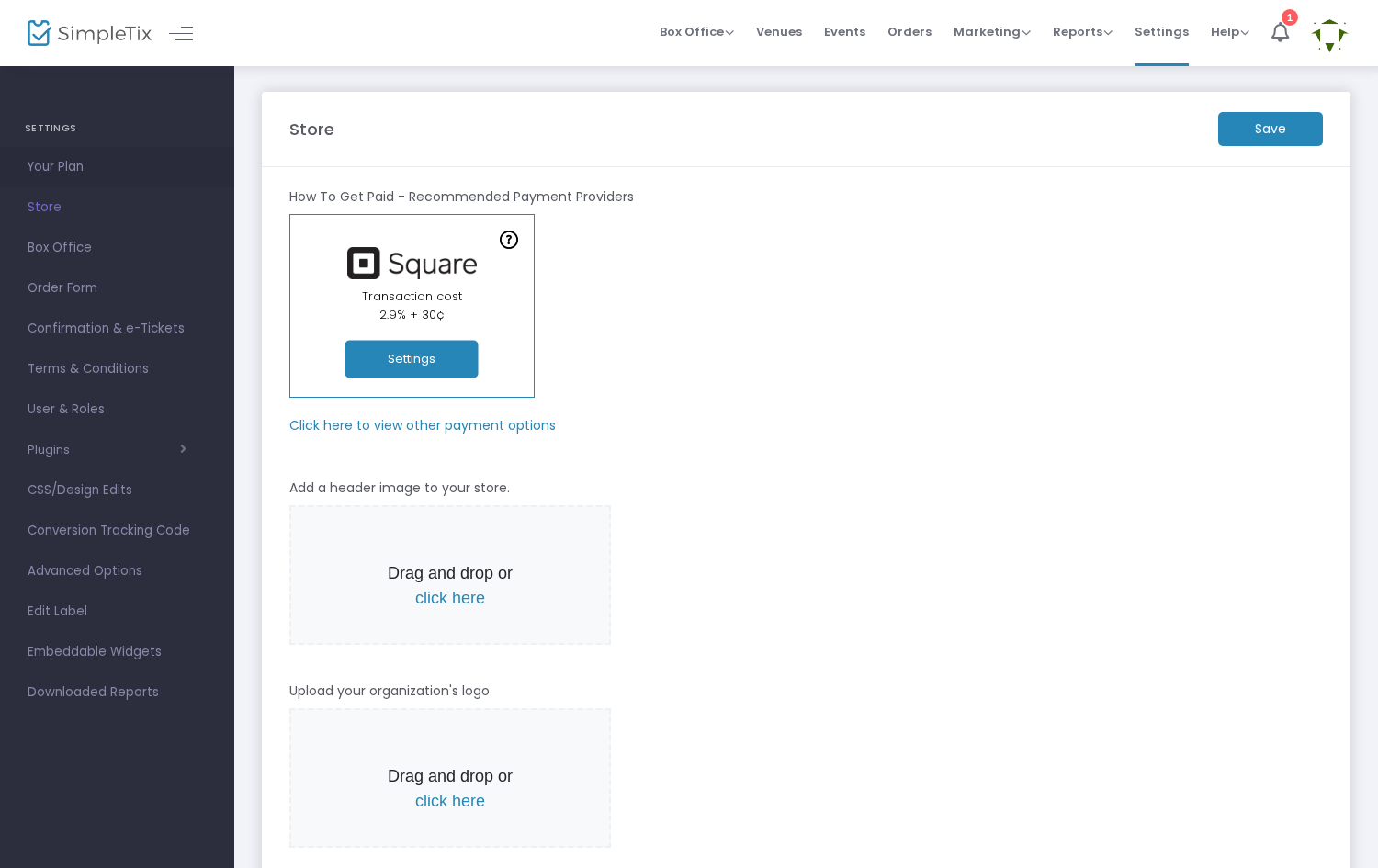 click on "Your Plan" at bounding box center [117, 167] 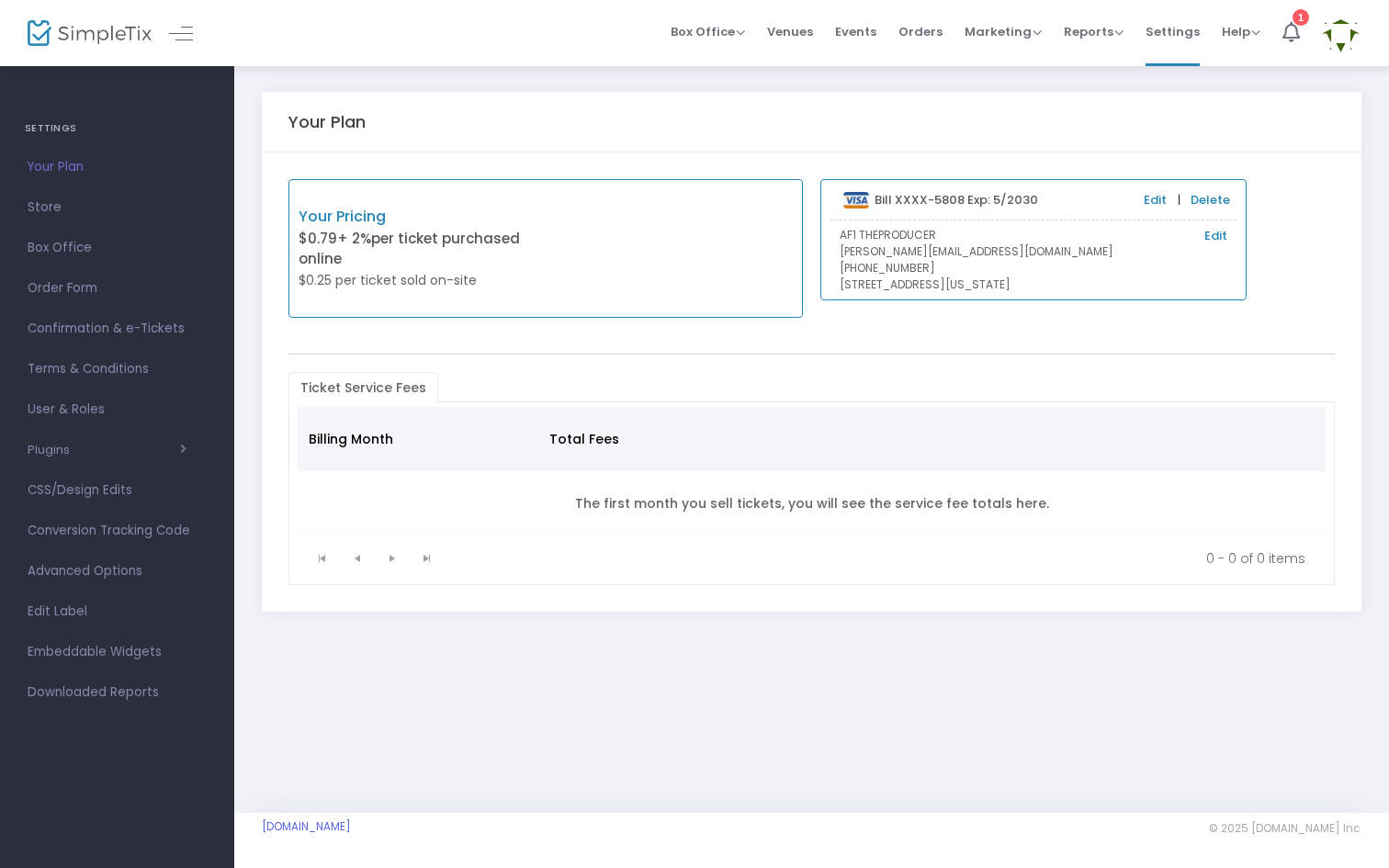 click on "SETTINGS" at bounding box center (117, 129) 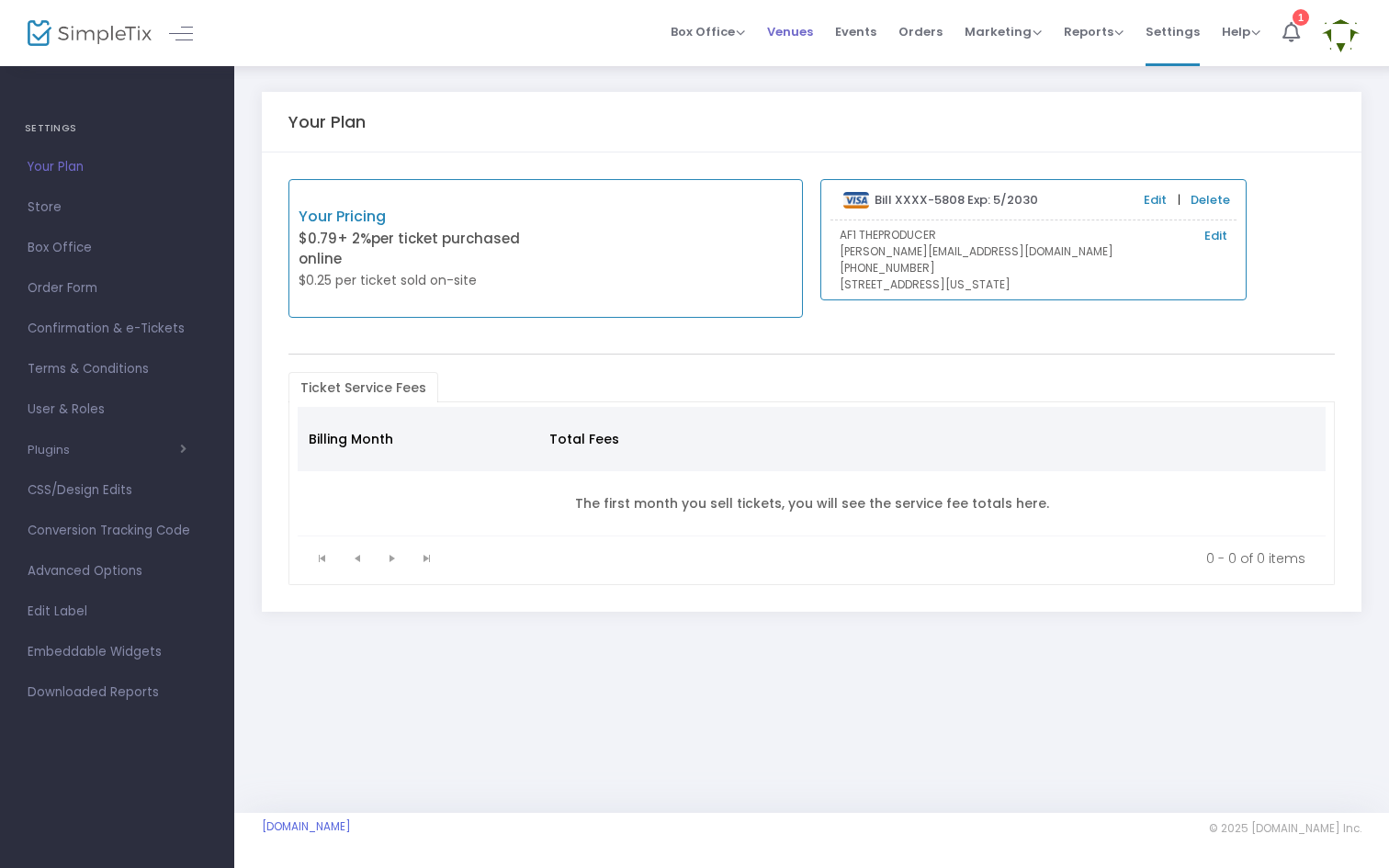 click on "Venues" at bounding box center [790, 31] 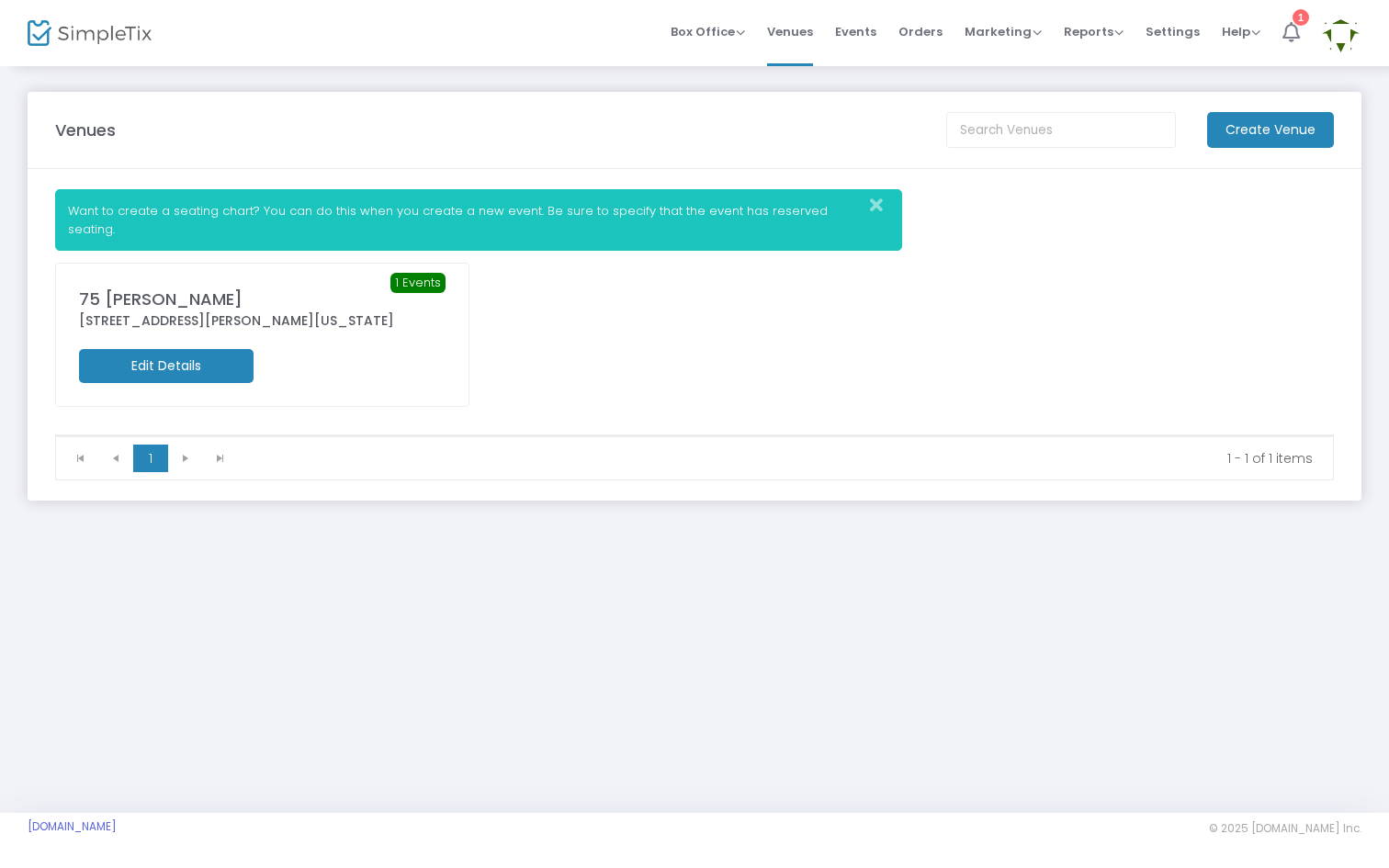 click at bounding box center (1291, 32) 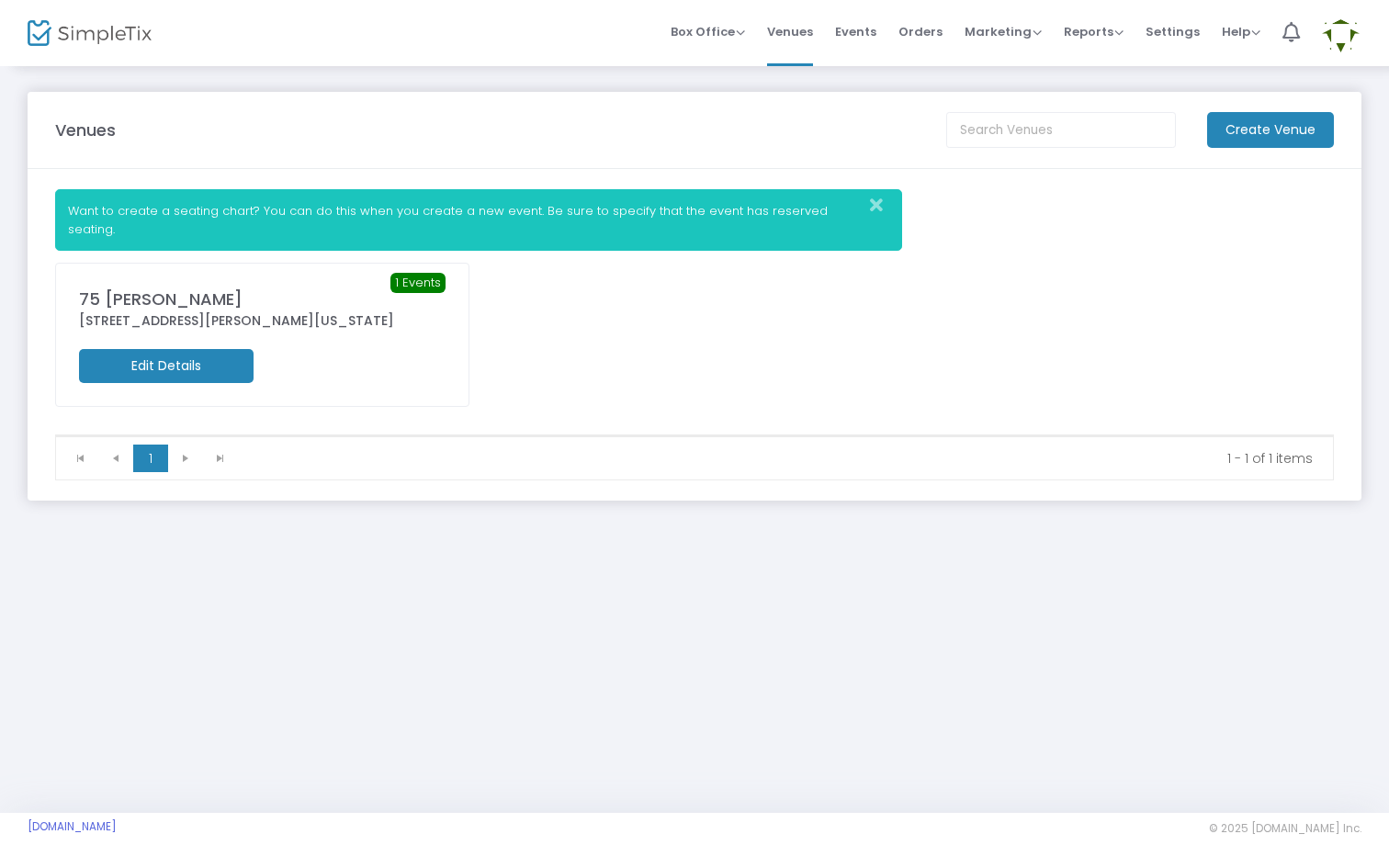 click at bounding box center [1340, 33] 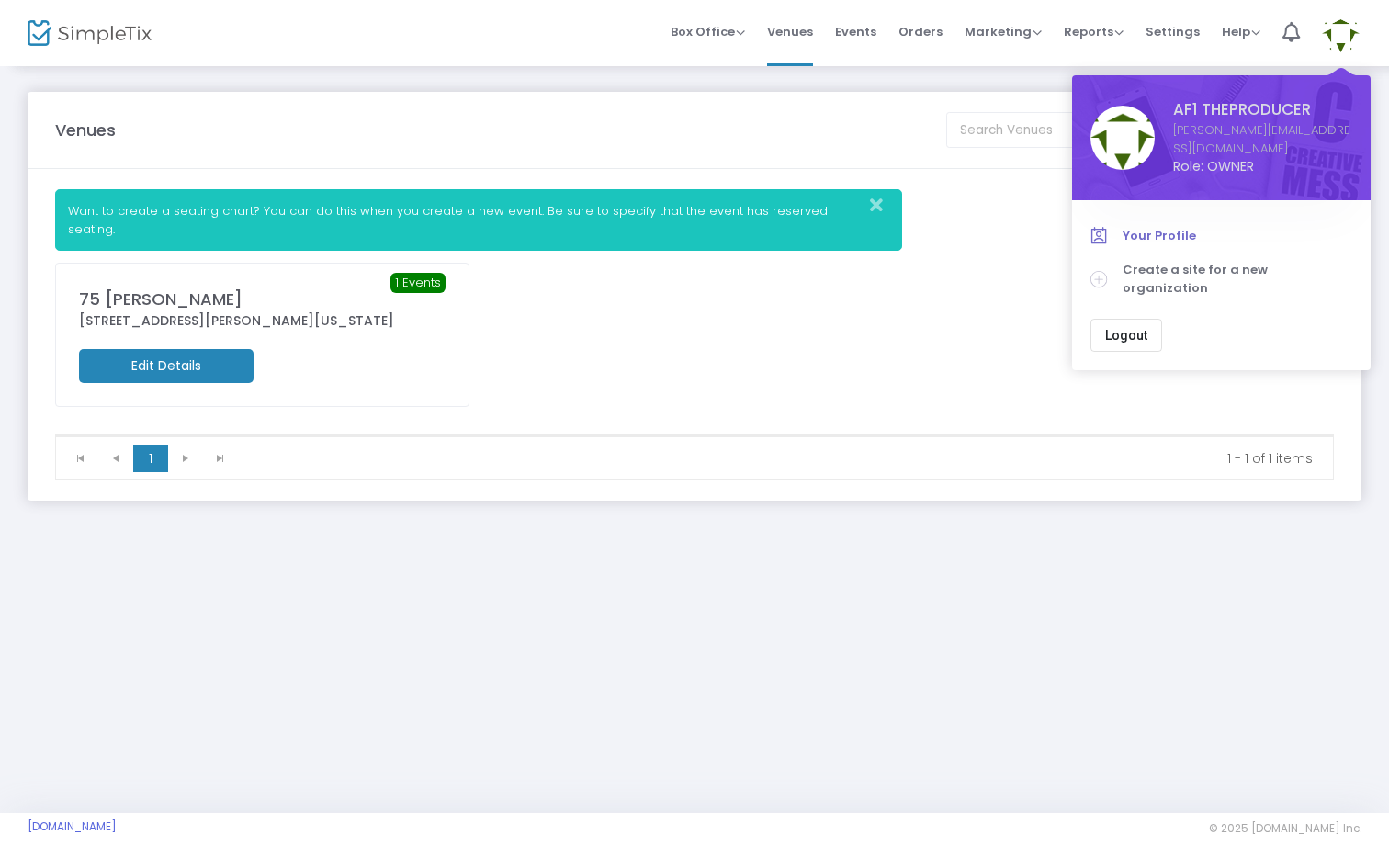click on "Your Profile" at bounding box center [1237, 236] 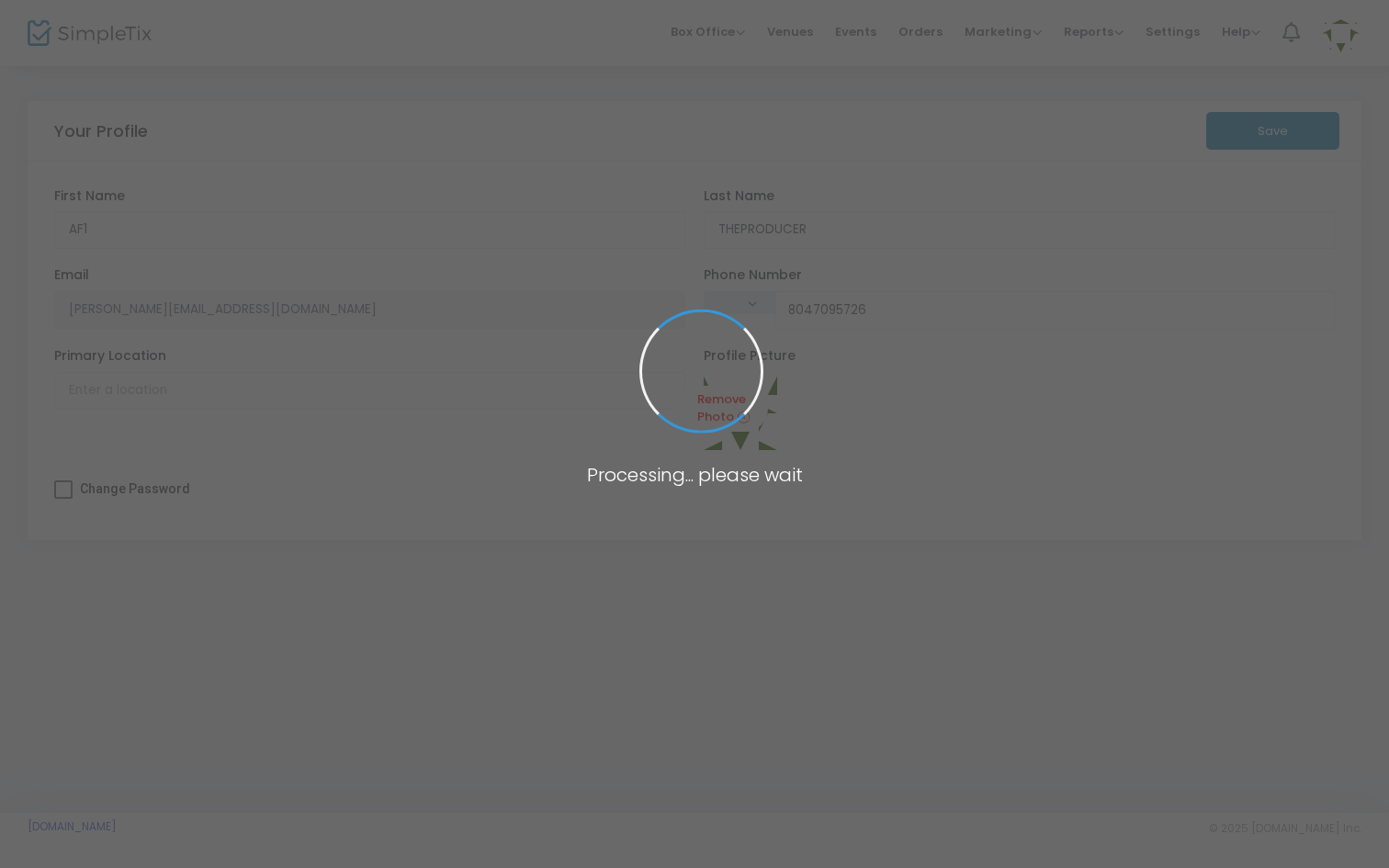 type on "[PHONE_NUMBER]" 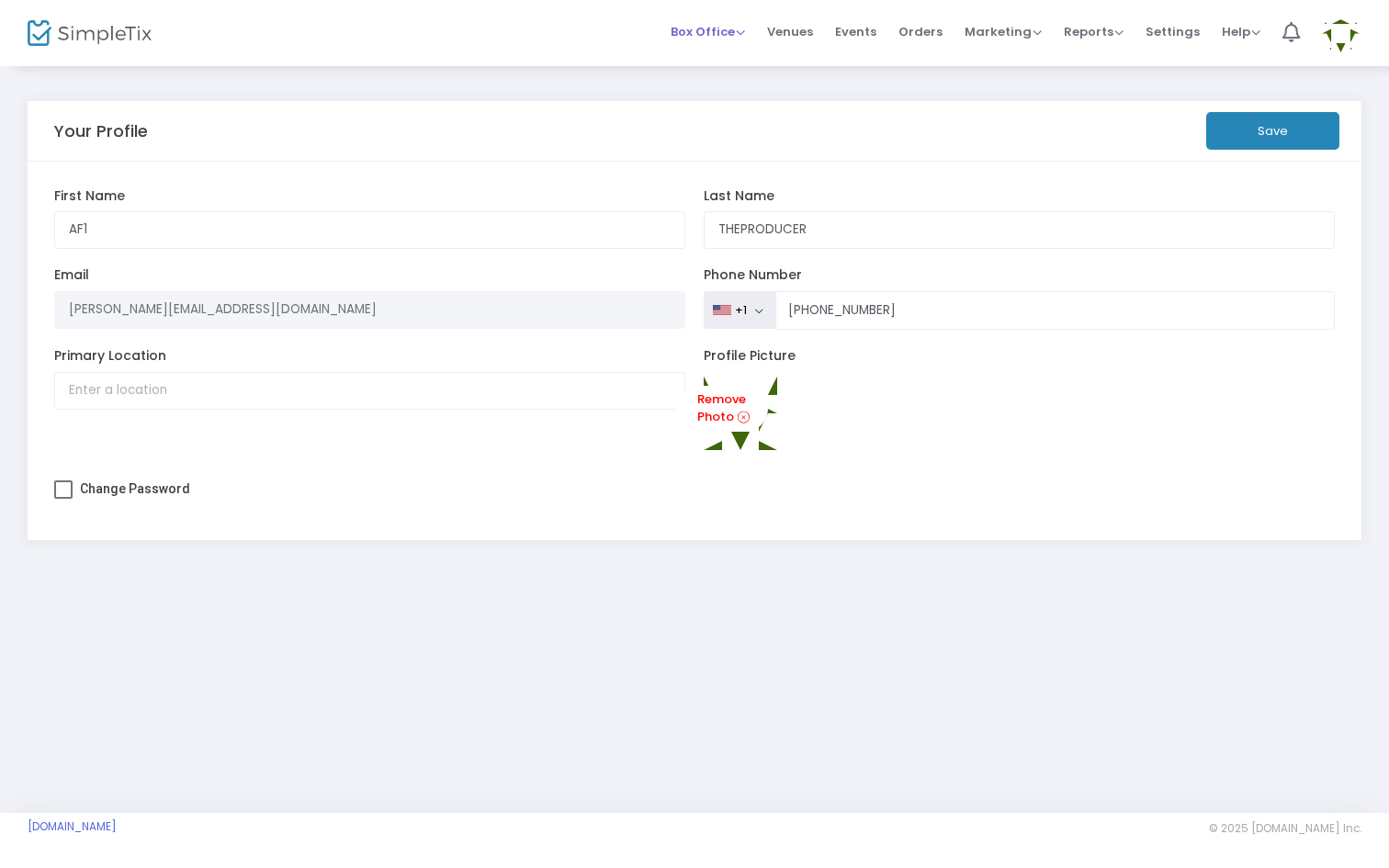 click on "Box Office   Sell Tickets   Bookings   Sell Season Pass" at bounding box center [707, 31] 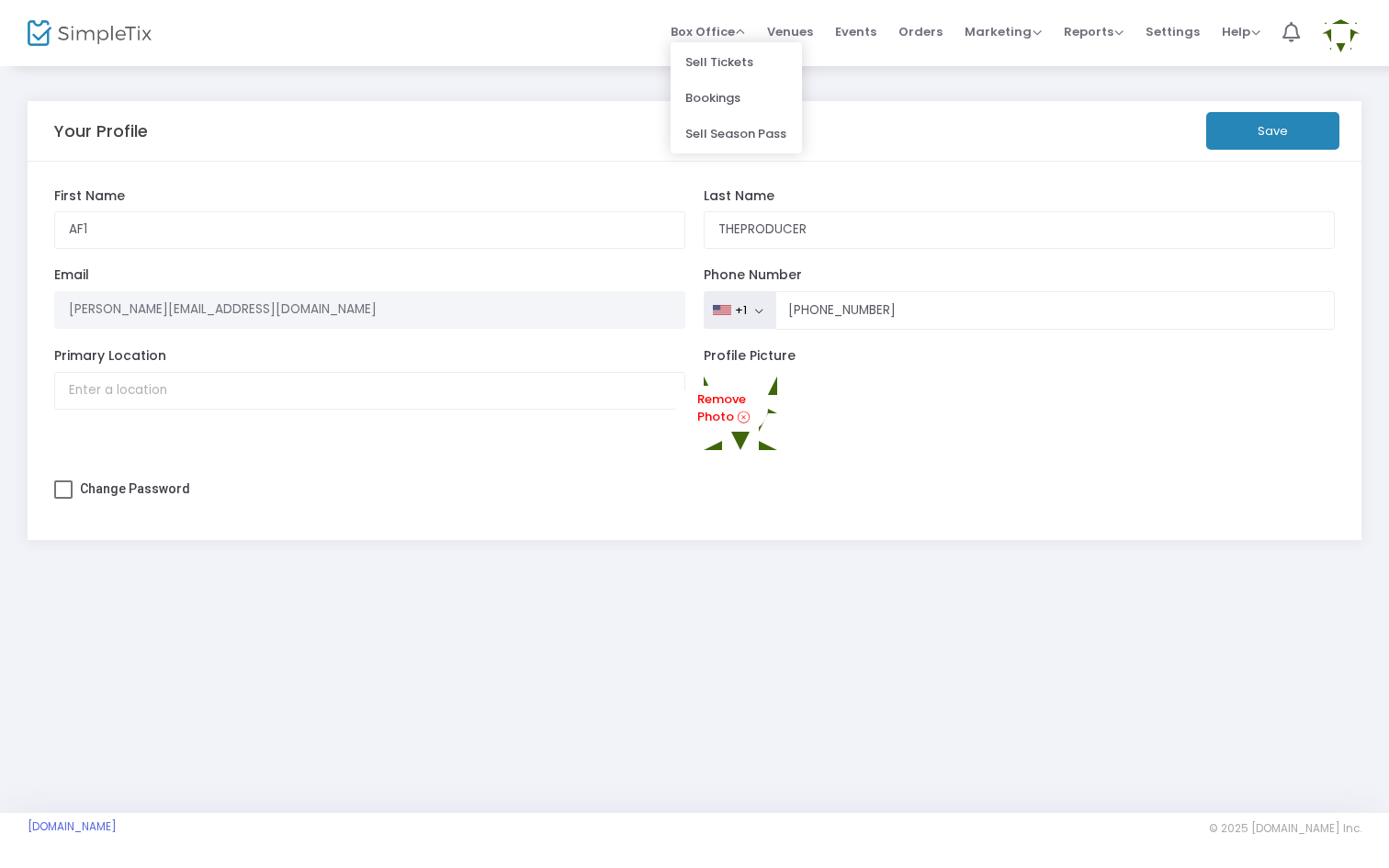 click on "Your Profile  Save" 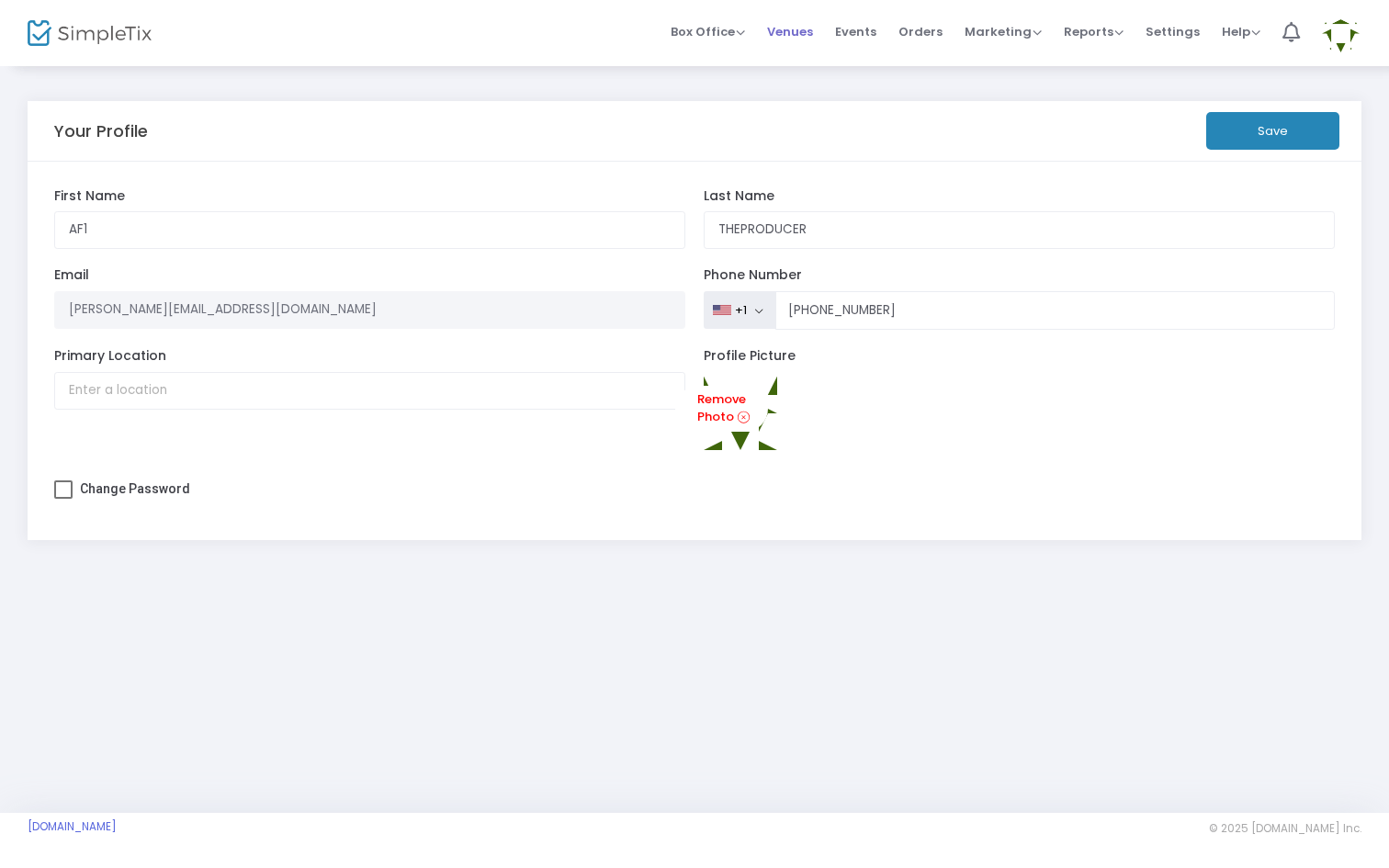 click on "Venues" at bounding box center [790, 31] 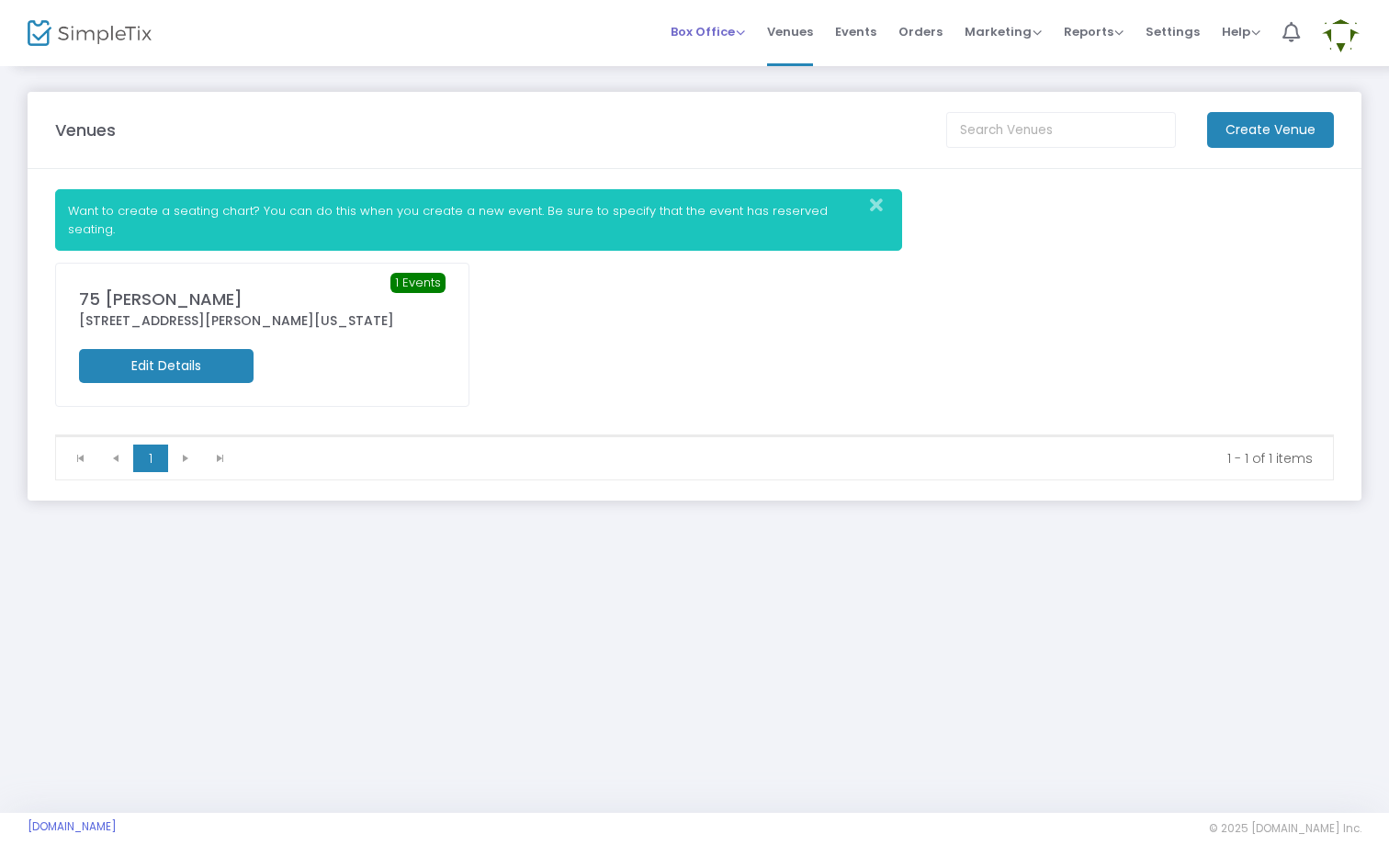 click on "Box Office" at bounding box center [707, 31] 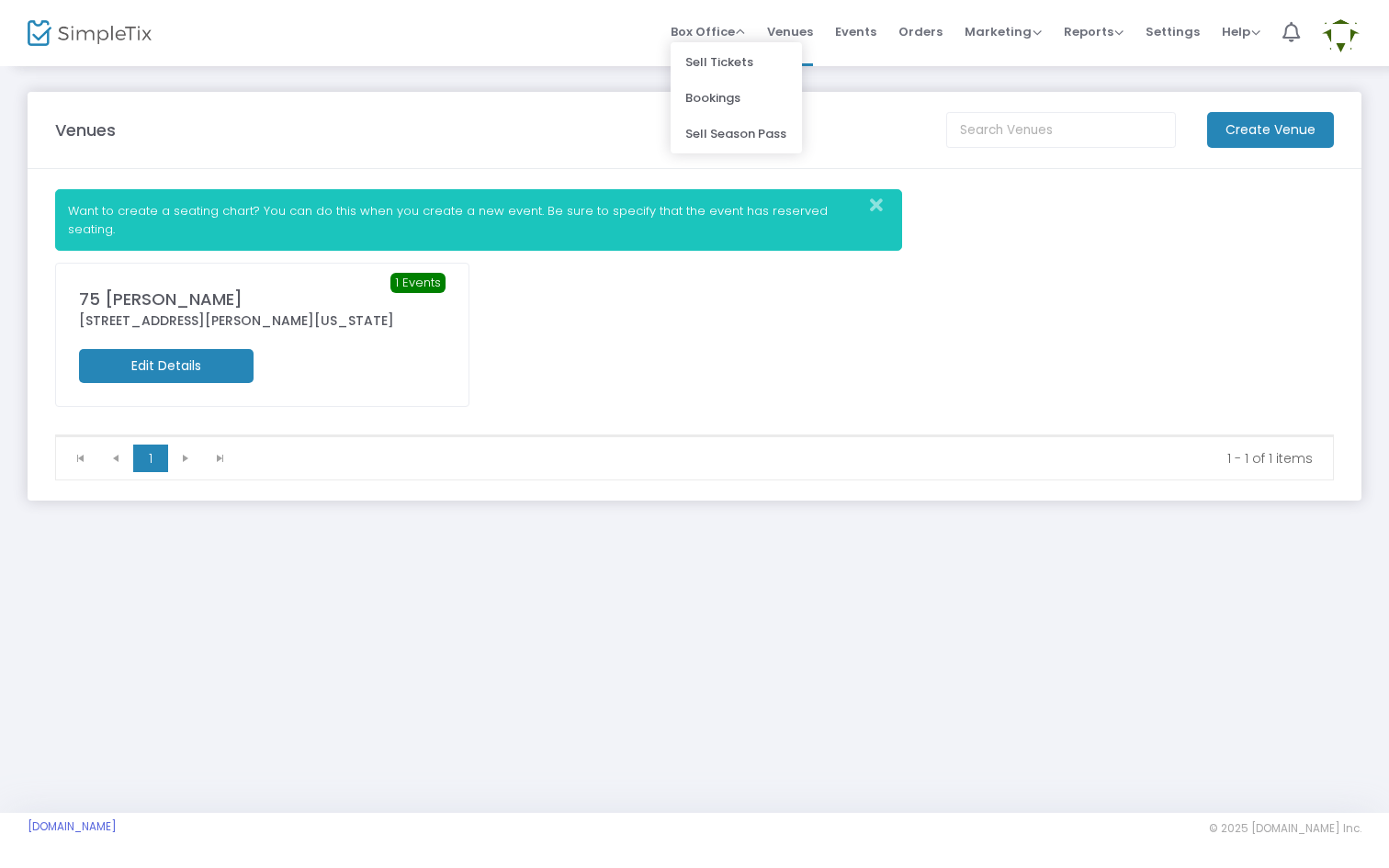 click on "Box Office   Sell Tickets   Bookings   Sell Season Pass   Venues   Memberships   Events   Orders   Marketing   Promo Codes   Quantity Discounts   Affiliate   Reports   Analytics   Sales Reports   Download   Settings   Help   View Docs   Contact Support  1  AF1 THEPRODUCER   [PERSON_NAME][EMAIL_ADDRESS][DOMAIN_NAME]   Role: OWNER   Section   Your Profile   Create a site for a new organization  Logout" at bounding box center [811, 33] 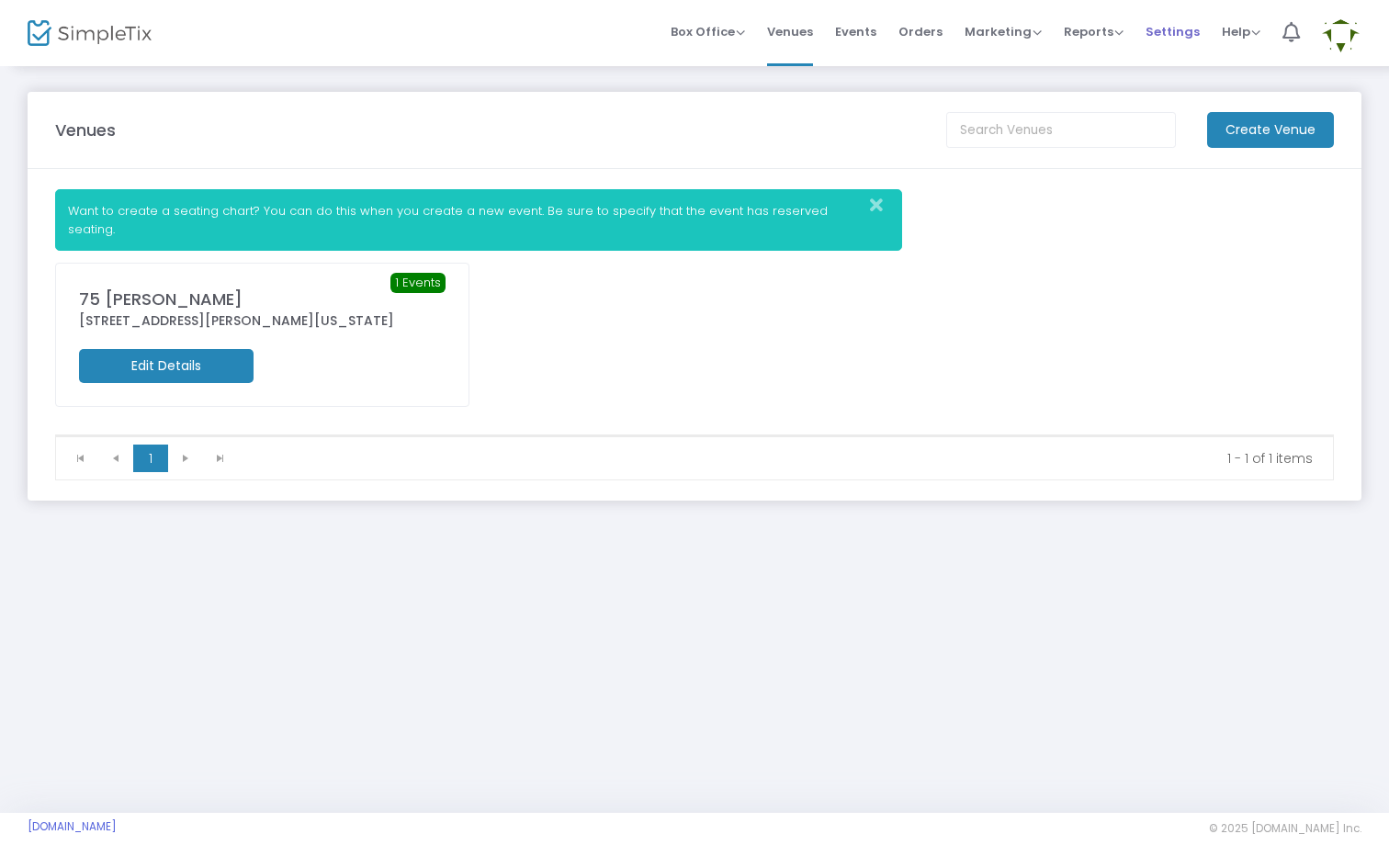 click on "Settings" at bounding box center [1172, 31] 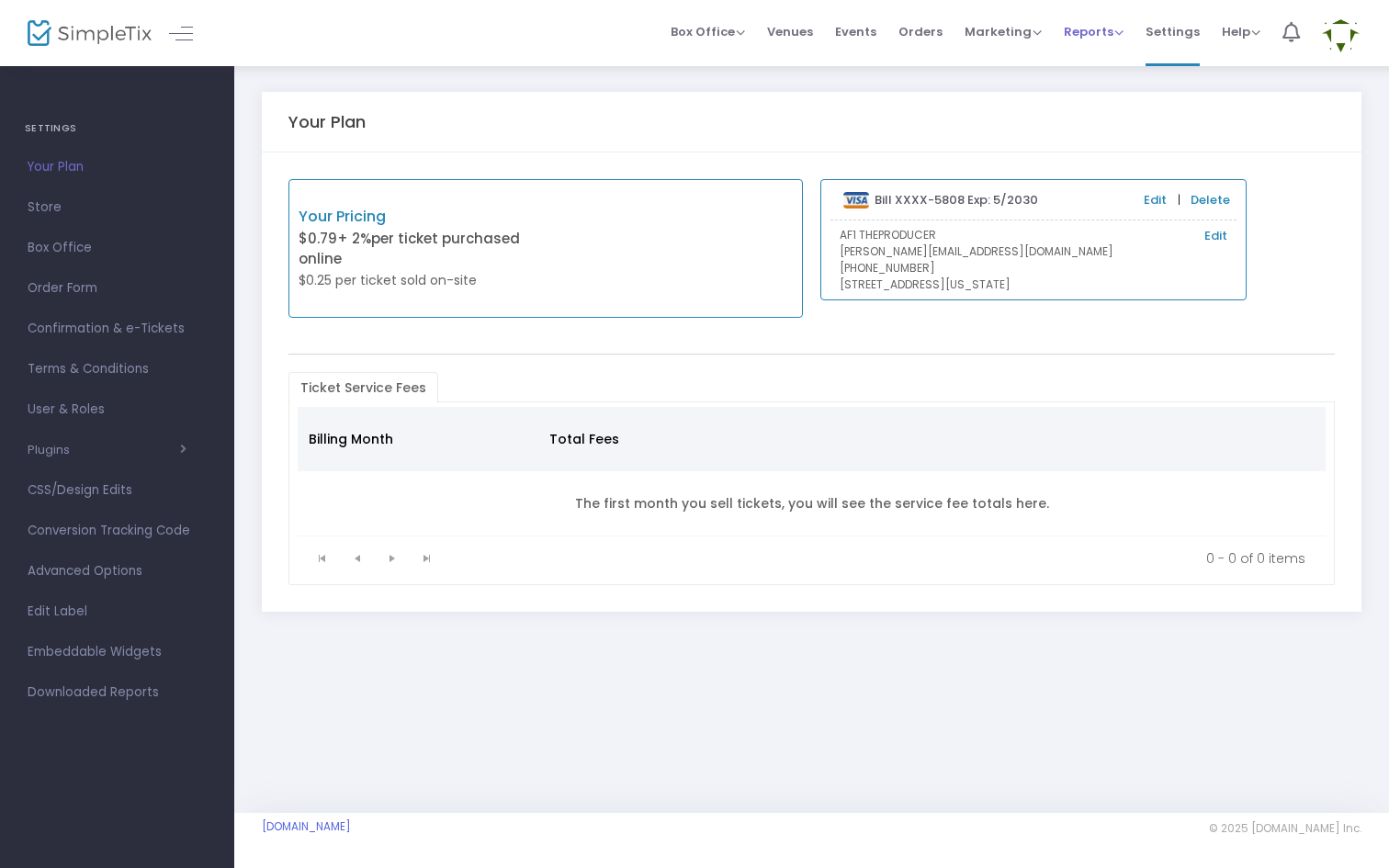 click on "Reports" at bounding box center [1093, 31] 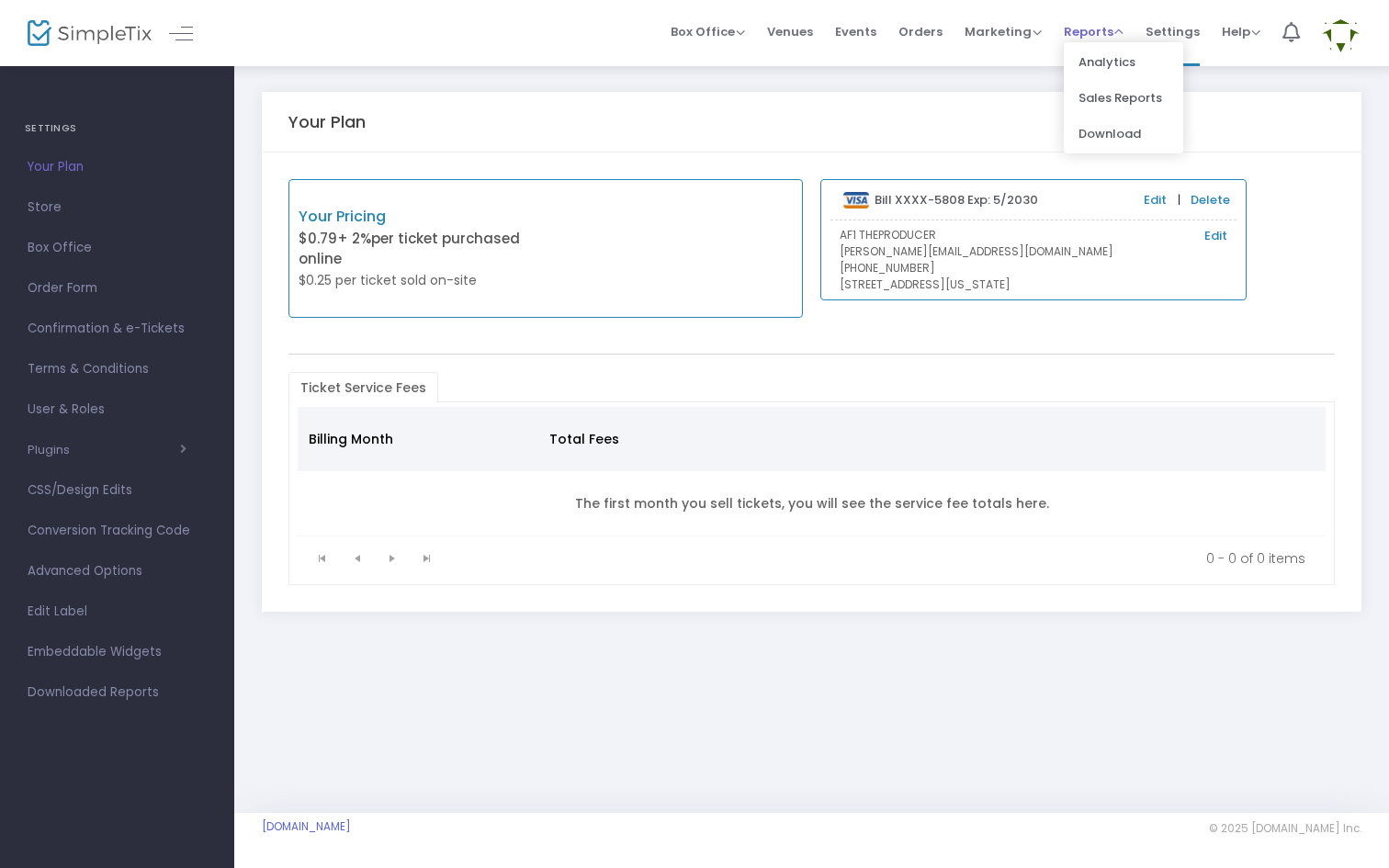 click on "Reports" at bounding box center [1093, 31] 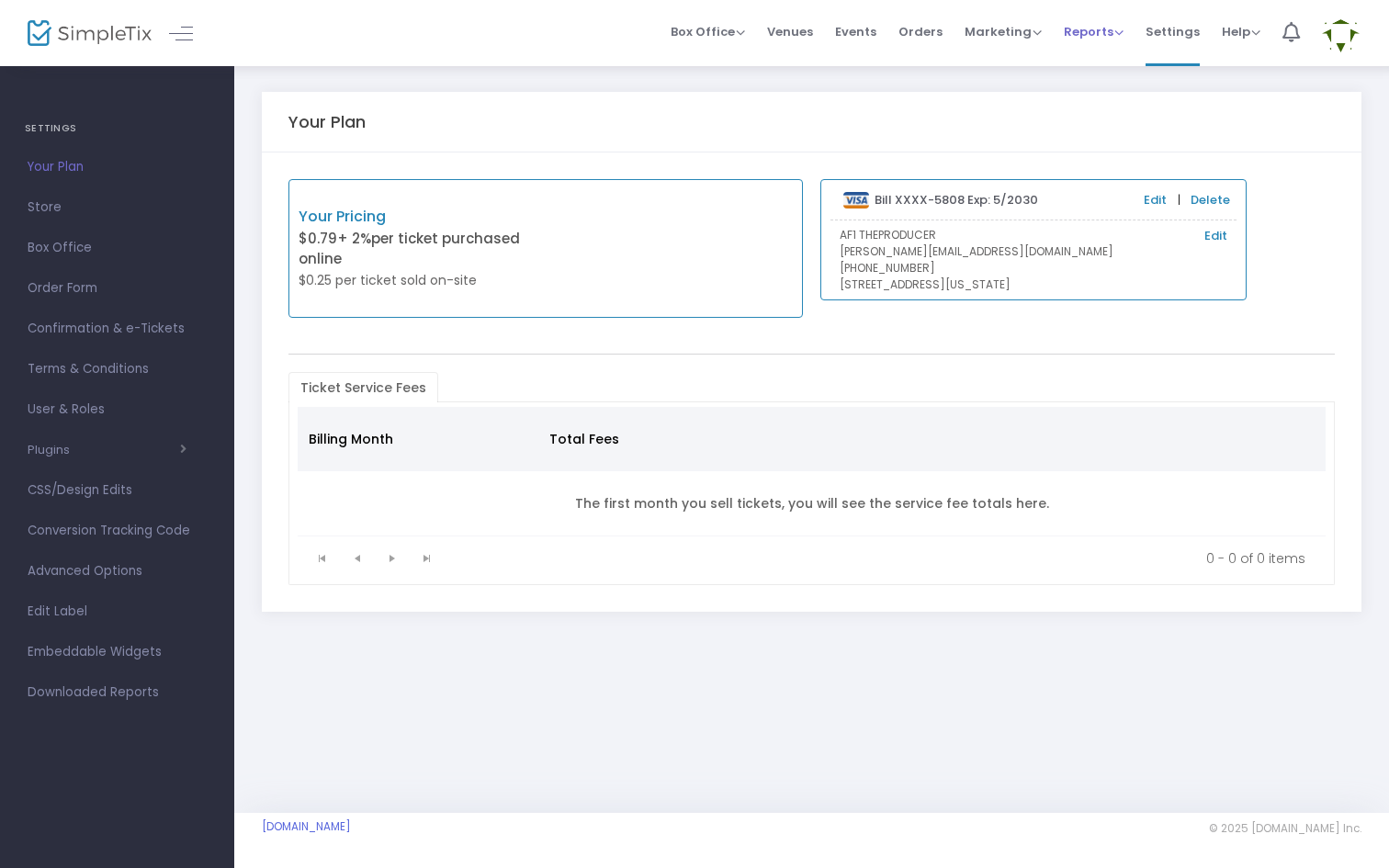click on "Reports" at bounding box center (1093, 31) 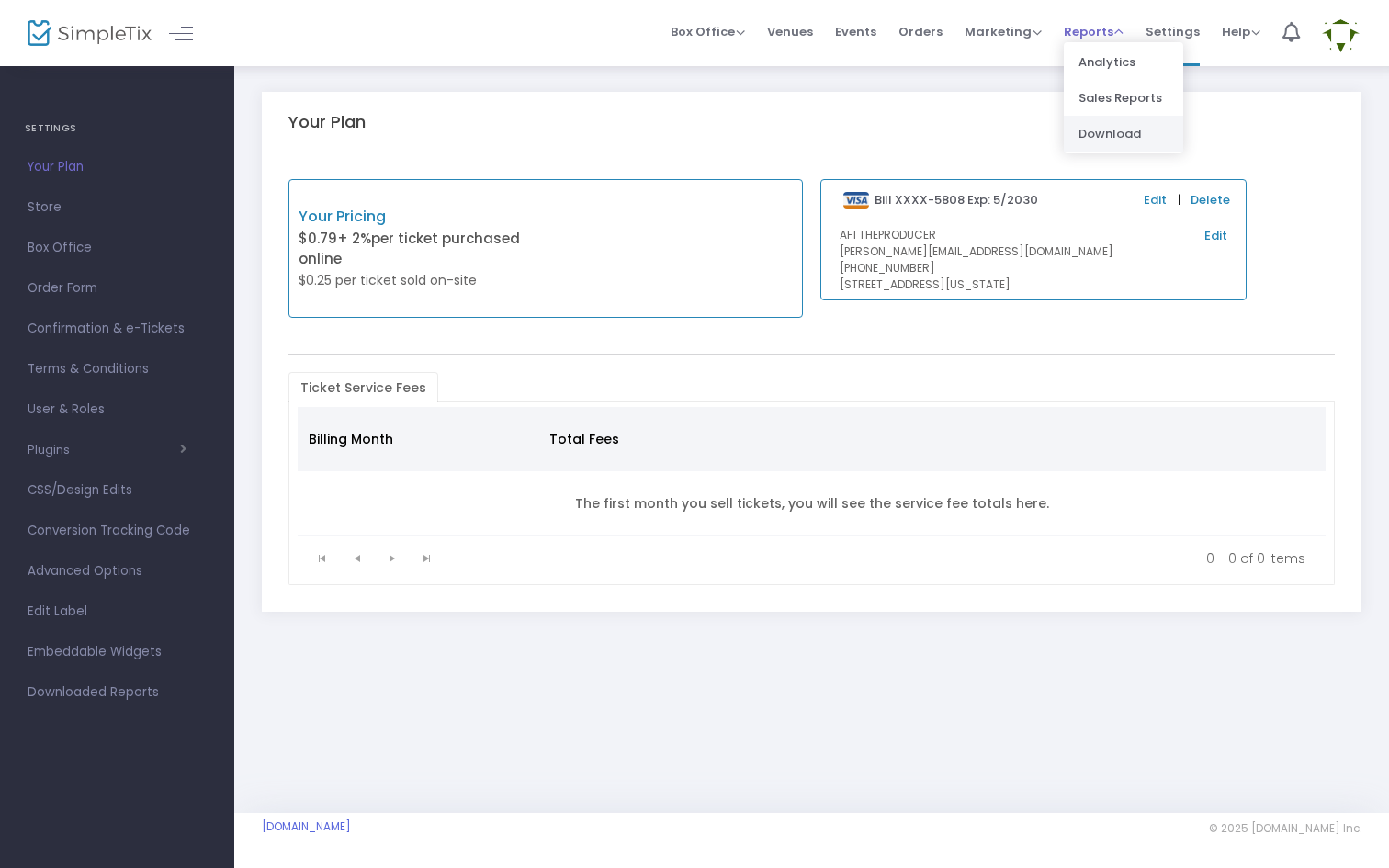click on "Download" at bounding box center (1124, 133) 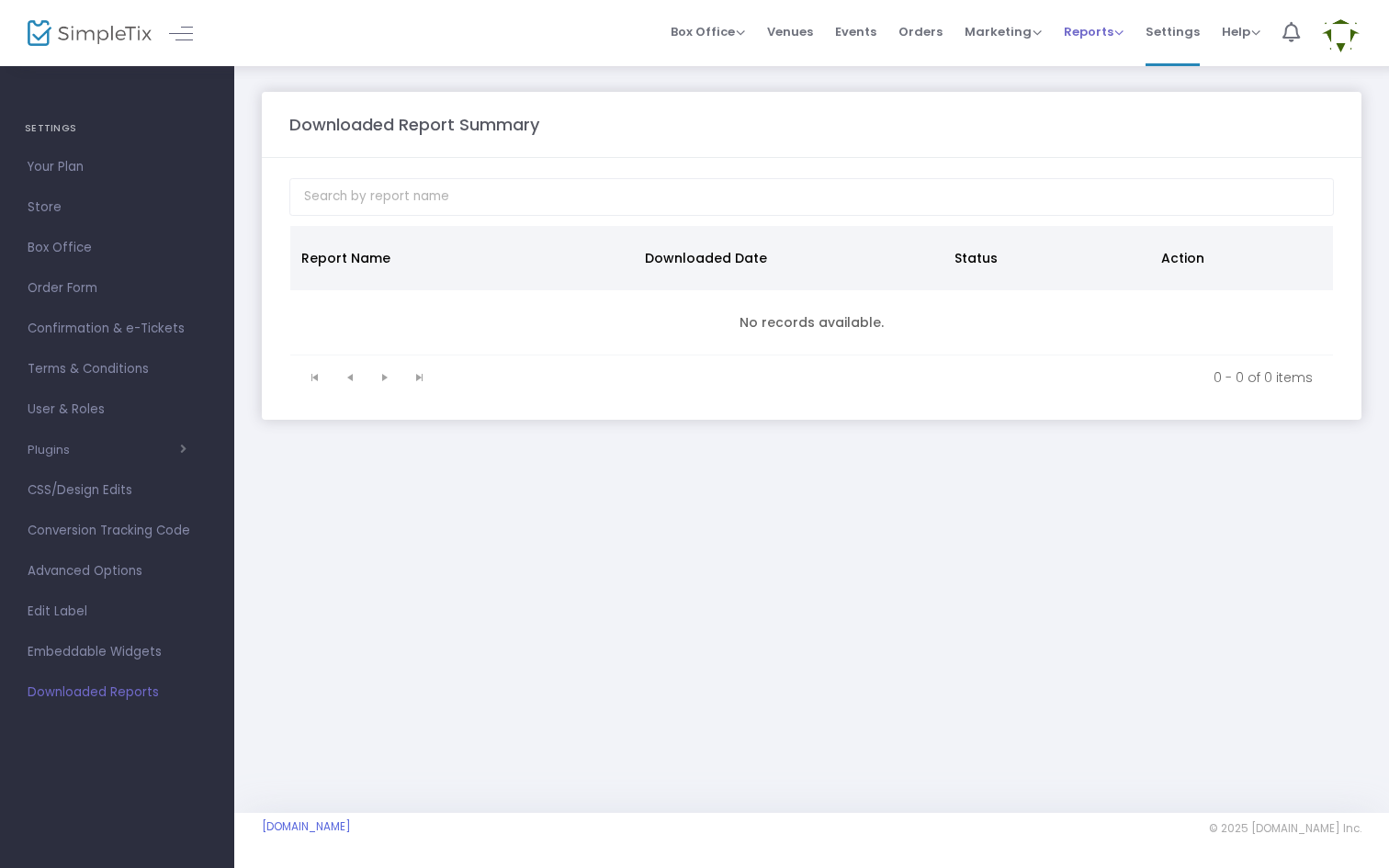 click on "Reports" at bounding box center [1093, 31] 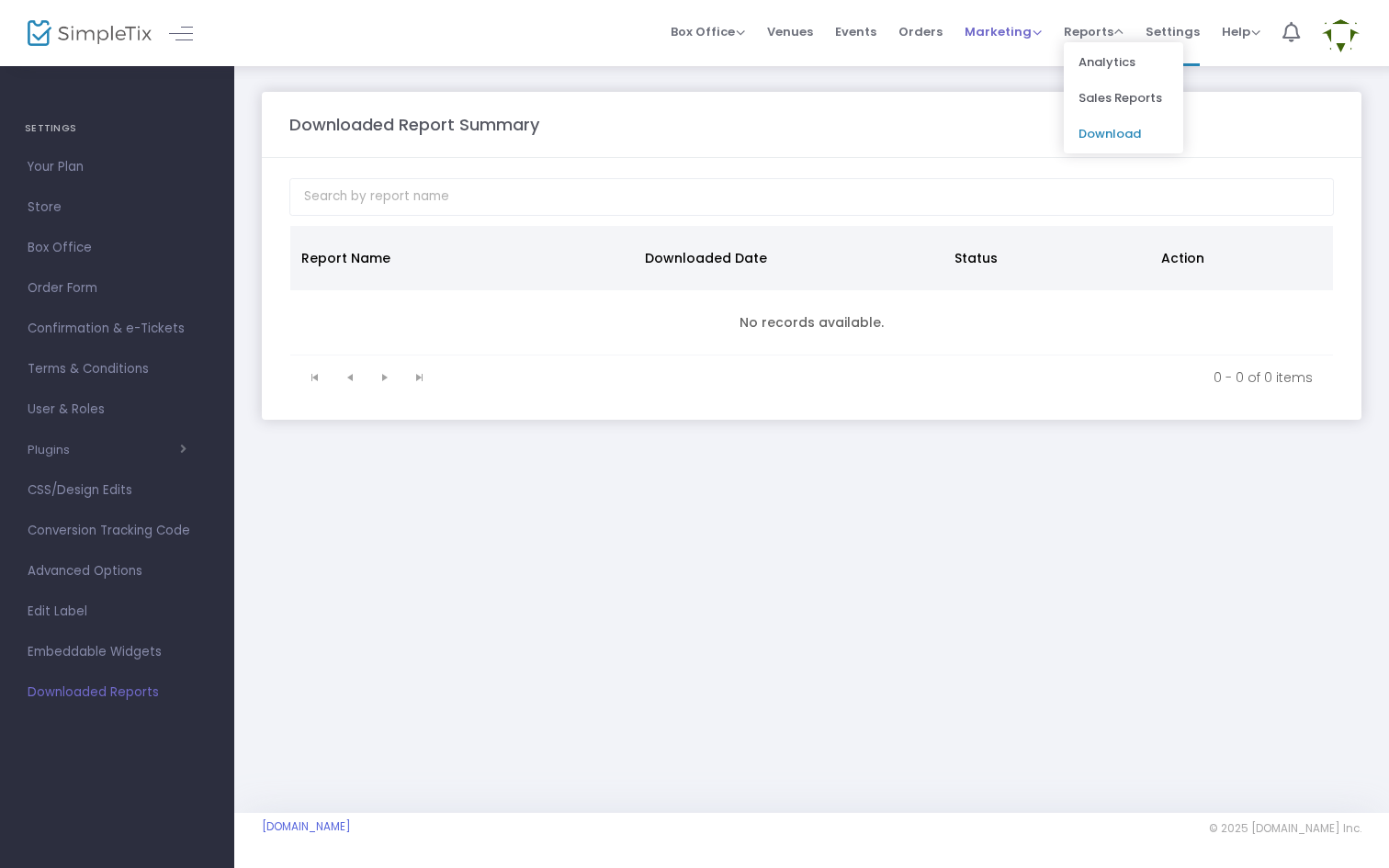 click on "Marketing" at bounding box center (1003, 31) 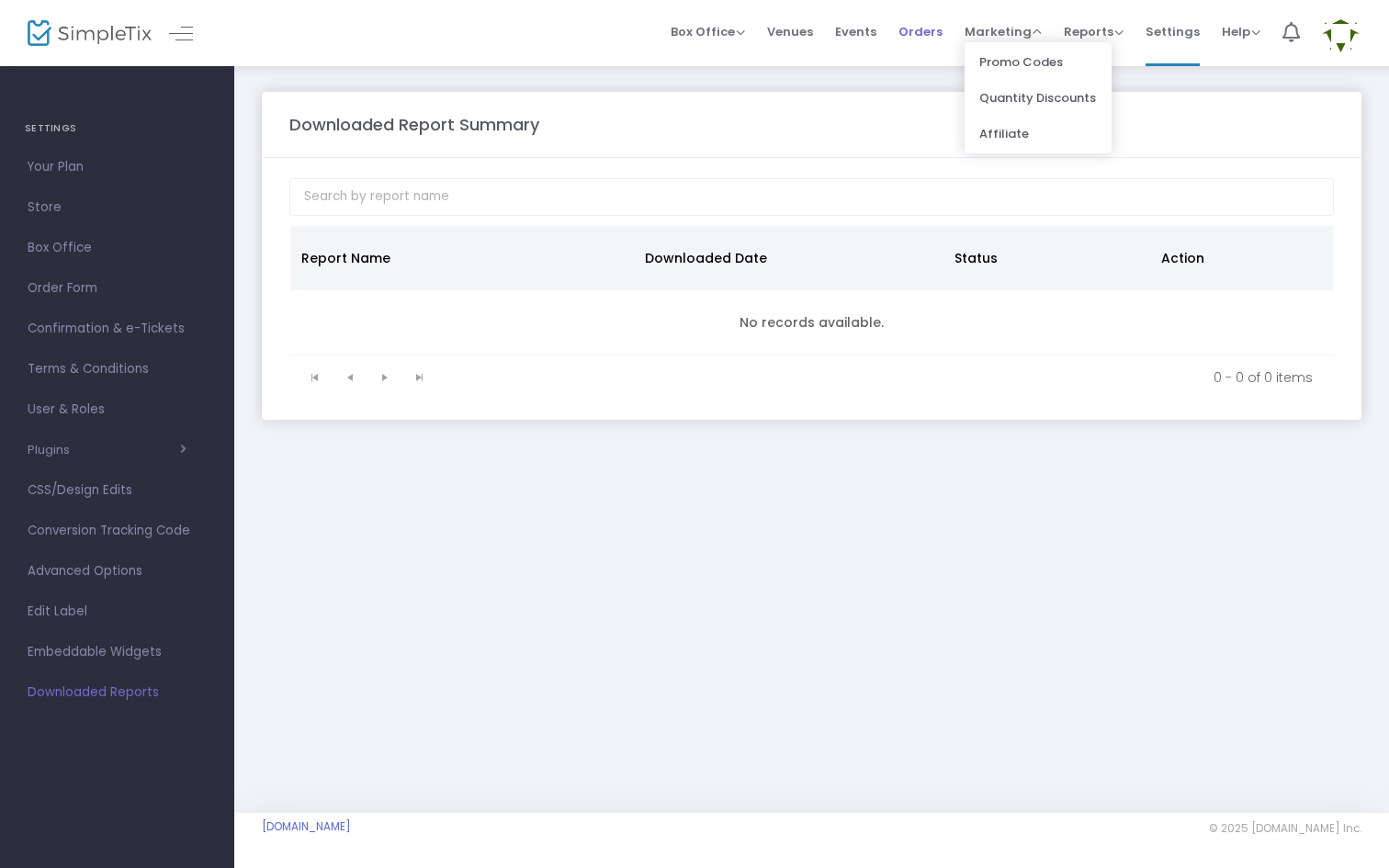 click on "Orders" at bounding box center (920, 31) 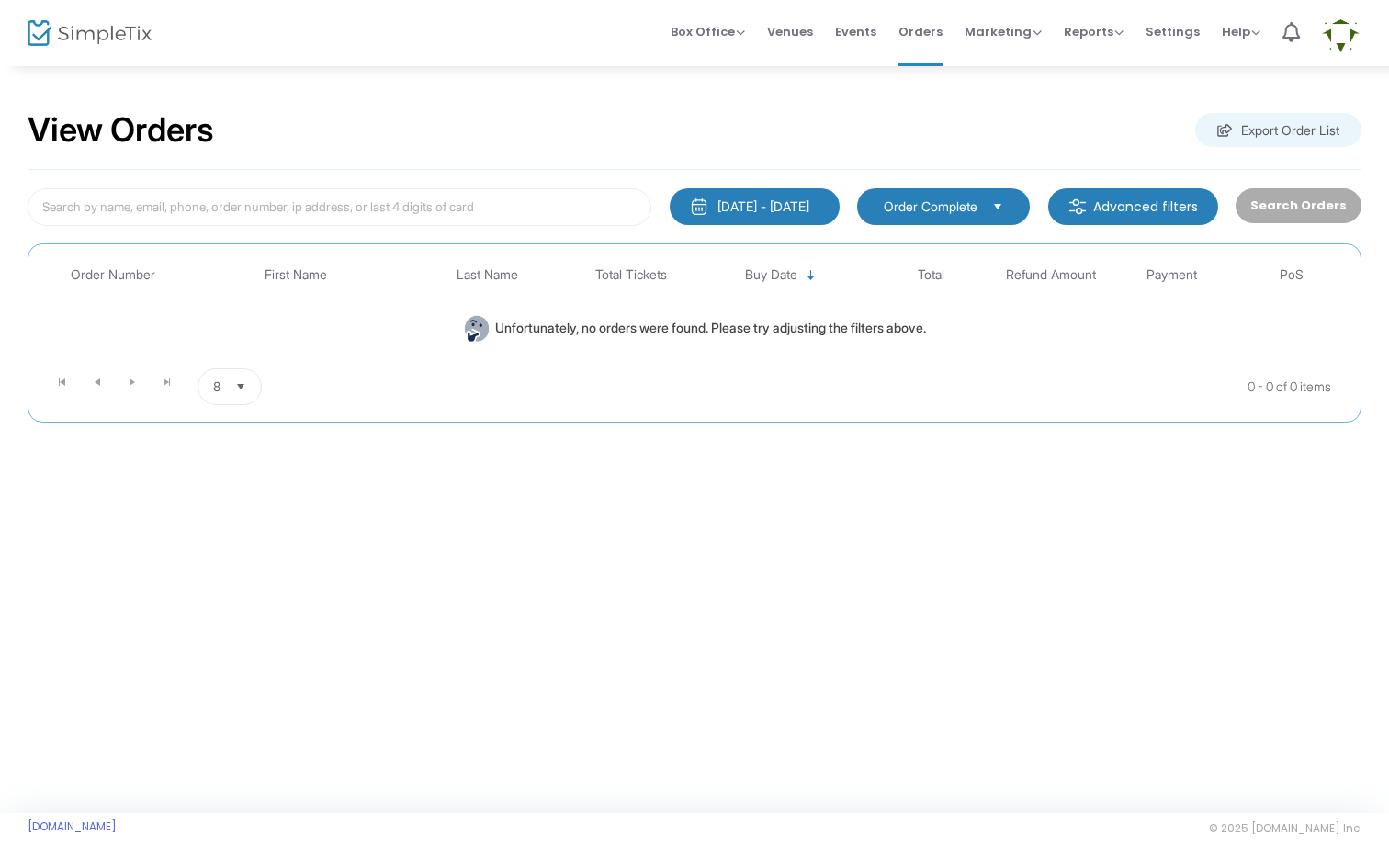 click at bounding box center [998, 206] 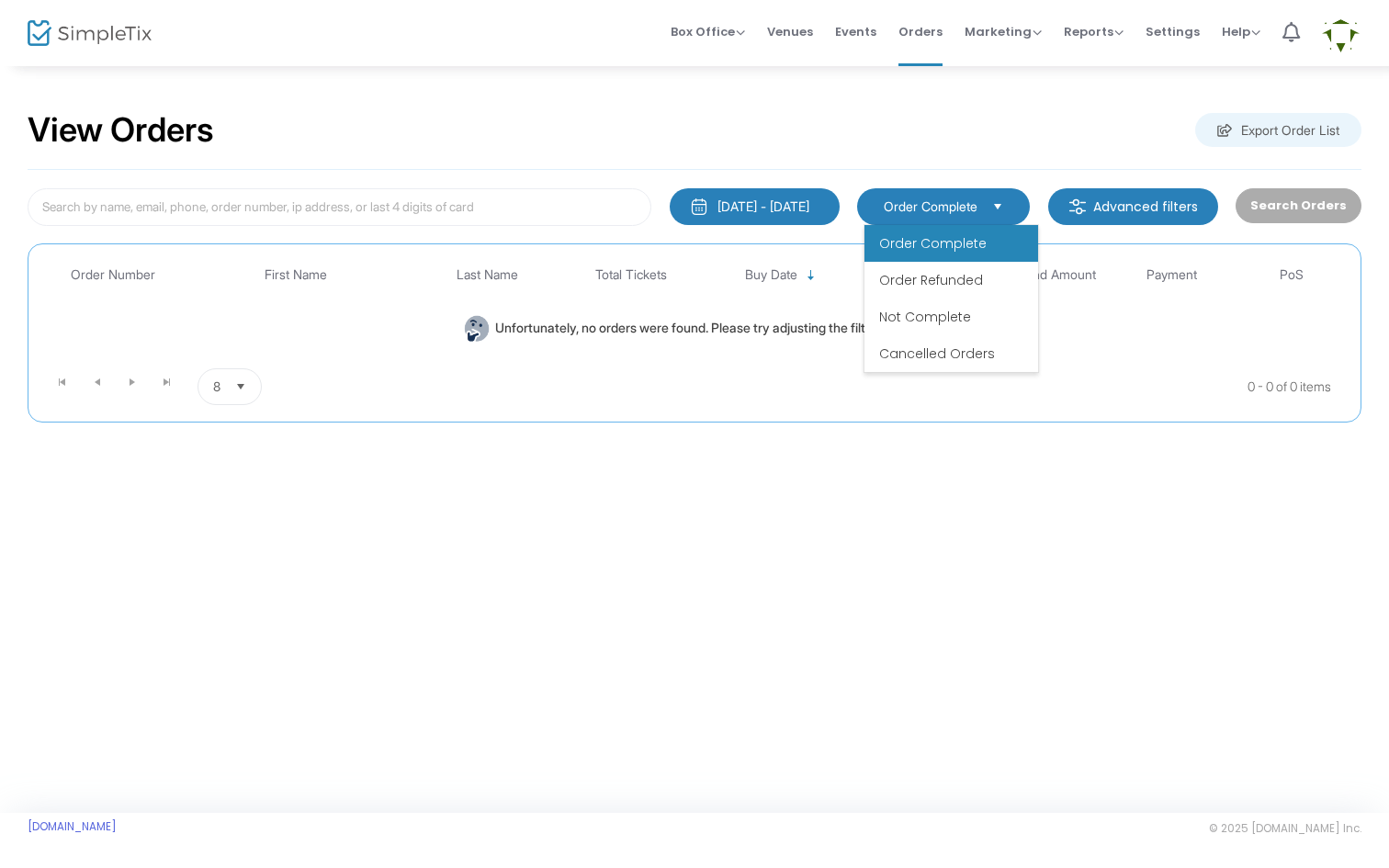 click on "View Orders  Export Order List" 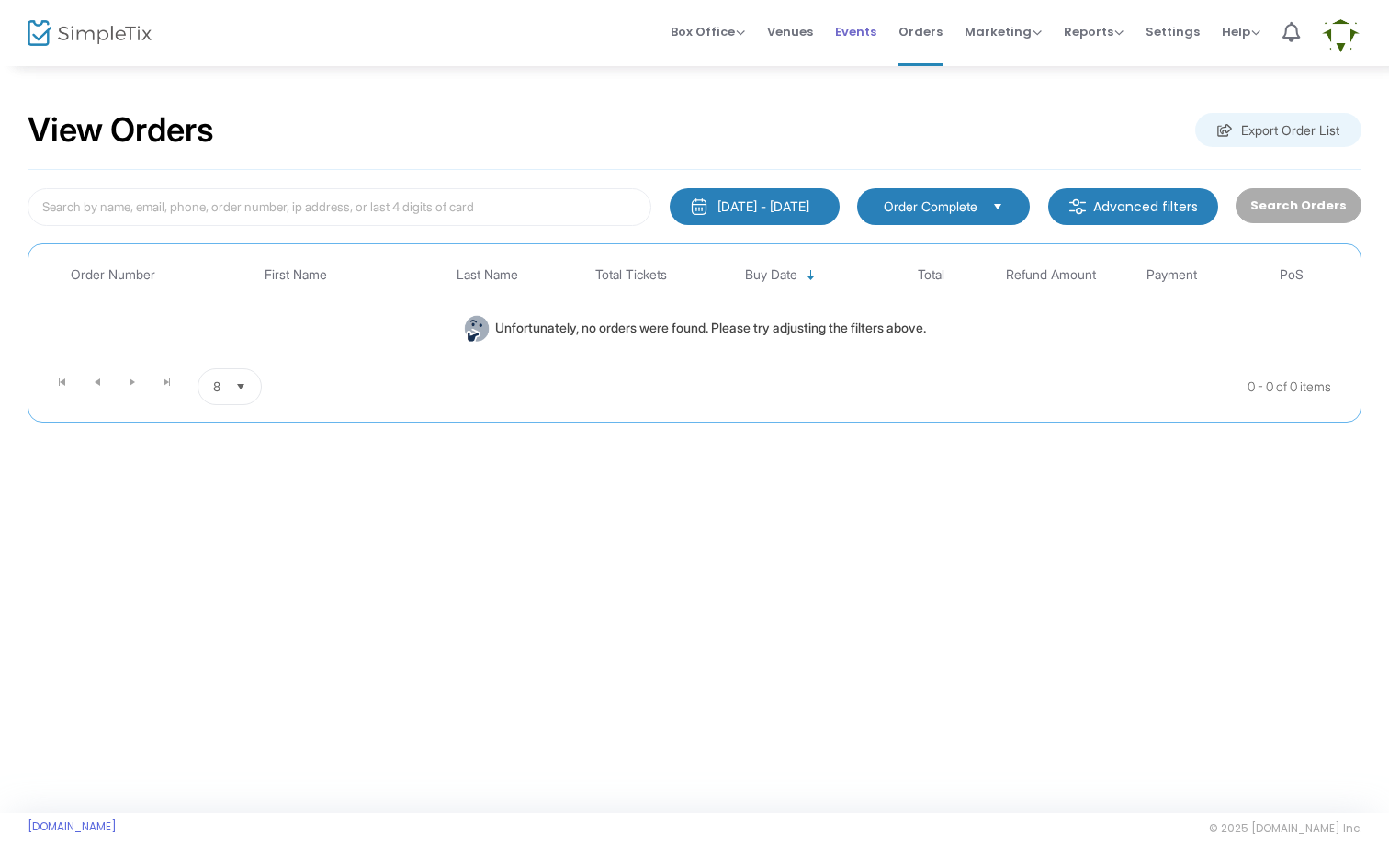 click on "Events" at bounding box center [855, 31] 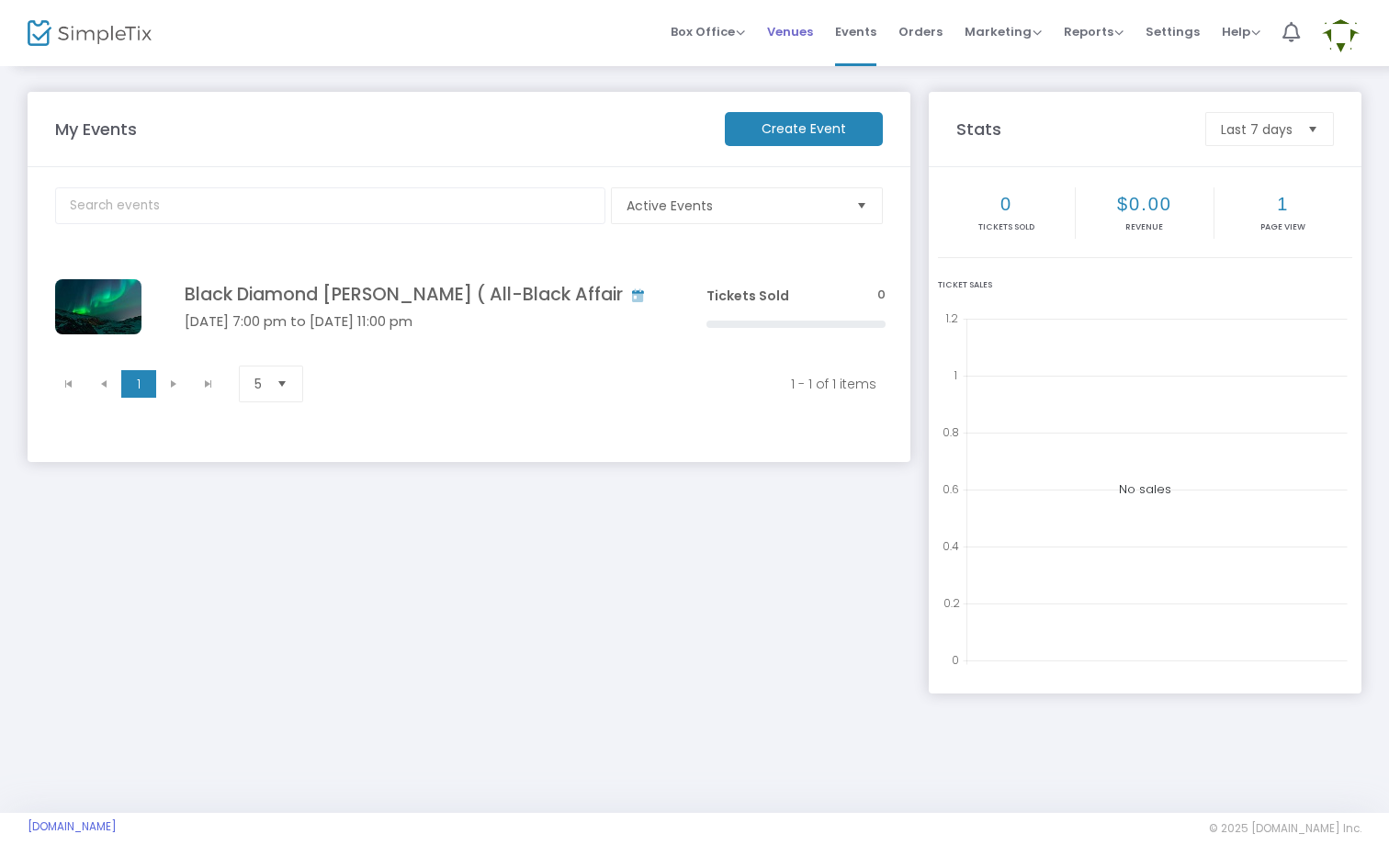 click on "Venues" at bounding box center [790, 31] 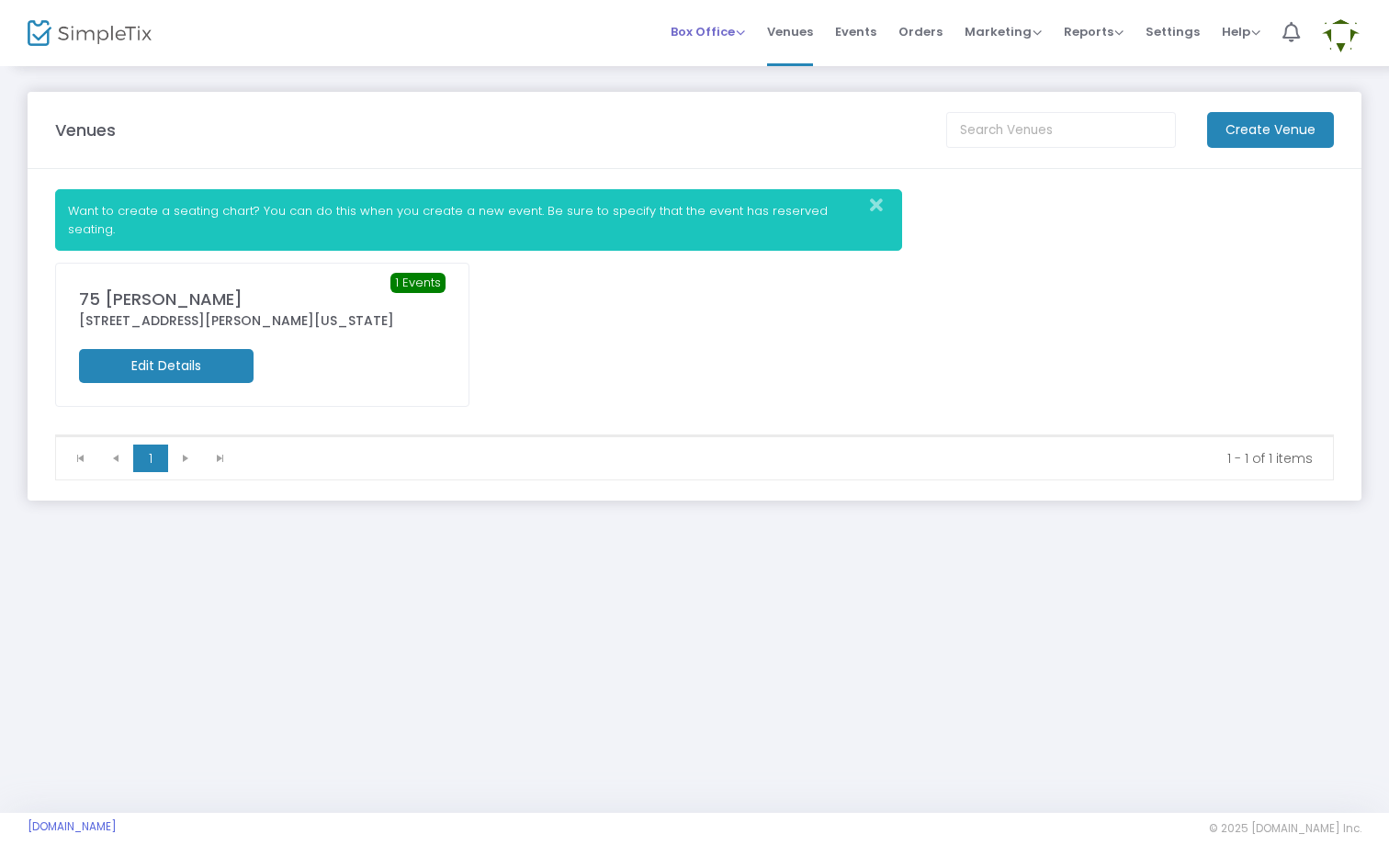 click on "Box Office" at bounding box center [707, 31] 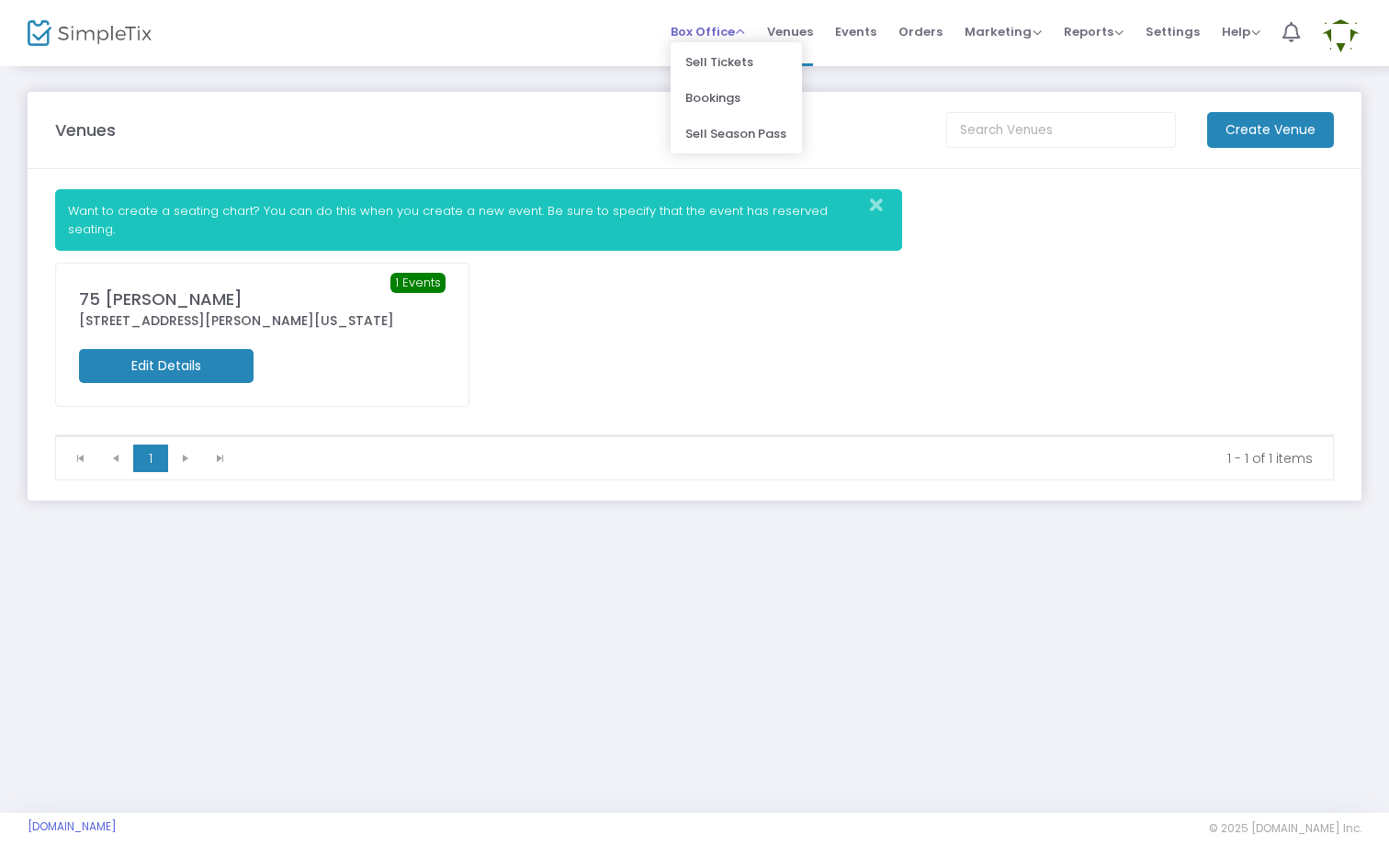 click on "Box Office" at bounding box center (707, 31) 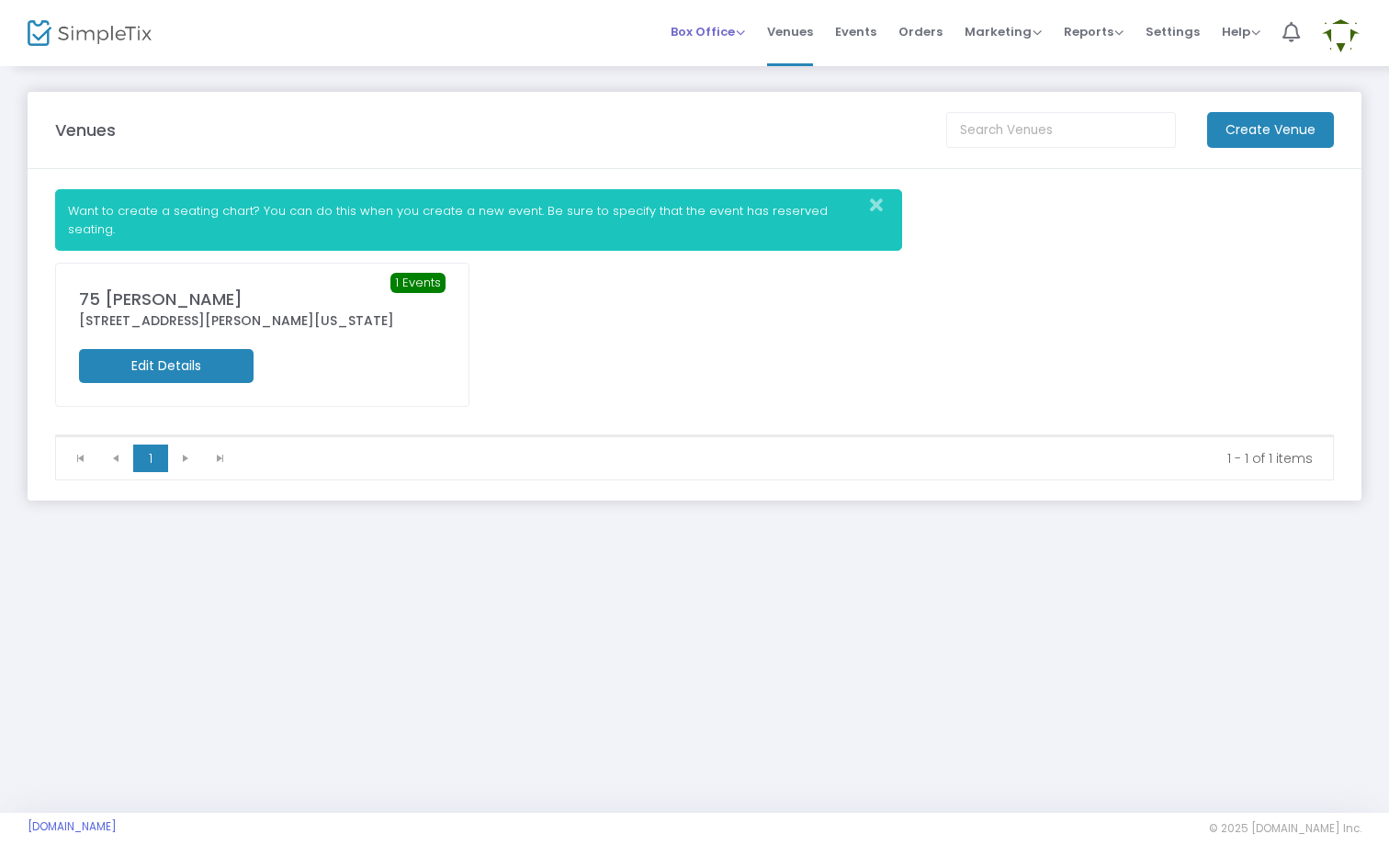 click on "Box Office" at bounding box center (707, 31) 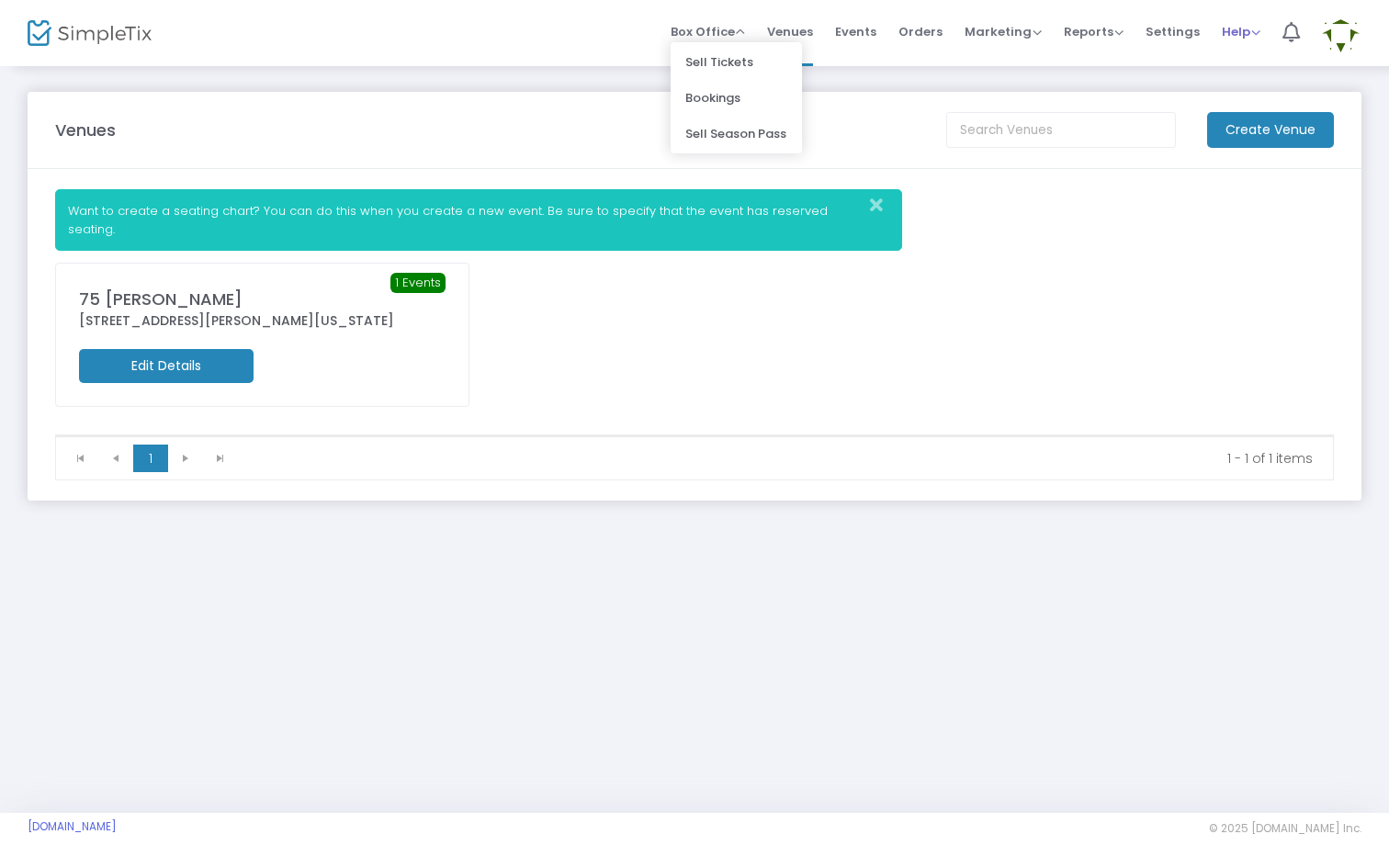 click on "Help" at bounding box center (1241, 31) 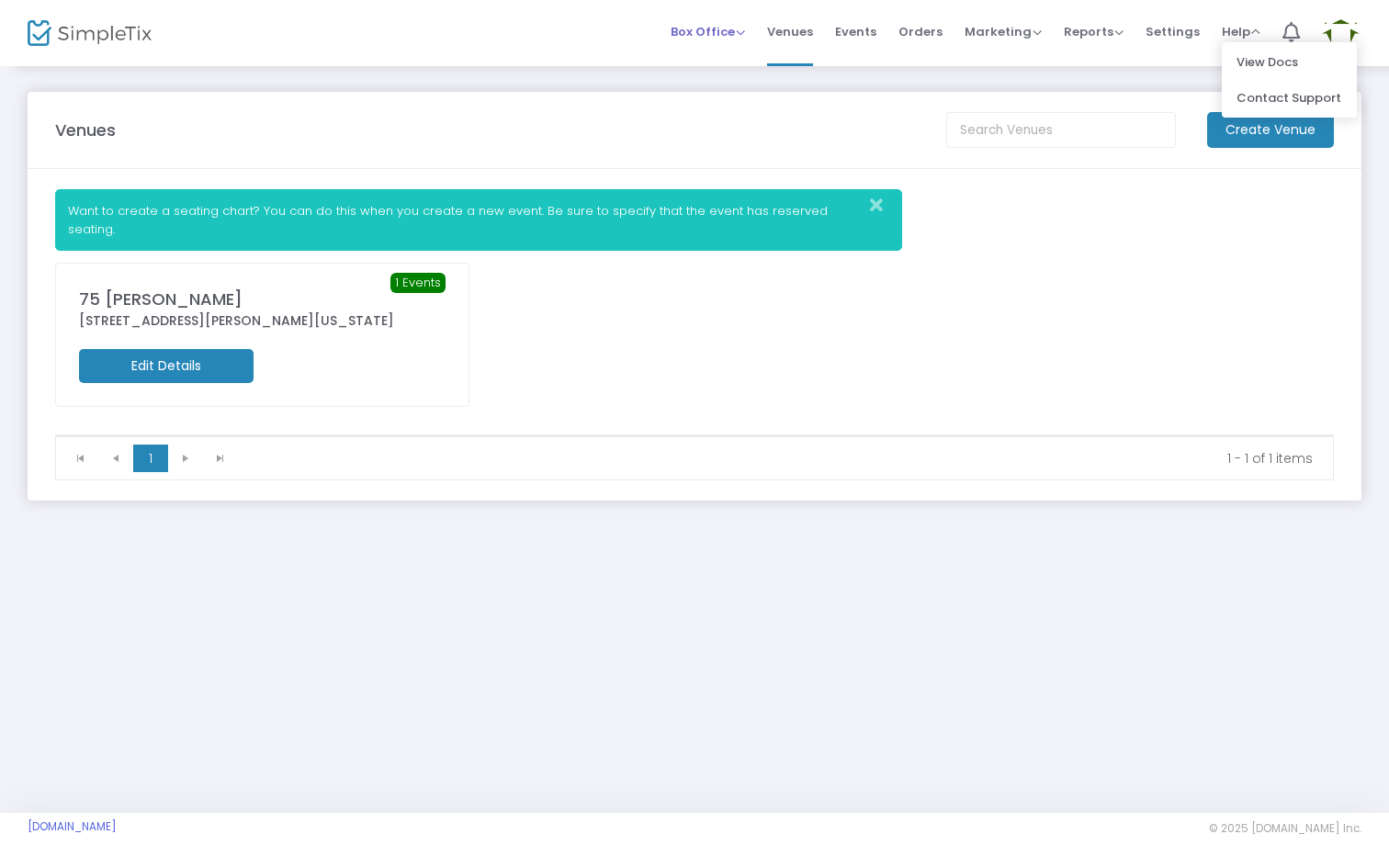 click on "Box Office" at bounding box center (707, 31) 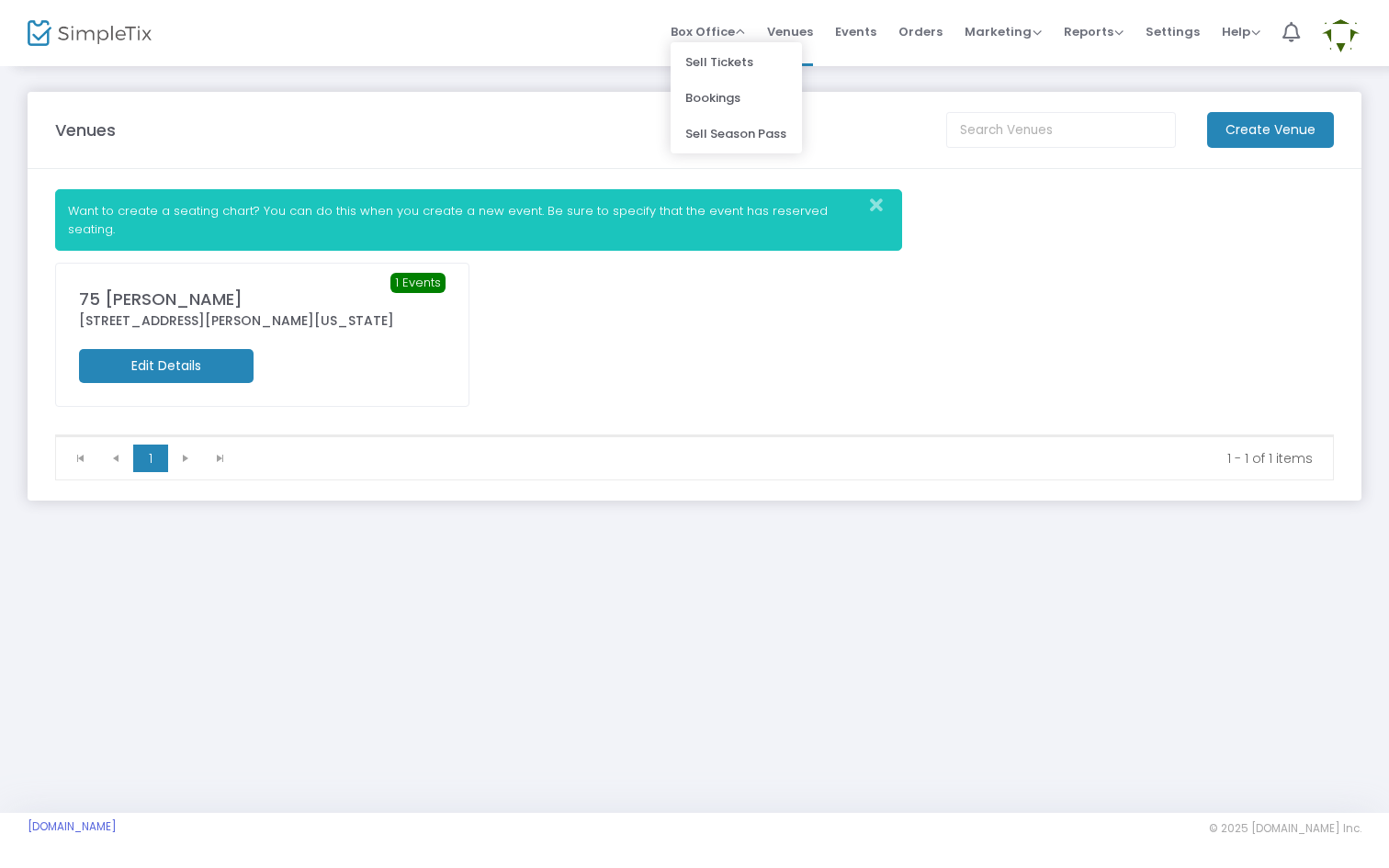 click on "Venues Create Venue  Want to create a seating chart? You can do this when you create a new event. Be sure to specify that the event has reserved seating.  1 Events  [GEOGRAPHIC_DATA][PERSON_NAME][STREET_ADDRESS][PERSON_NAME][US_STATE] Edit Details  1   1  1 - 1 of 1 items" 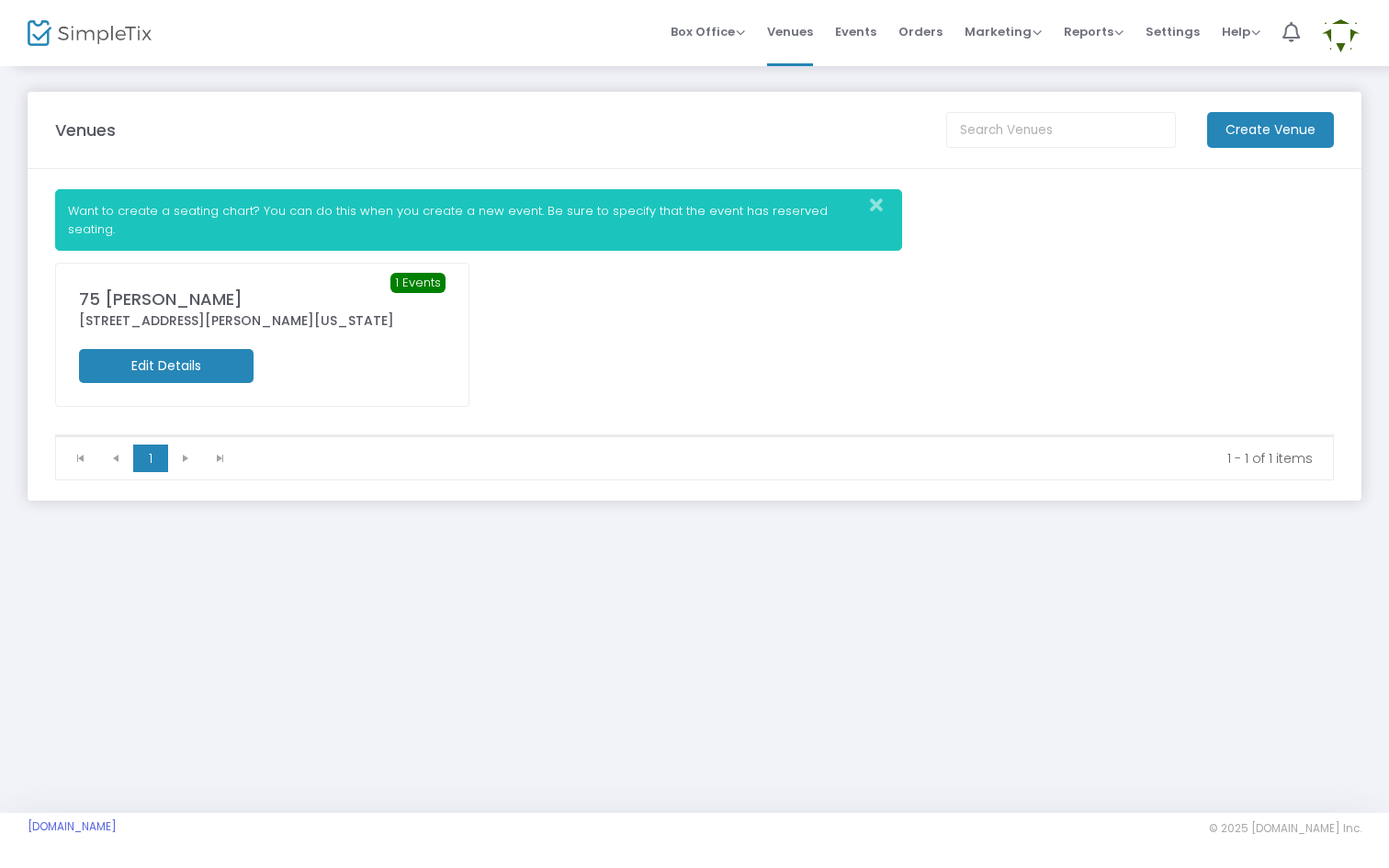 click 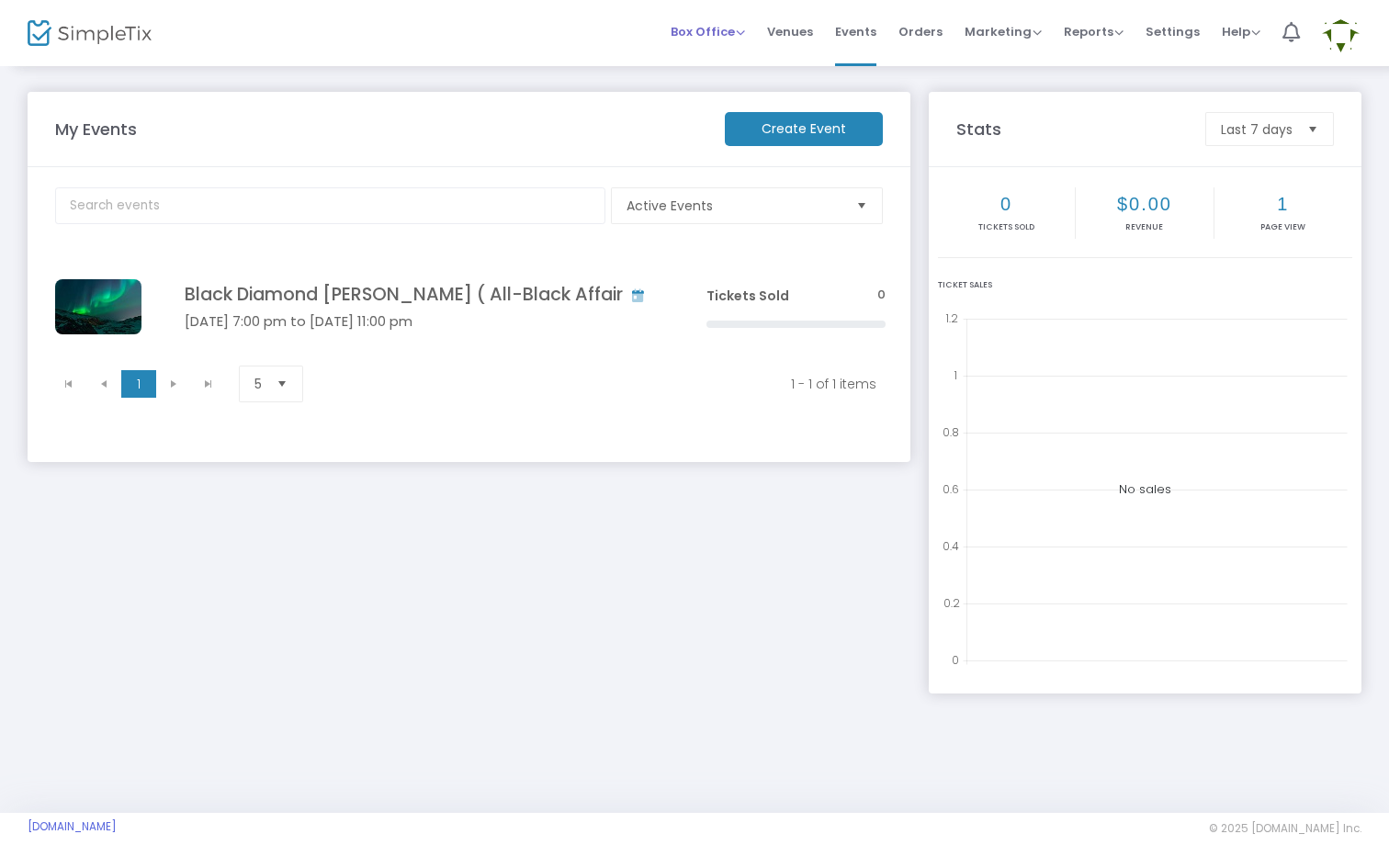 click on "Box Office" at bounding box center (707, 31) 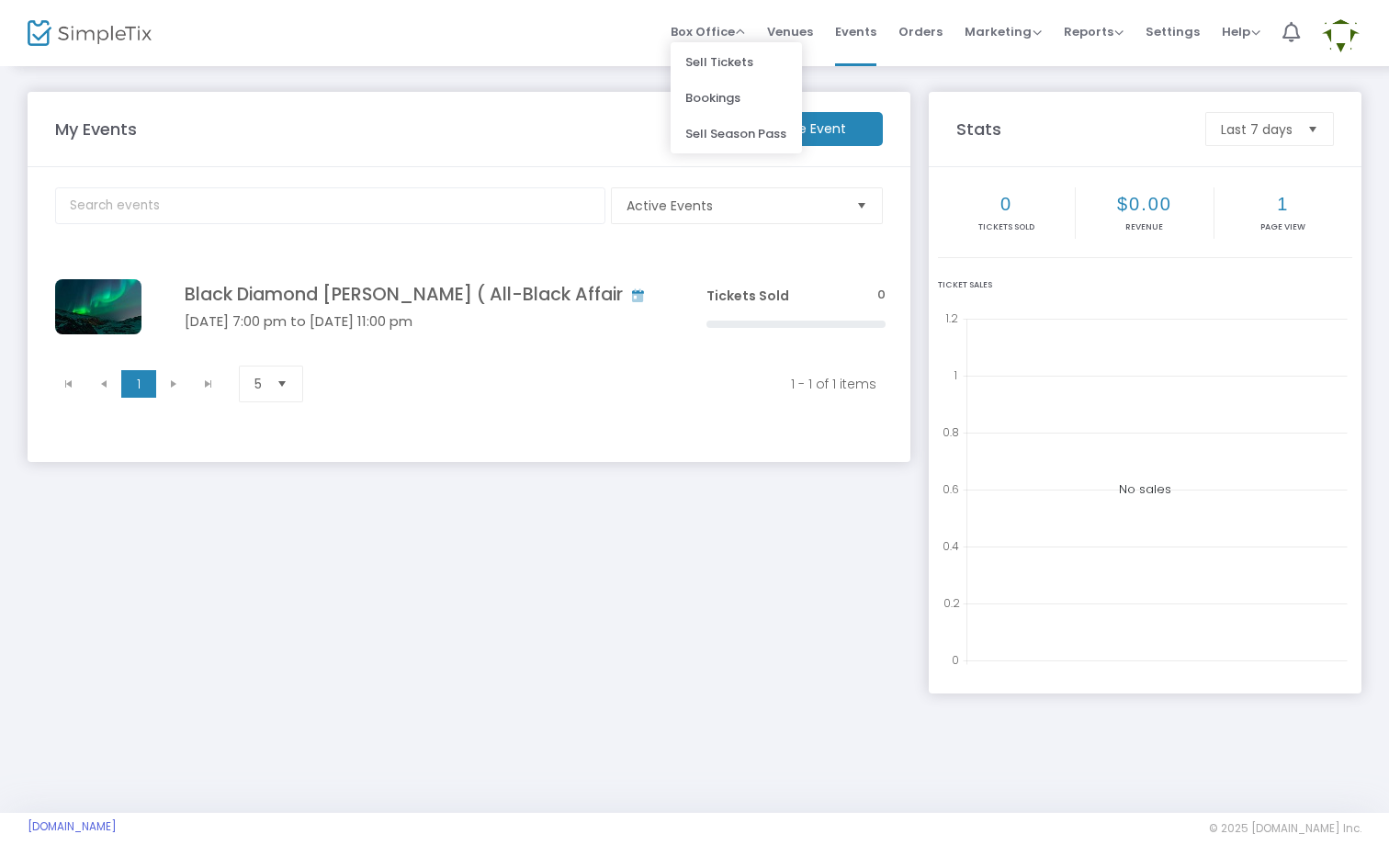 scroll, scrollTop: 0, scrollLeft: 0, axis: both 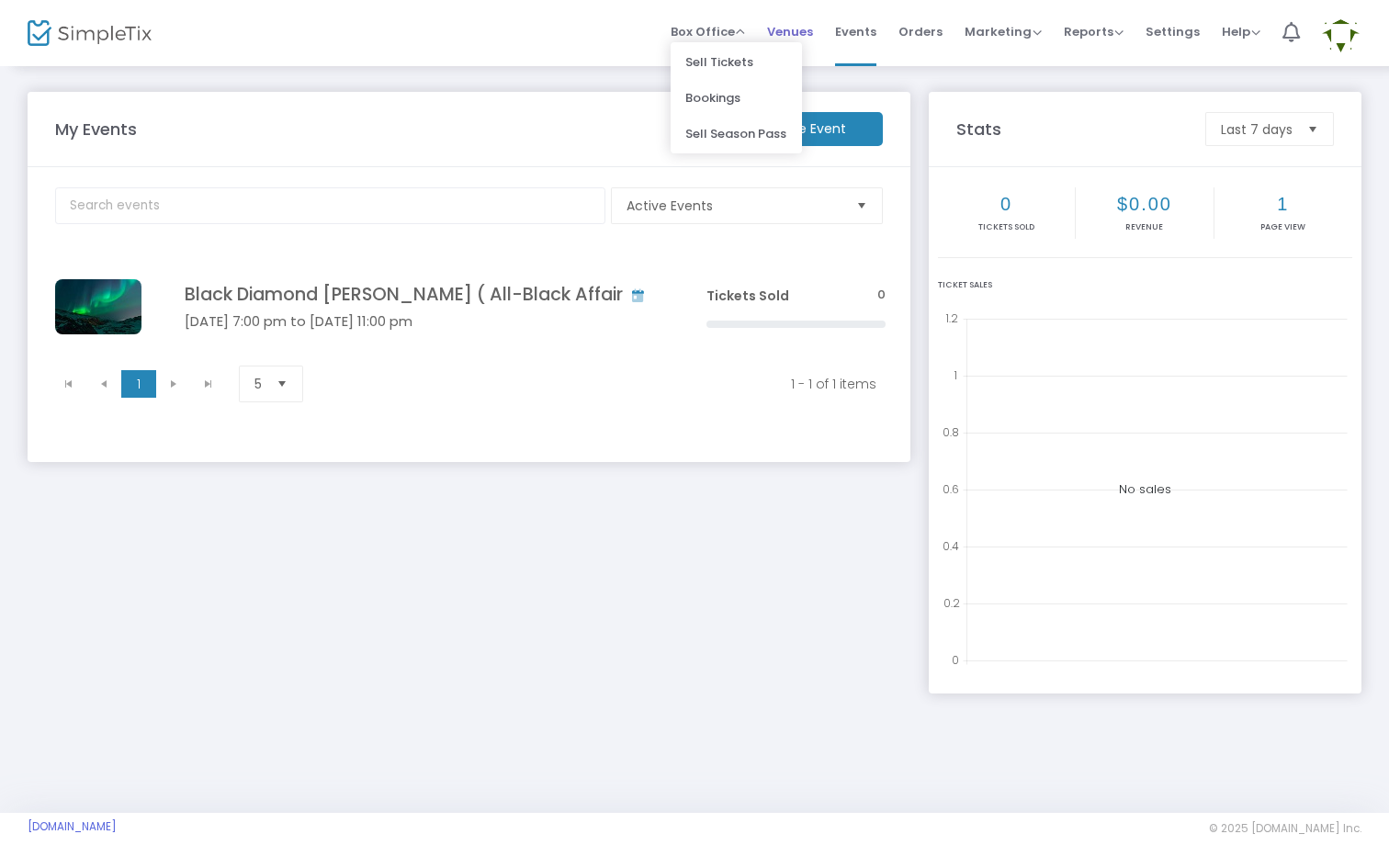 click on "Venues" at bounding box center (790, 31) 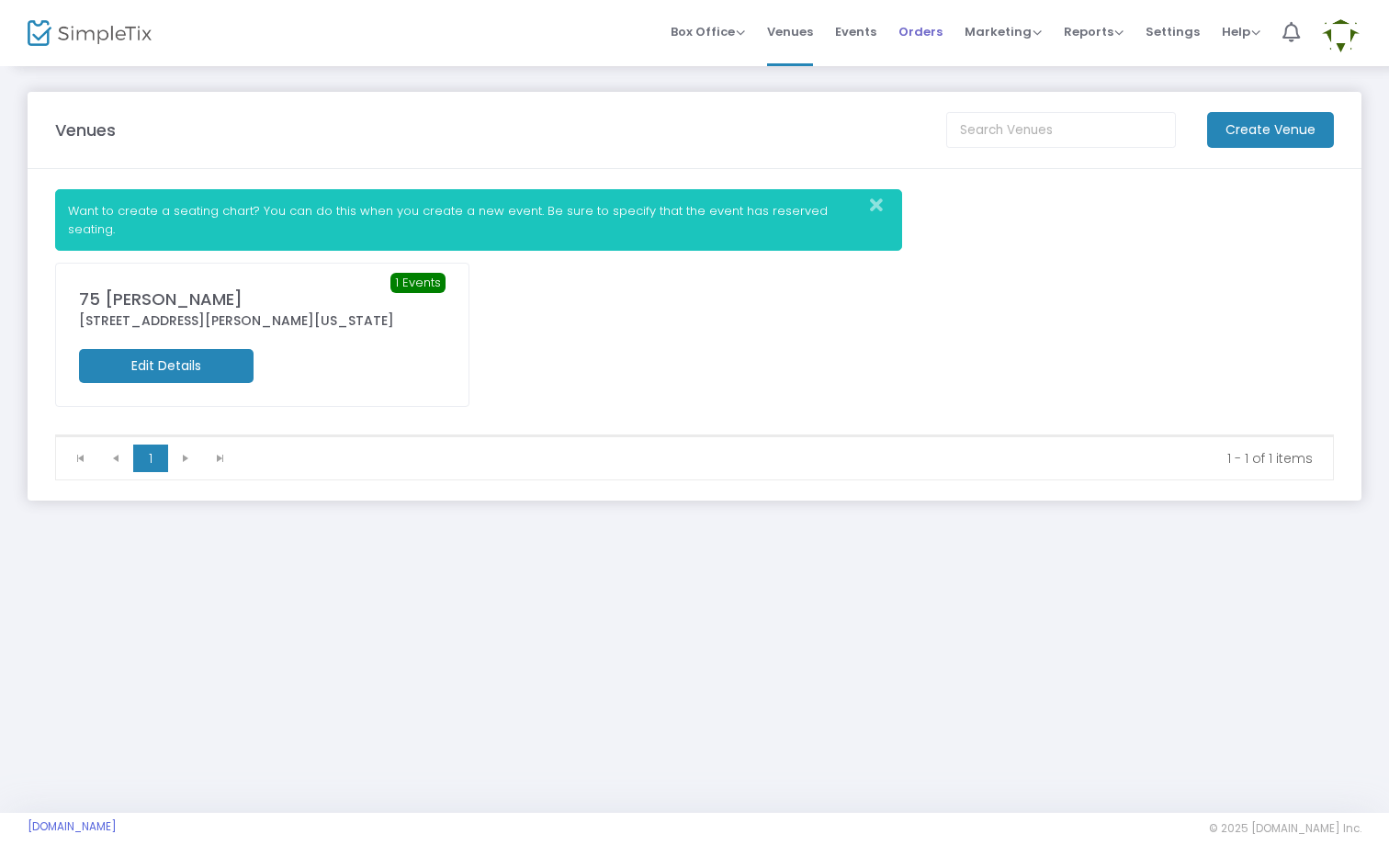 click on "Orders" at bounding box center [920, 31] 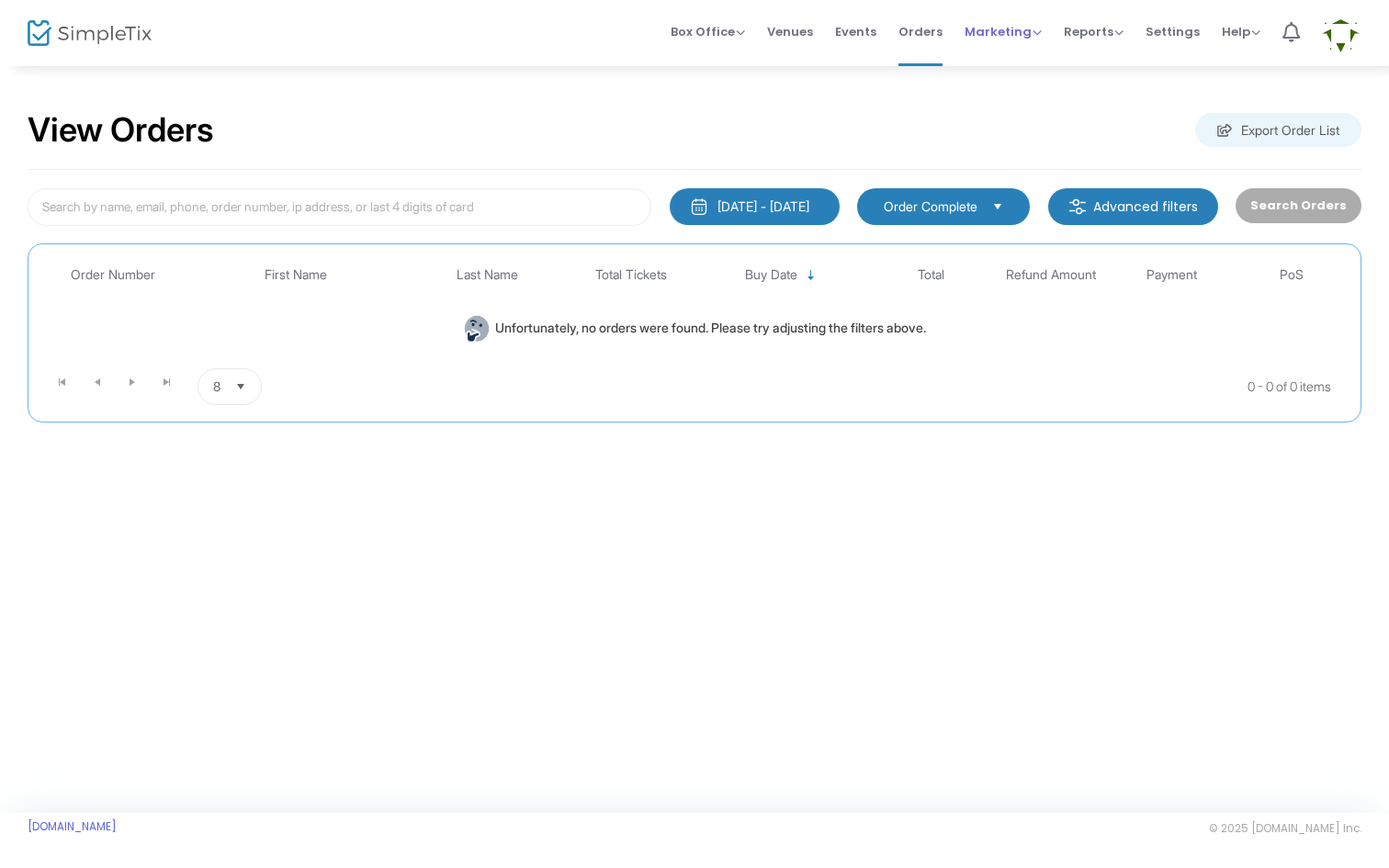 click on "Marketing   Promo Codes   Quantity Discounts   Affiliate" at bounding box center [1003, 31] 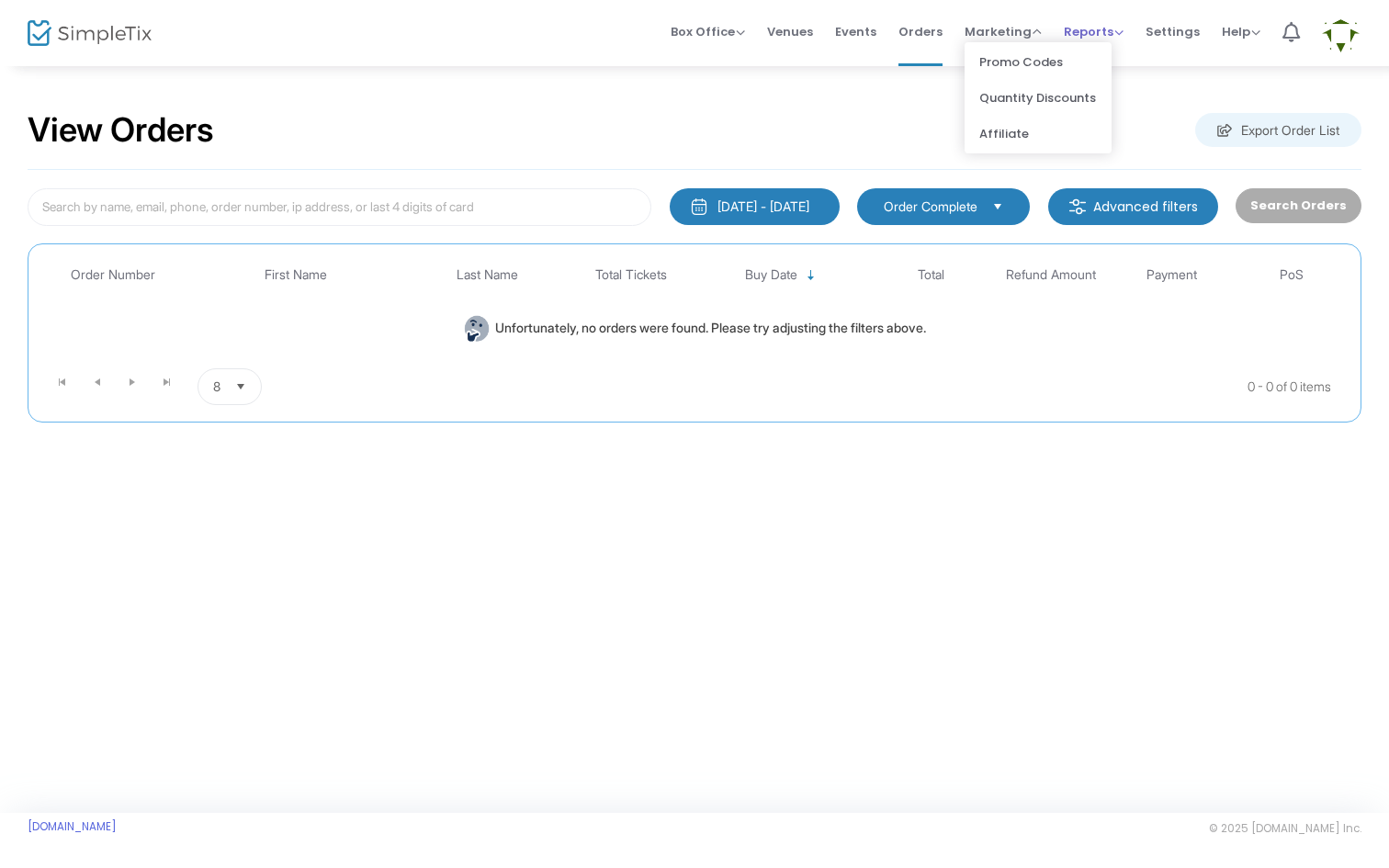 click on "Reports" at bounding box center [1093, 31] 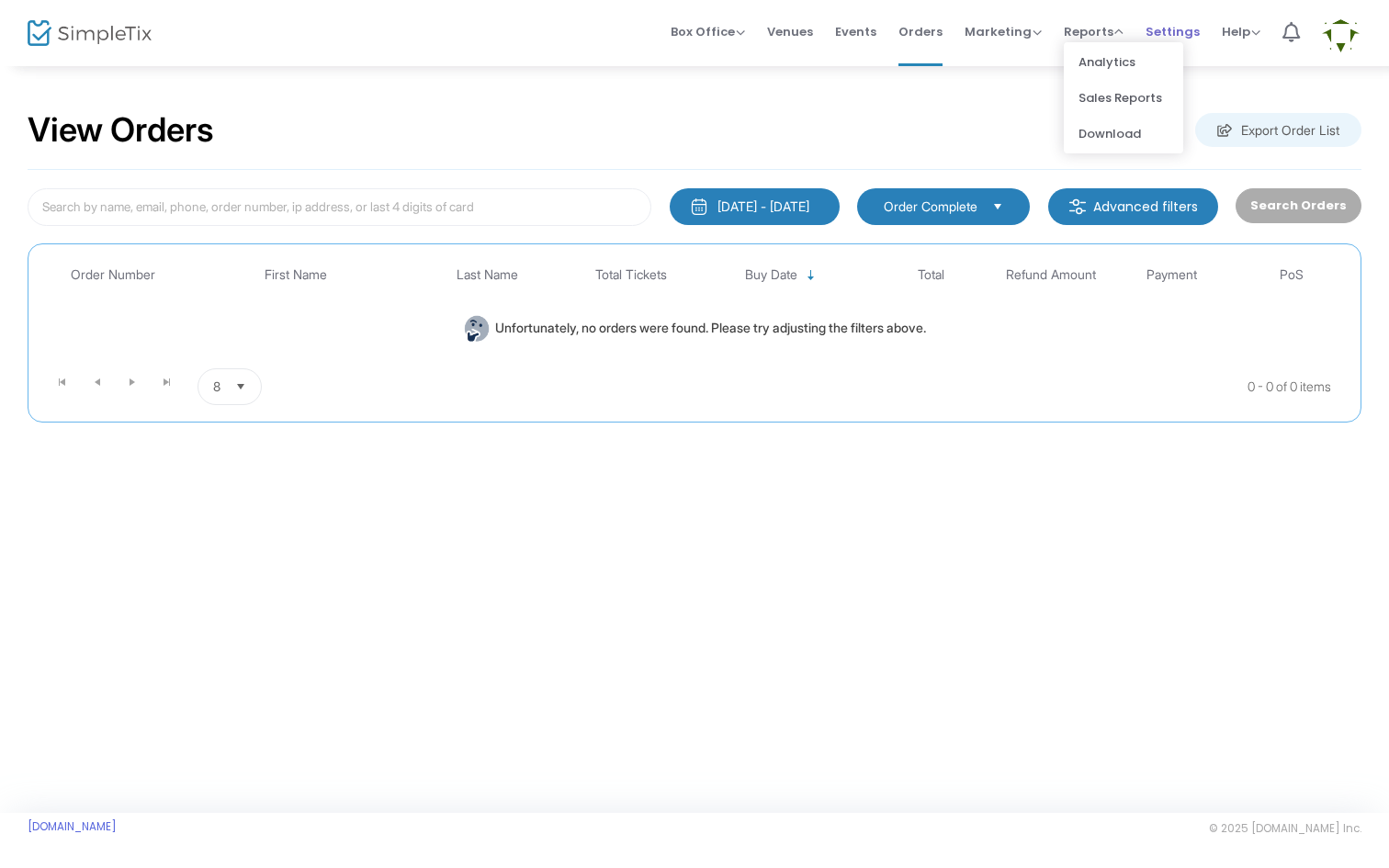 click on "Settings" at bounding box center [1172, 31] 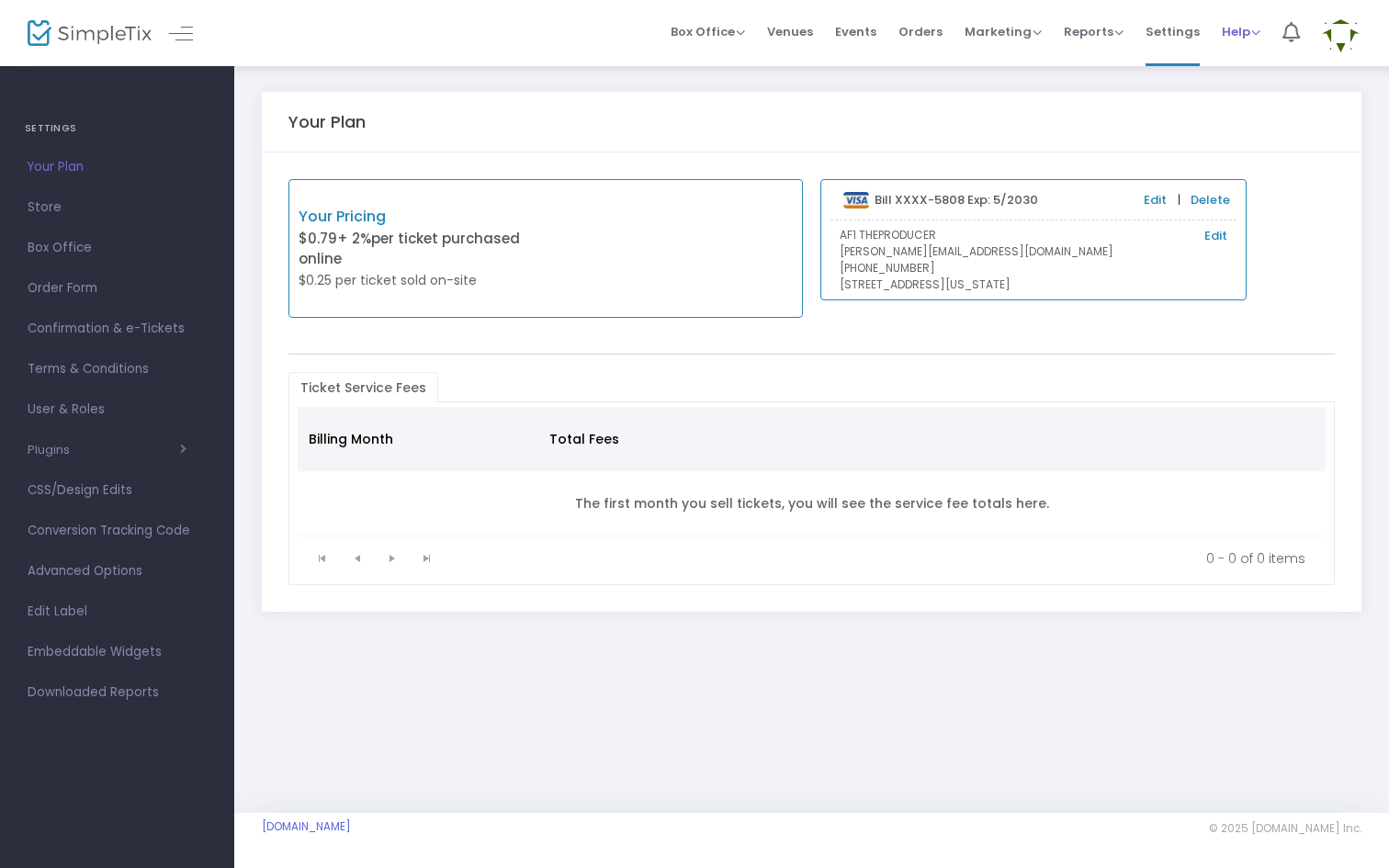 click on "Help" at bounding box center [1241, 31] 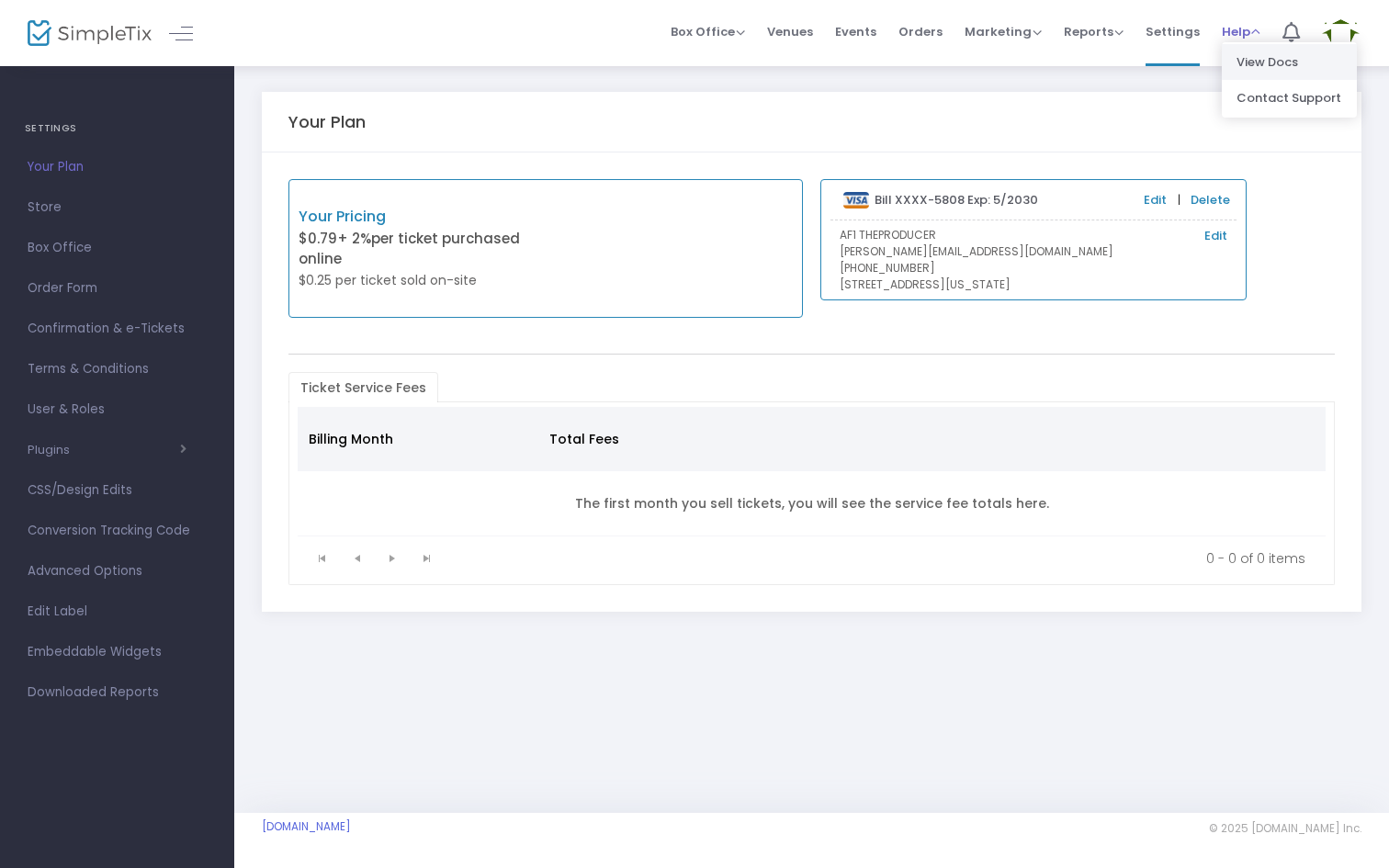 click on "View Docs" at bounding box center [1289, 62] 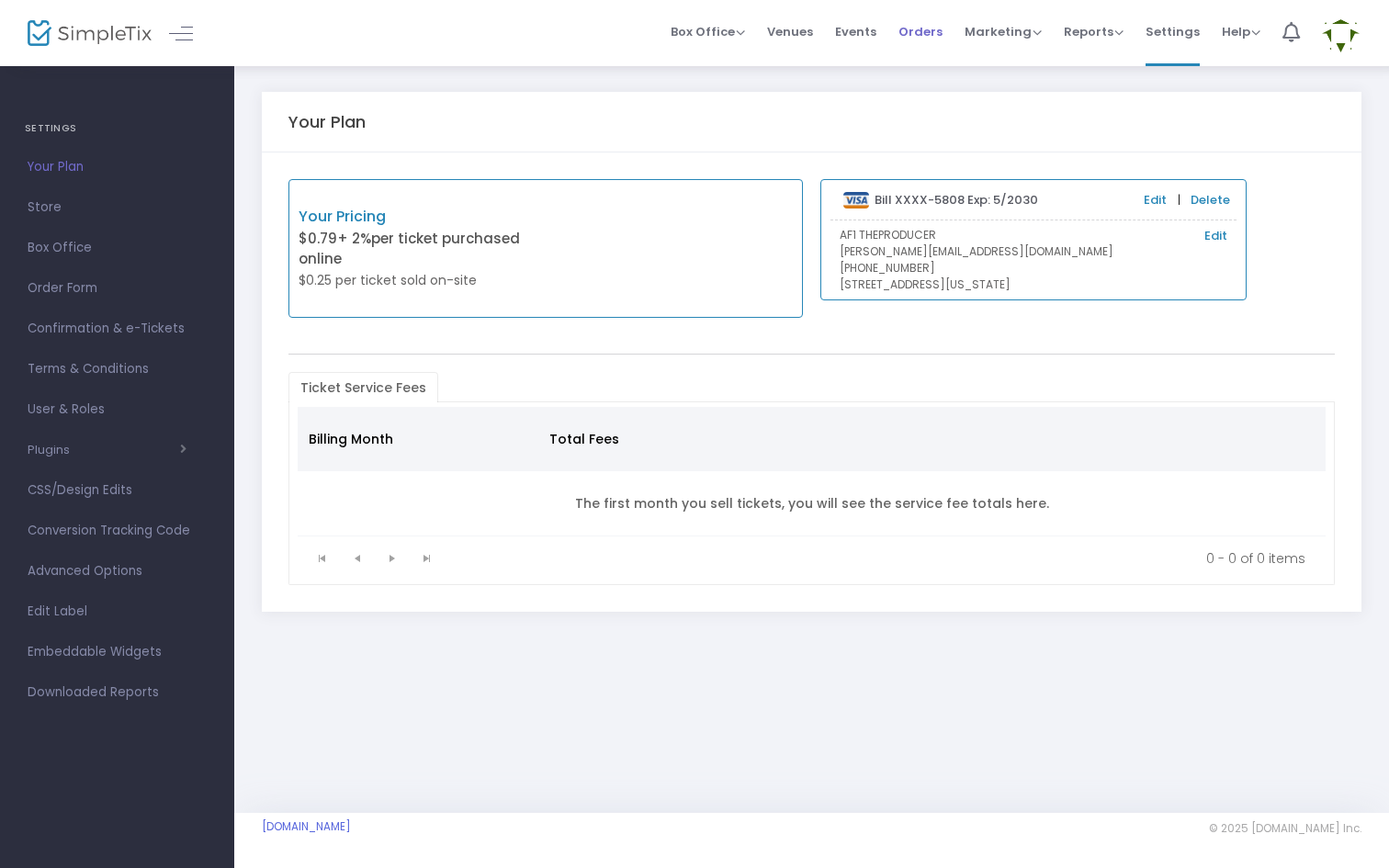 click on "Orders" at bounding box center (920, 31) 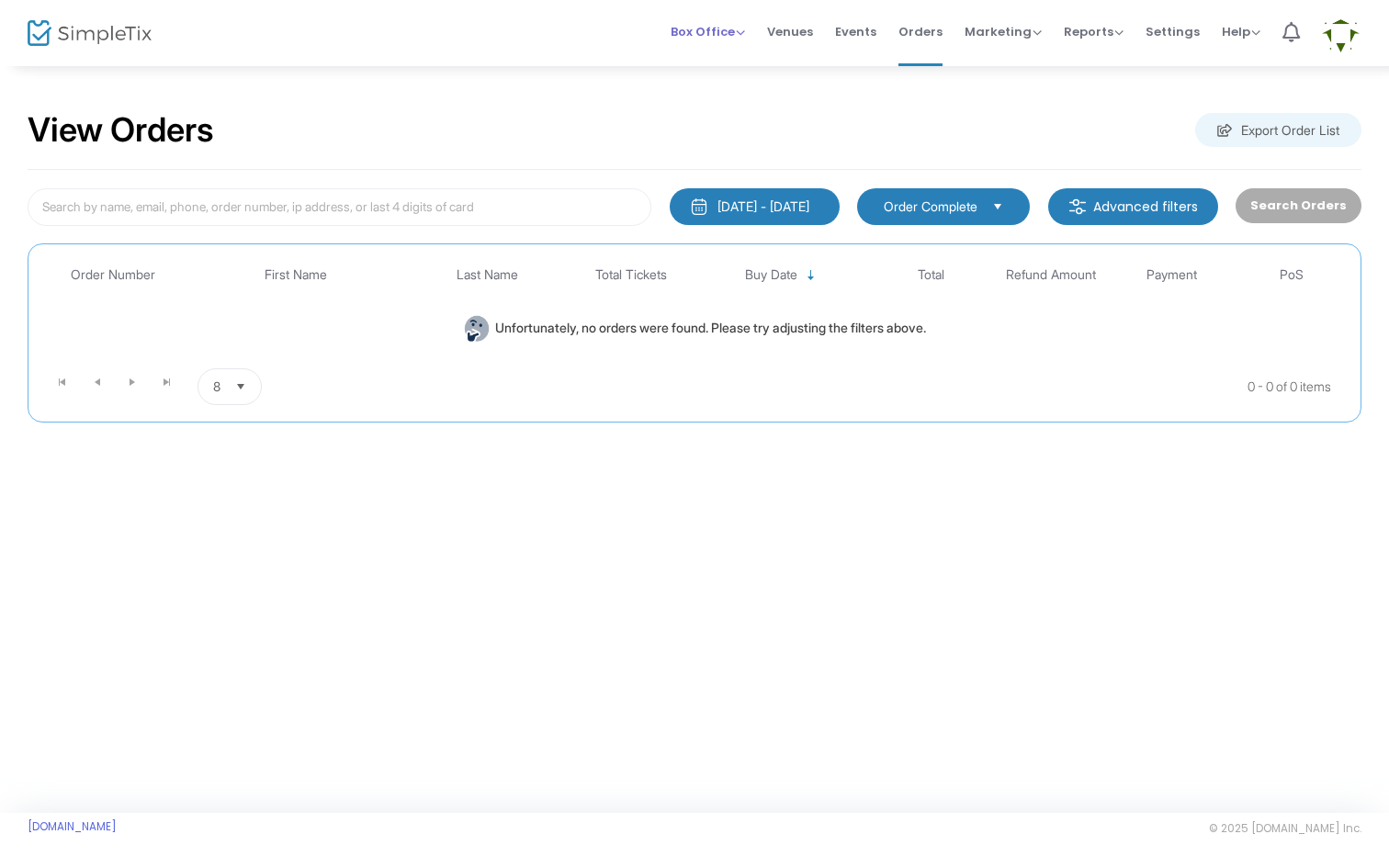 click on "Box Office" at bounding box center (707, 31) 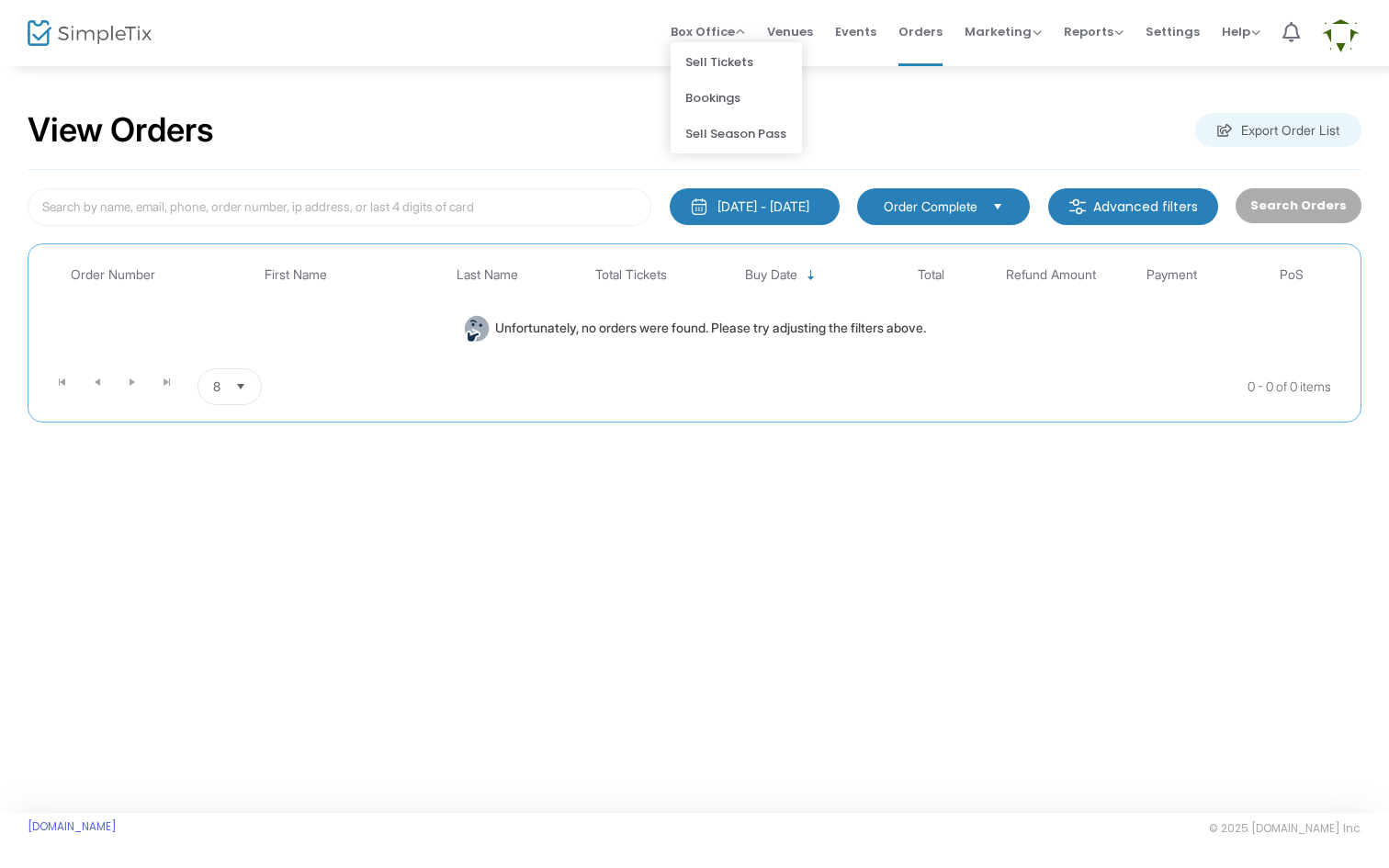 click on "View Orders  Export Order List   [DATE] - [DATE]  Last 30 Days [DATE] [DATE] This week This Month Last Month Past 3 Months Past 12 Months Past 2 Years This Year All Time Custom Range Cancel Apply   Order Complete  Advanced filters   Search Orders  Promo code category Promo code Payment Type Point of Sale (PoS) Order Number First Name Last Name Total Tickets Buy Date Total Refund Amount Payment PoS  Unfortunately, no orders were found. Please try adjusting the filters above.  0 - 0 of 0 items 8  items per page     Event Cancellation   More Reports   Export Sales Report   Export Order List   Refund Report  Order Complete  Advanced filters   Search Orders  Promo code category Promo code Order Number First Name Last Name Total Tickets Buy Date Total Payment PoS  Unfortunately, no orders were found. Please try adjusting the filters above.  0 - 0 of 0 items 8  items per page" 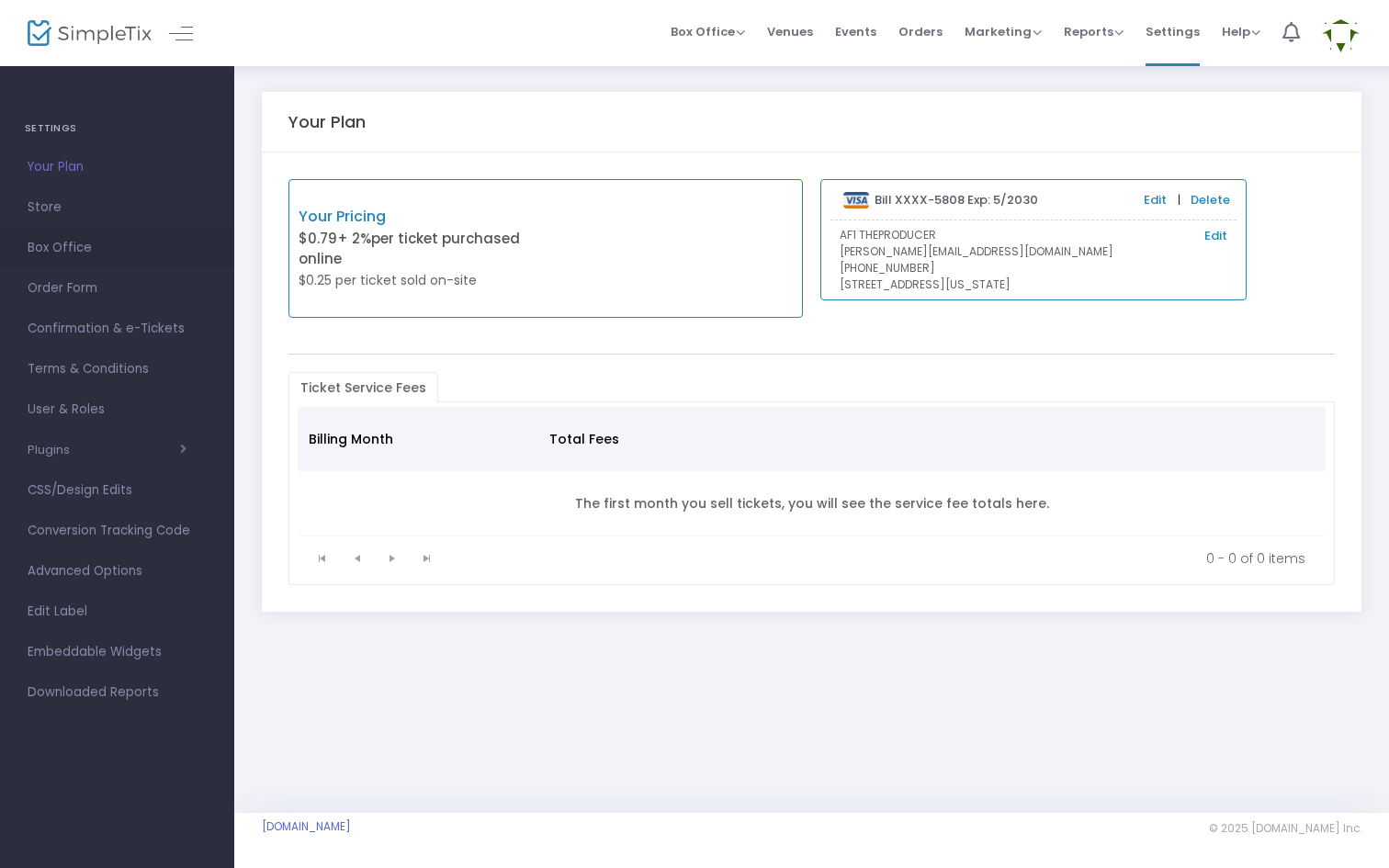 click on "Box Office" at bounding box center (117, 248) 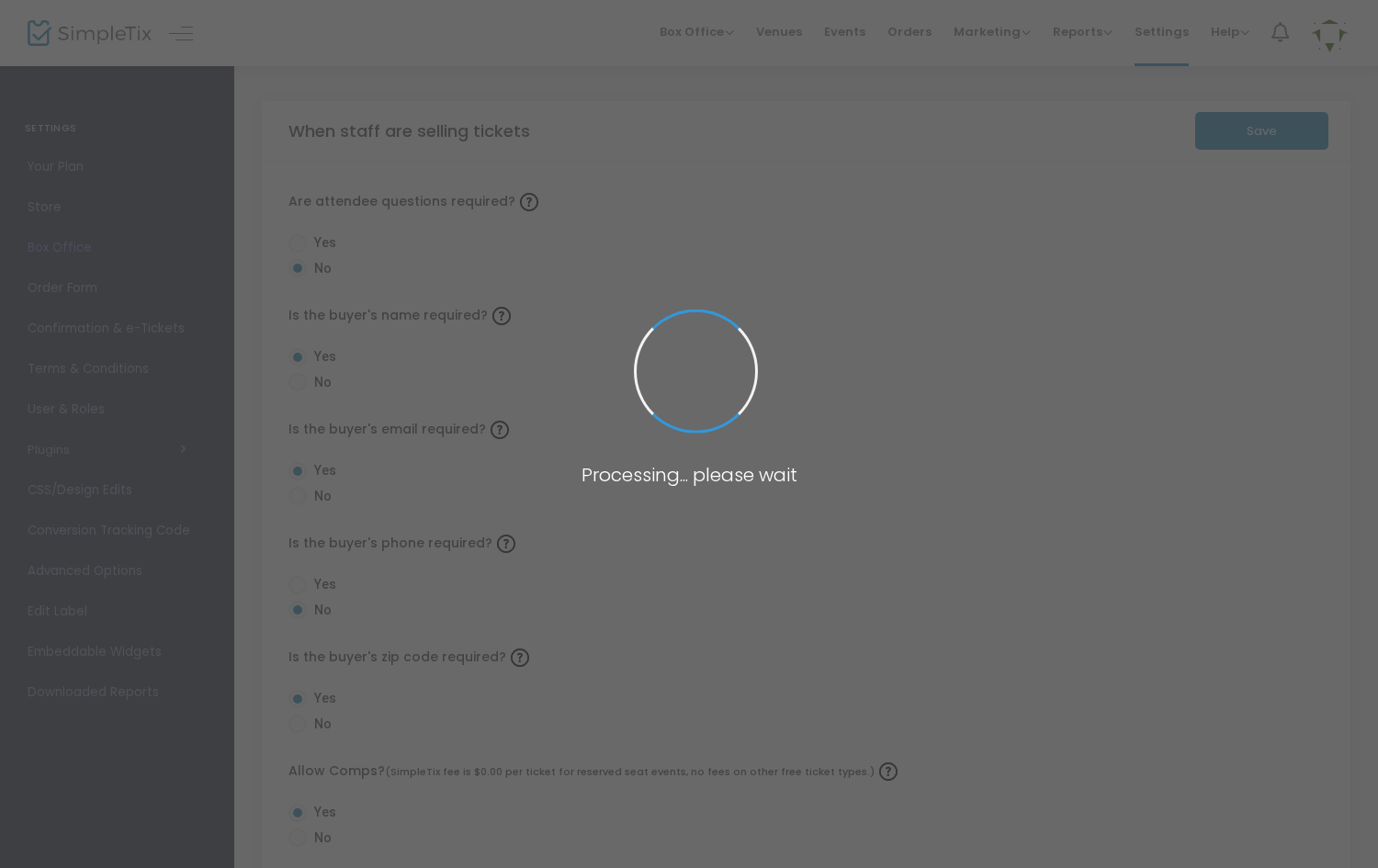 radio on "false" 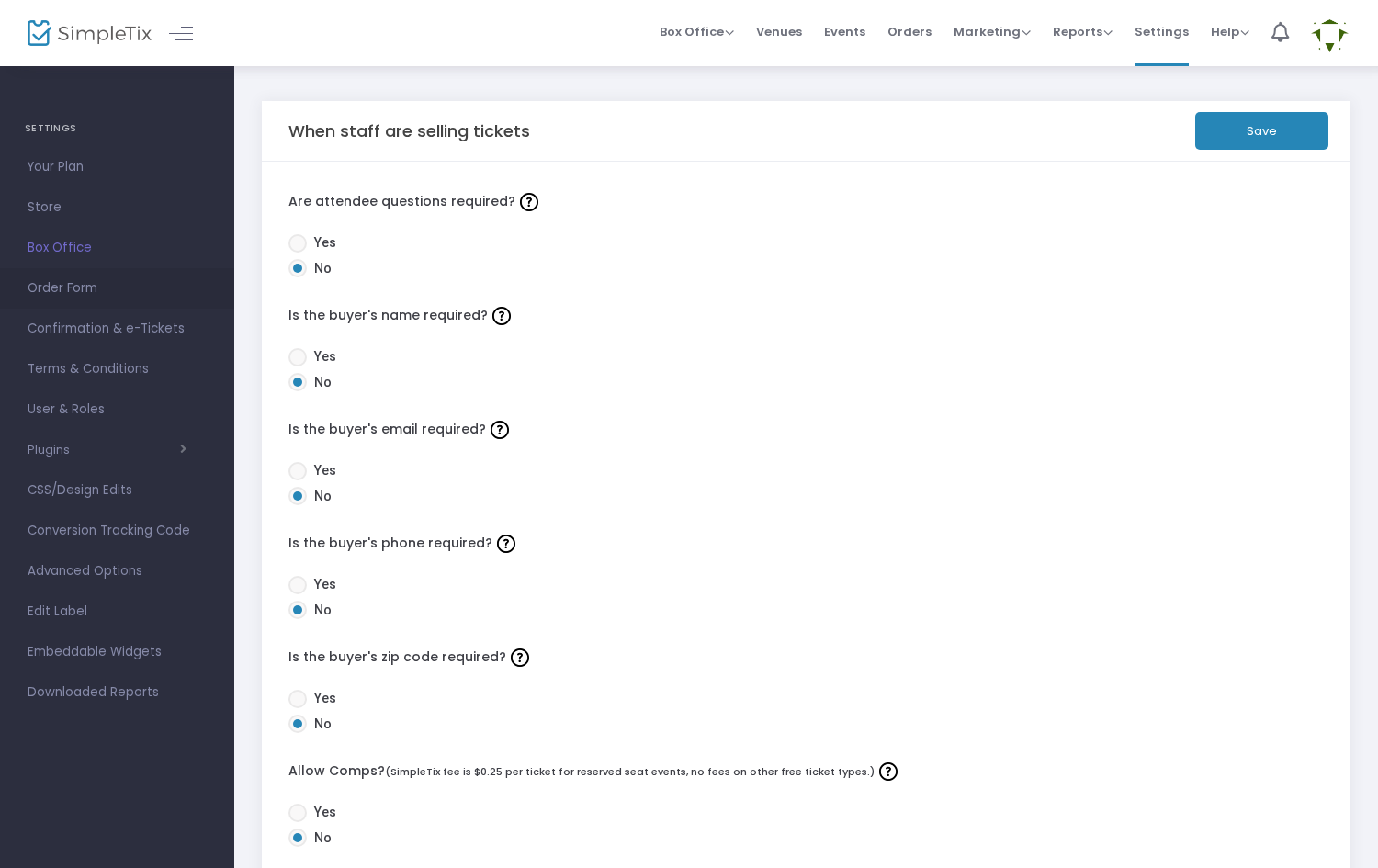 click on "Order Form" at bounding box center [117, 288] 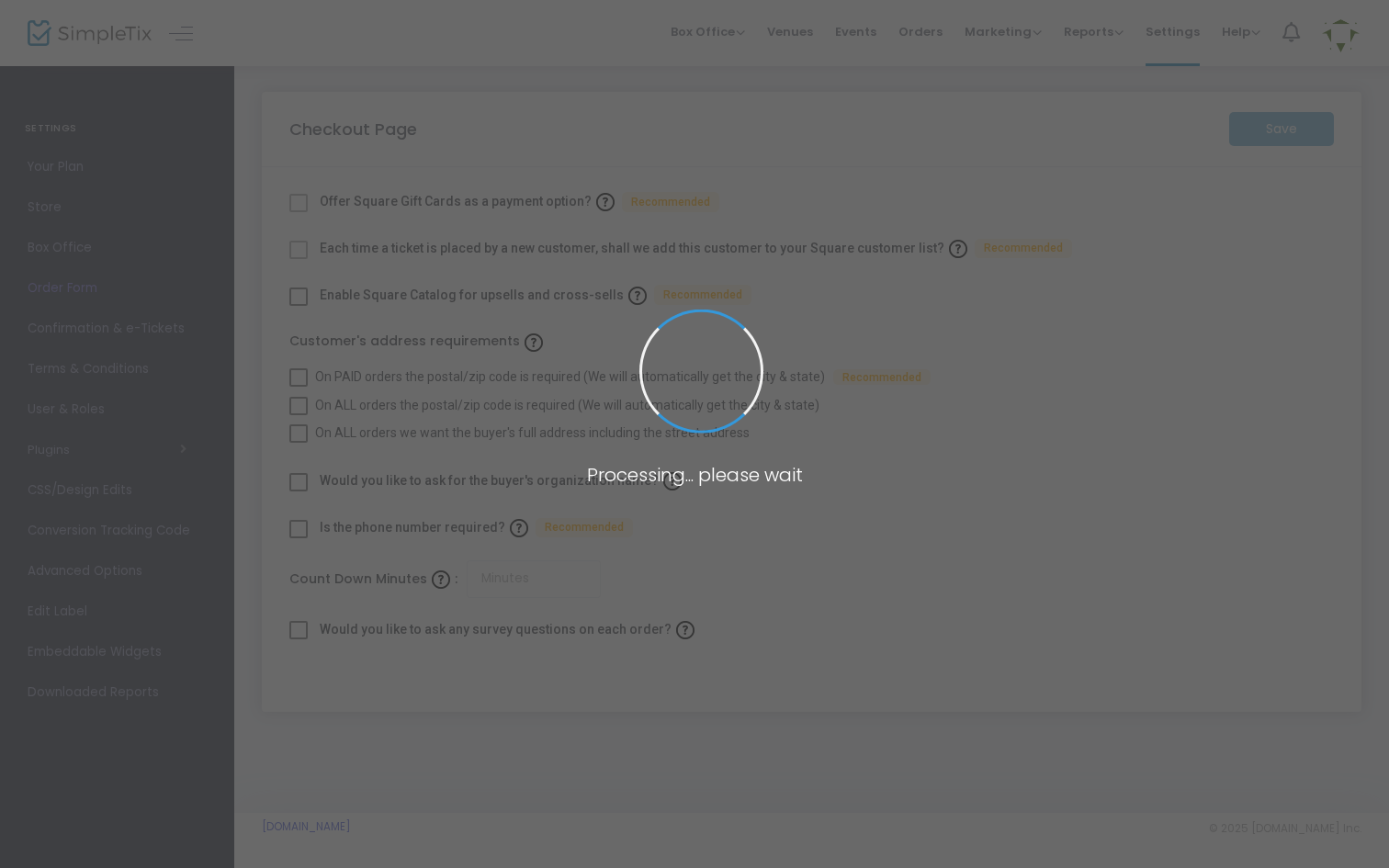 checkbox on "true" 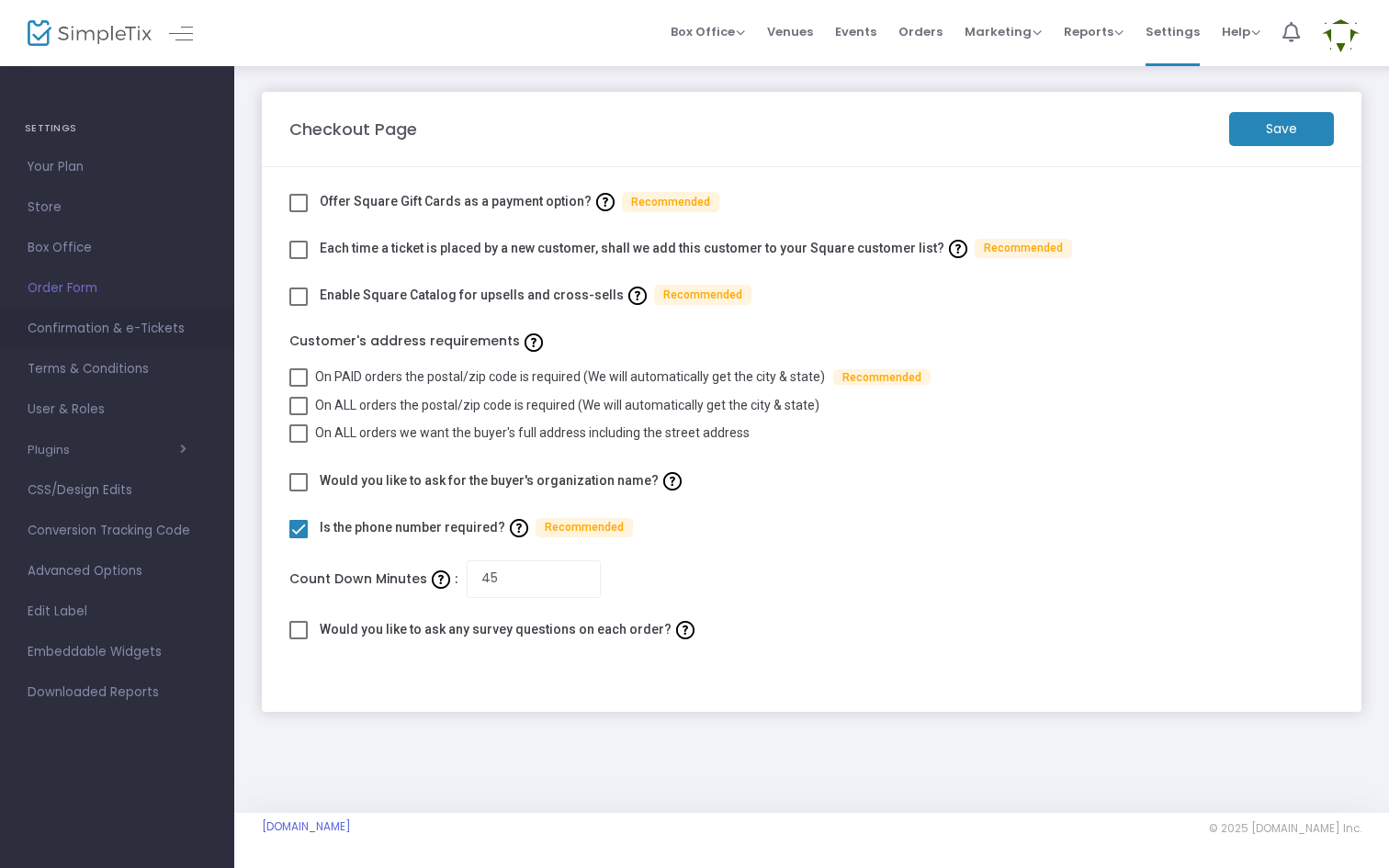 click on "Confirmation & e-Tickets" at bounding box center (117, 329) 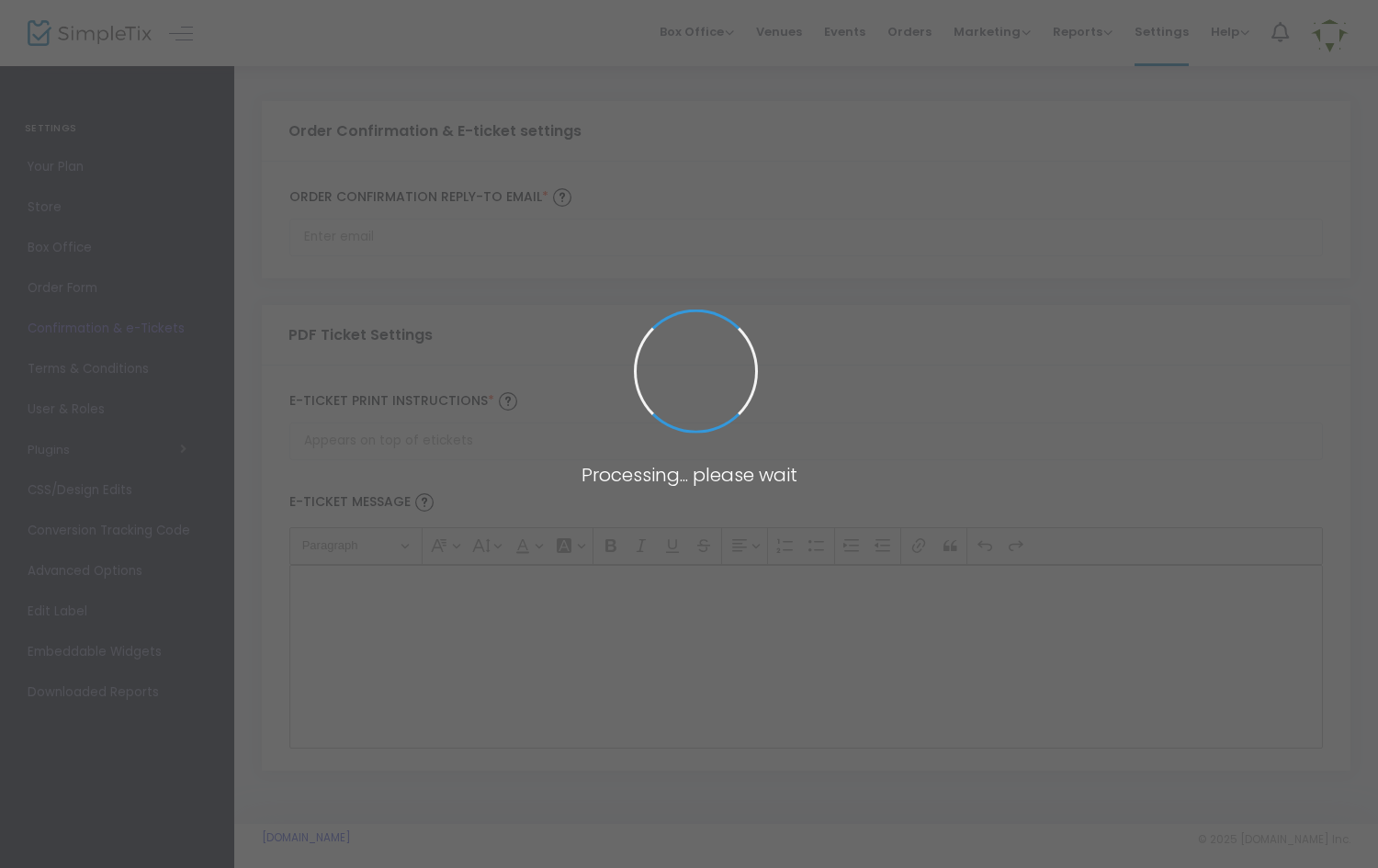 type on "[PERSON_NAME][EMAIL_ADDRESS][DOMAIN_NAME]" 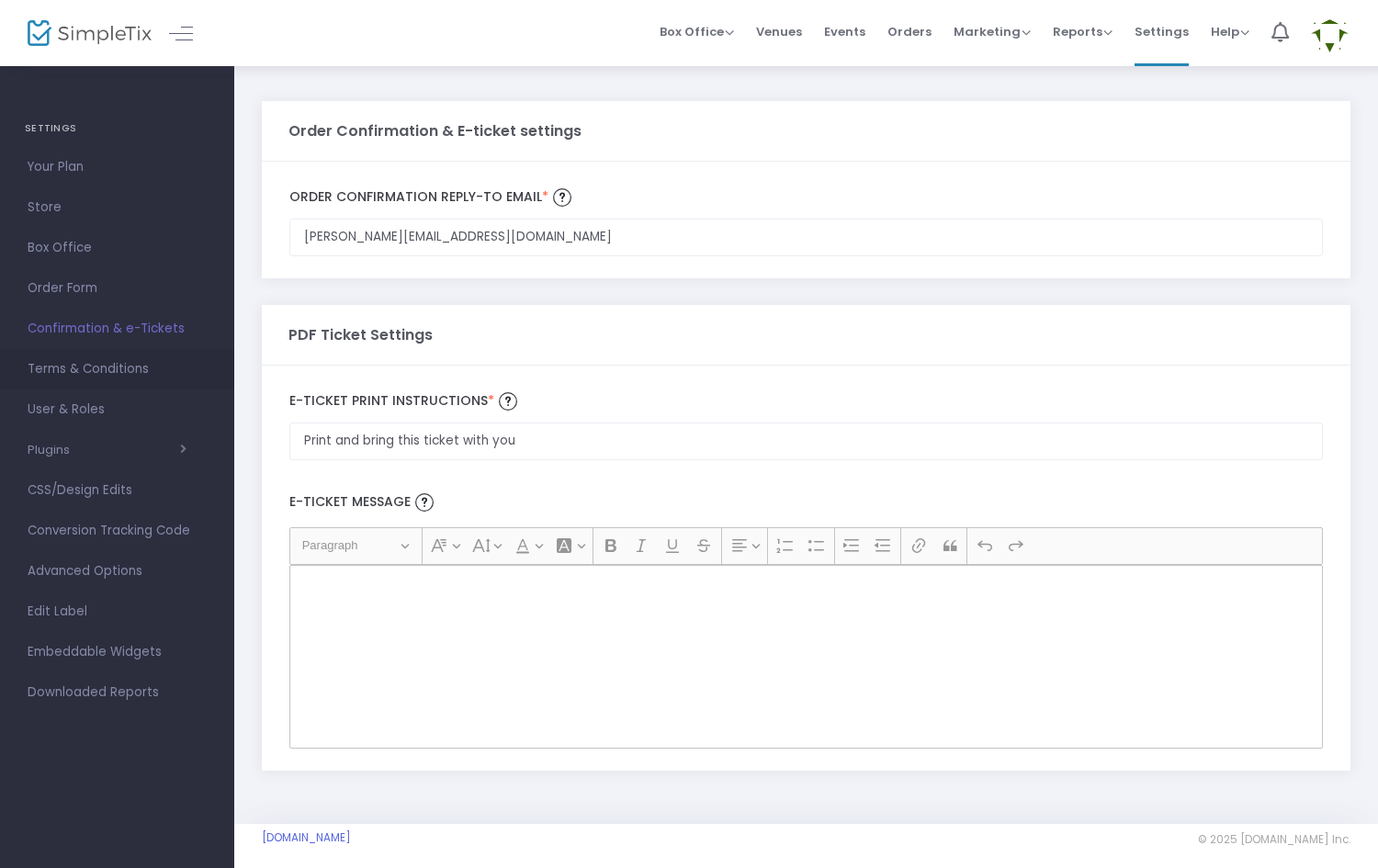 click on "Terms & Conditions" at bounding box center [117, 369] 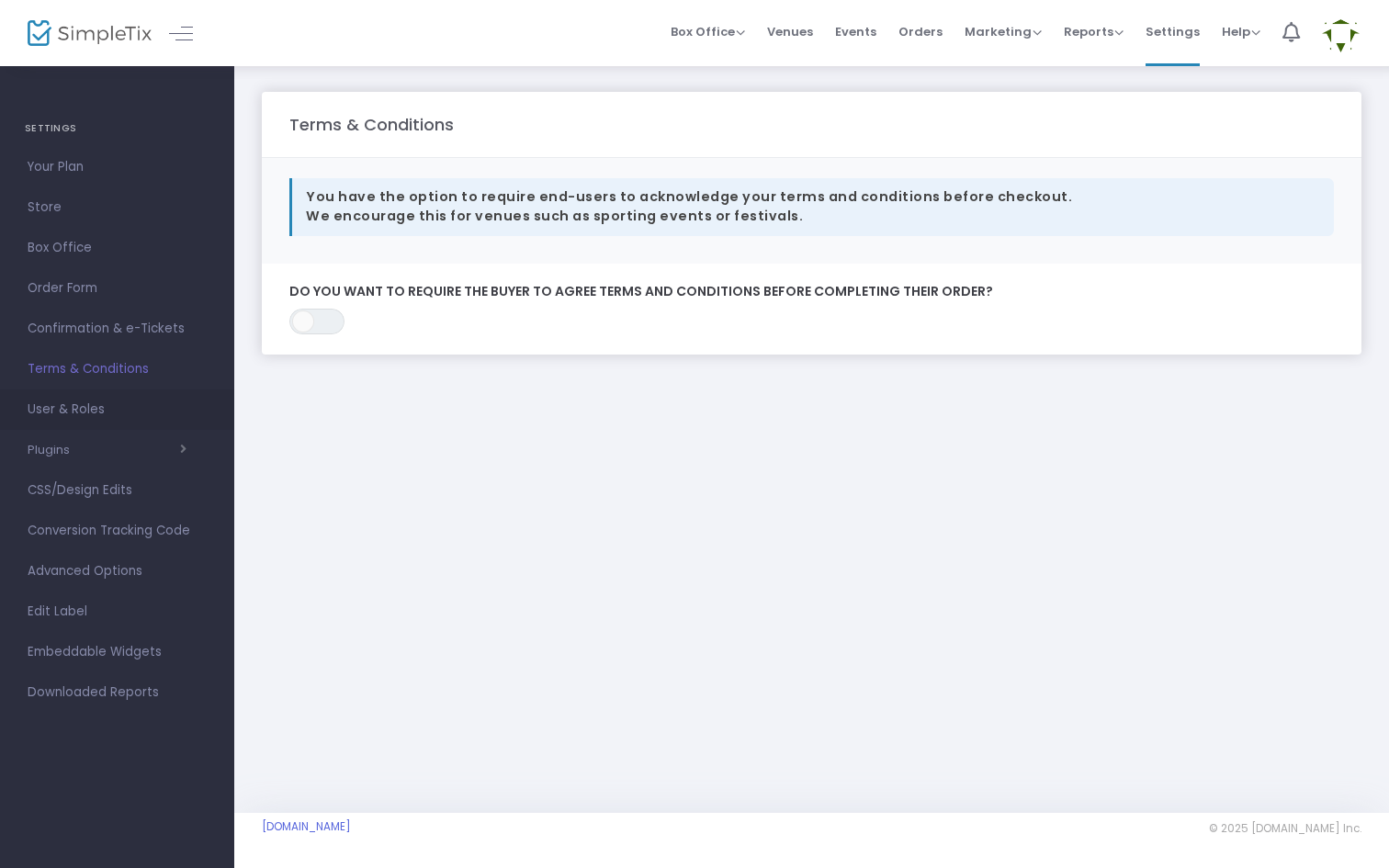 click on "User & Roles" at bounding box center (117, 410) 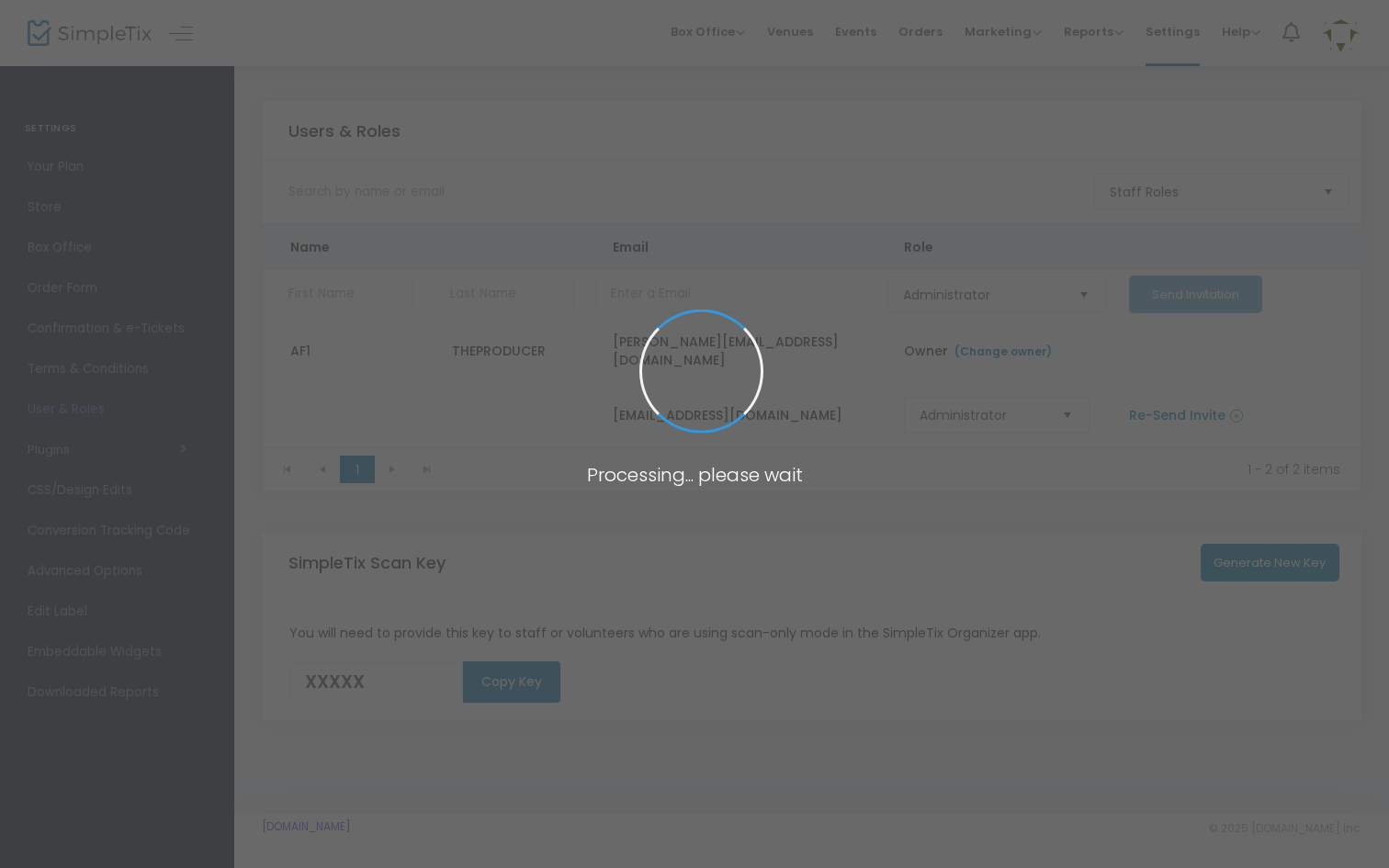 type on "QMUGM" 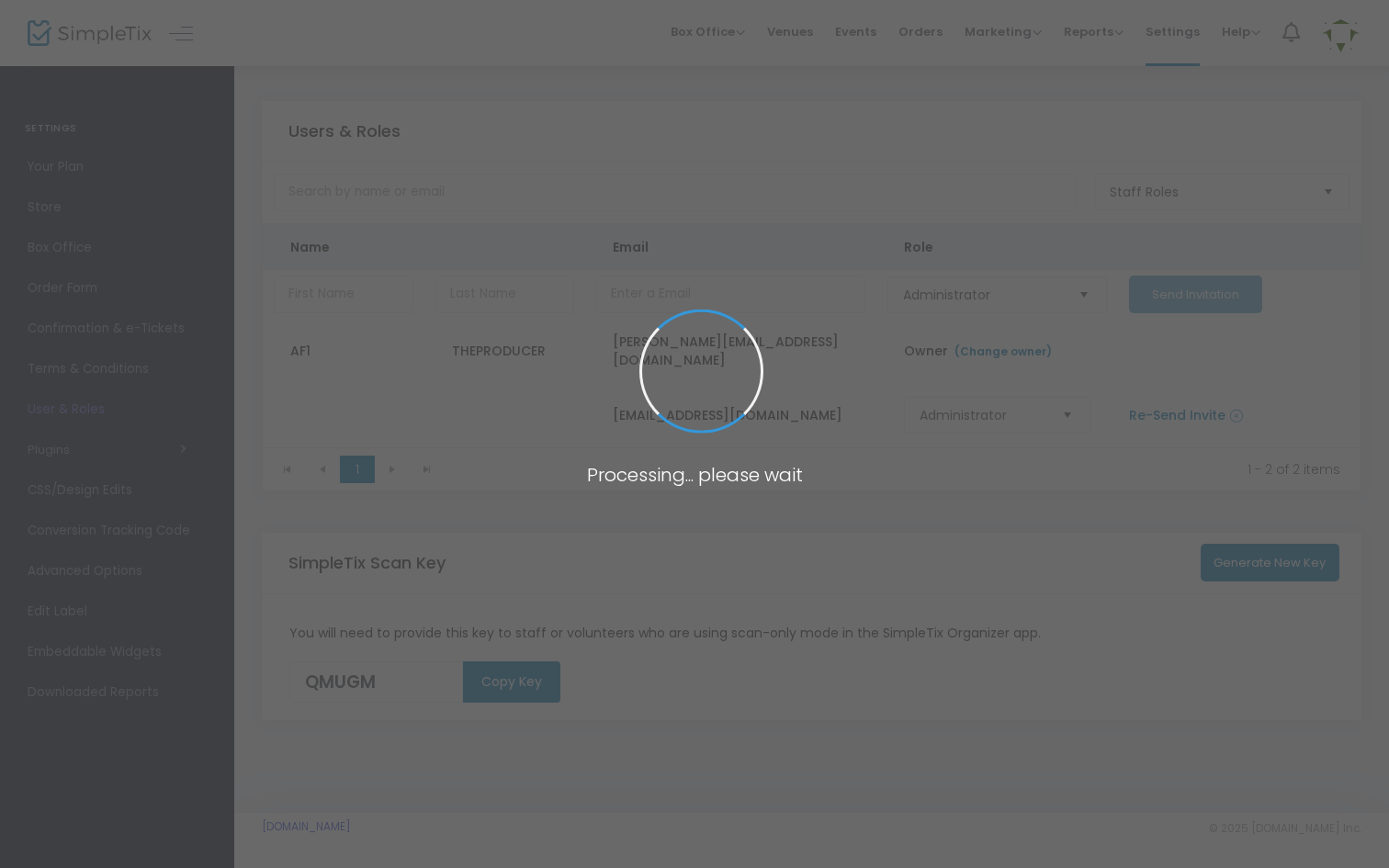 click at bounding box center [694, 434] 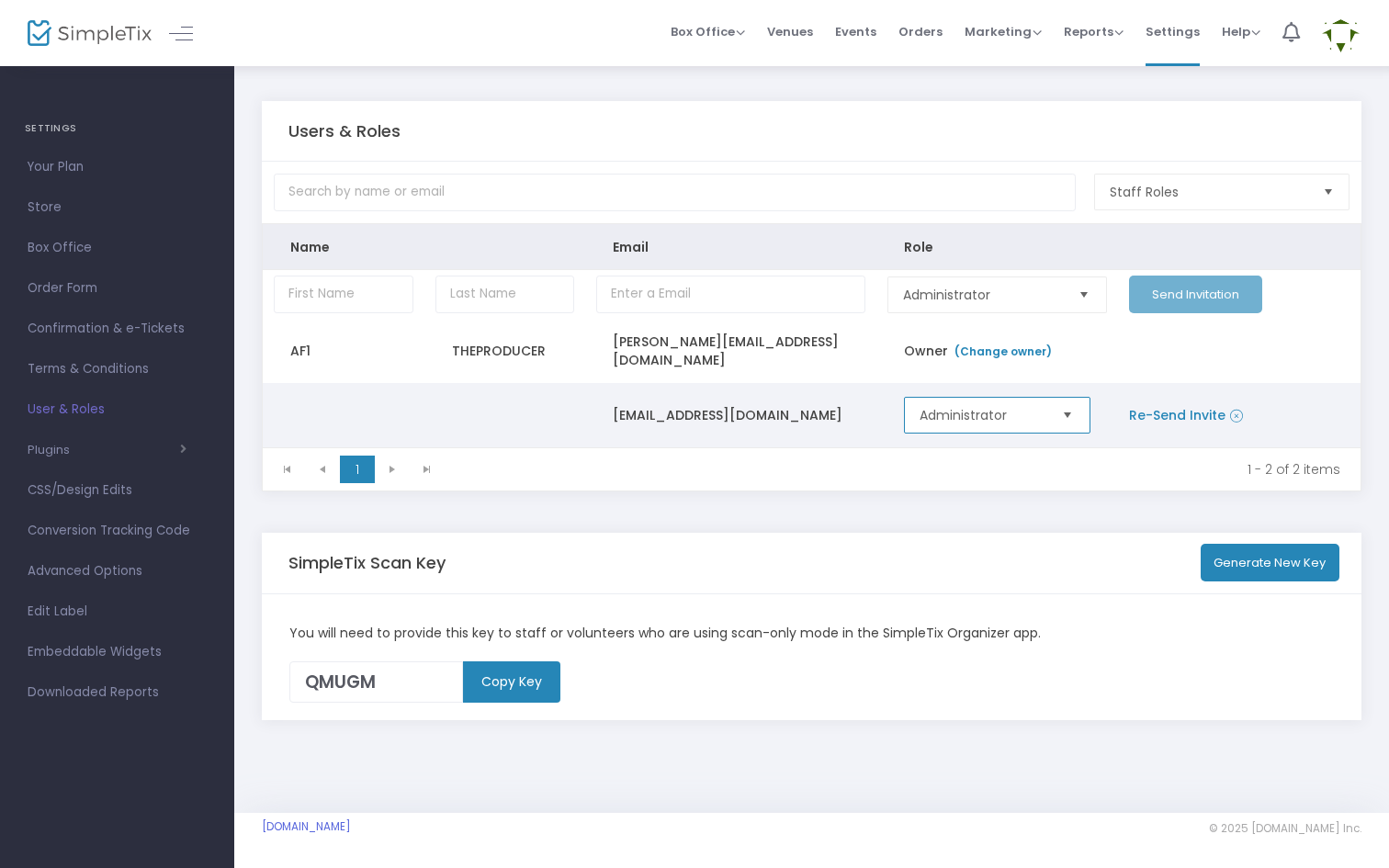 click on "Administrator" at bounding box center (982, 415) 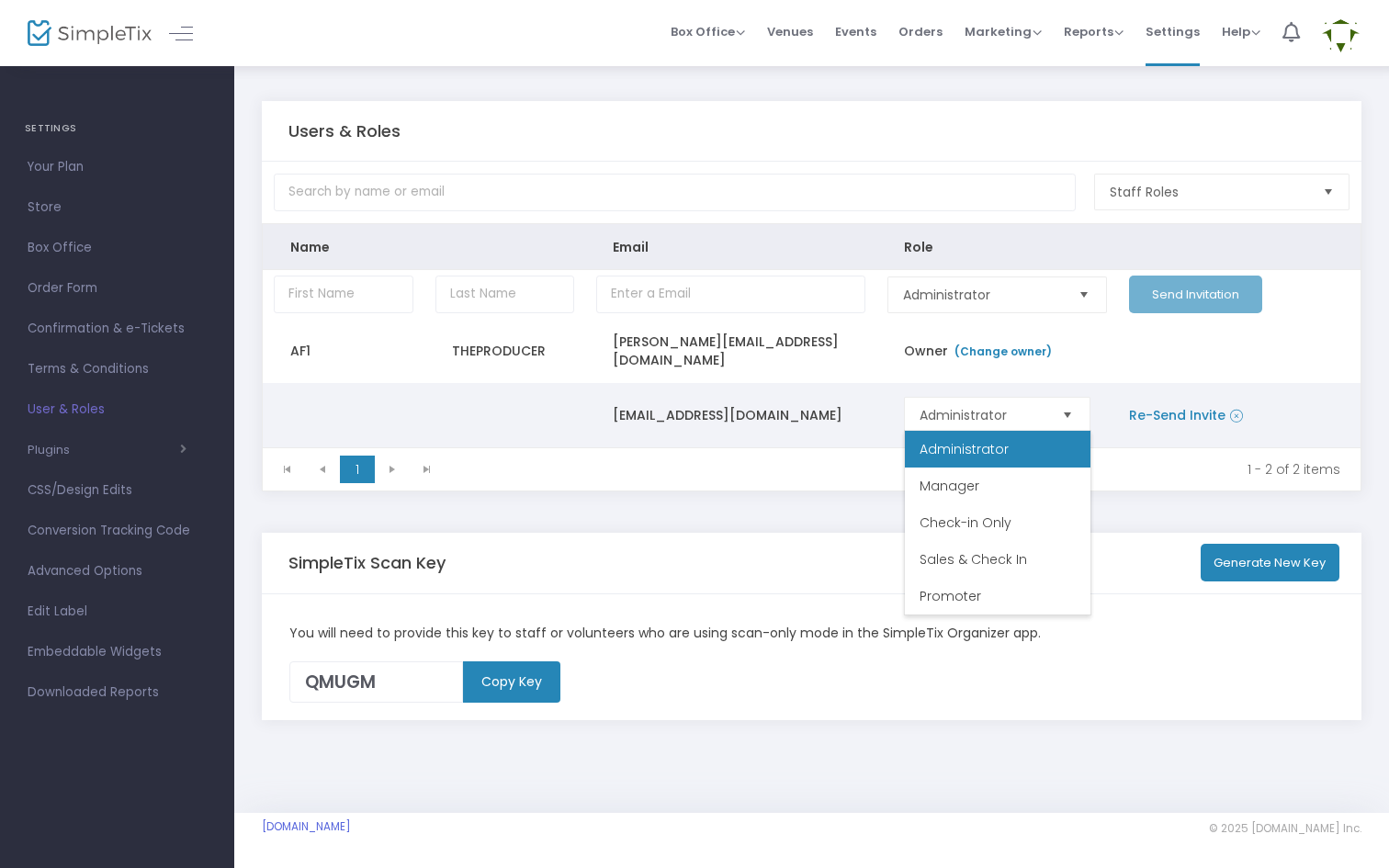 click on "Black22585@icloud.com" 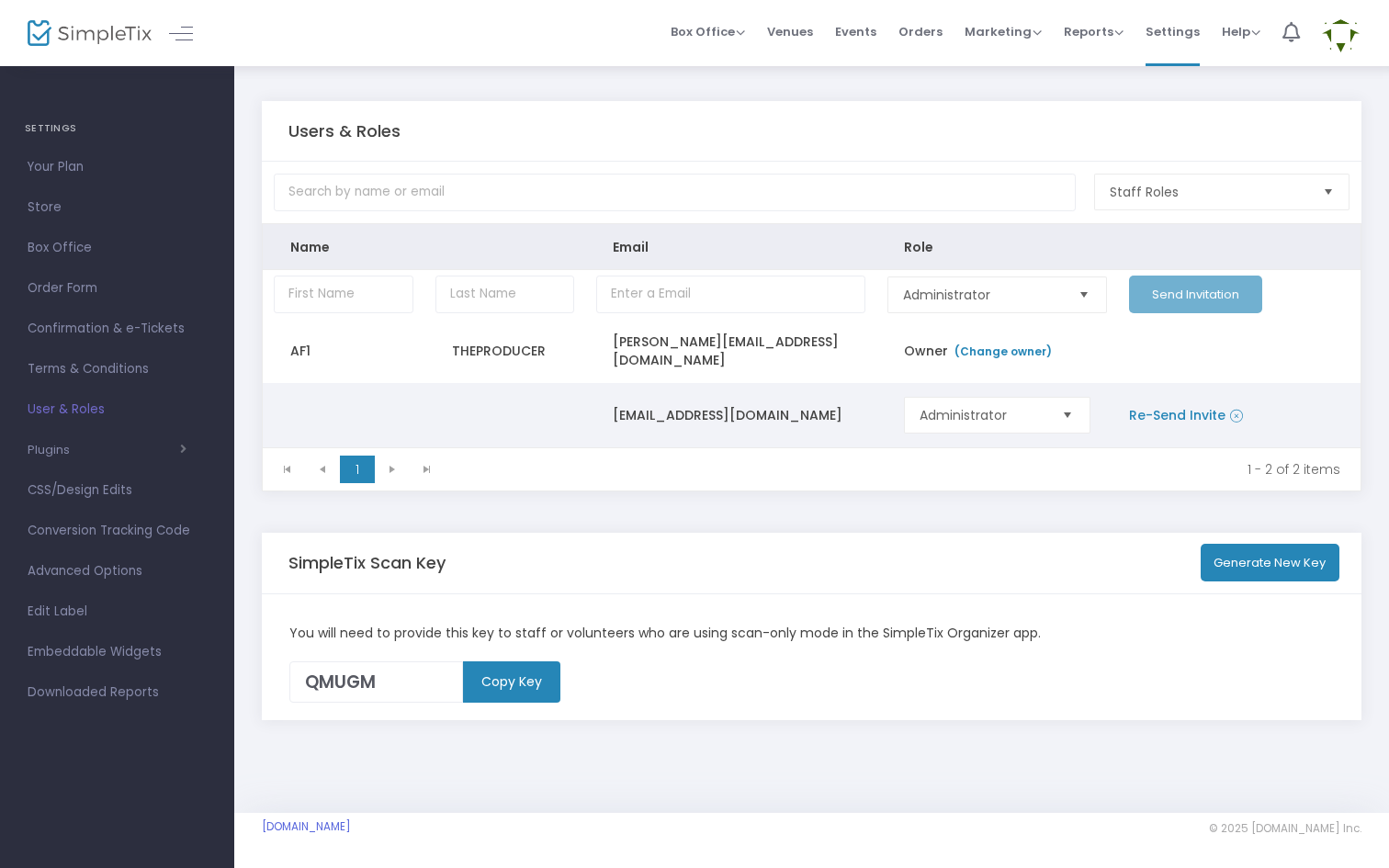 click on "Black22585@icloud.com" 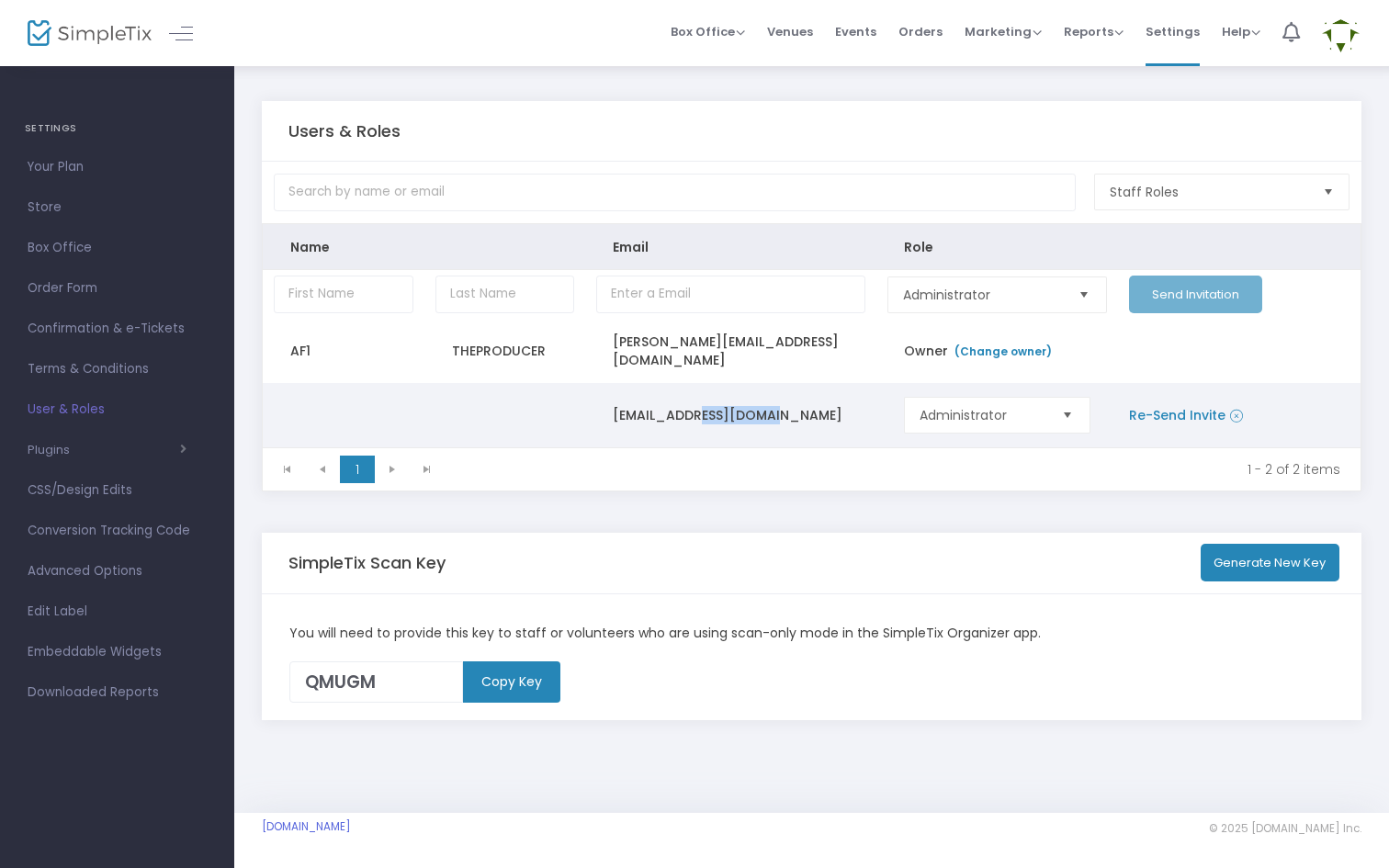 click on "Black22585@icloud.com" 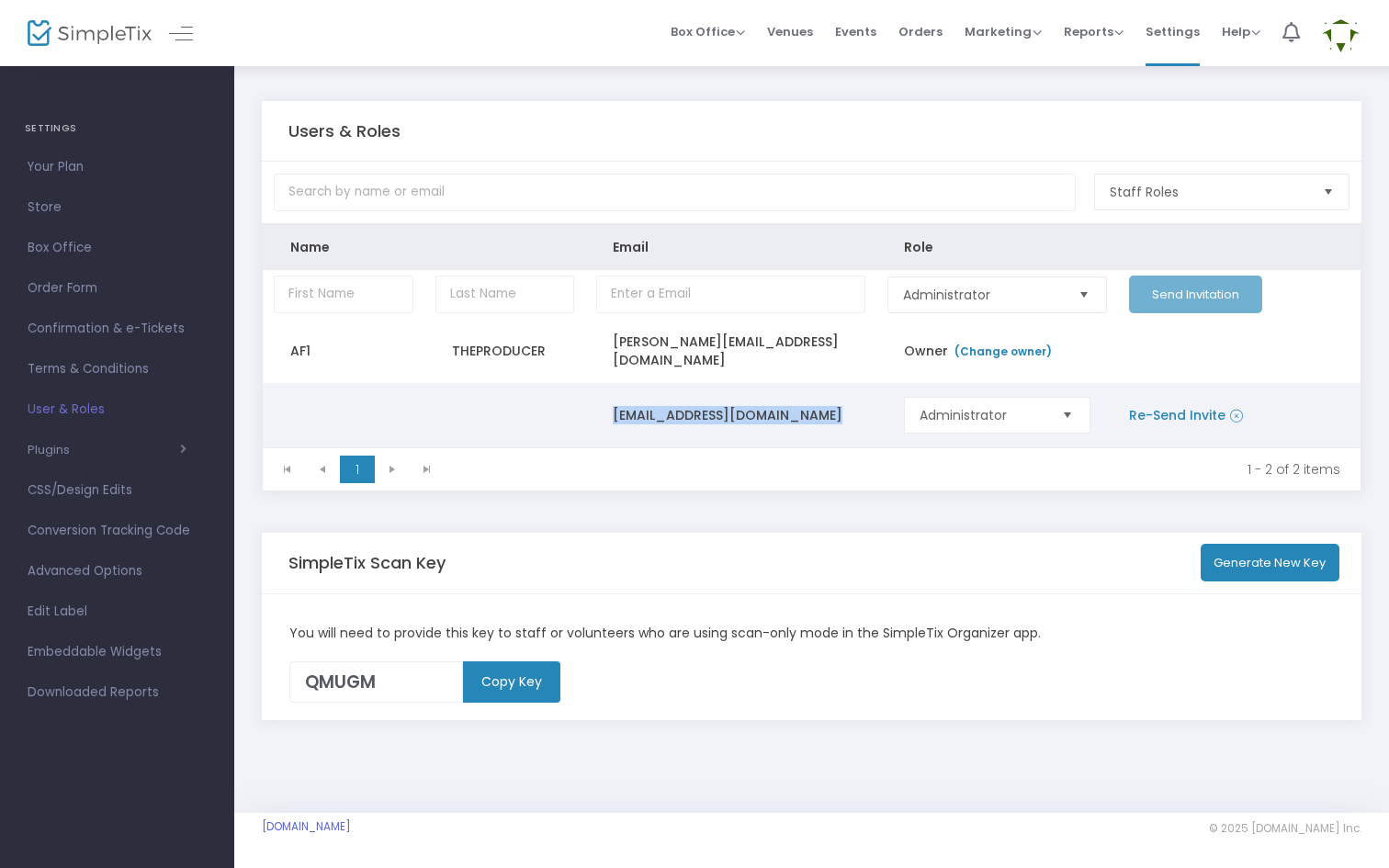 click on "Black22585@icloud.com" 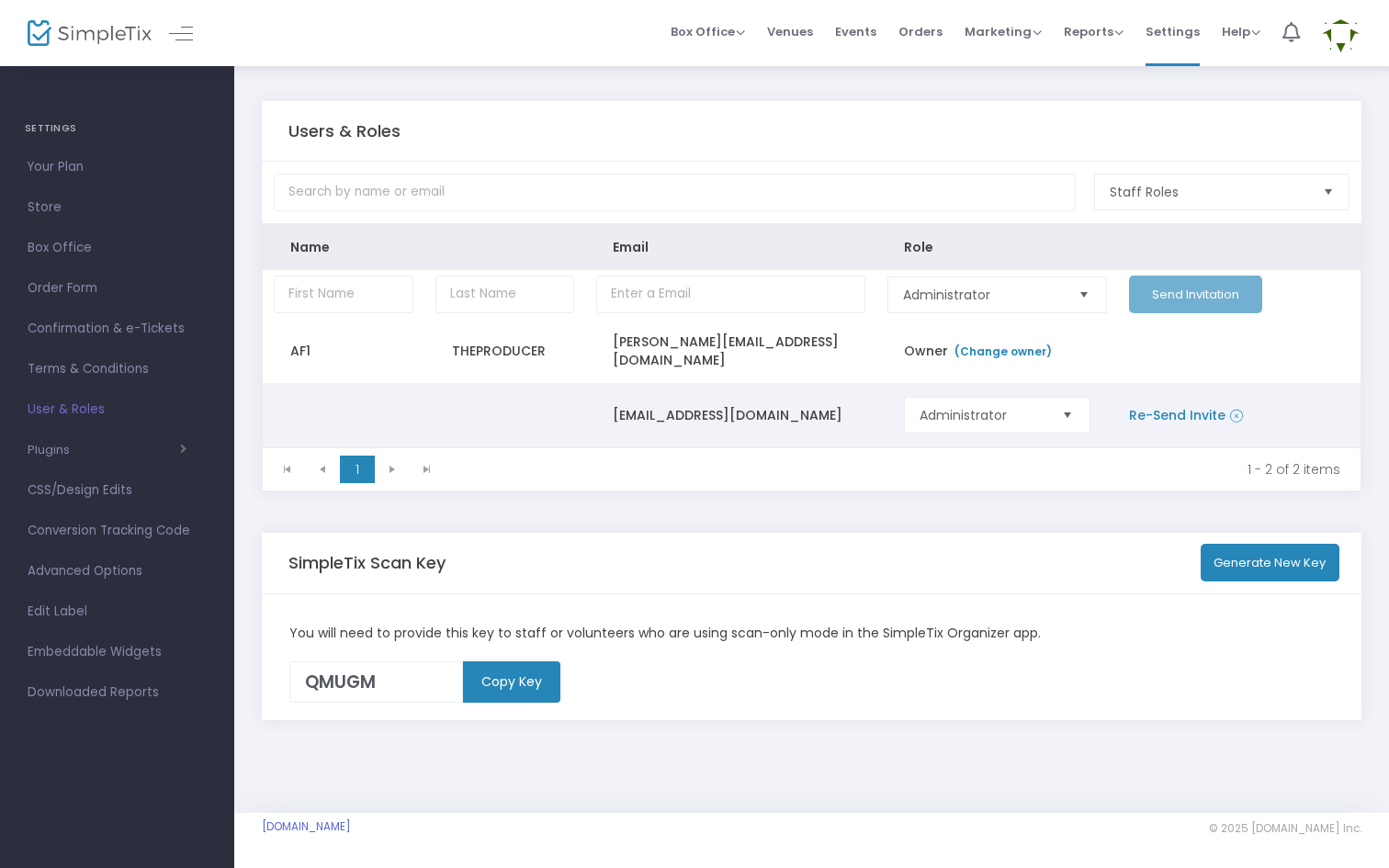 click on "Black22585@icloud.com" 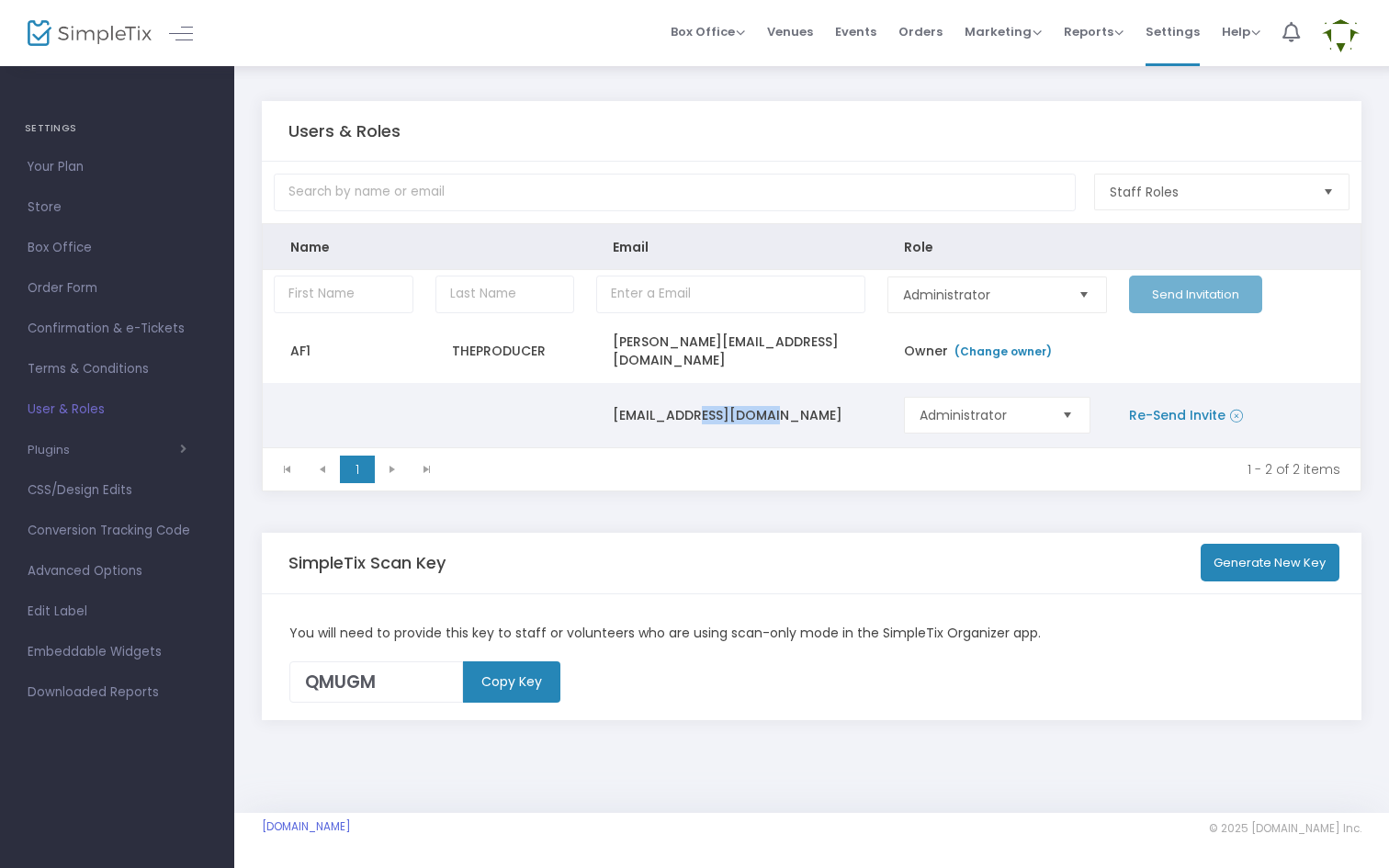 click on "Black22585@icloud.com" 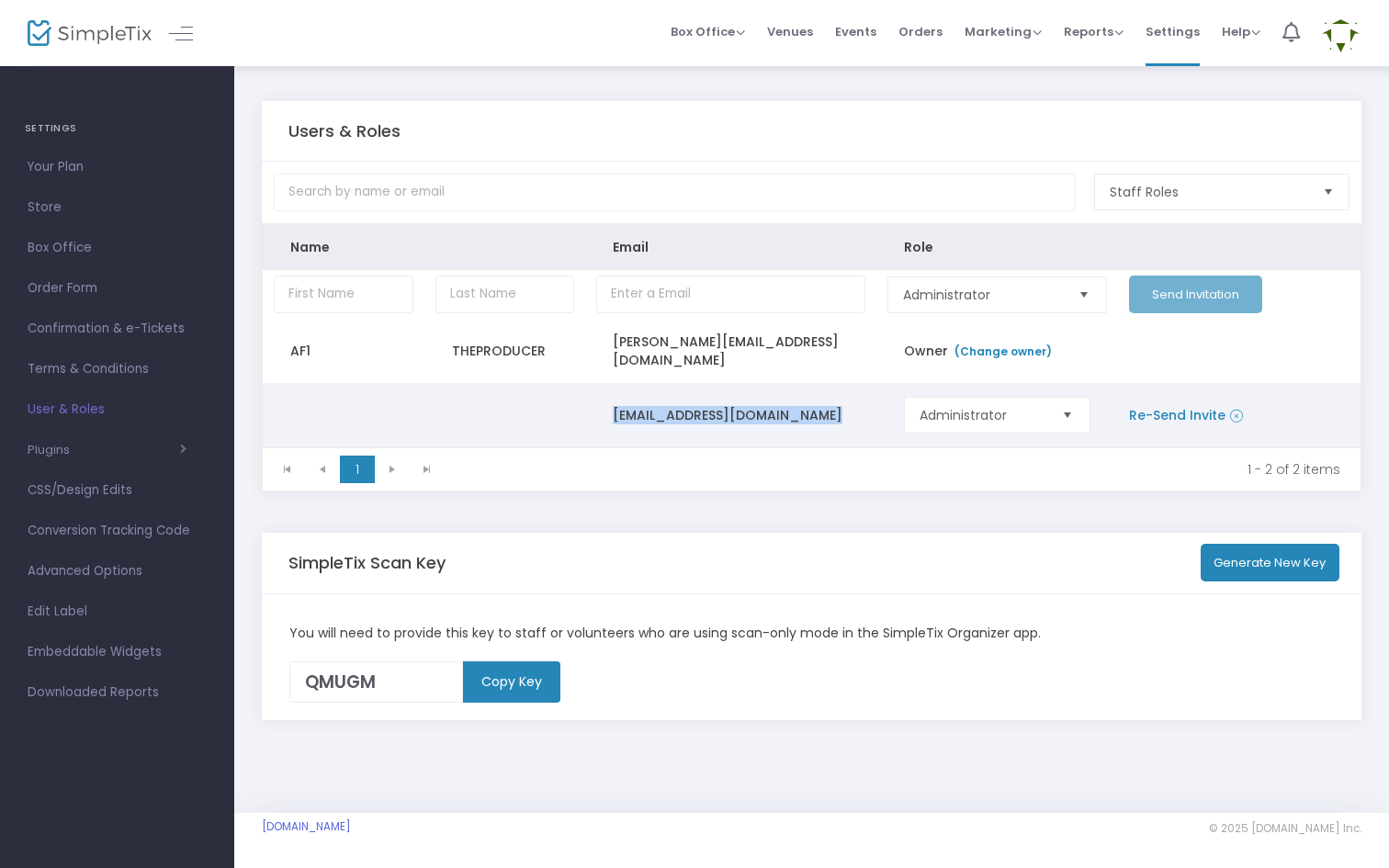click on "Black22585@icloud.com" 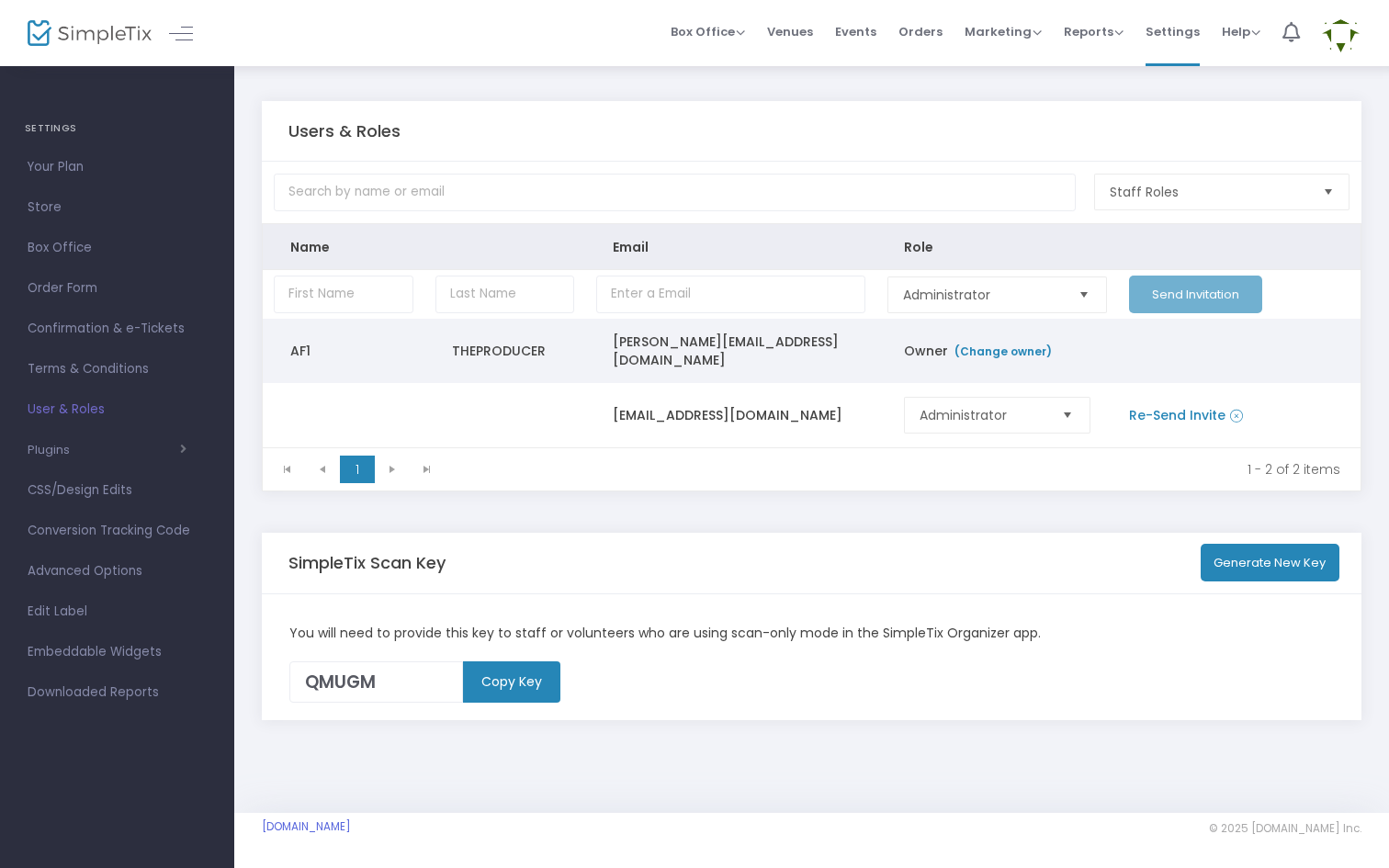 click on "AF1" 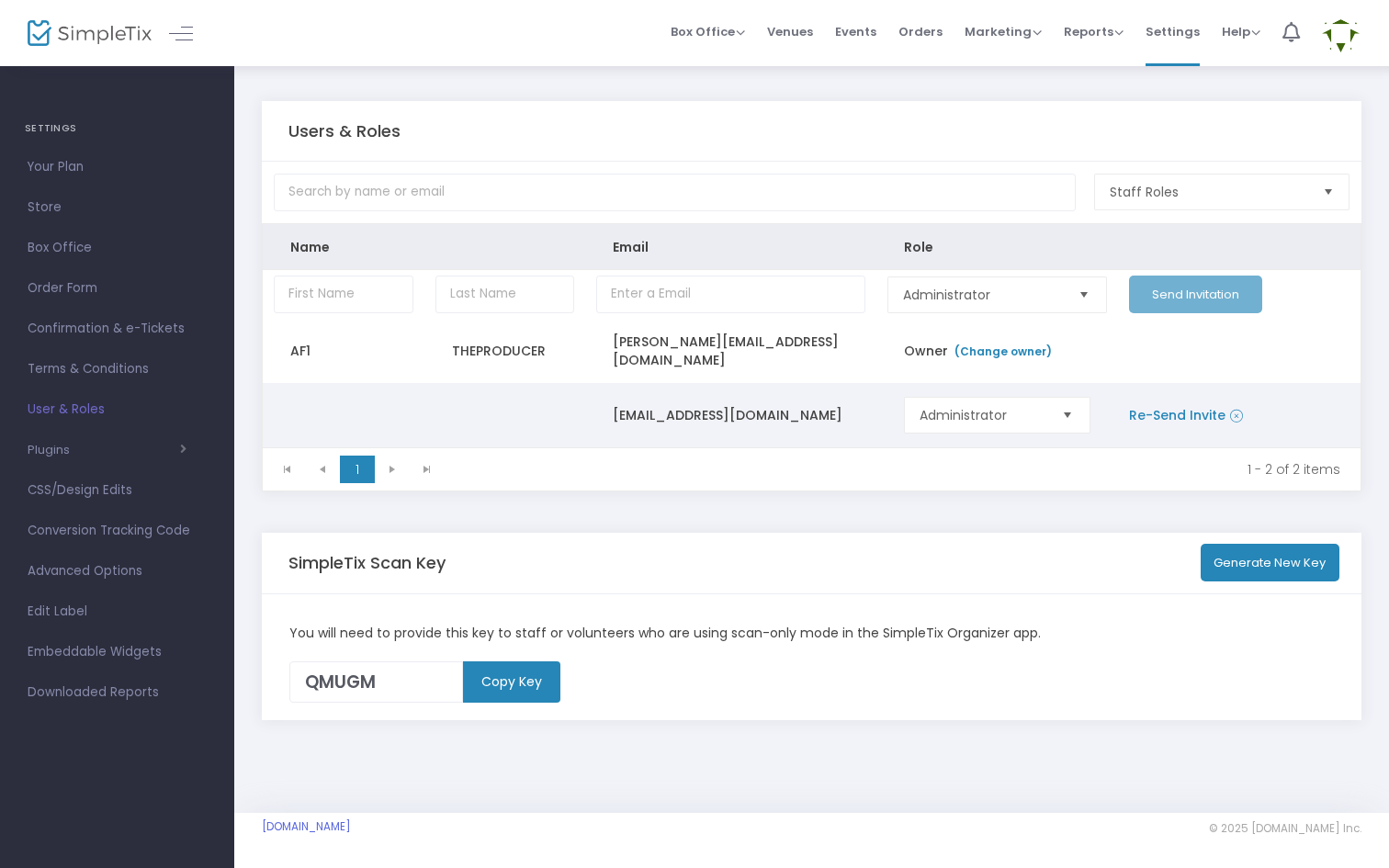 click 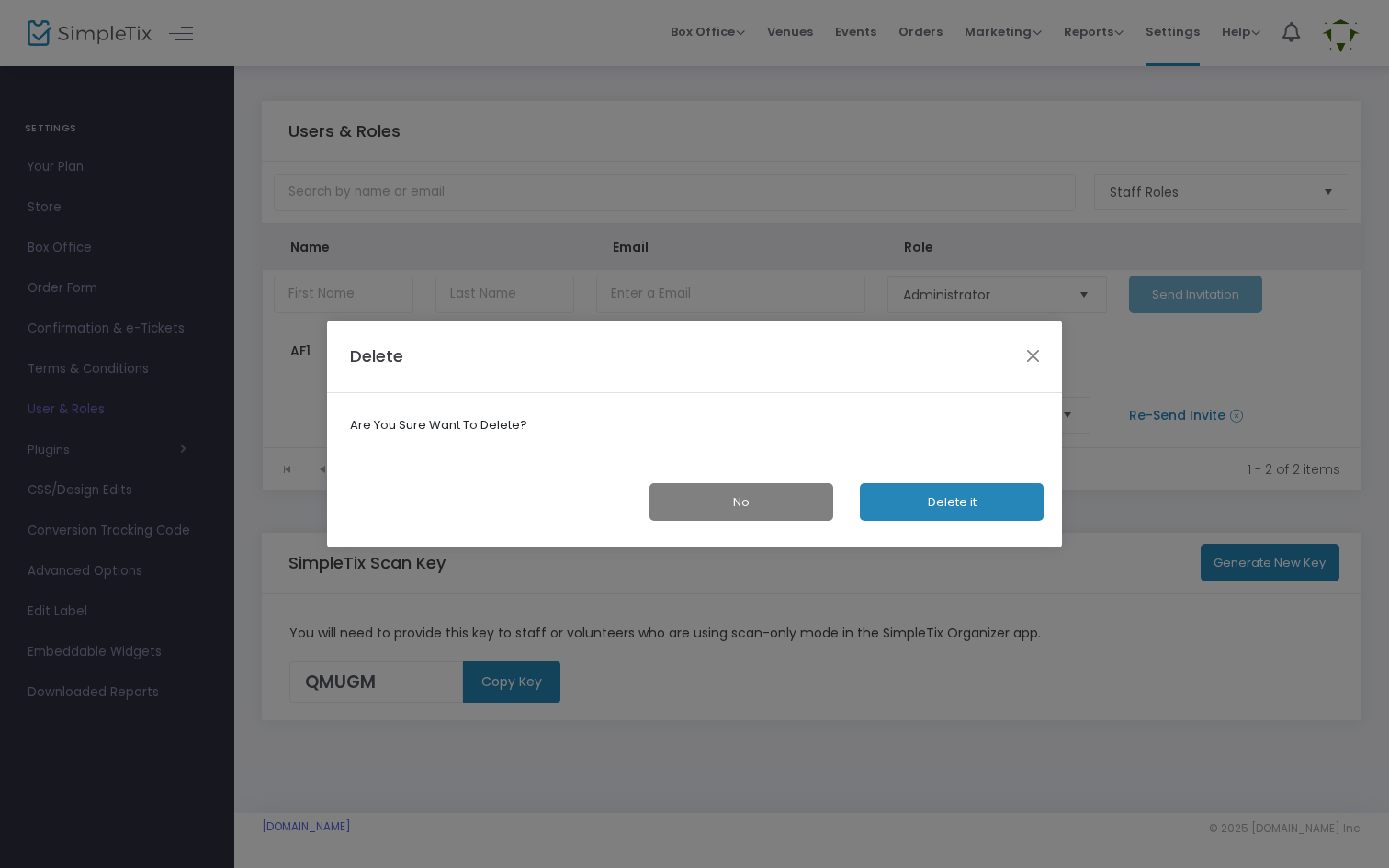 click on "Delete it" 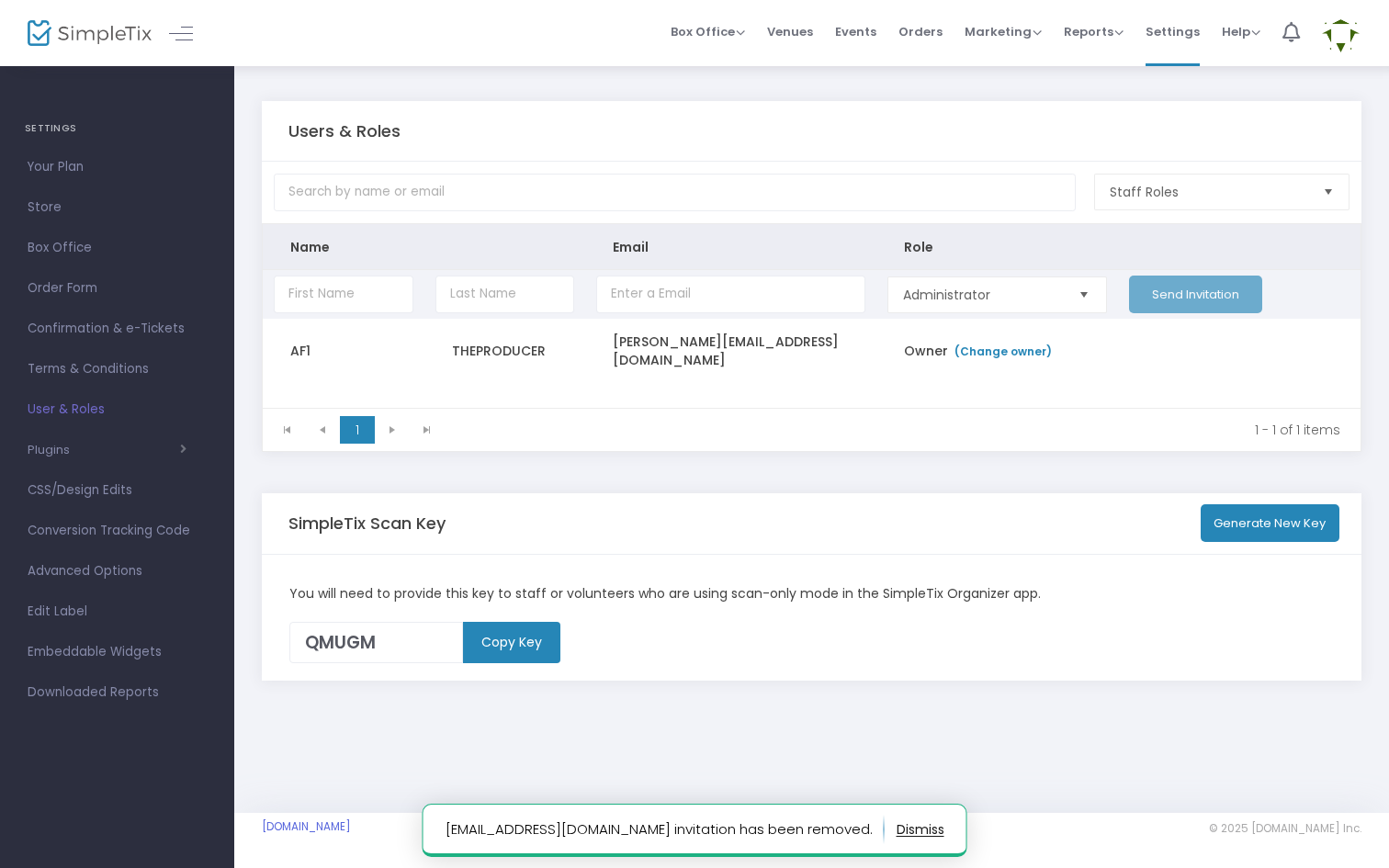click on "Send Invitation" 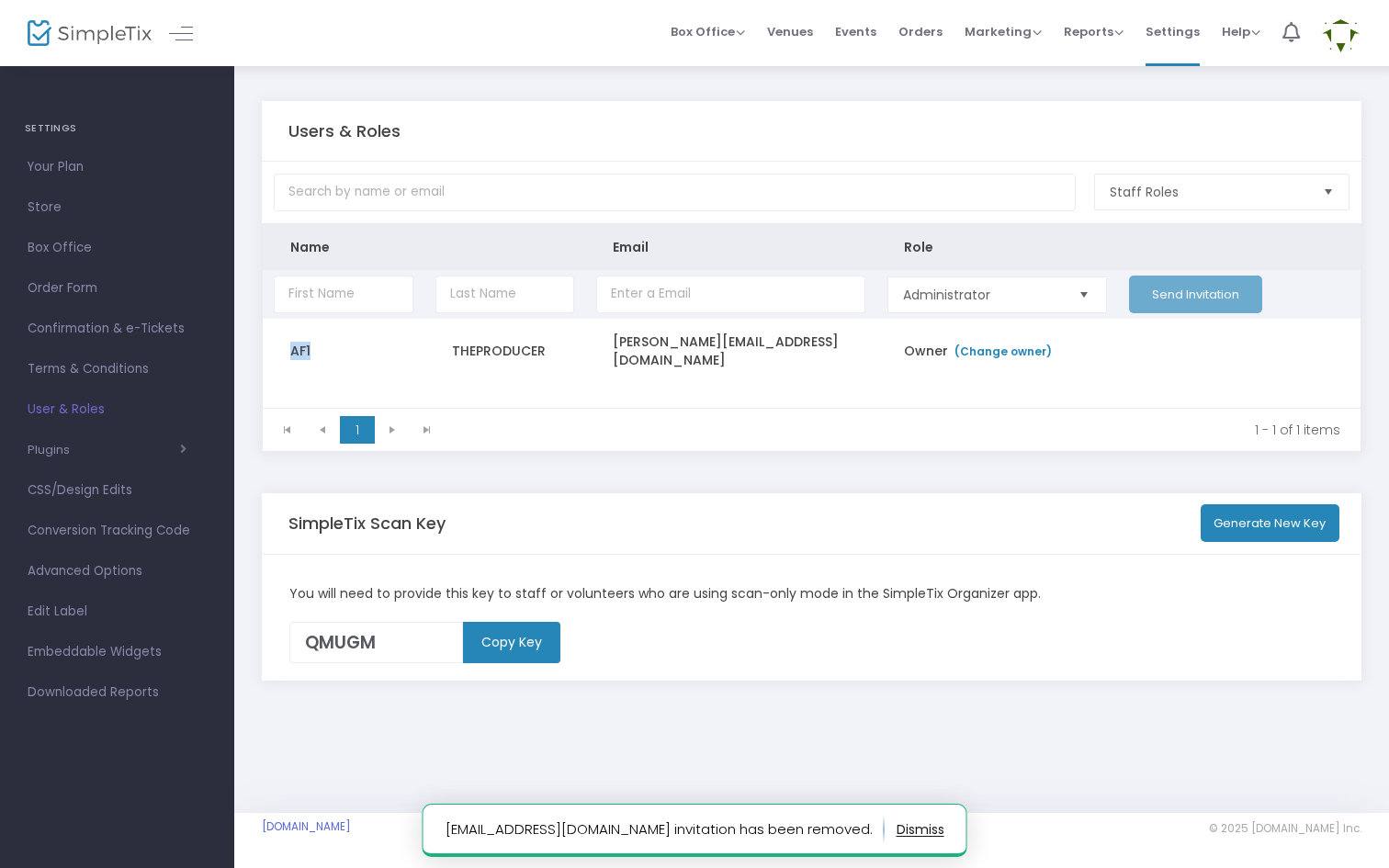 click on "Send Invitation" 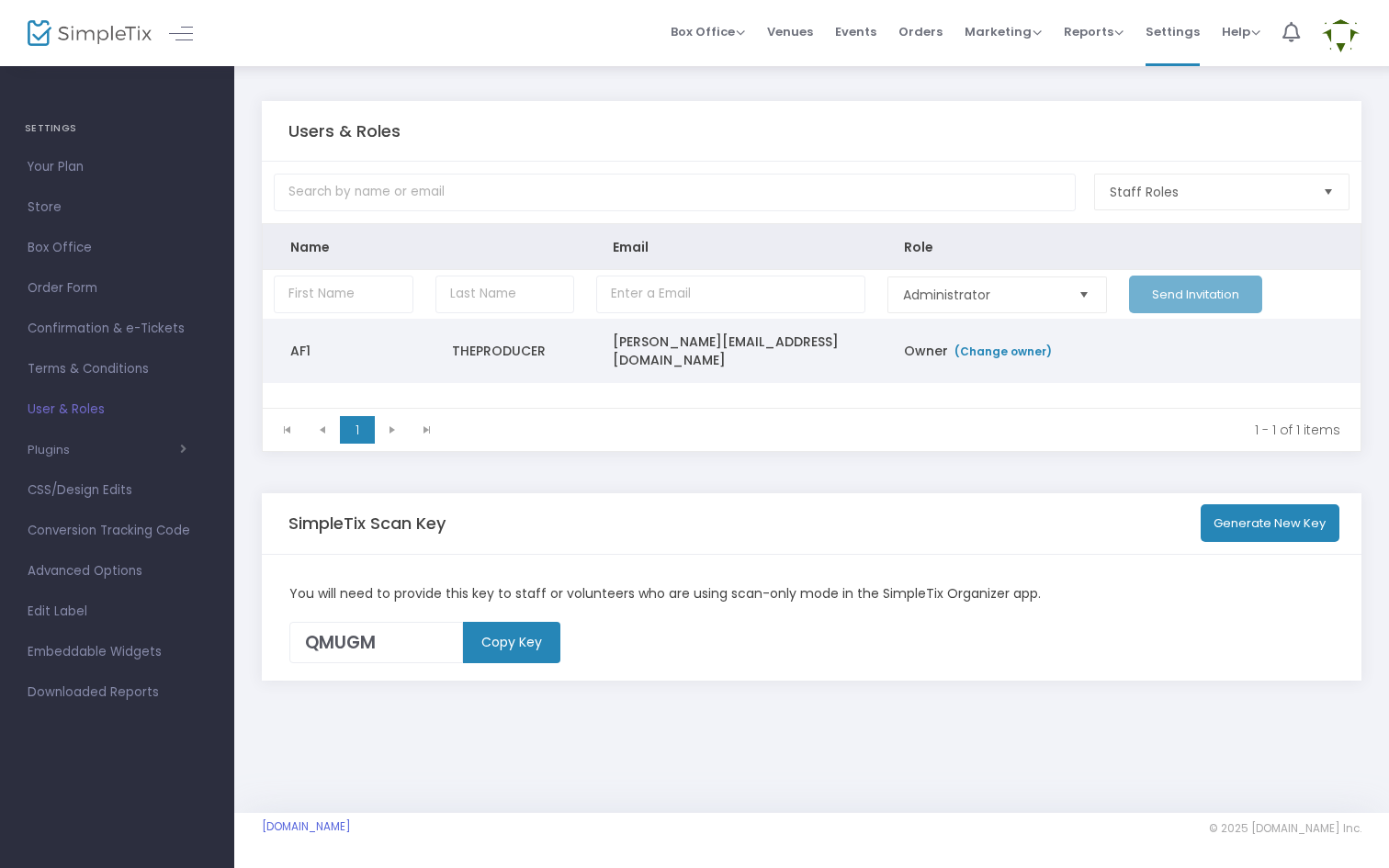click 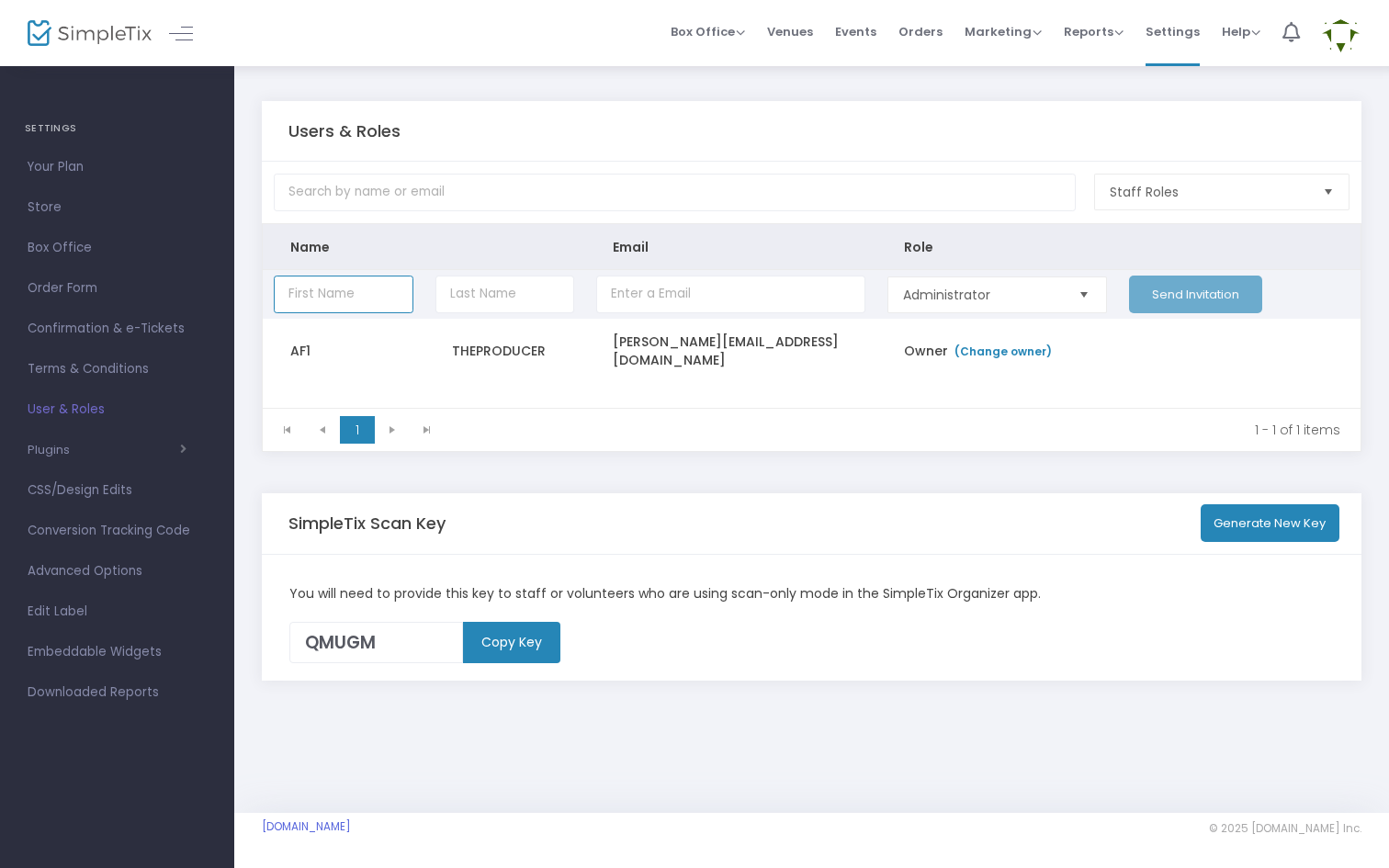 click 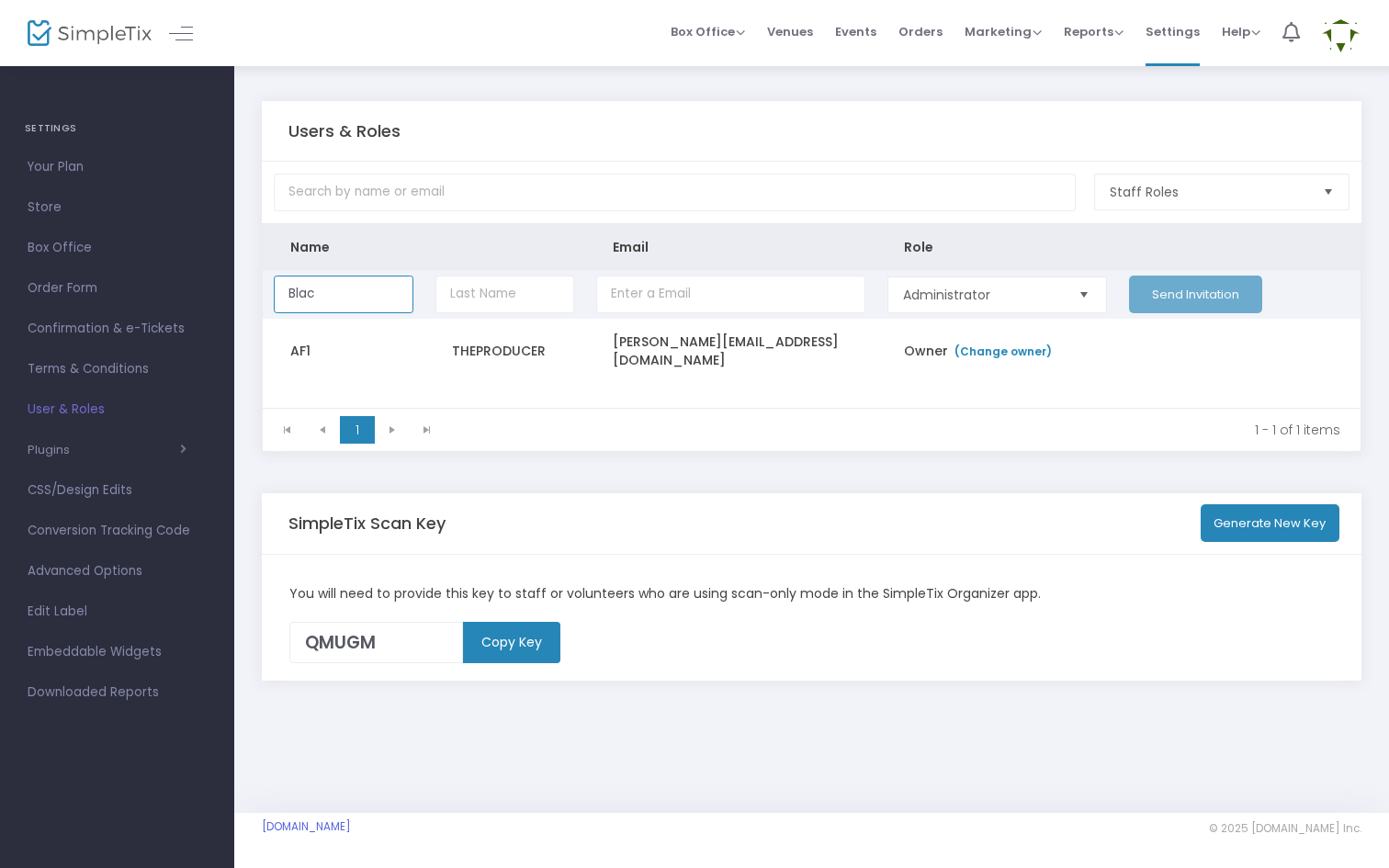 type on "Blac" 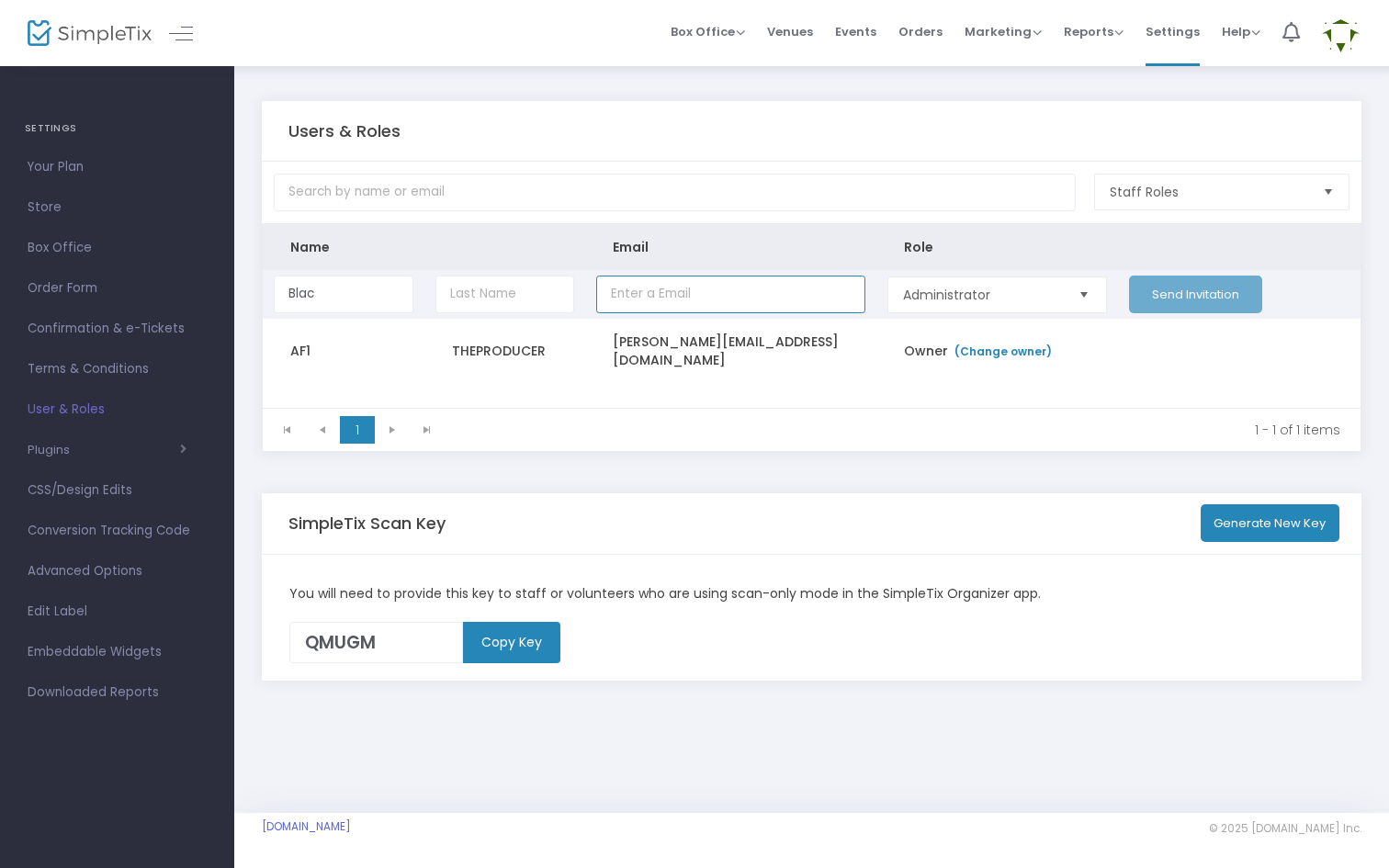 click 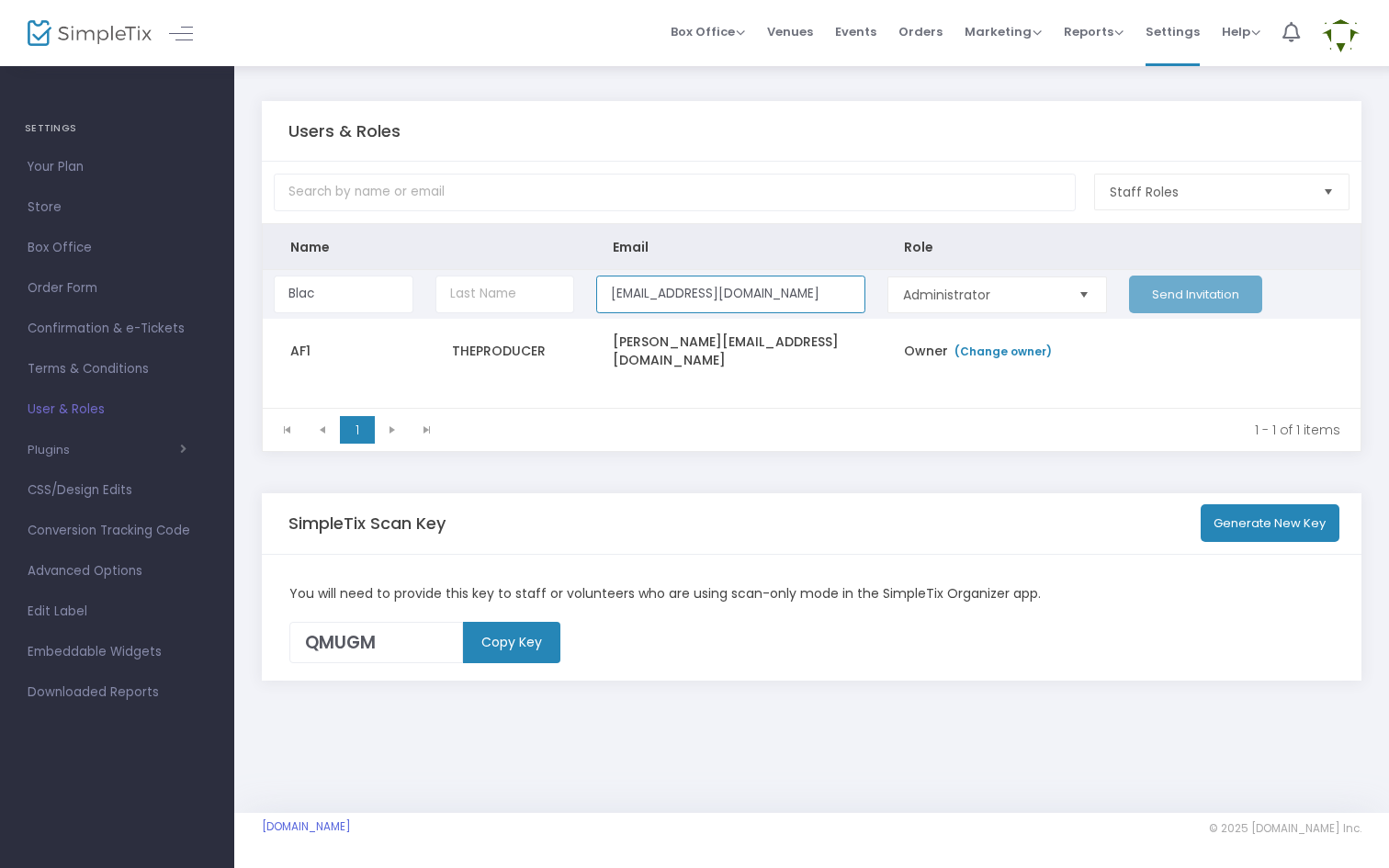 type on "Blac22585@gmail.com" 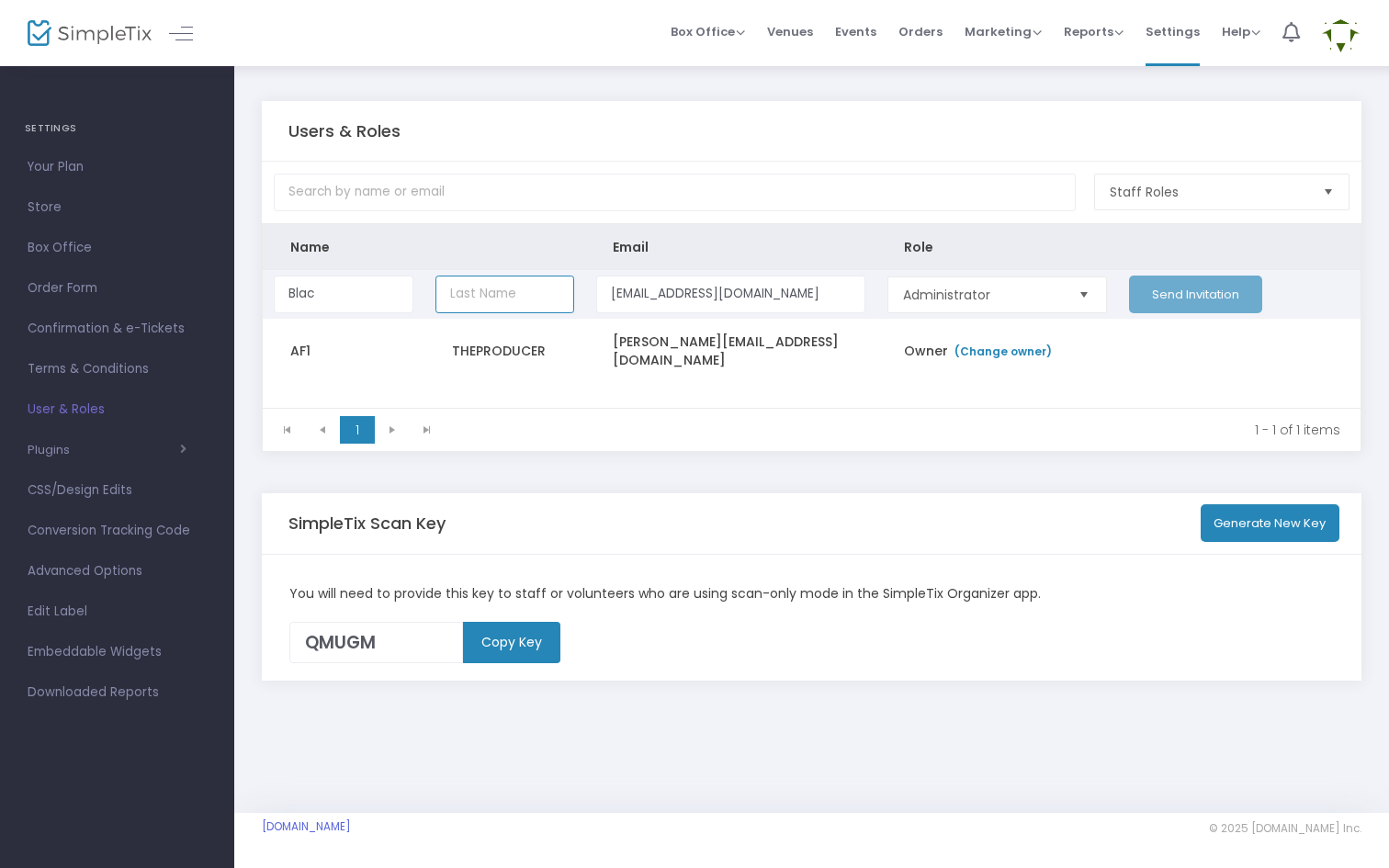 click 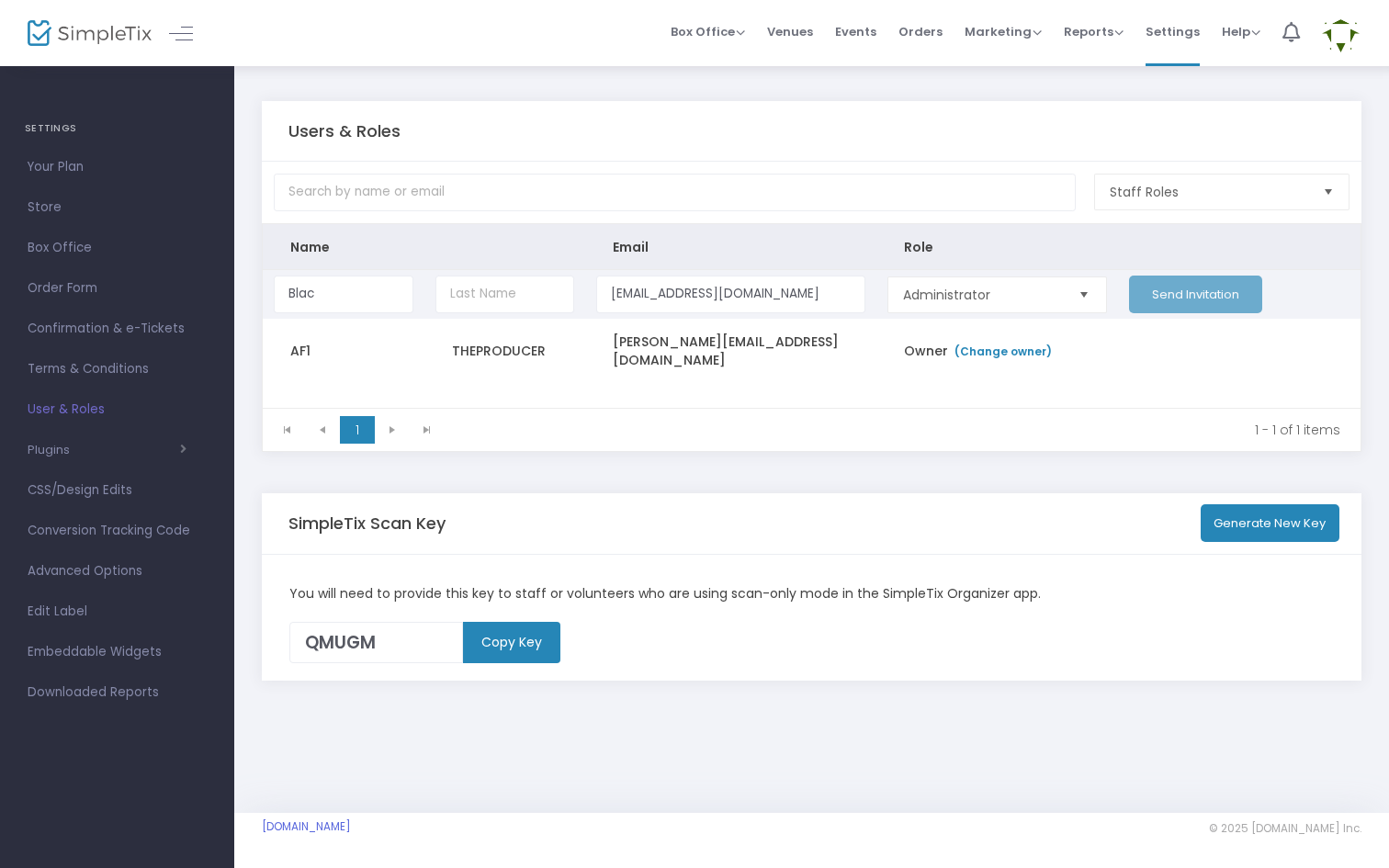 click on "Send Invitation" 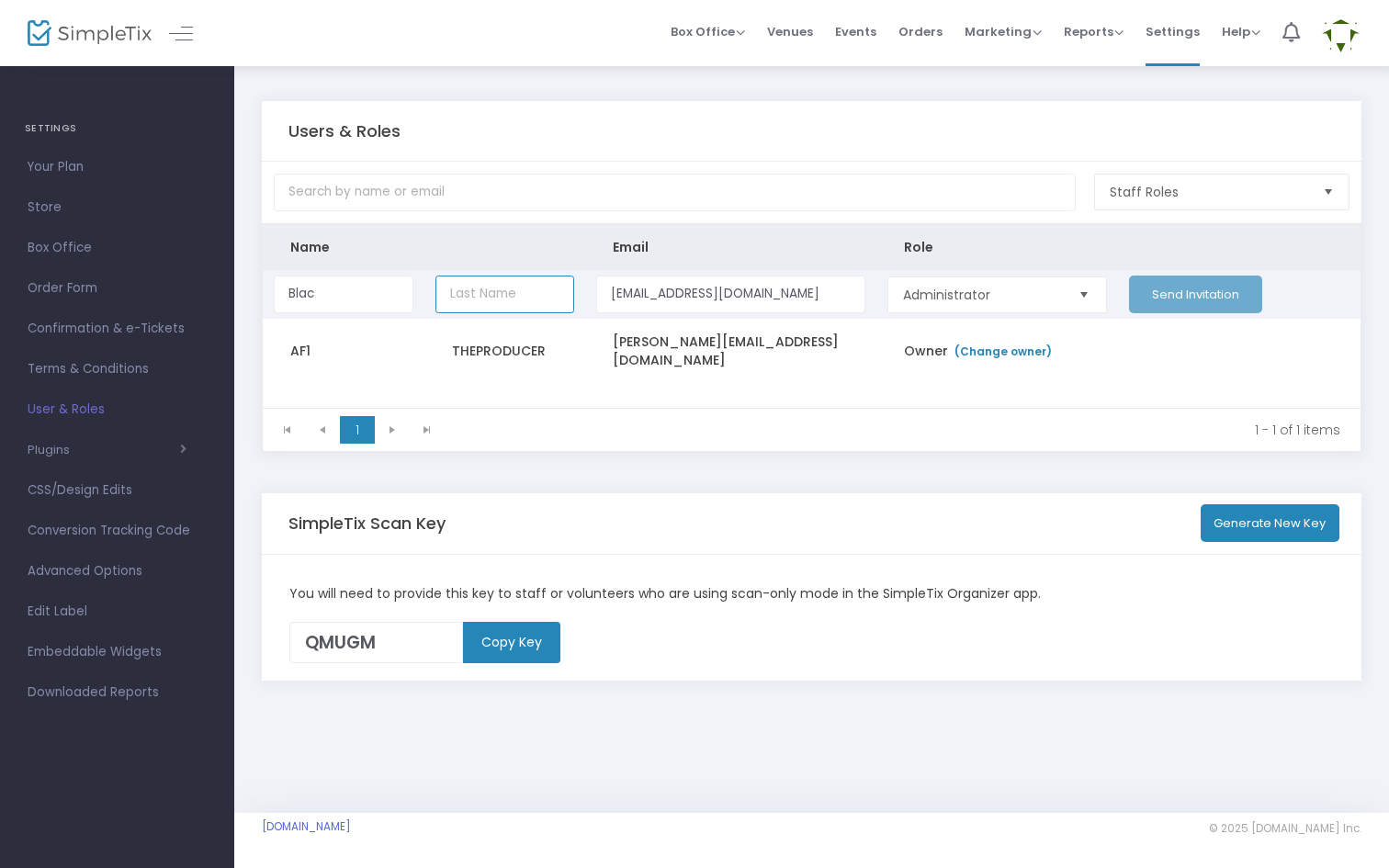 click 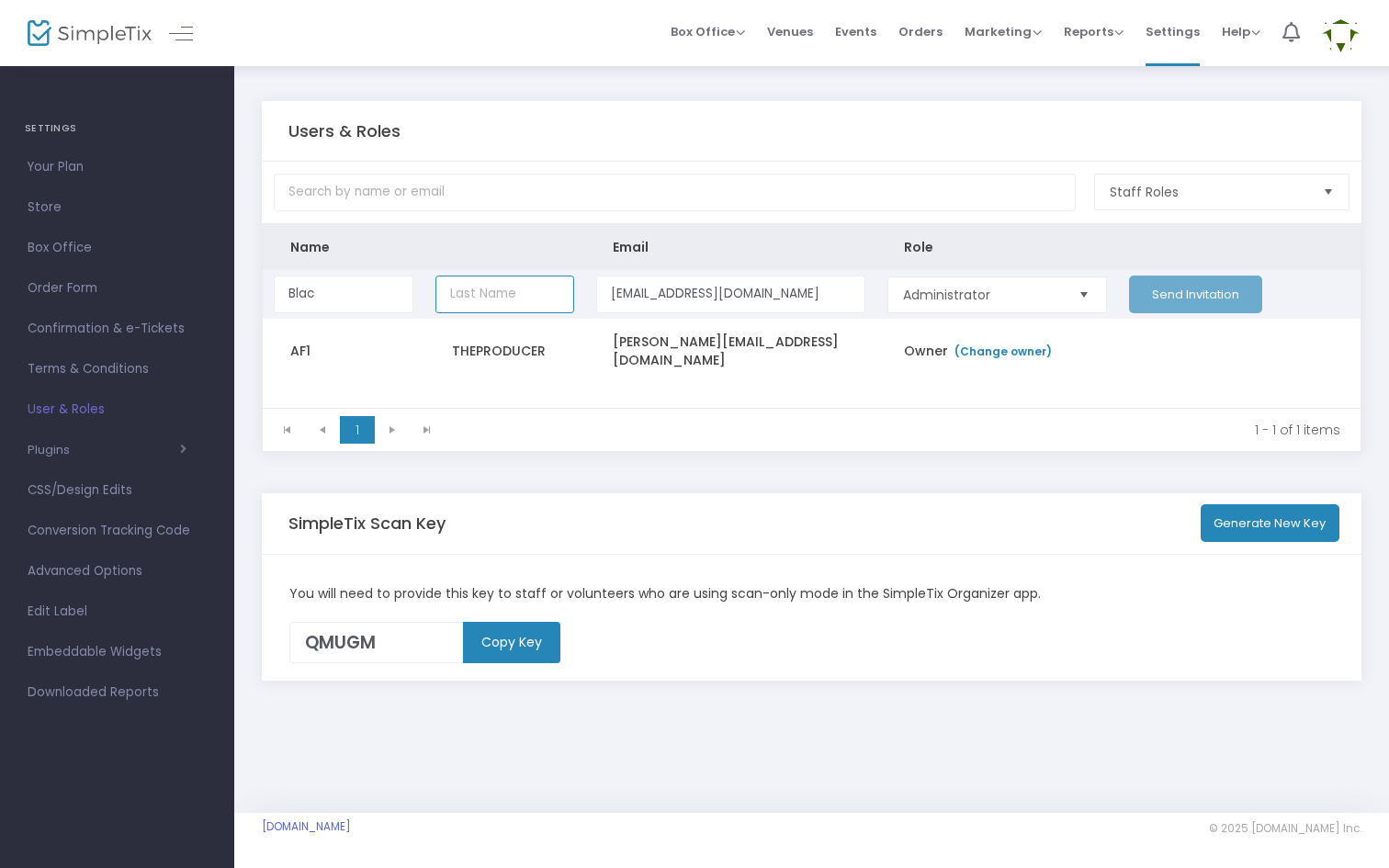 type on "B" 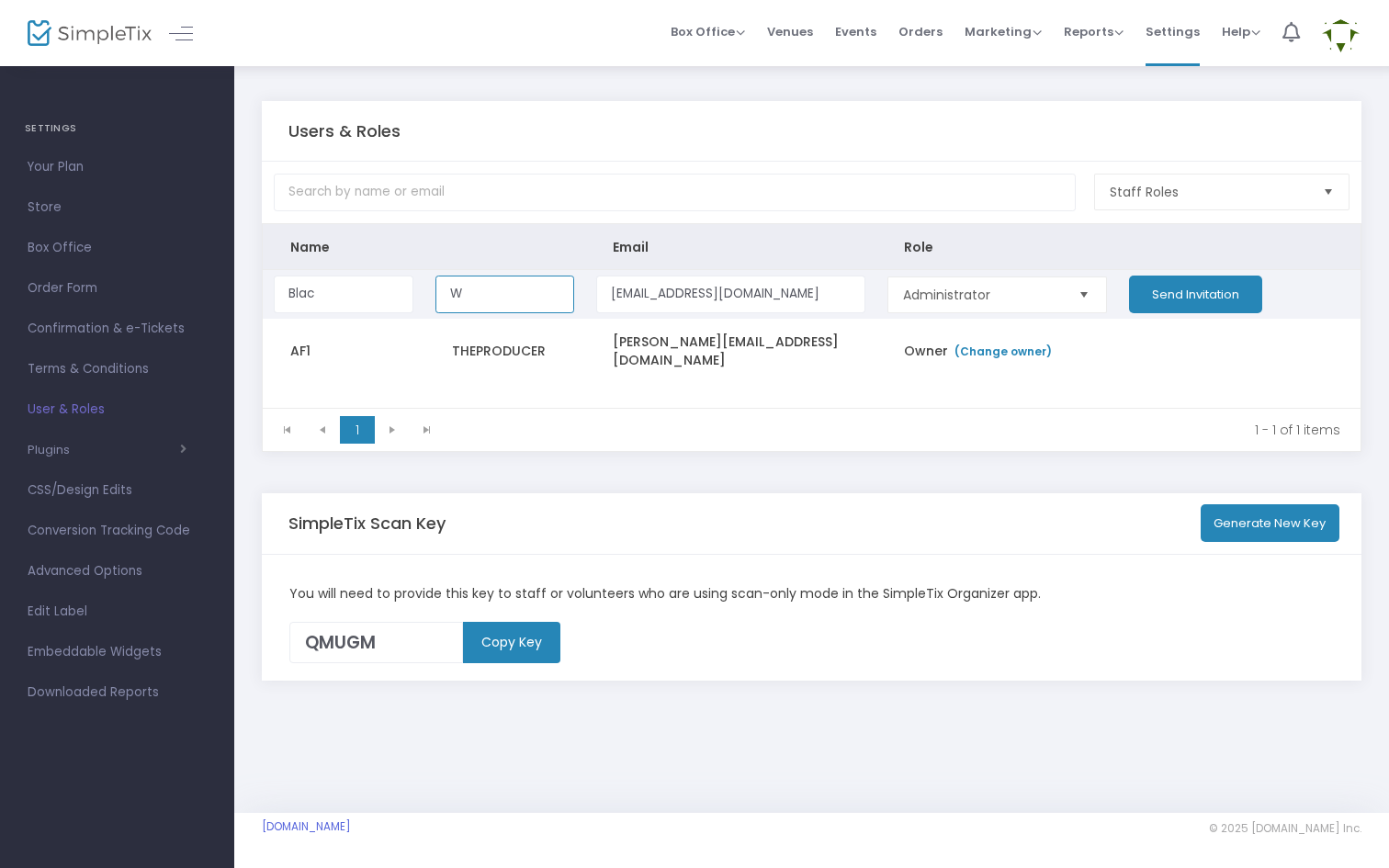 type on "W" 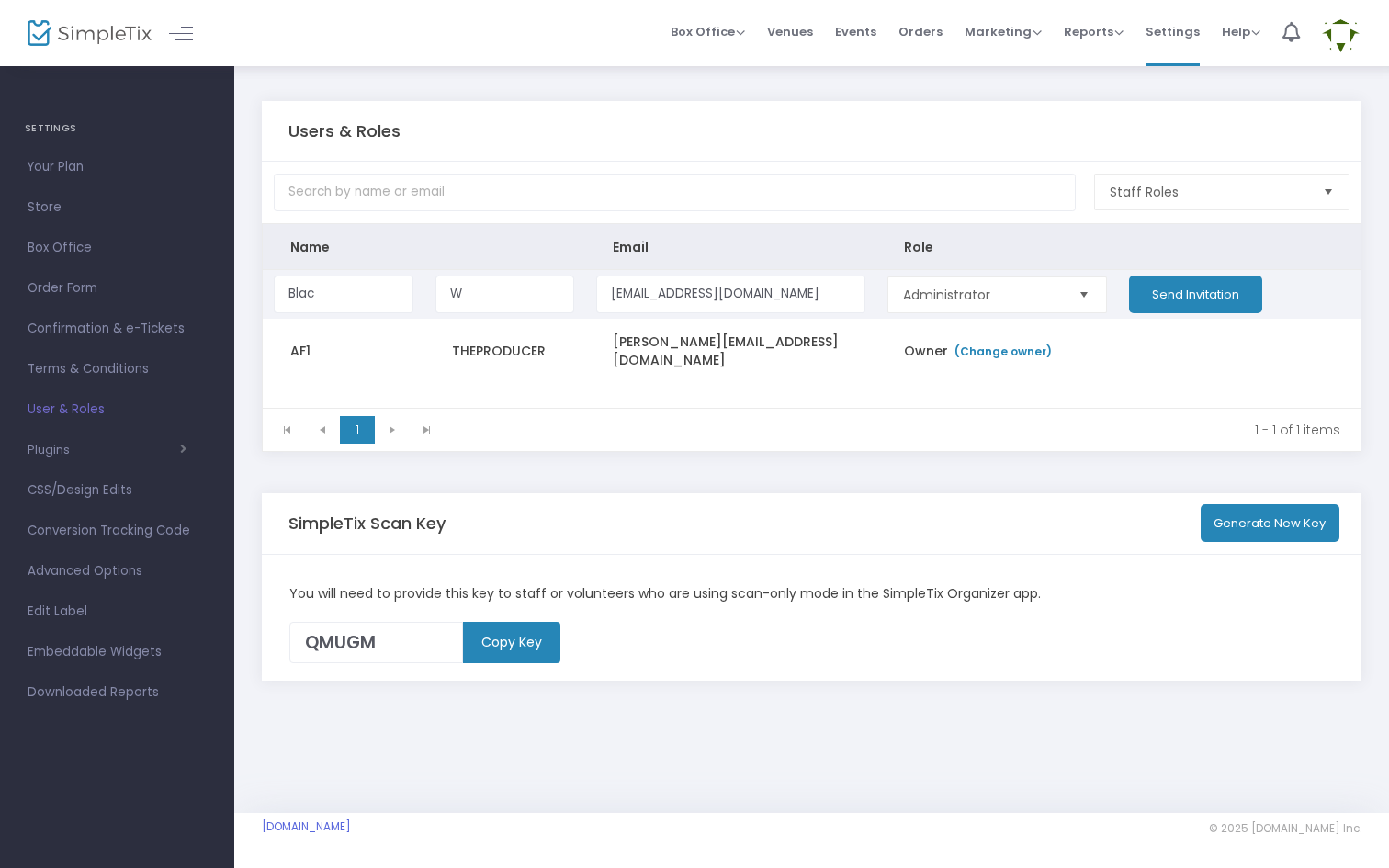 click on "Send Invitation" 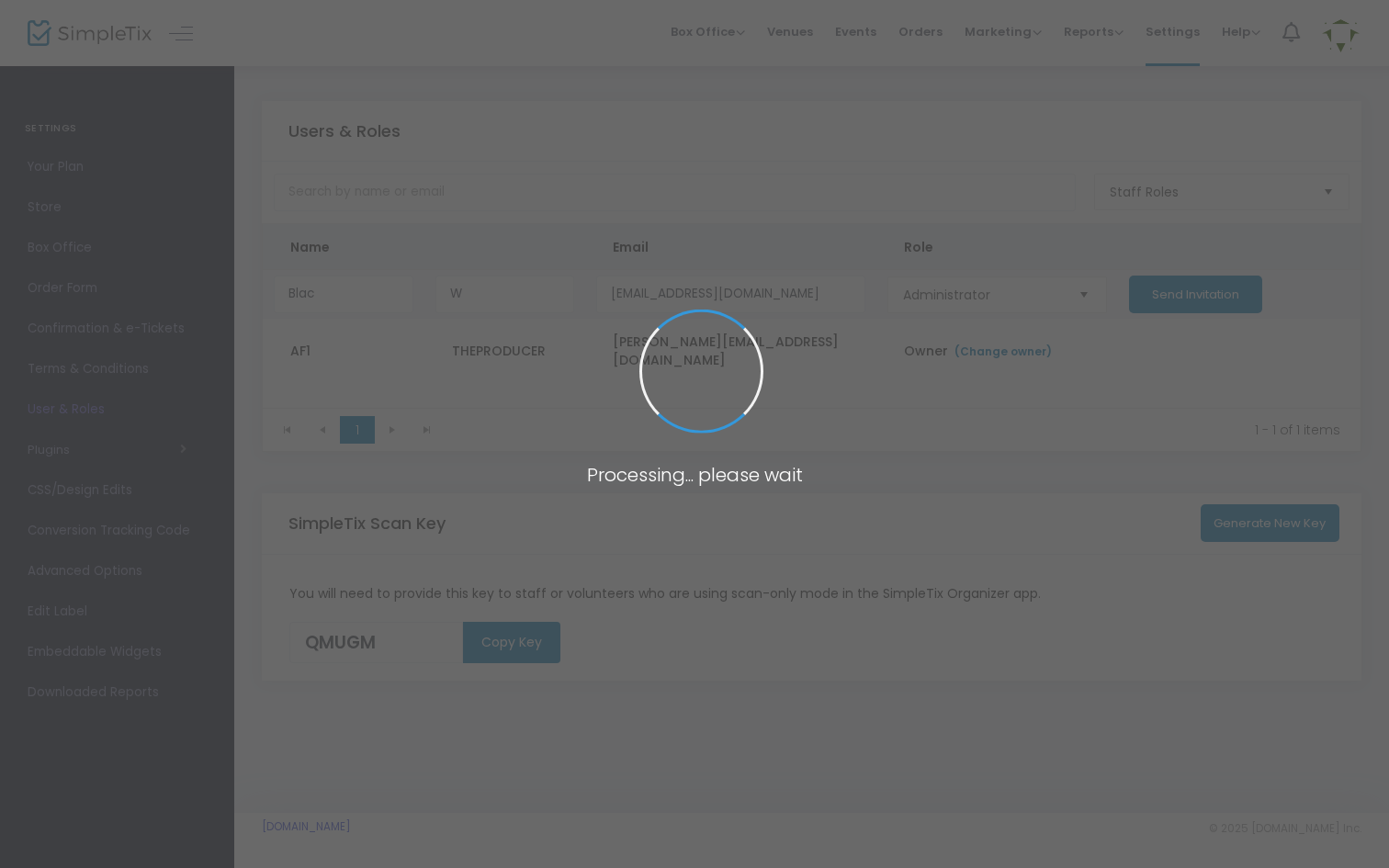 type 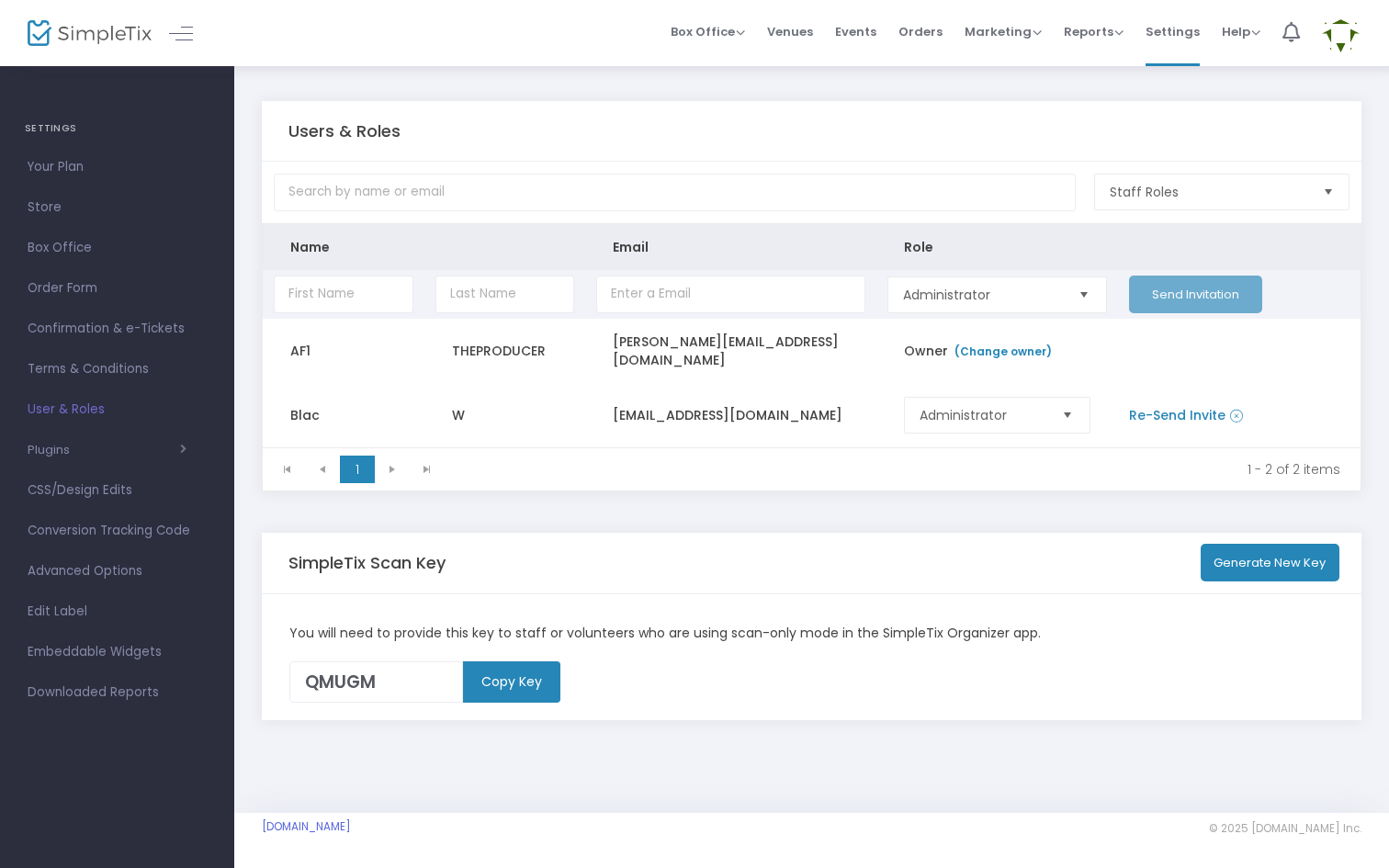 click at bounding box center (1084, 294) 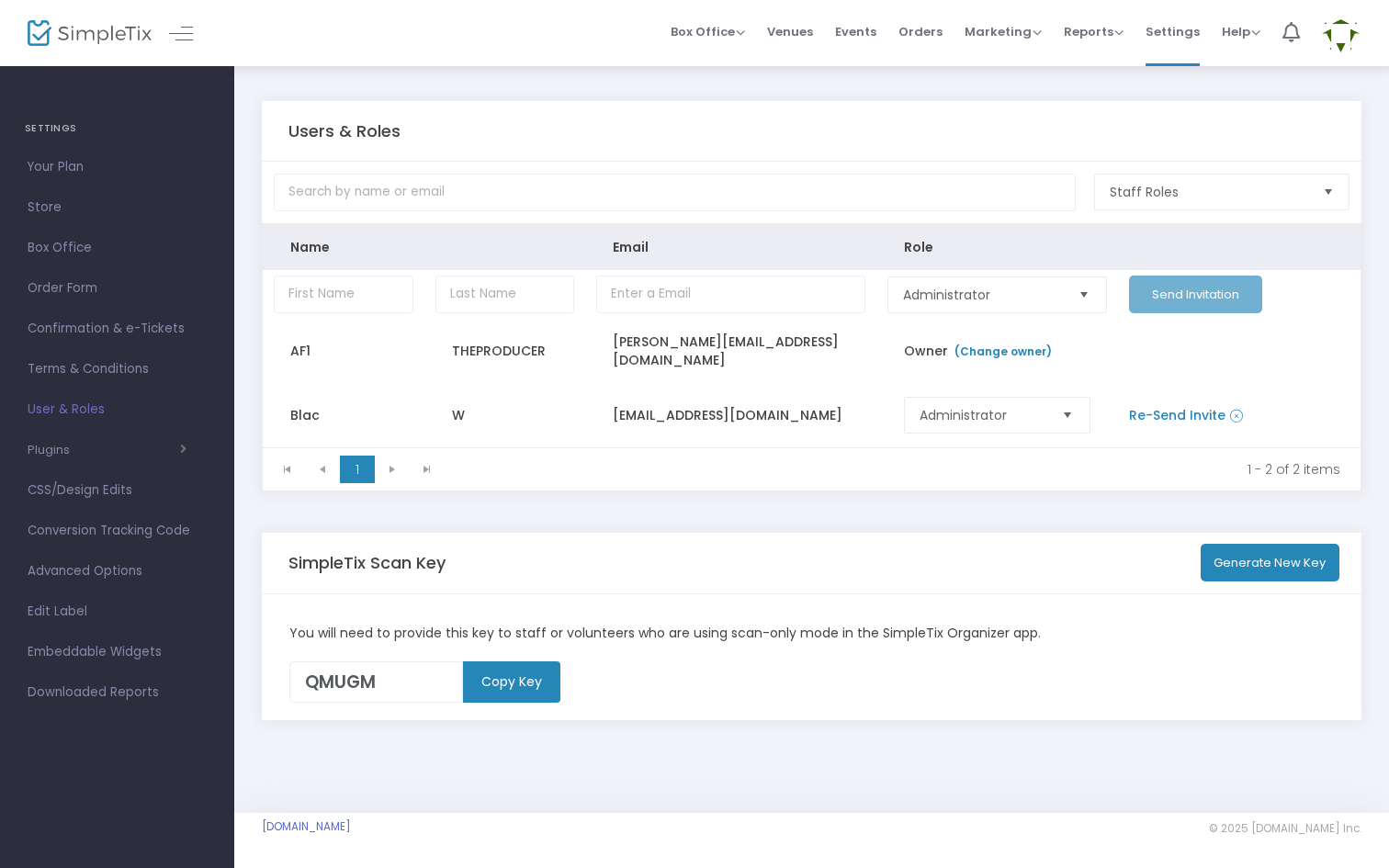 click 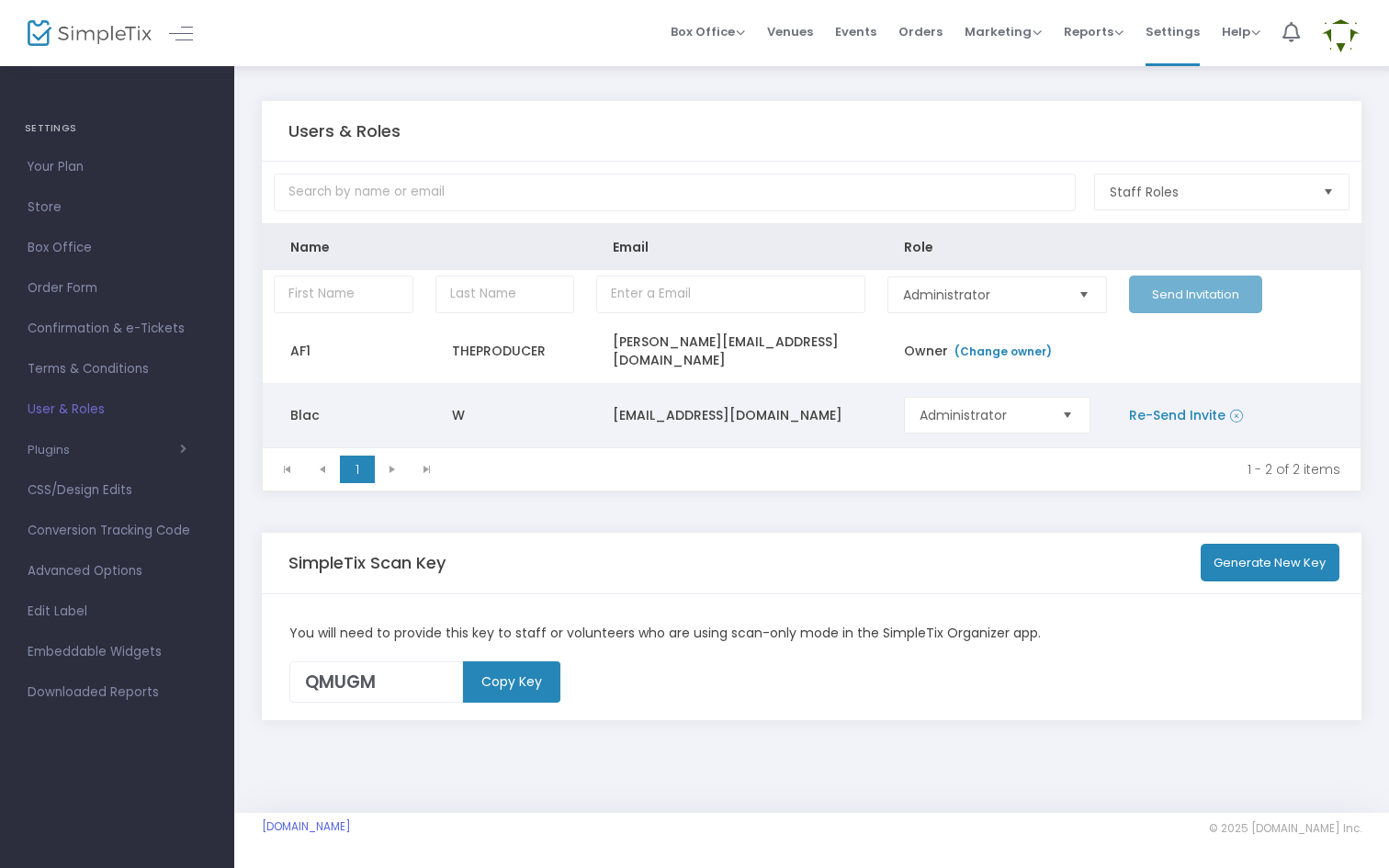 click on "Re-Send Invite" 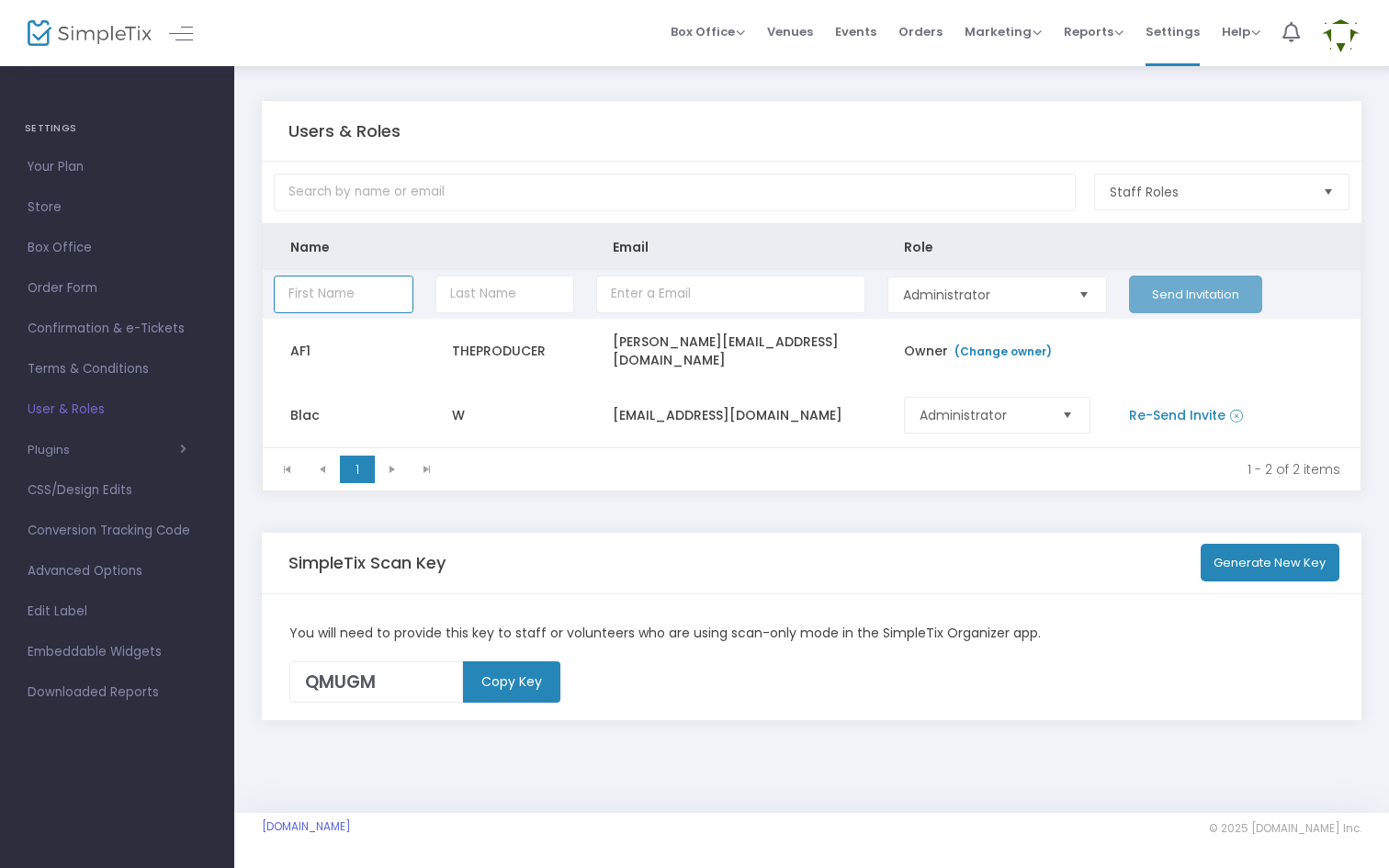 click 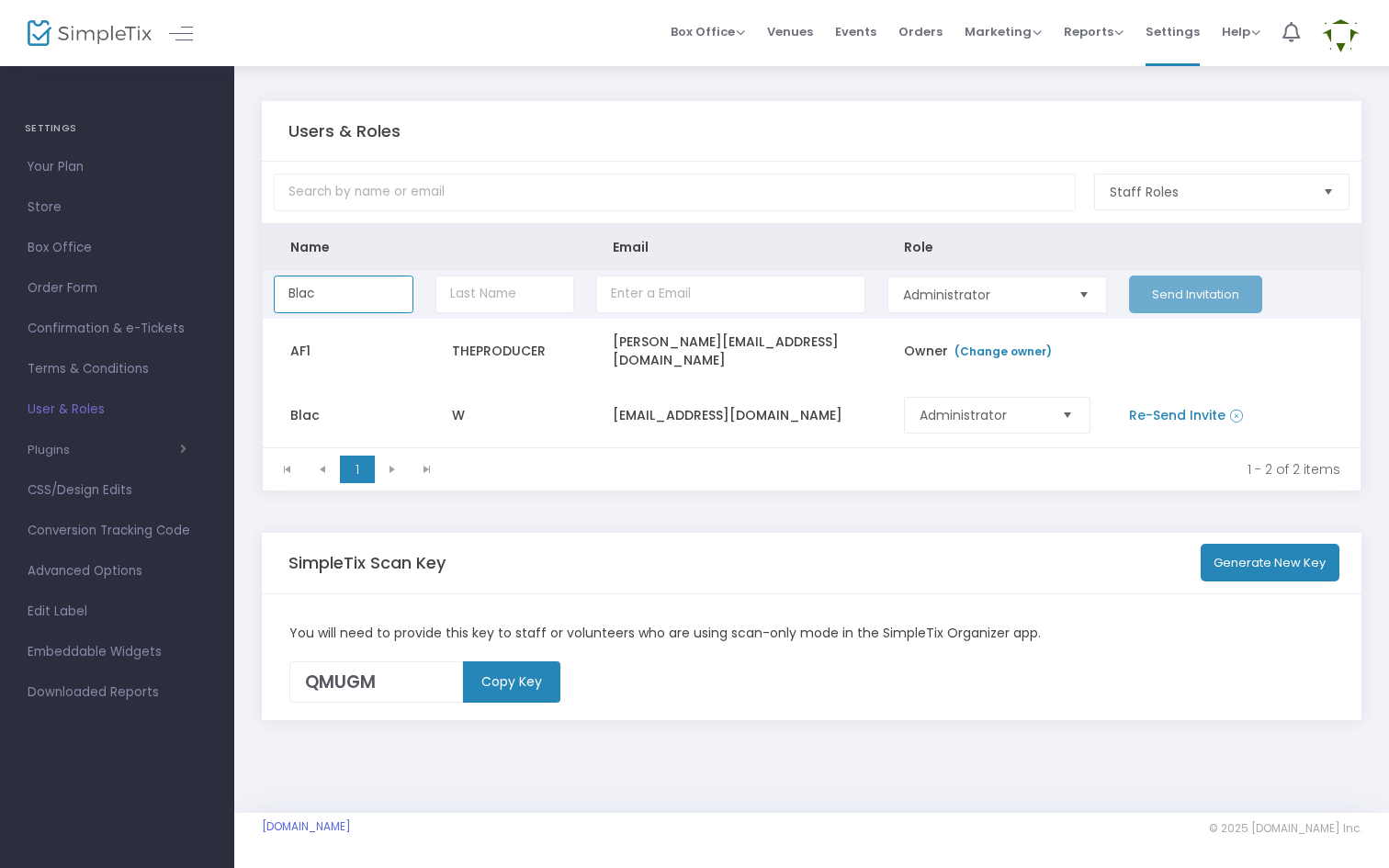 type on "Blac" 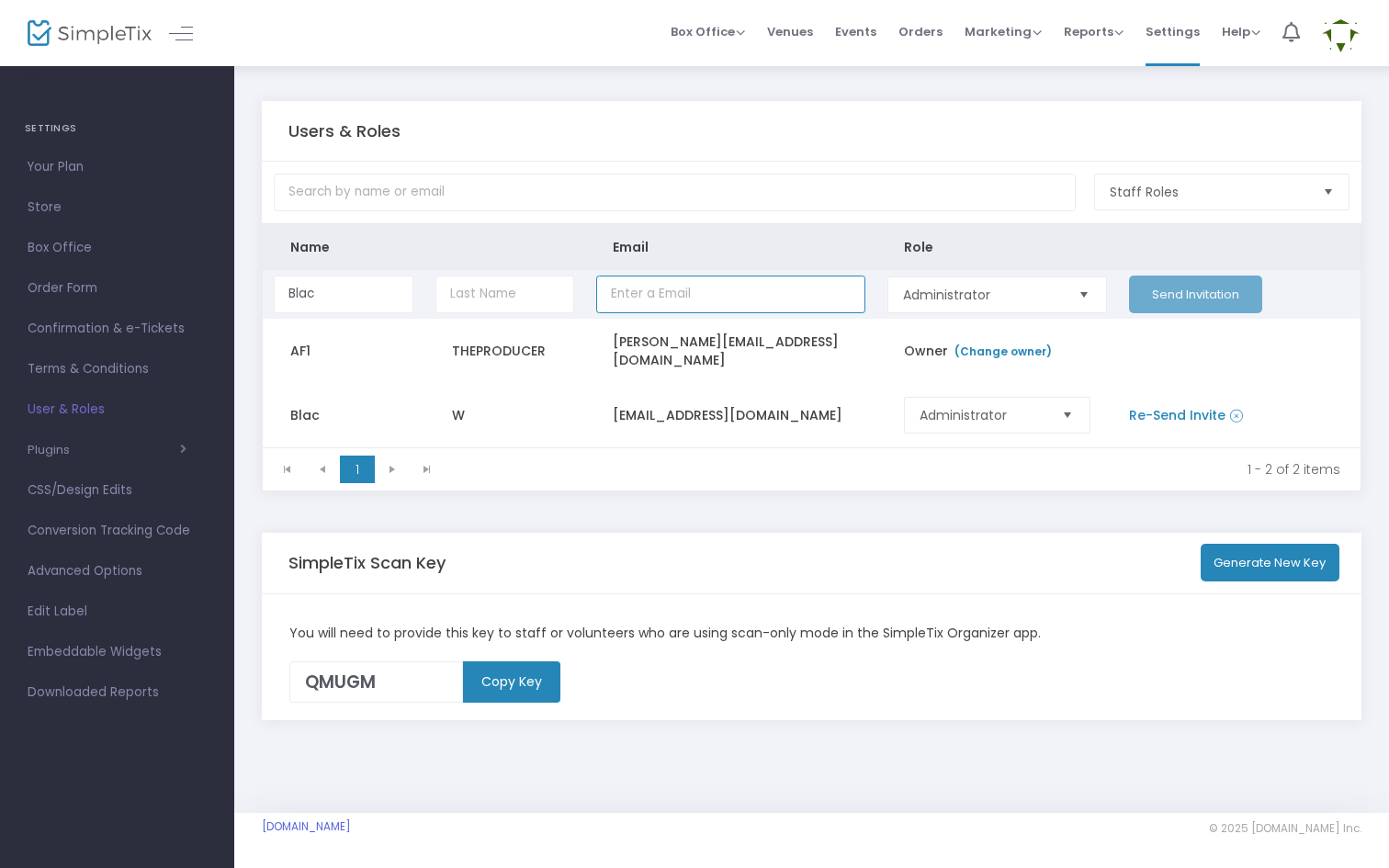 click 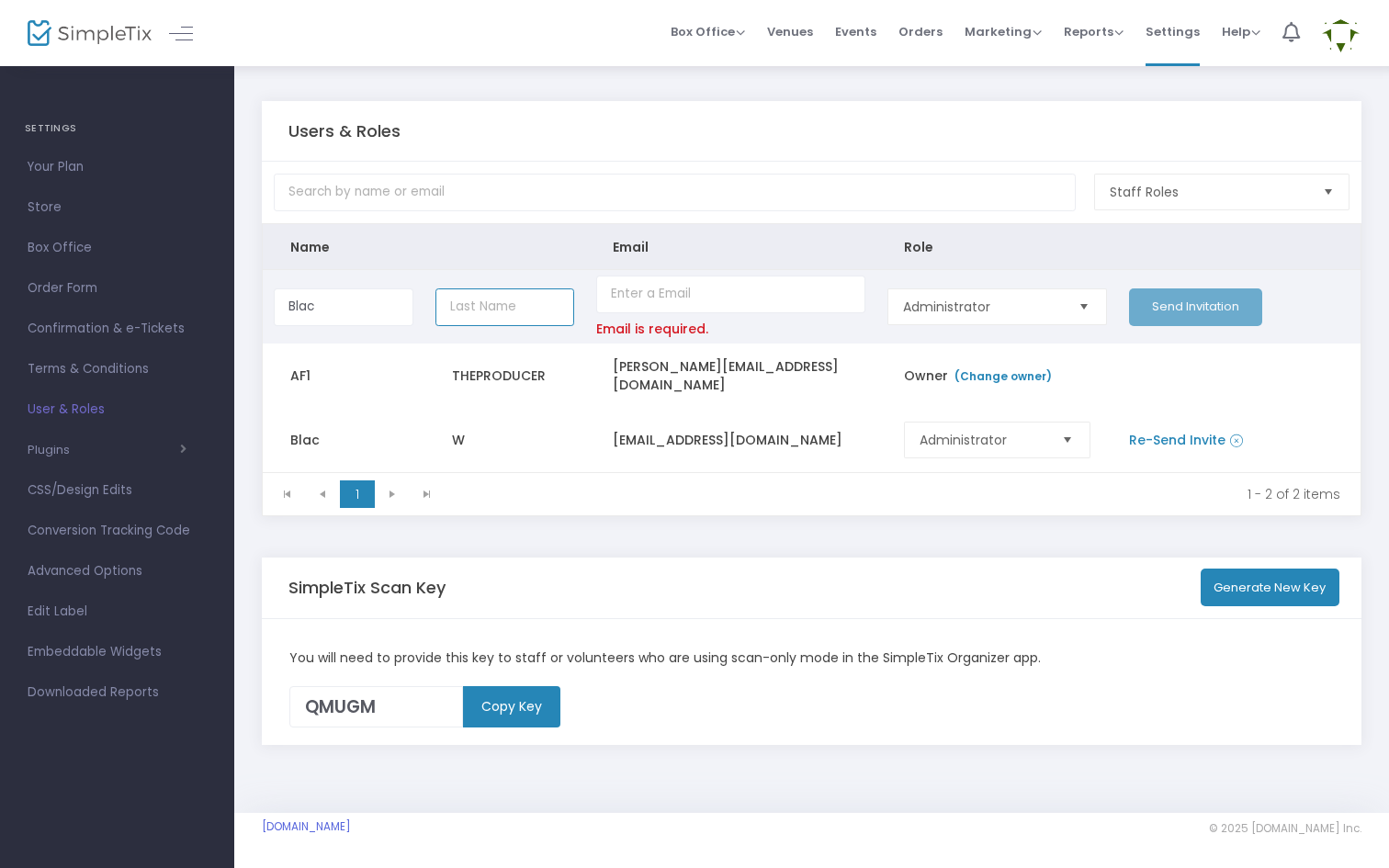 click 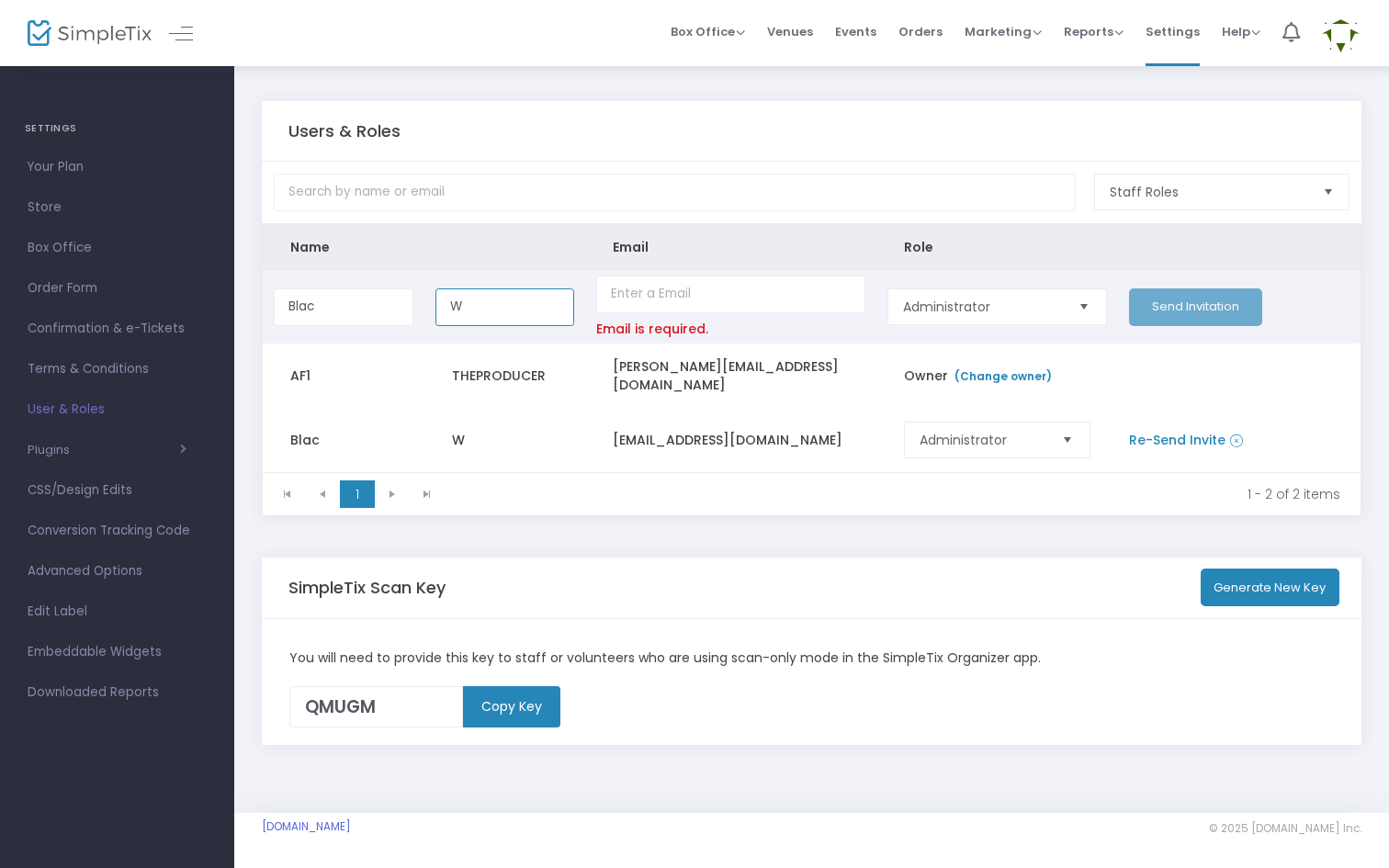 type on "W" 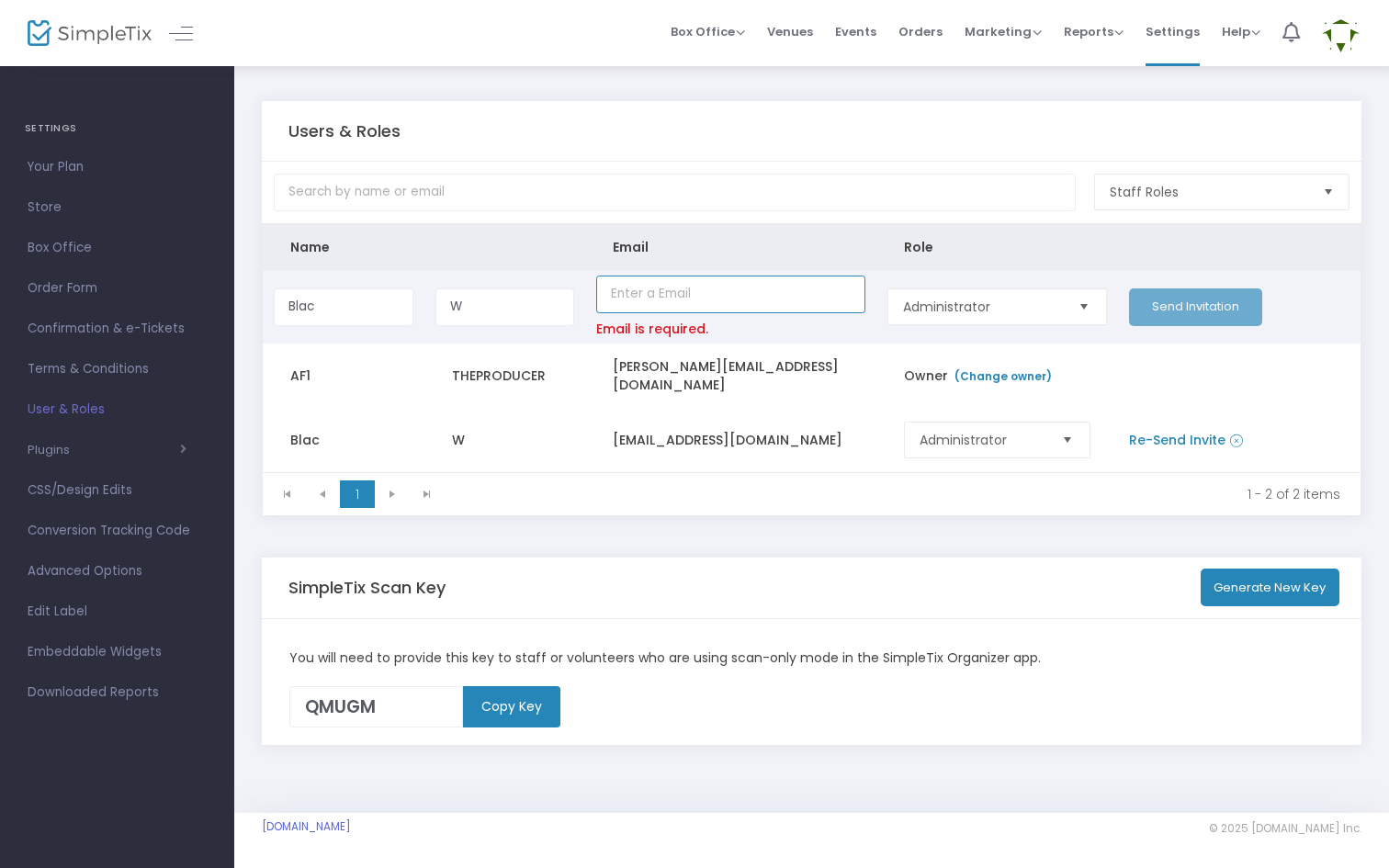 click 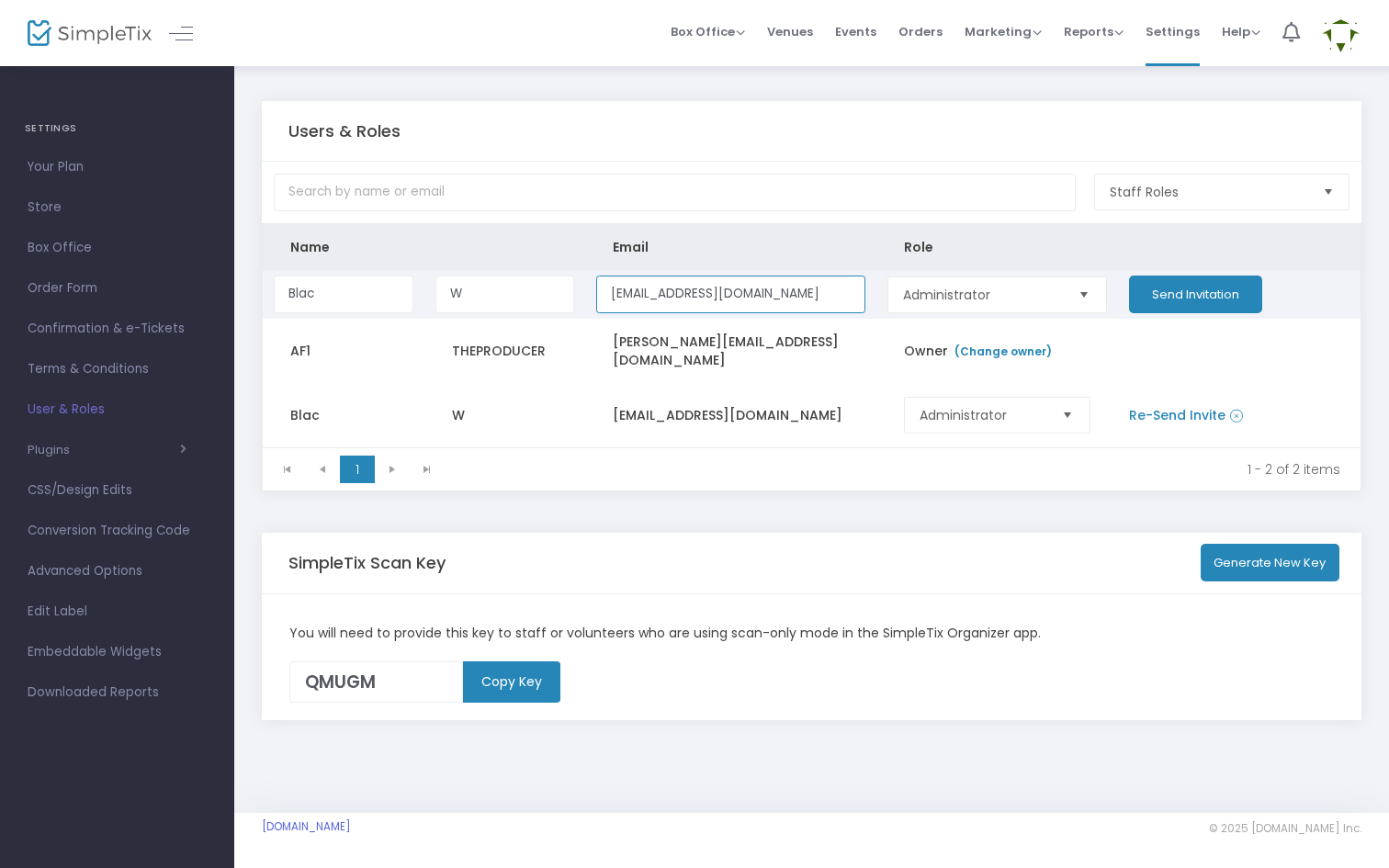 type on "Black22585@gmail.com" 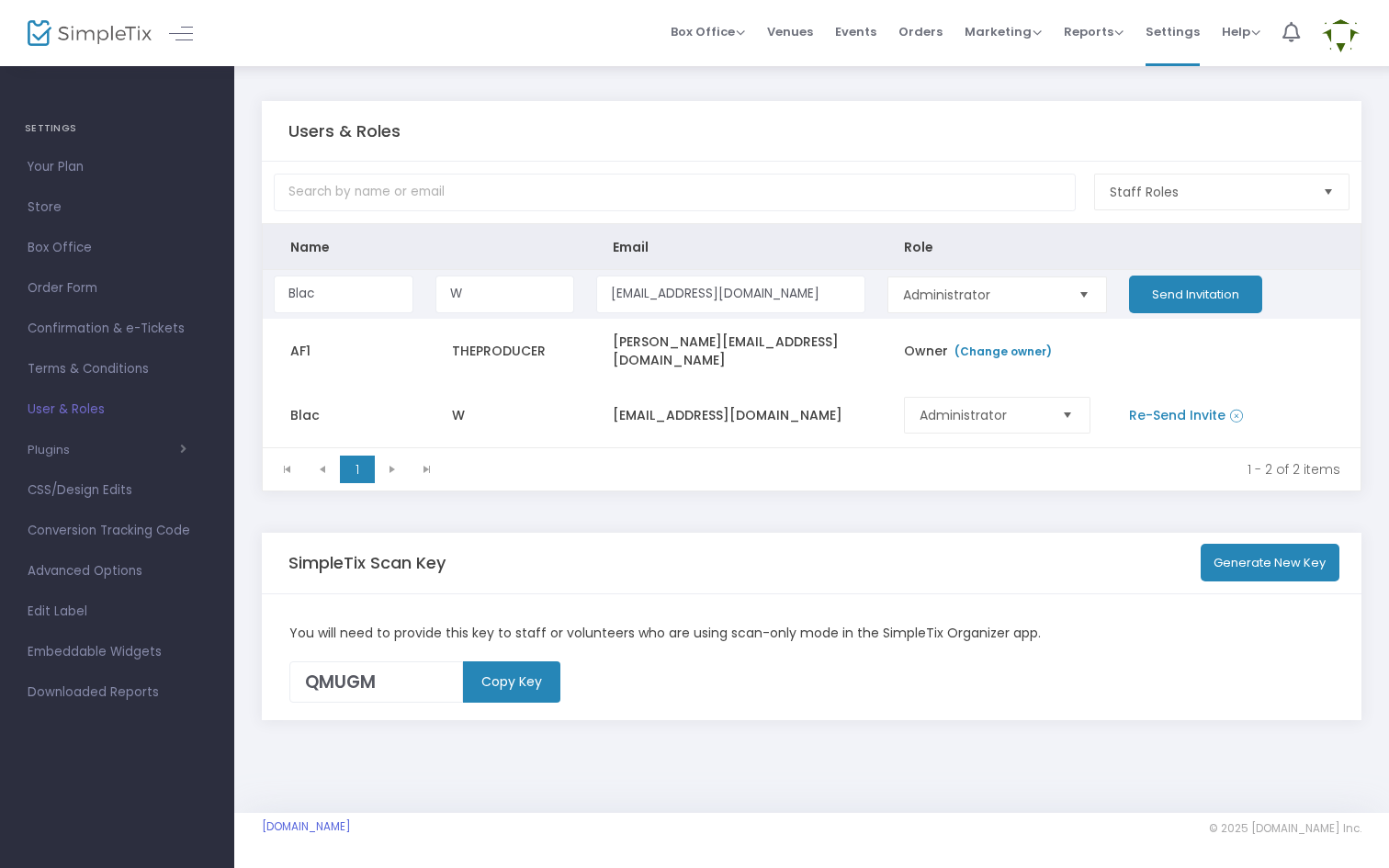click on "Send Invitation" 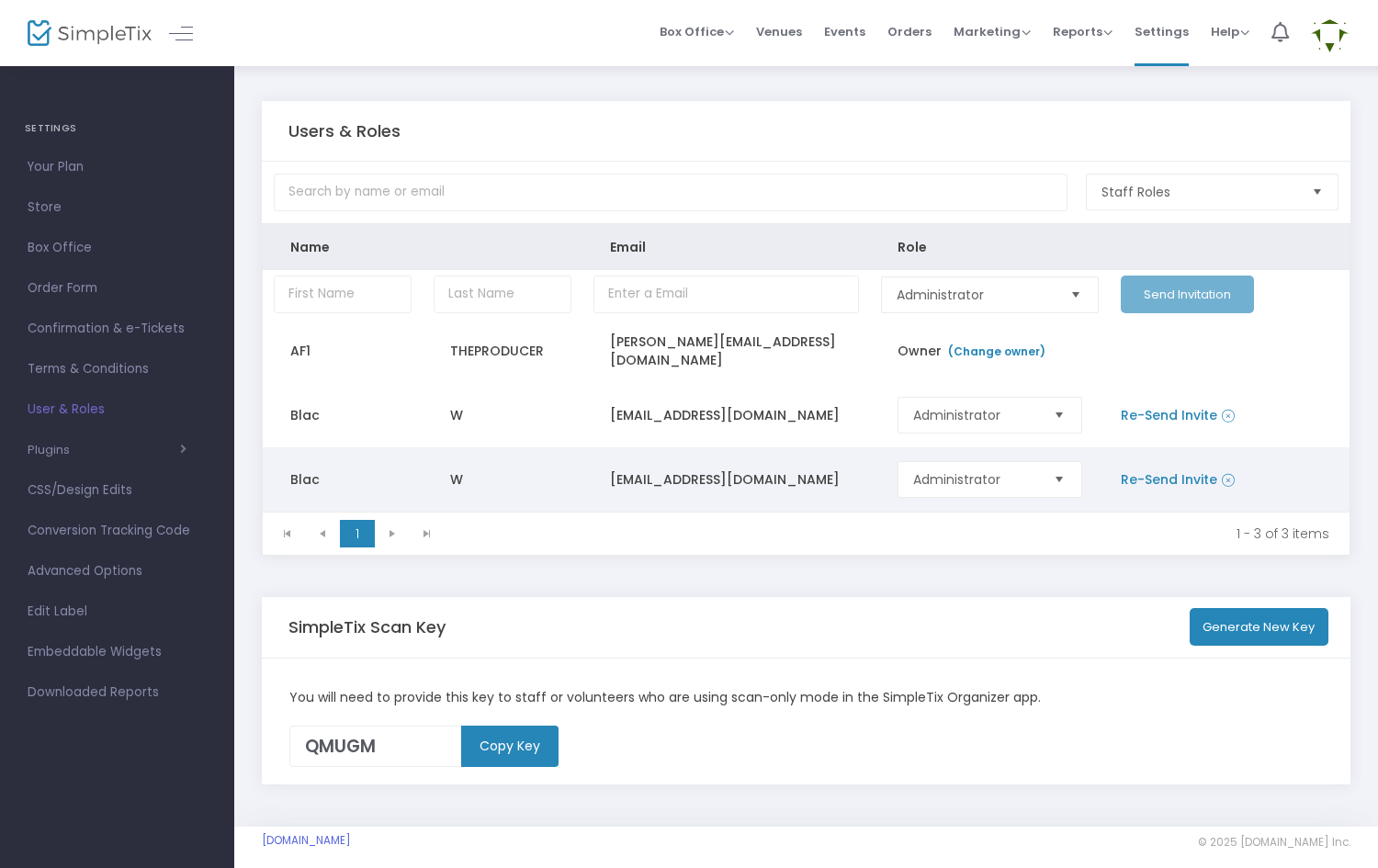 click 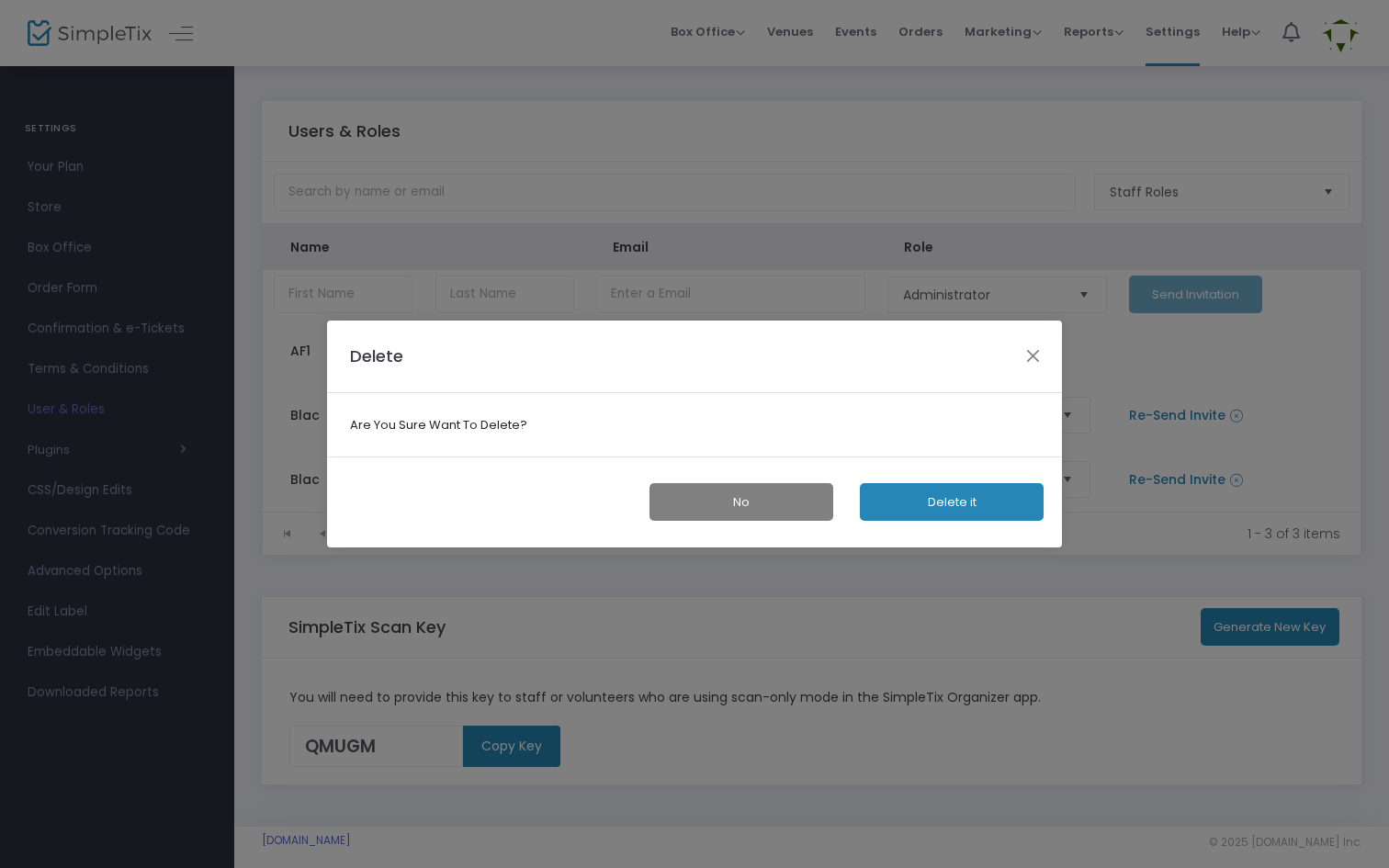 click on "Delete it" 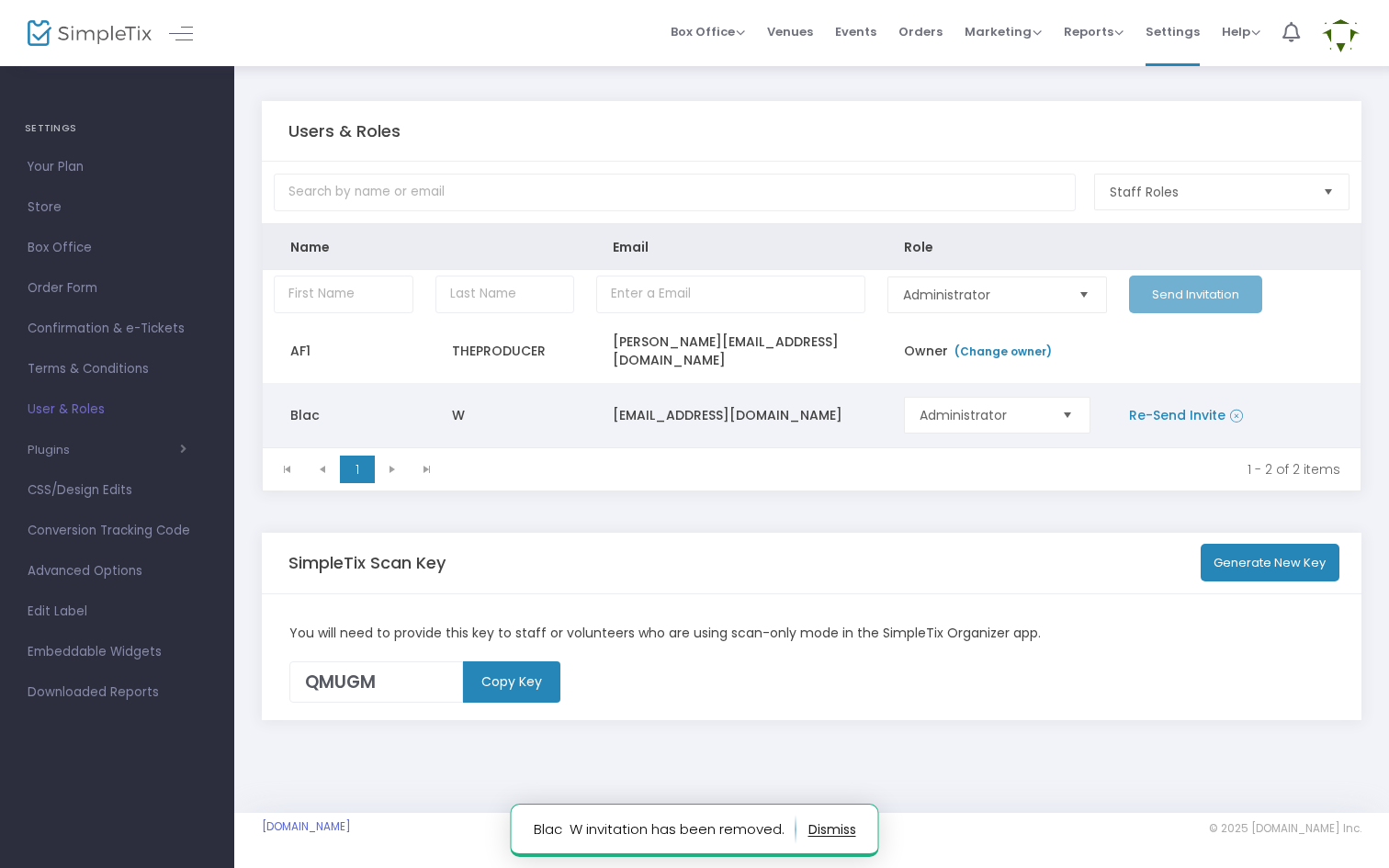 scroll, scrollTop: 0, scrollLeft: 0, axis: both 